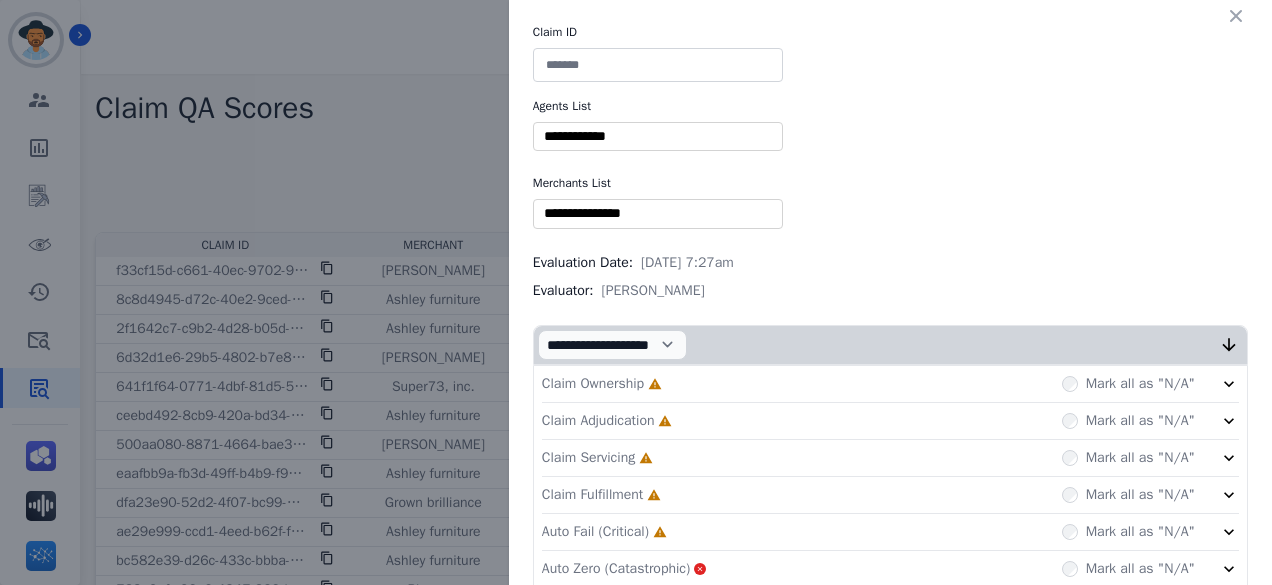scroll, scrollTop: 0, scrollLeft: 0, axis: both 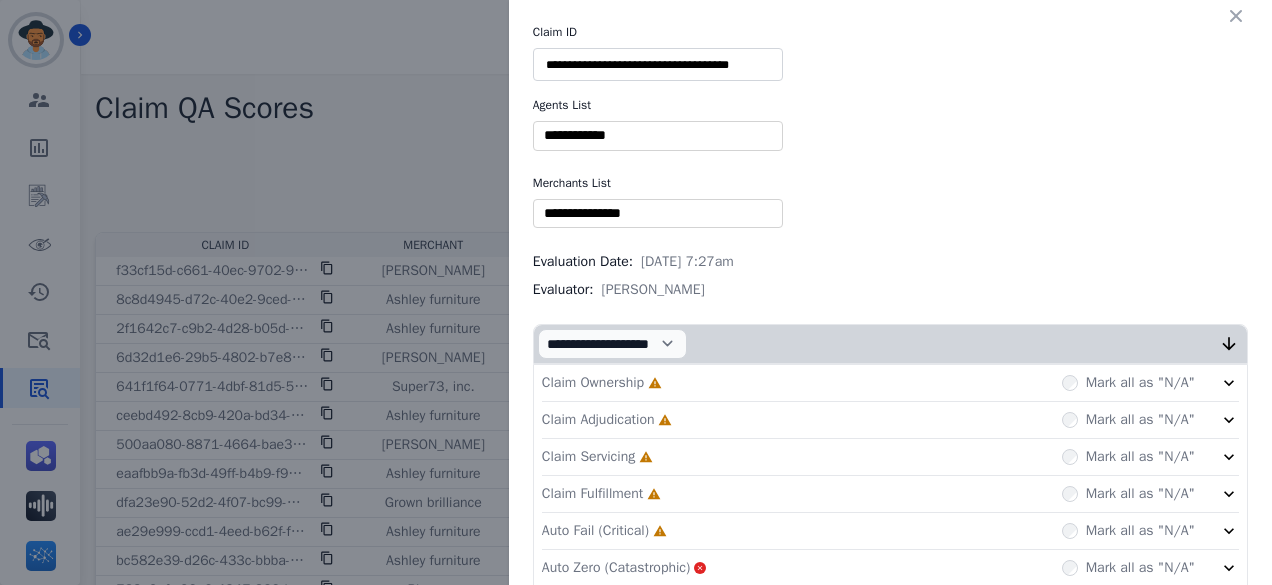 type on "**********" 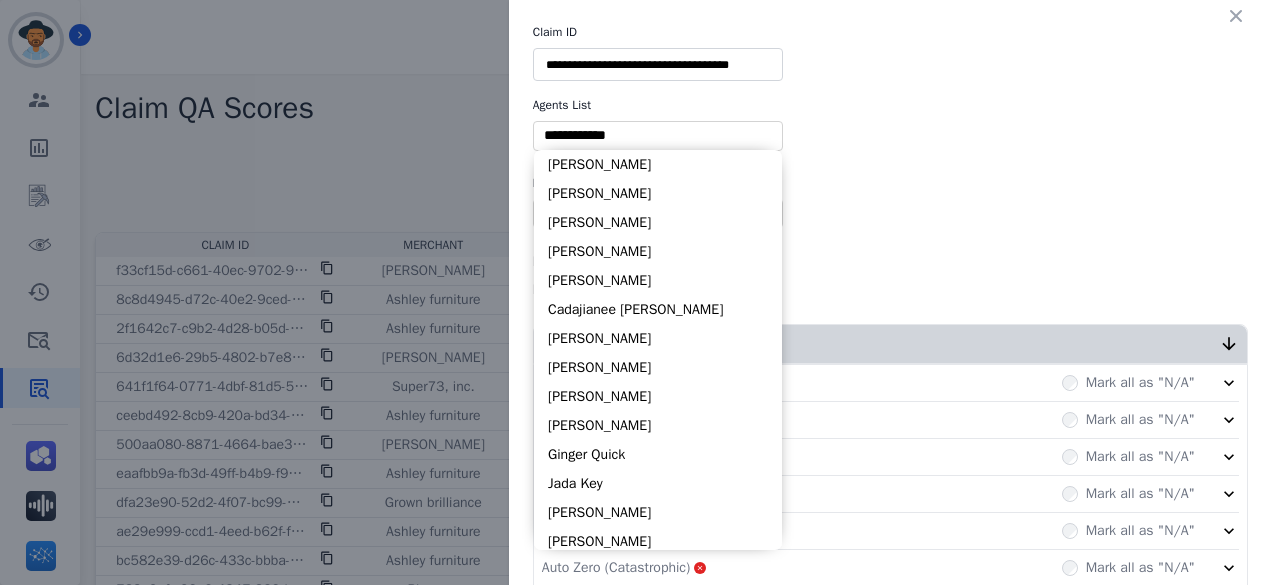click at bounding box center [658, 135] 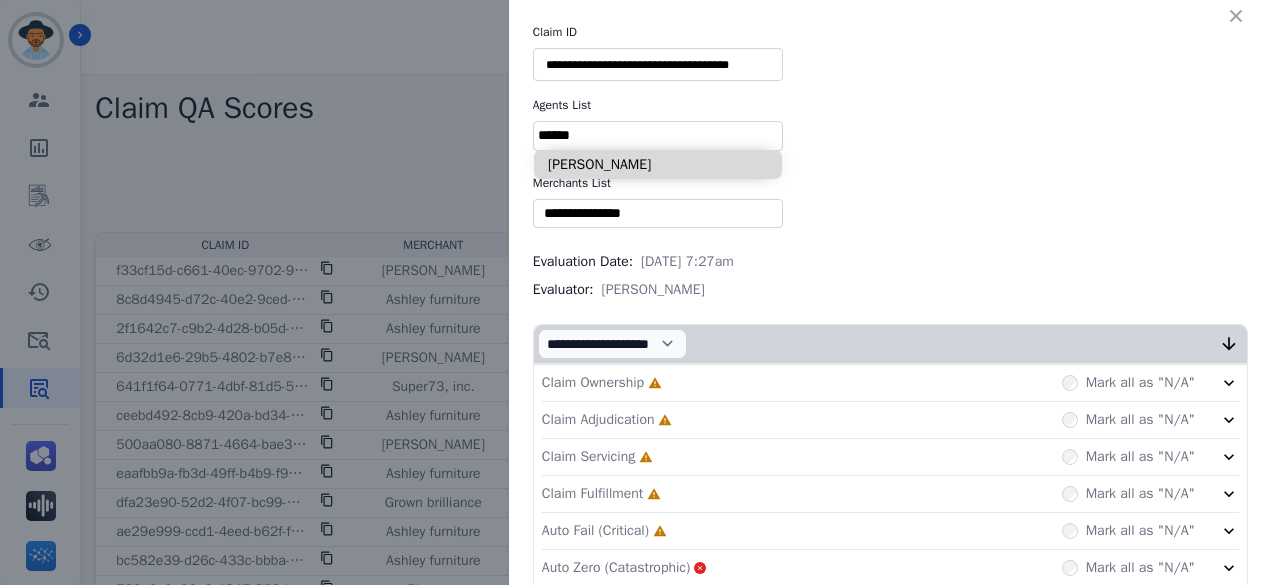 type on "******" 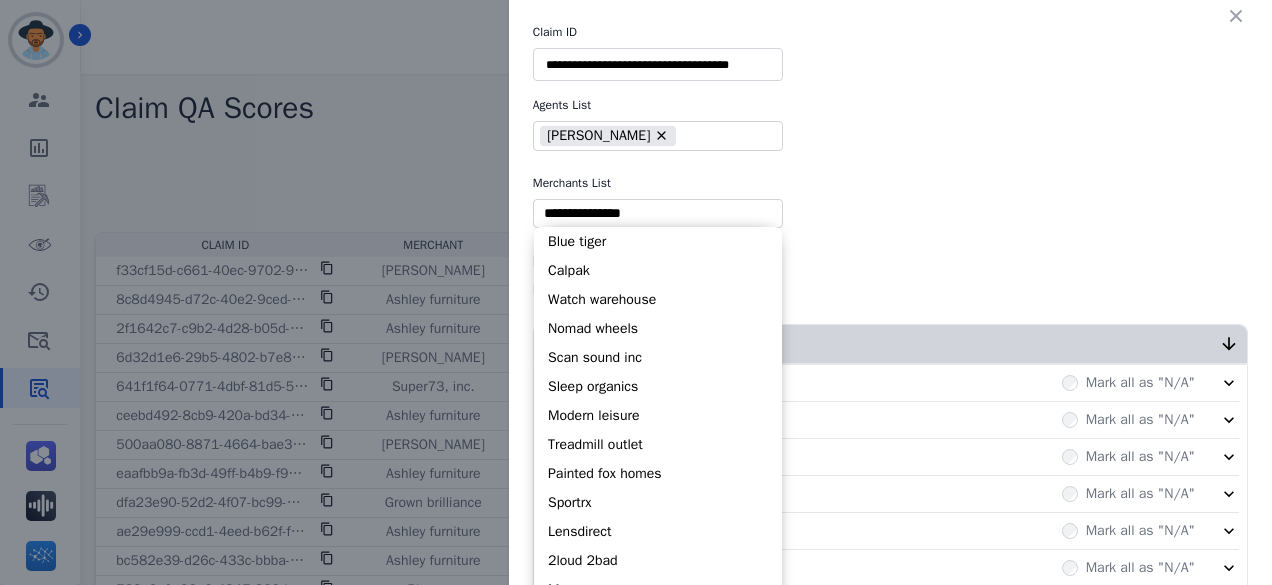 click at bounding box center (658, 213) 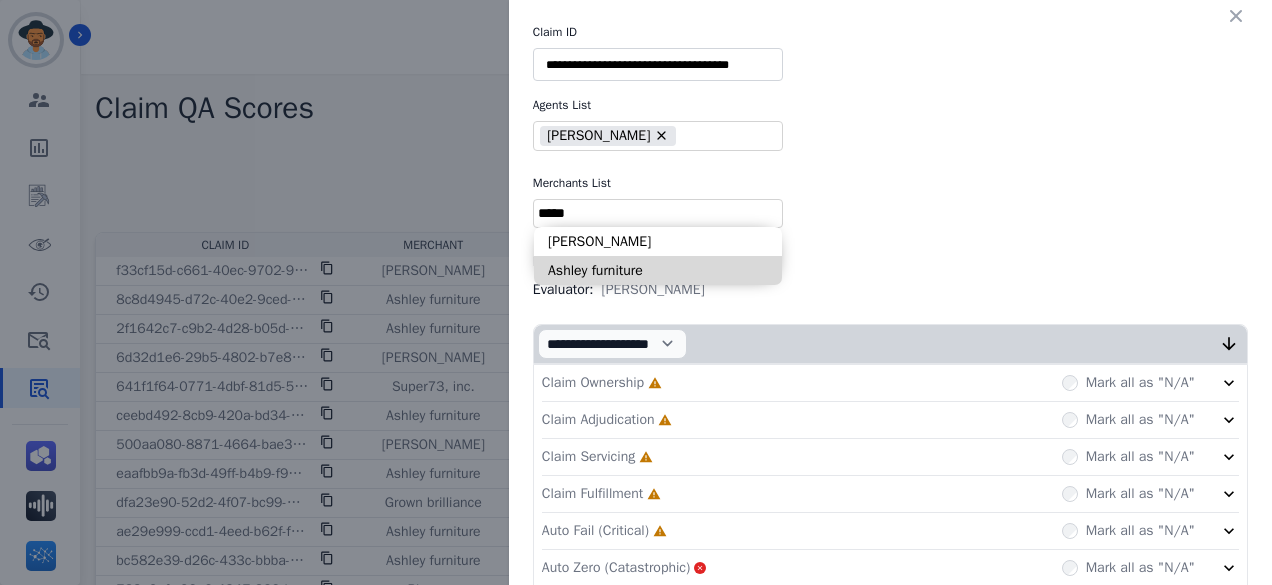 type on "*****" 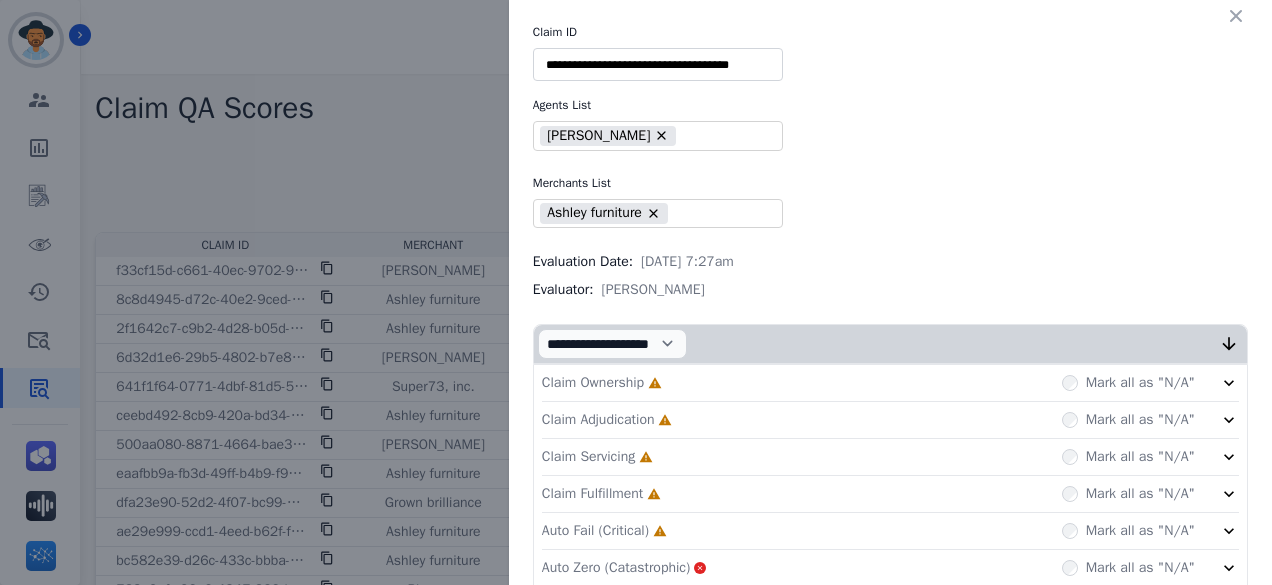 scroll, scrollTop: 111, scrollLeft: 0, axis: vertical 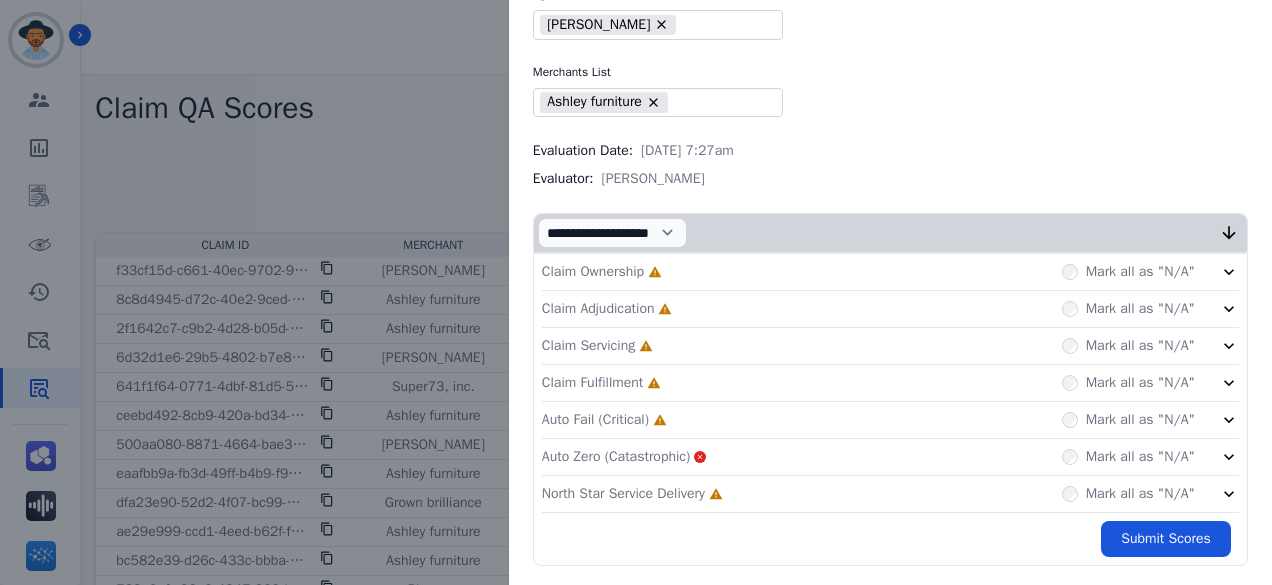 click on "Claim Ownership     Incomplete         Mark all as "N/A"" at bounding box center [890, 272] 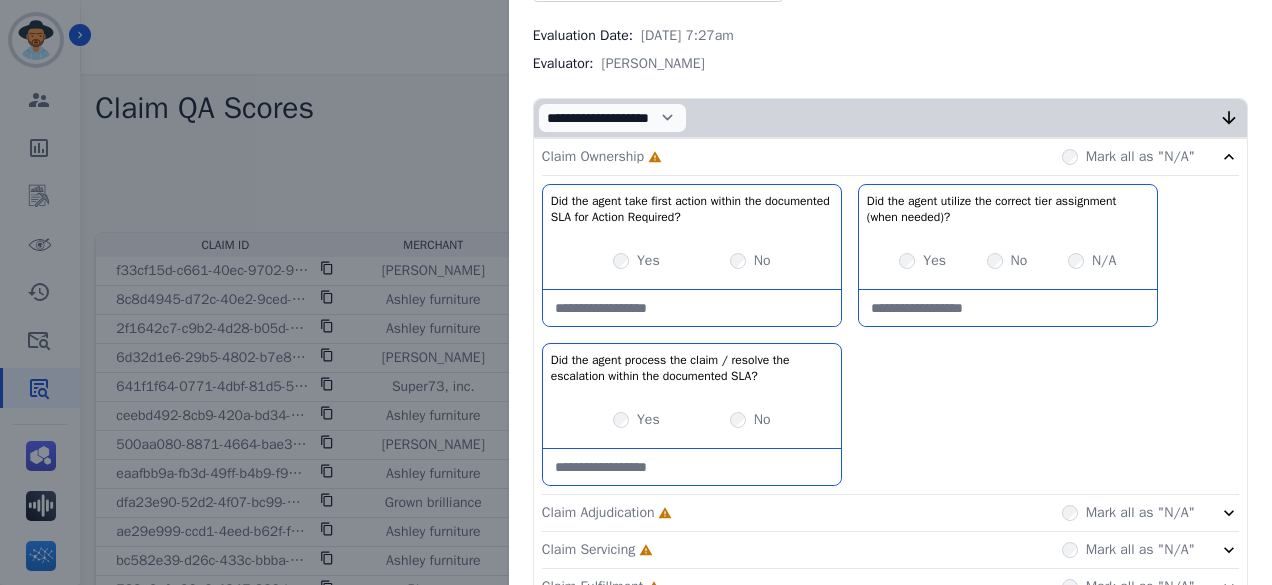 scroll, scrollTop: 239, scrollLeft: 0, axis: vertical 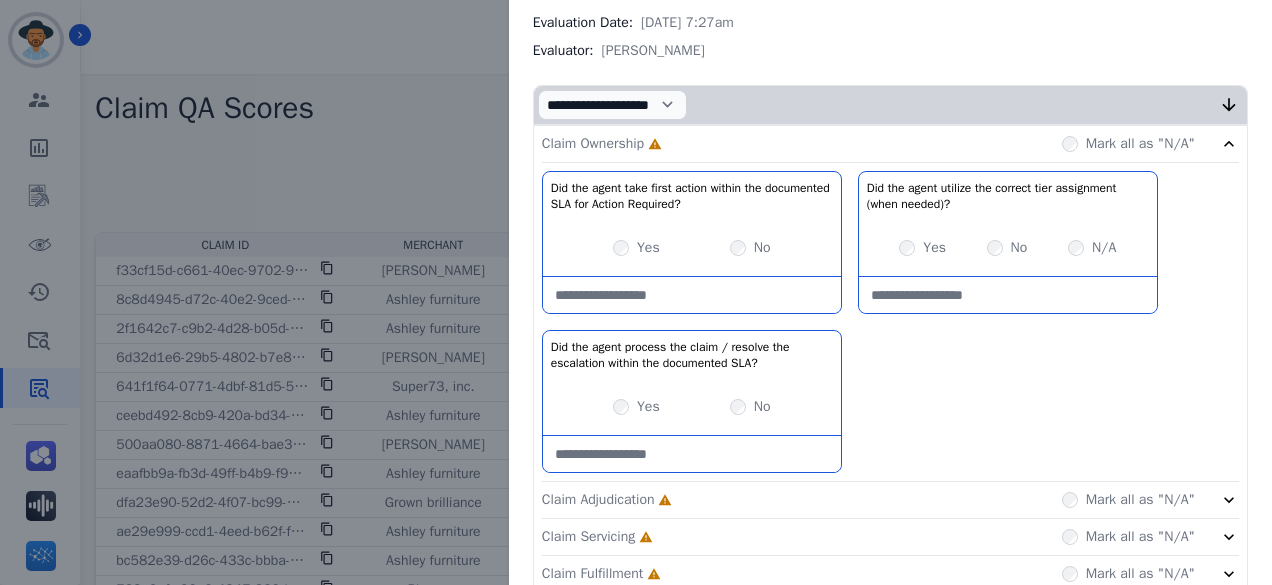 click on "Yes" at bounding box center (636, 407) 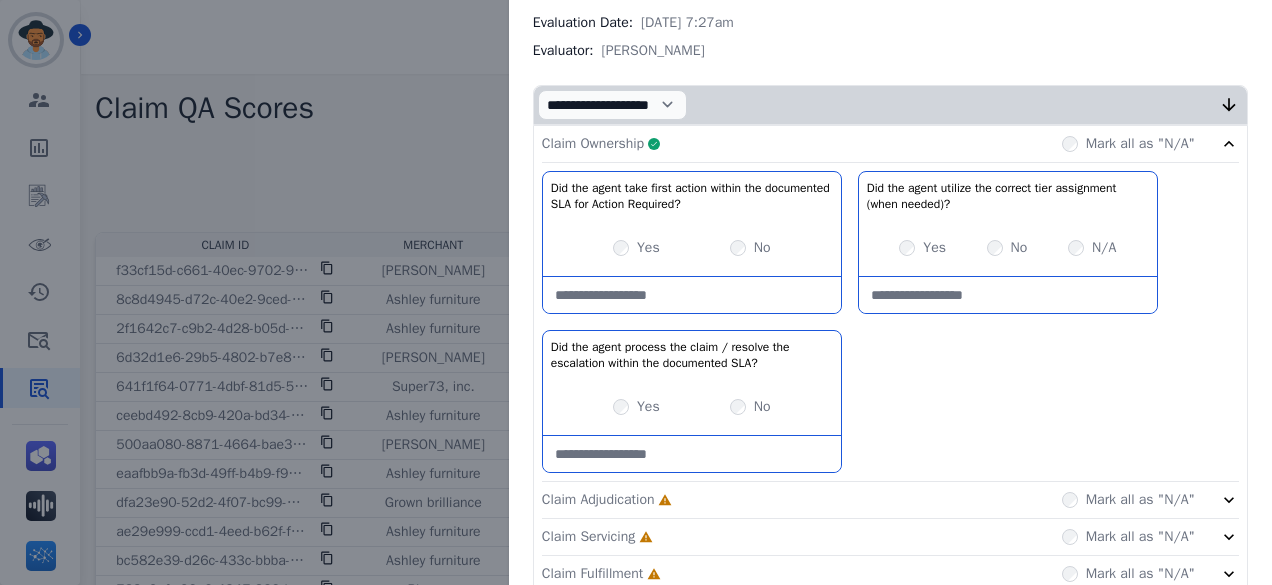 click on "Claim Ownership     Complete         Mark all as "N/A"" at bounding box center [890, 144] 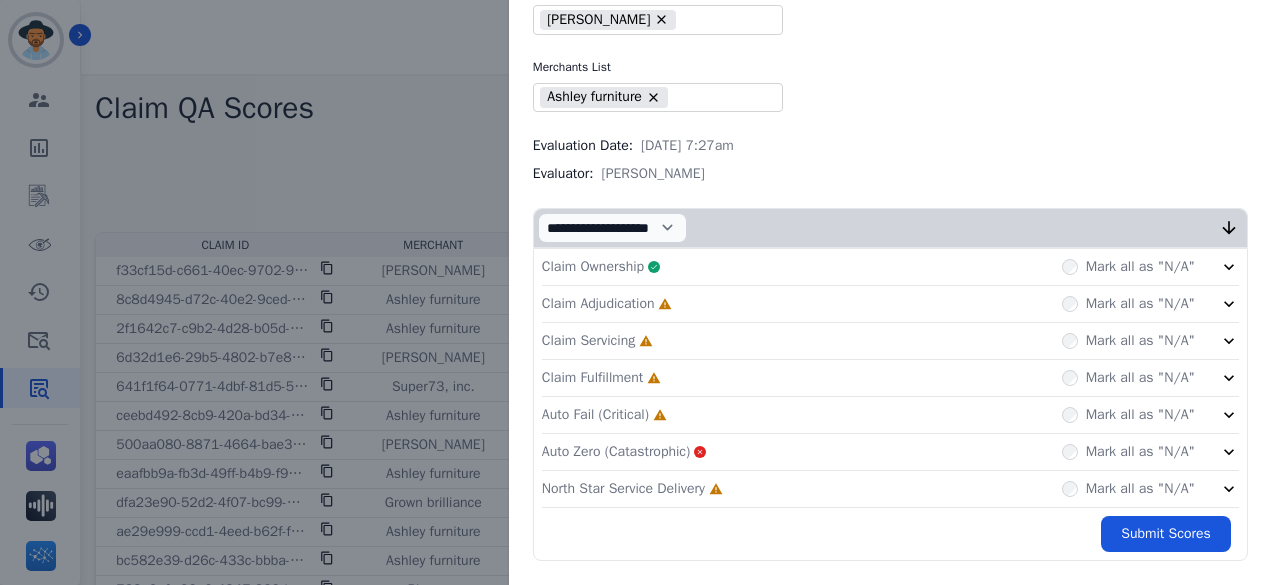 scroll, scrollTop: 111, scrollLeft: 0, axis: vertical 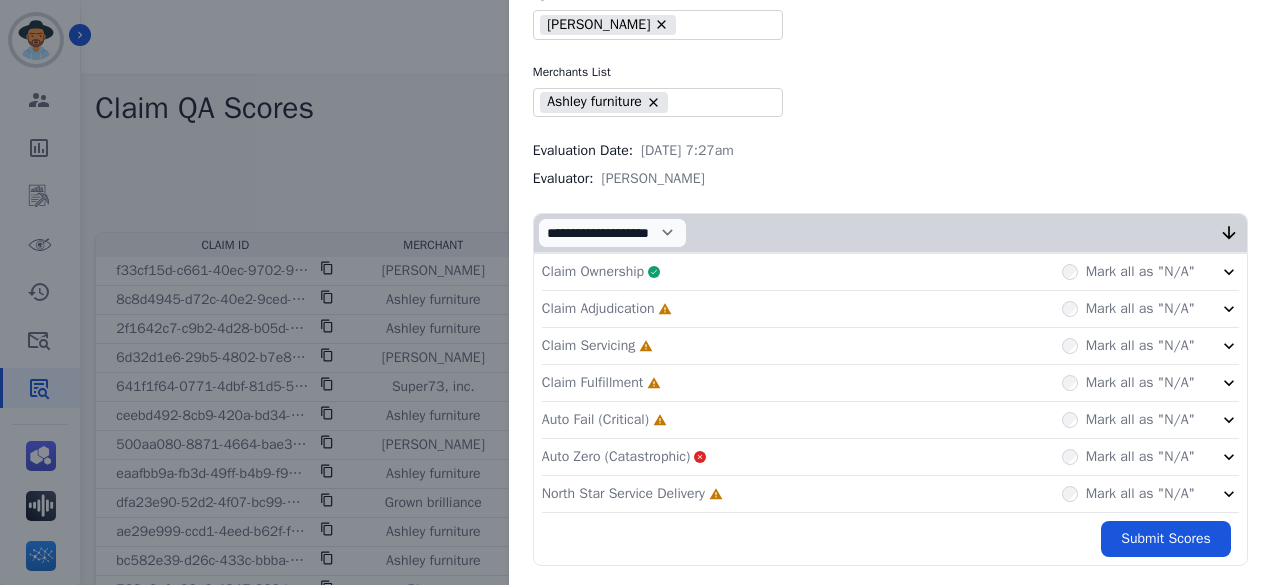 click on "Claim Adjudication     Incomplete         Mark all as "N/A"" 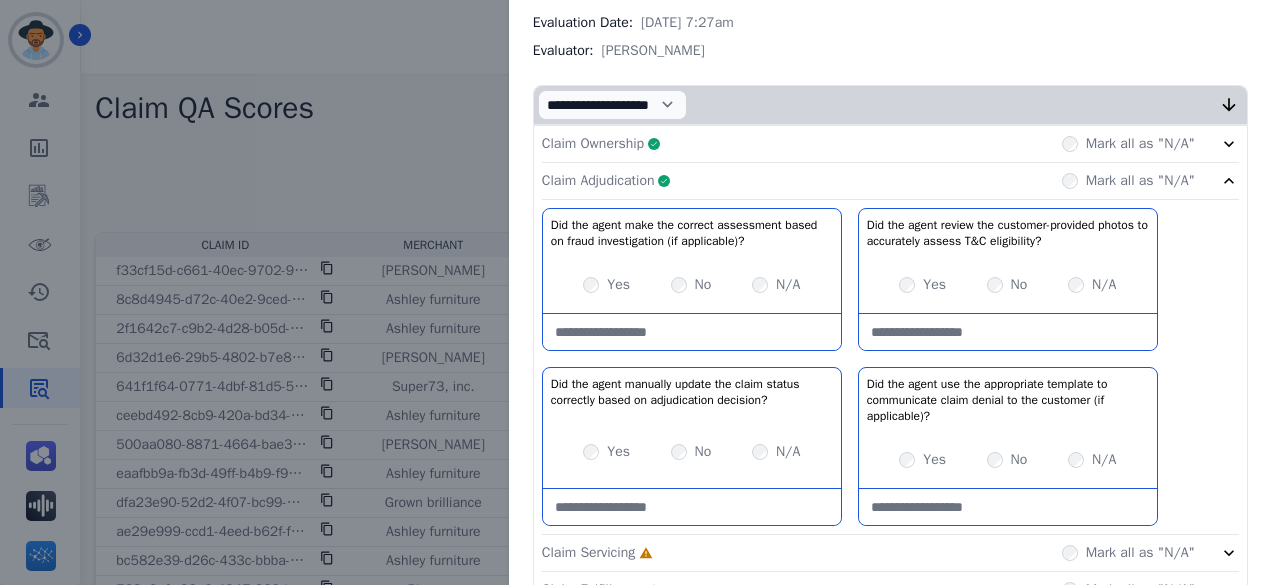 click at bounding box center (692, 332) 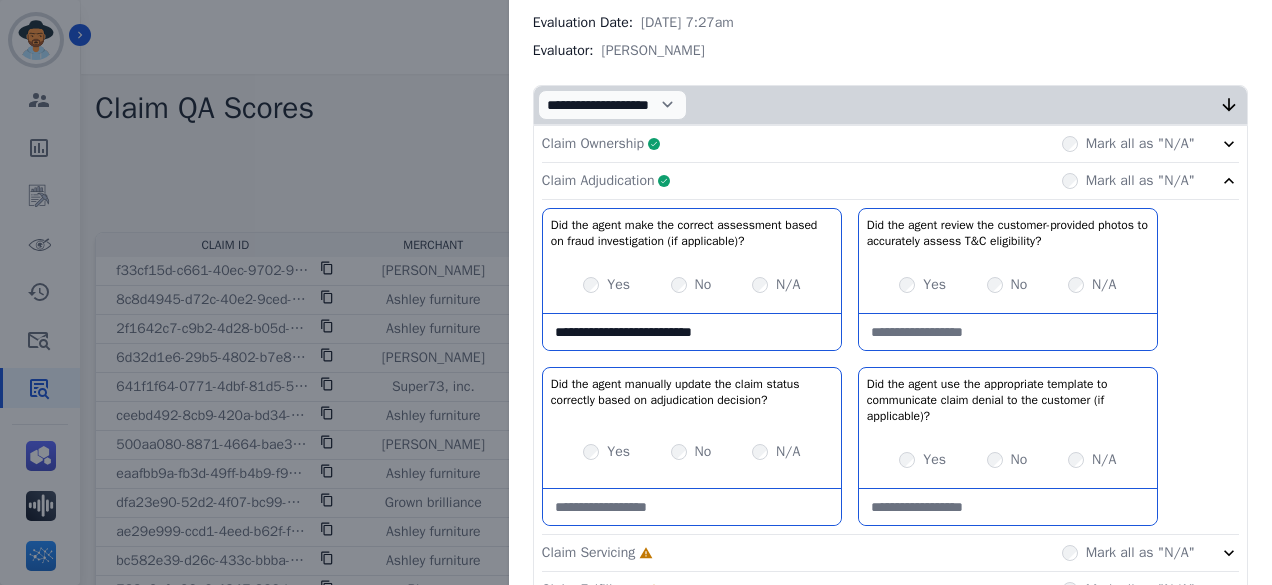 type on "**********" 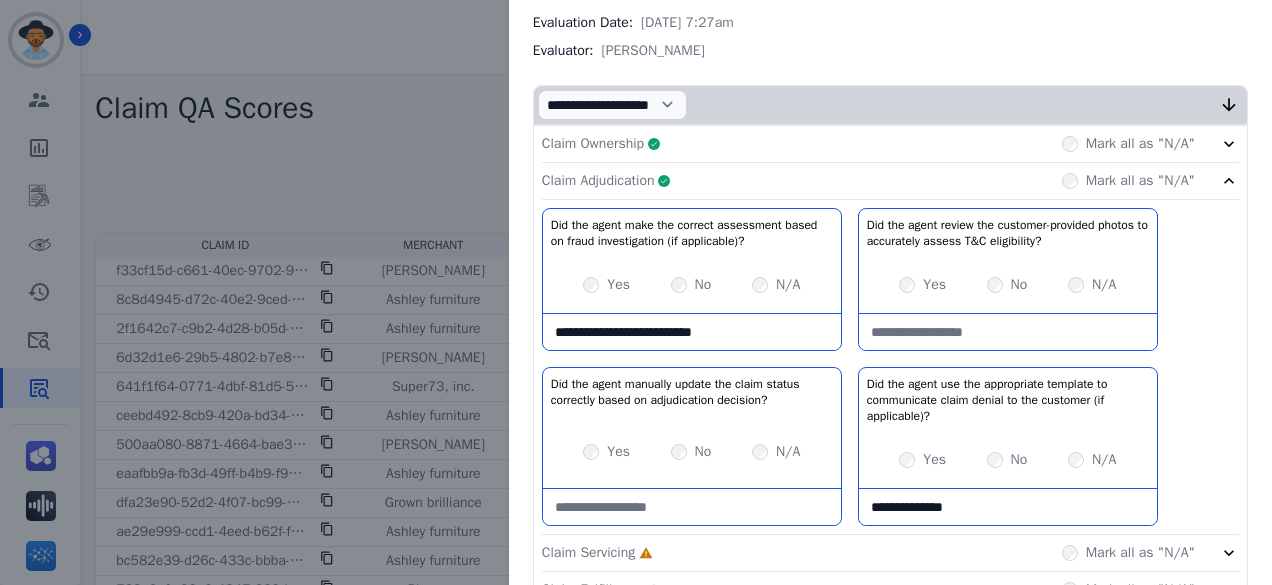 type on "**********" 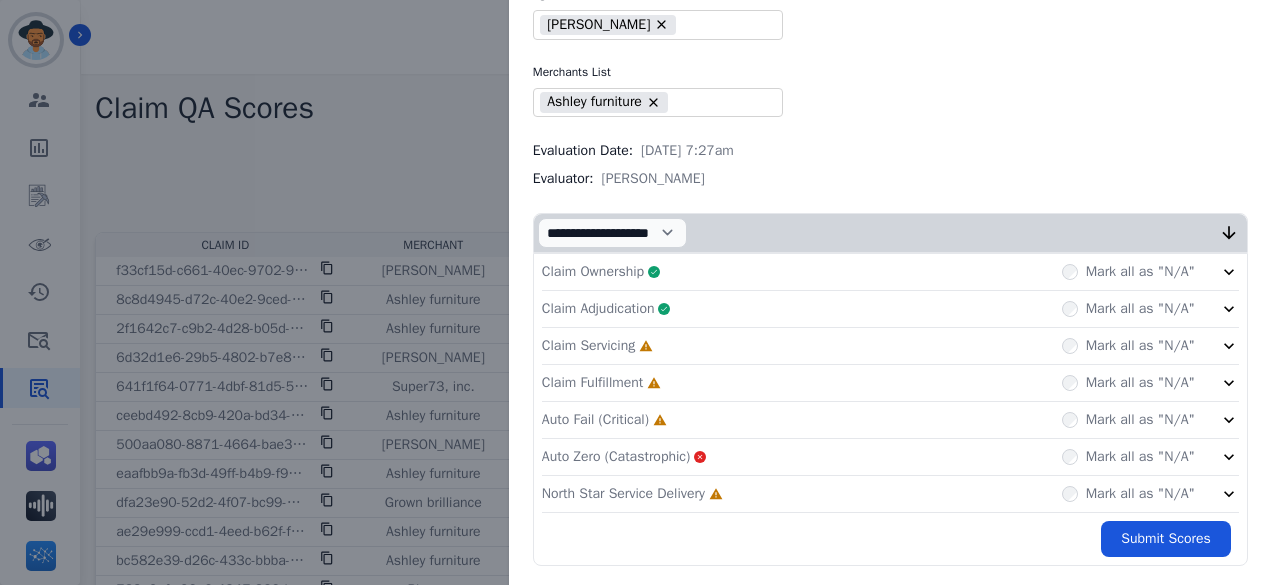 click on "Claim Servicing     Incomplete         Mark all as "N/A"" 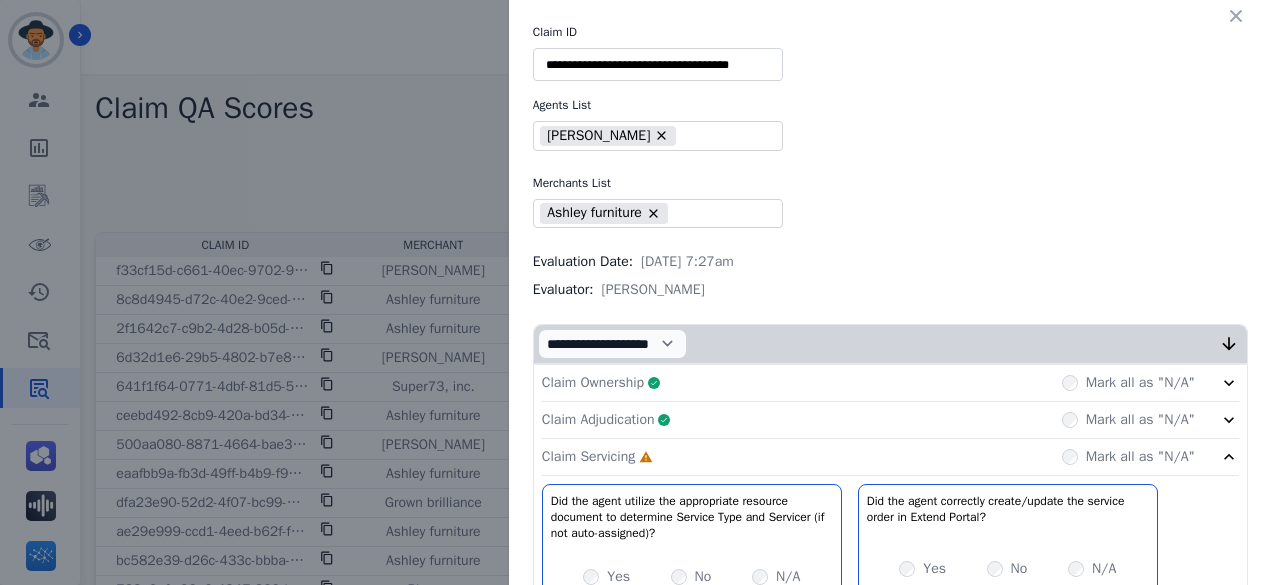 scroll, scrollTop: 0, scrollLeft: 0, axis: both 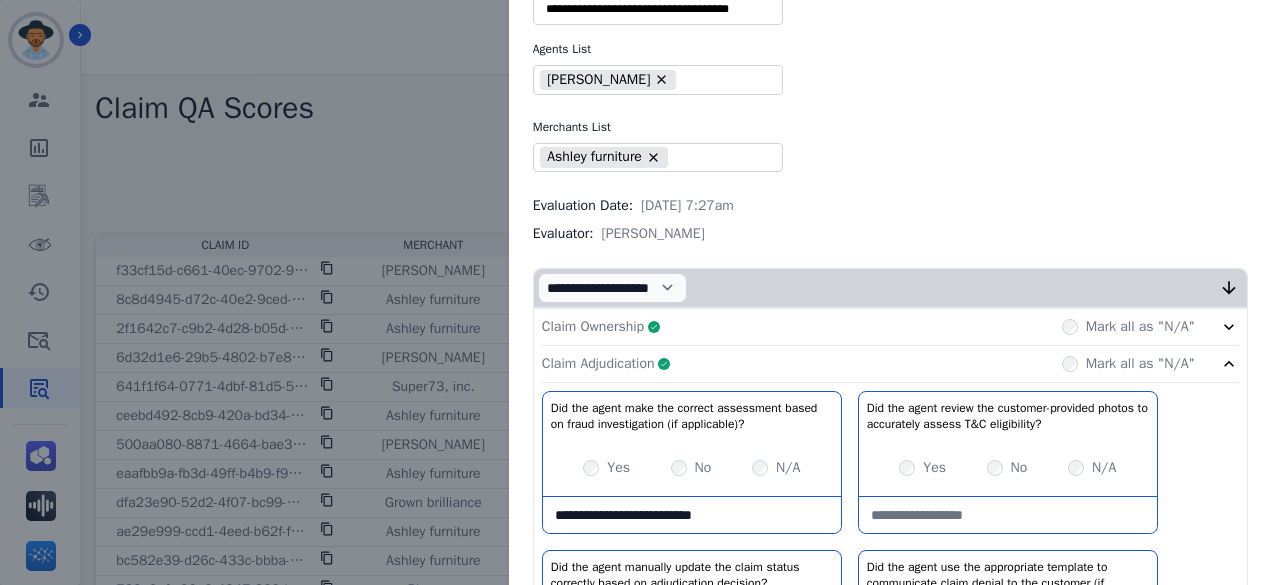 click on "**********" at bounding box center [692, 515] 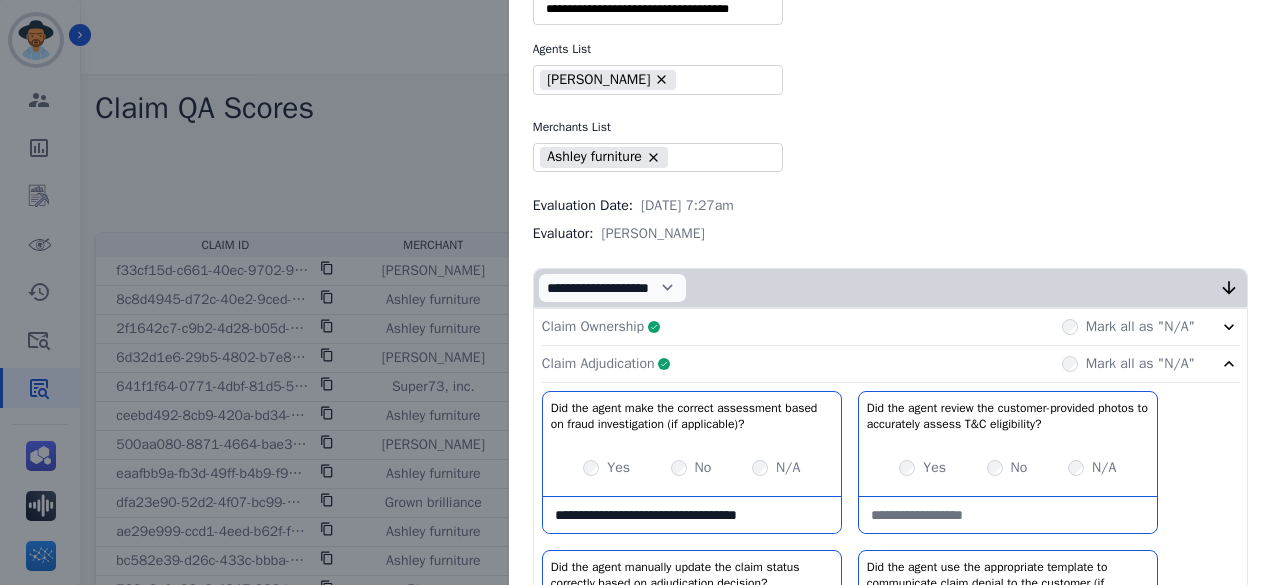 type on "**********" 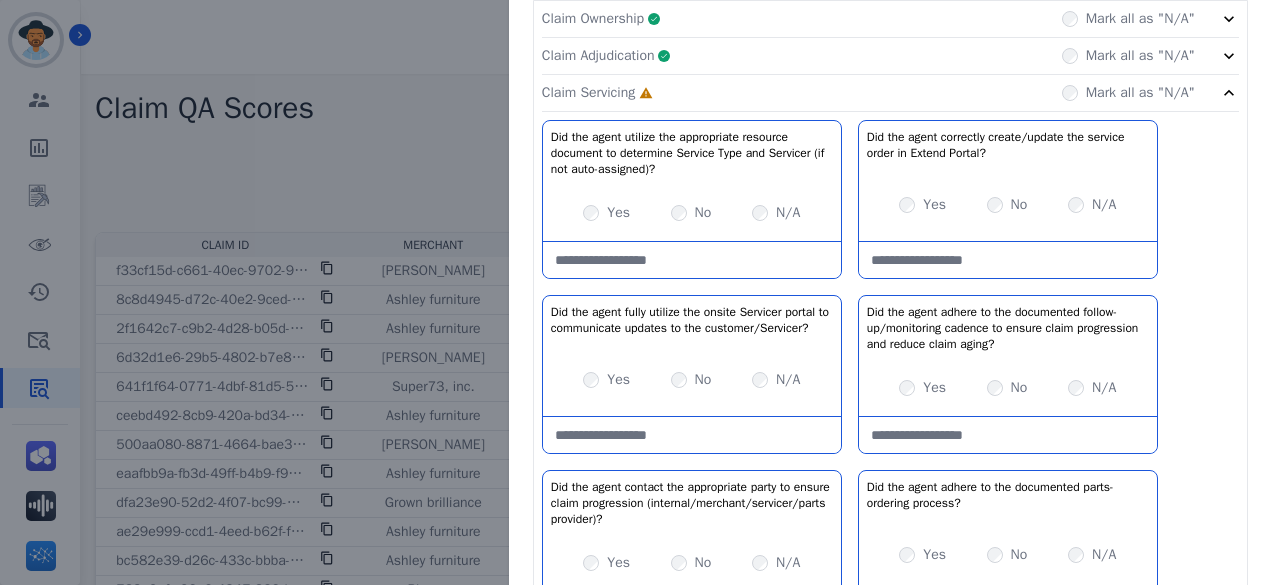 scroll, scrollTop: 369, scrollLeft: 0, axis: vertical 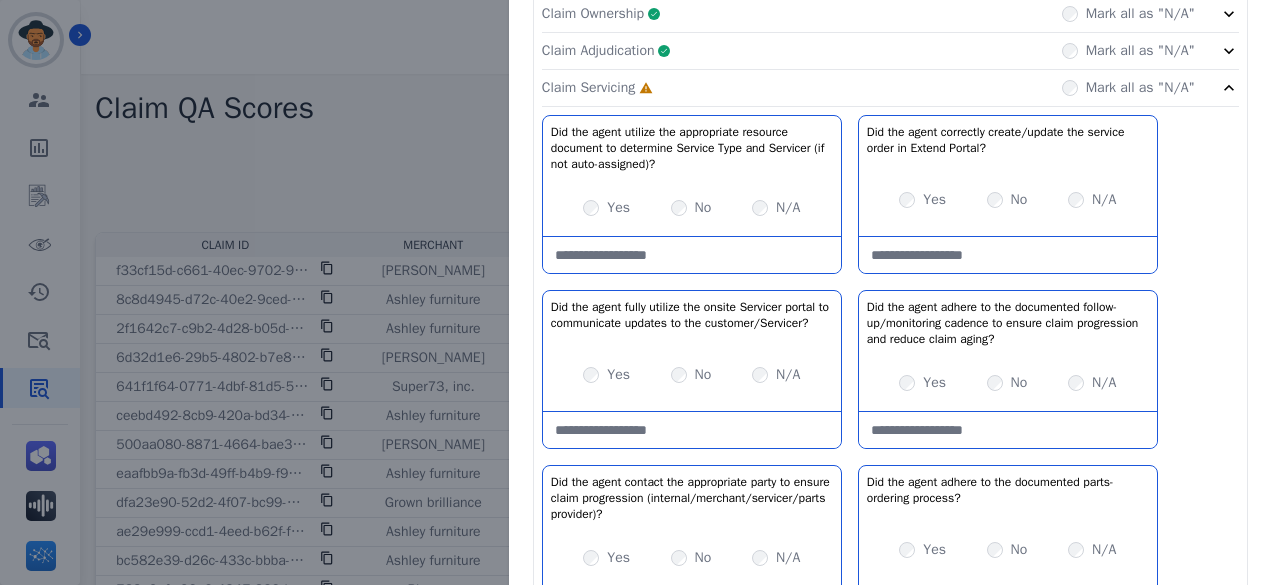 click on "Yes" at bounding box center [922, 200] 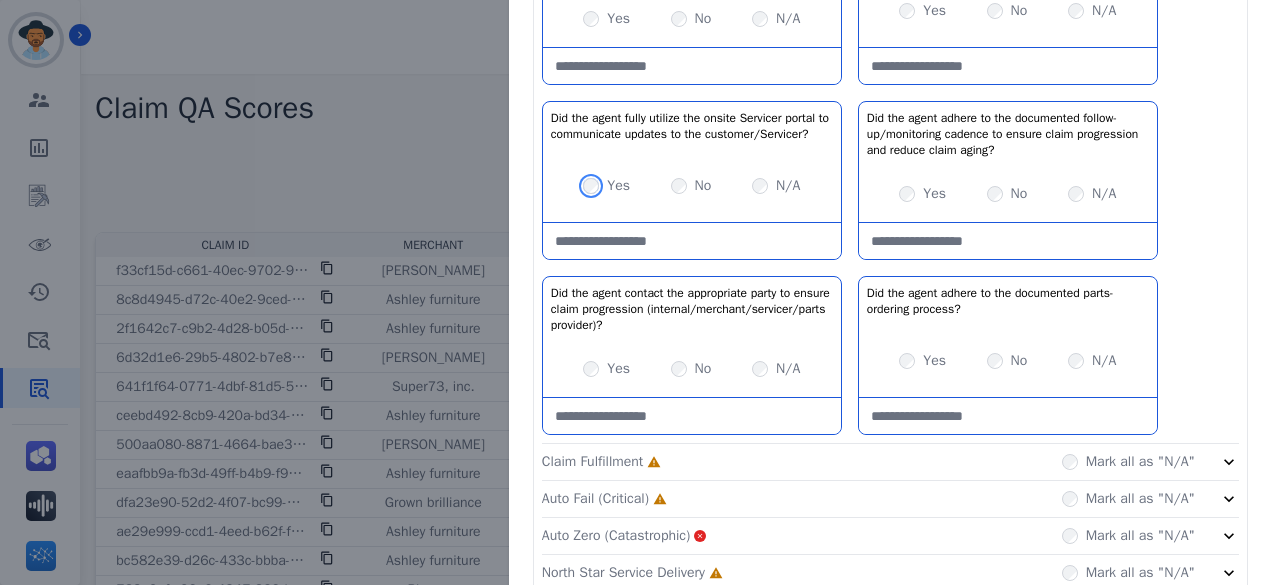 scroll, scrollTop: 562, scrollLeft: 0, axis: vertical 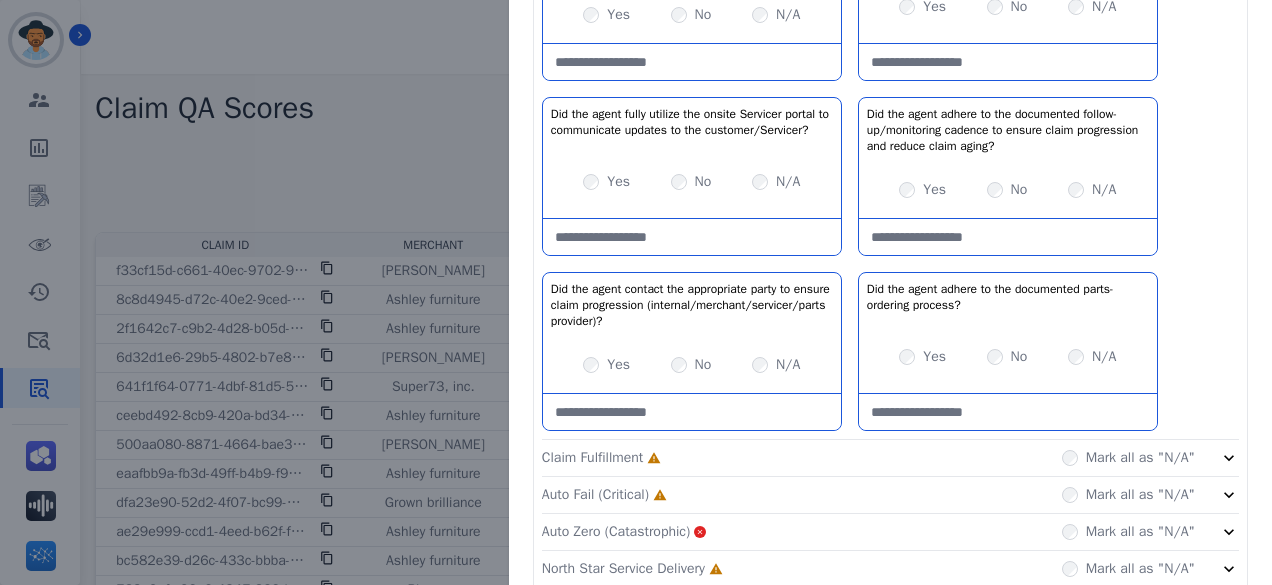 click on "Yes" at bounding box center [606, 365] 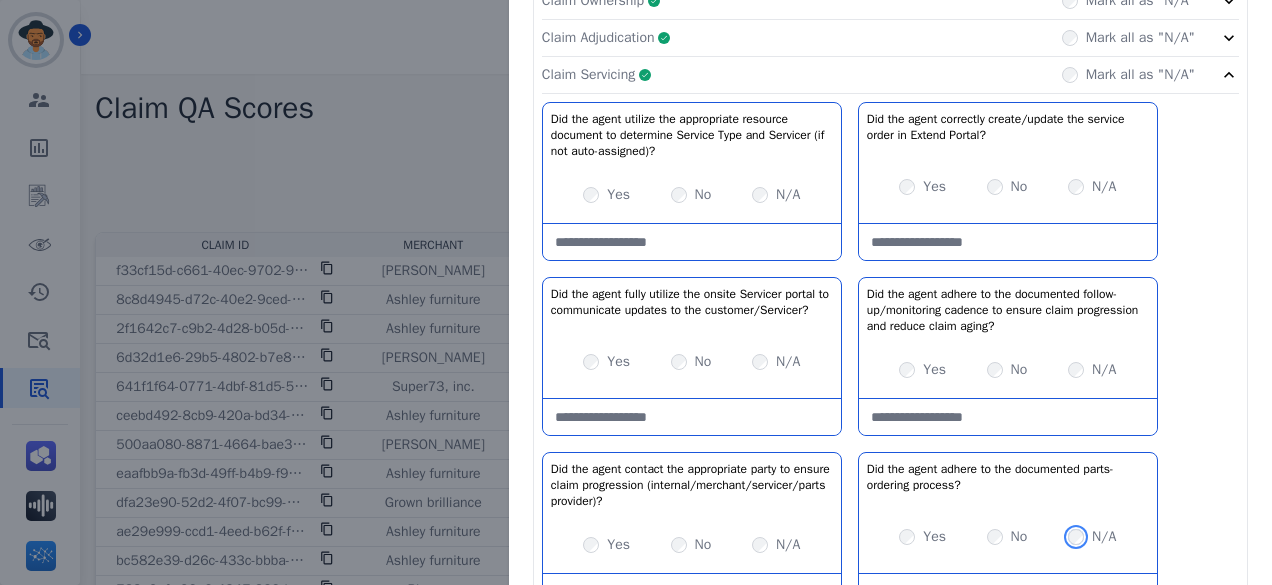 scroll, scrollTop: 354, scrollLeft: 0, axis: vertical 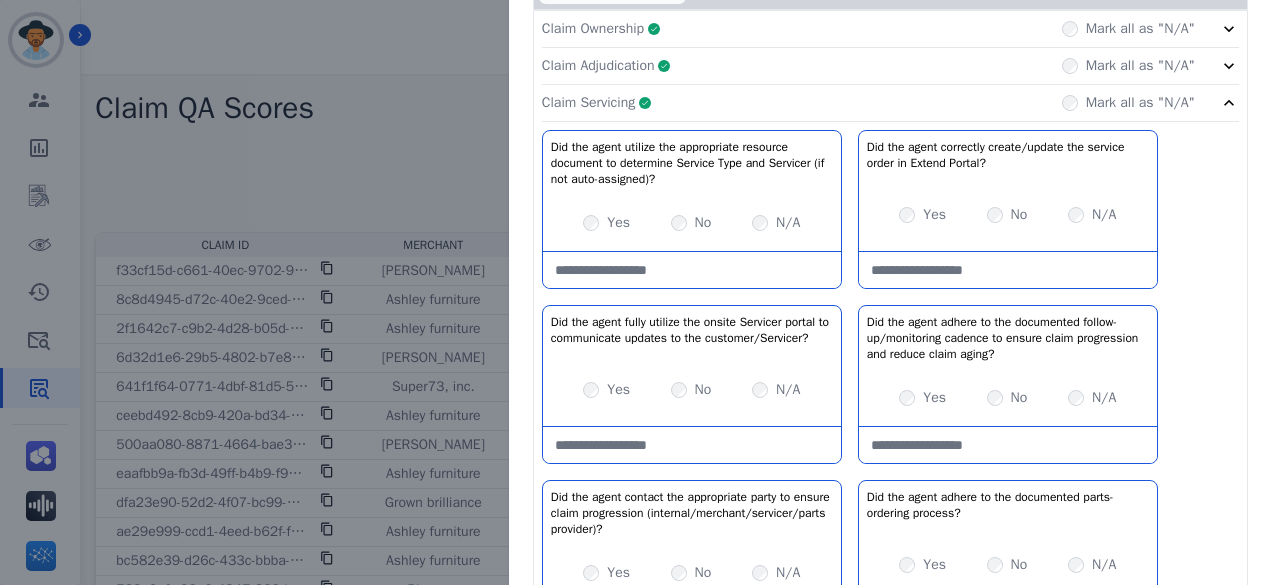 click on "Claim Servicing     Complete         Mark all as "N/A"" 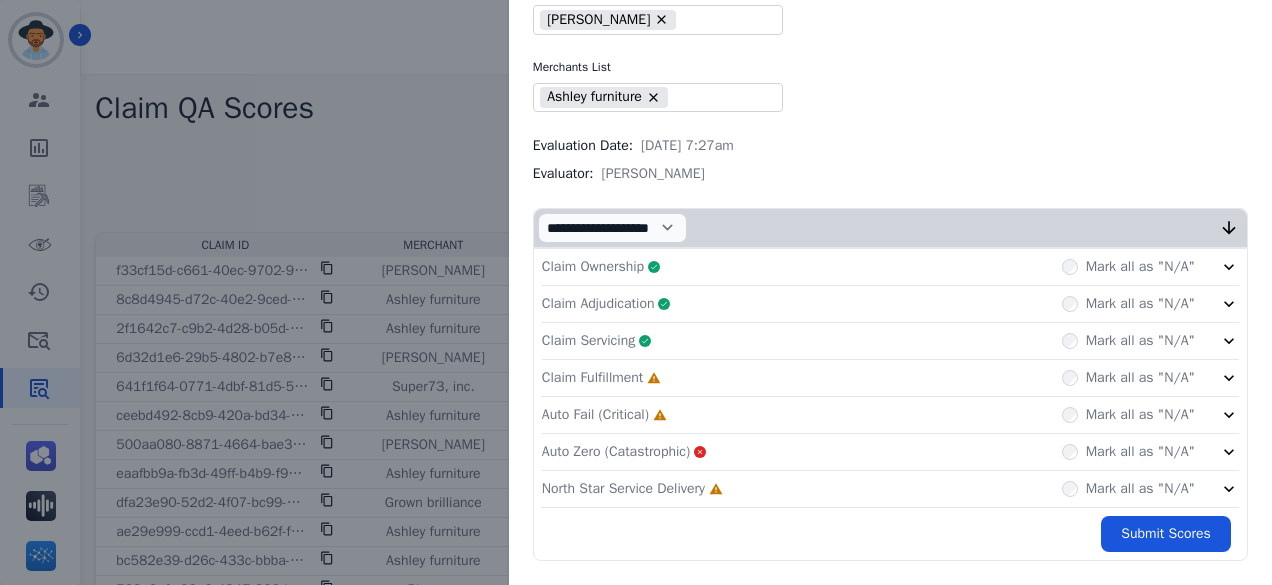 scroll, scrollTop: 111, scrollLeft: 0, axis: vertical 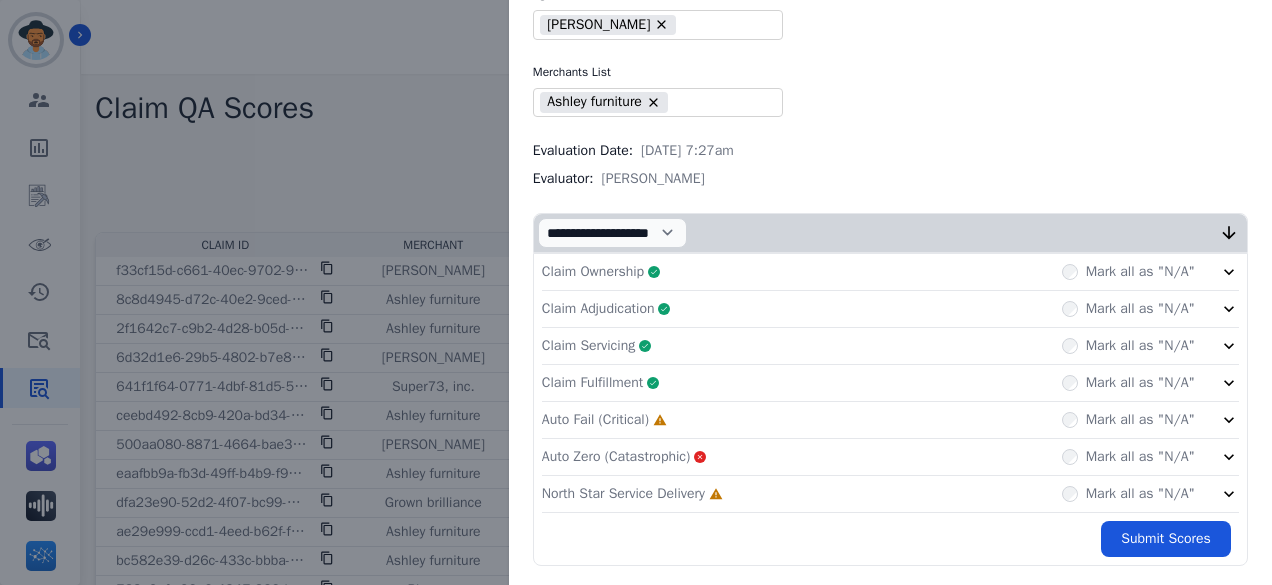 click on "Auto Fail (Critical)     Incomplete         Mark all as "N/A"" 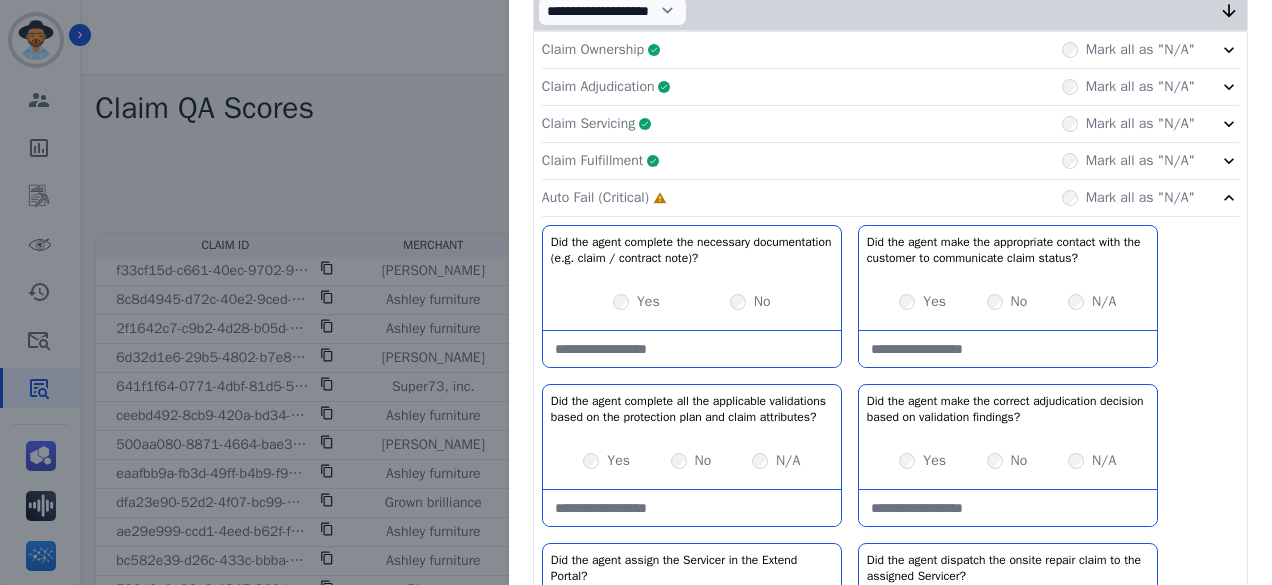 scroll, scrollTop: 336, scrollLeft: 0, axis: vertical 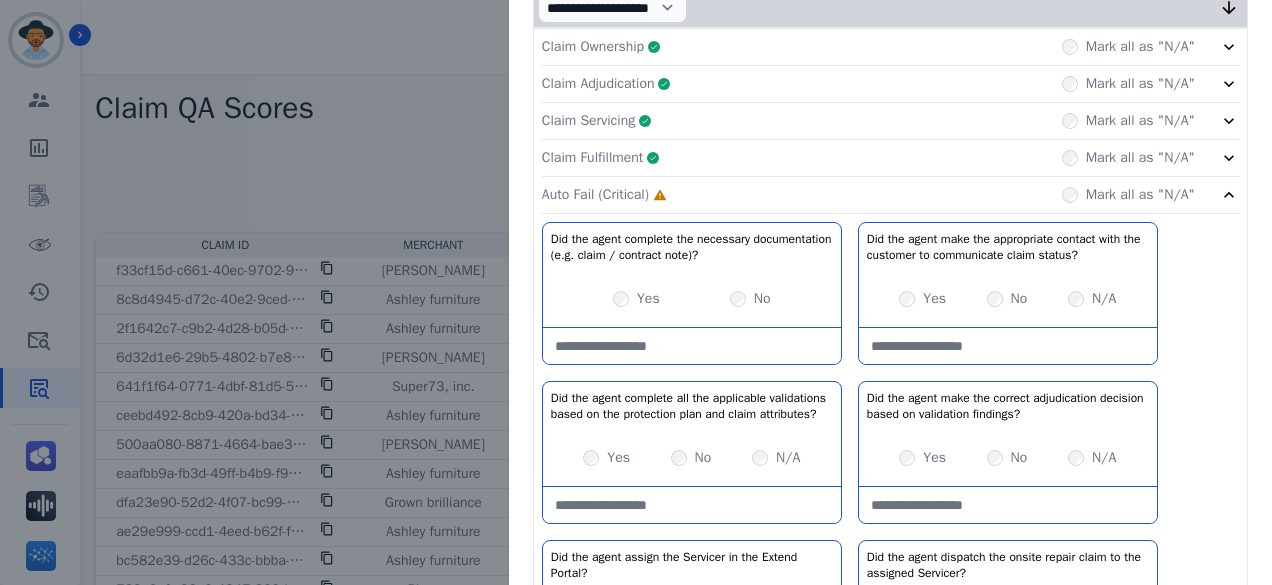 click on "Claim Fulfillment     Complete         Mark all as "N/A"" 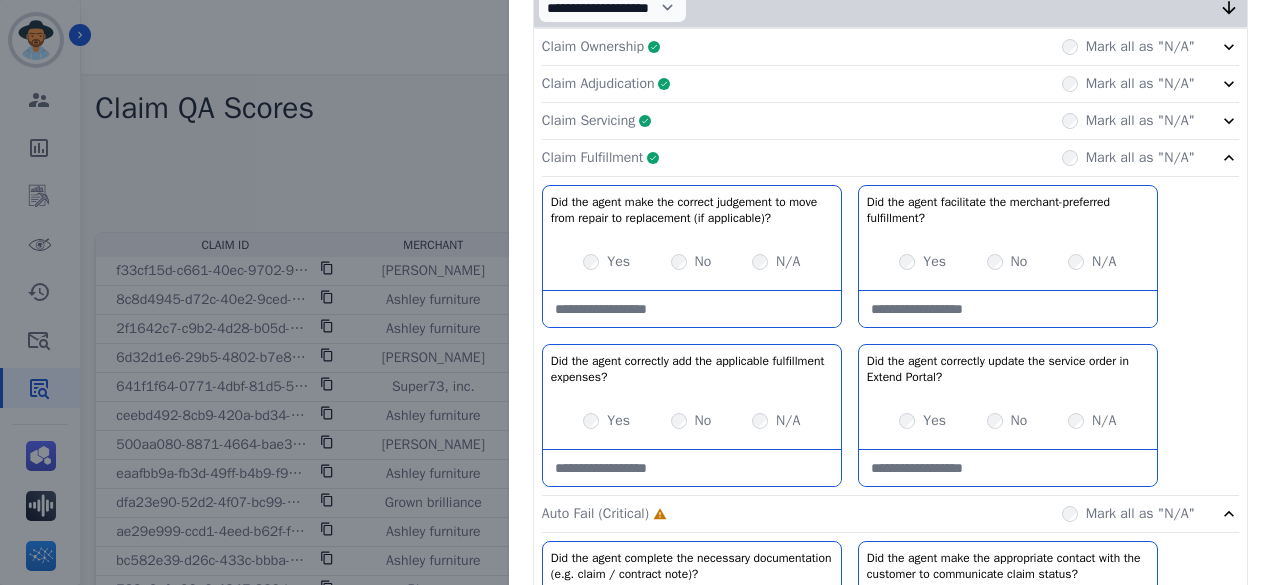 click at bounding box center (692, 309) 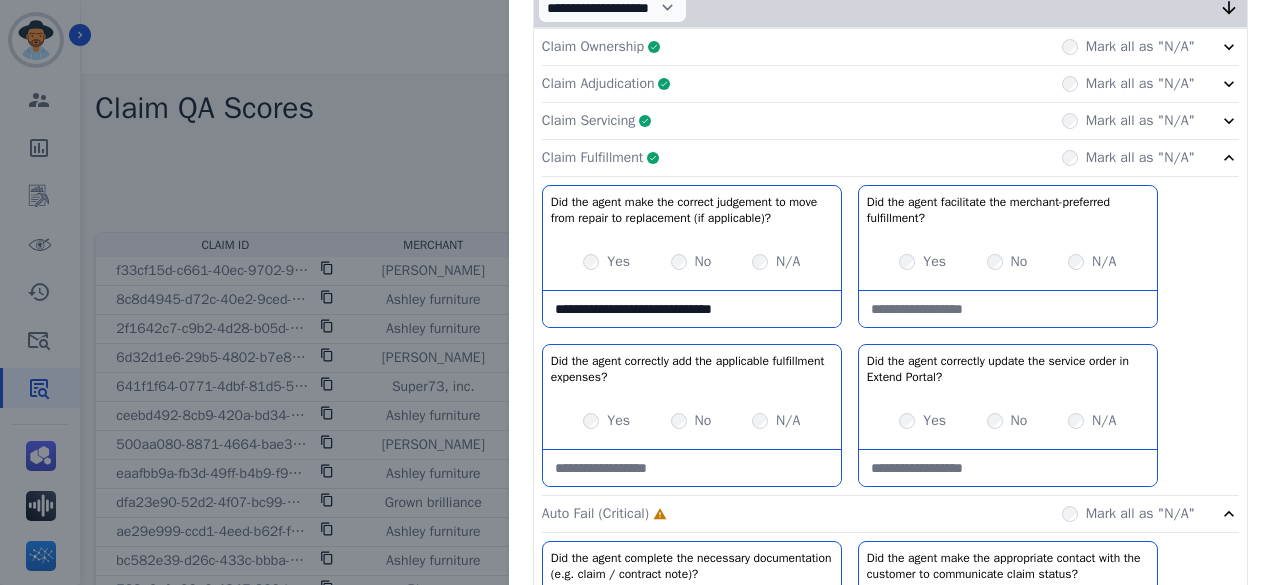 type on "**********" 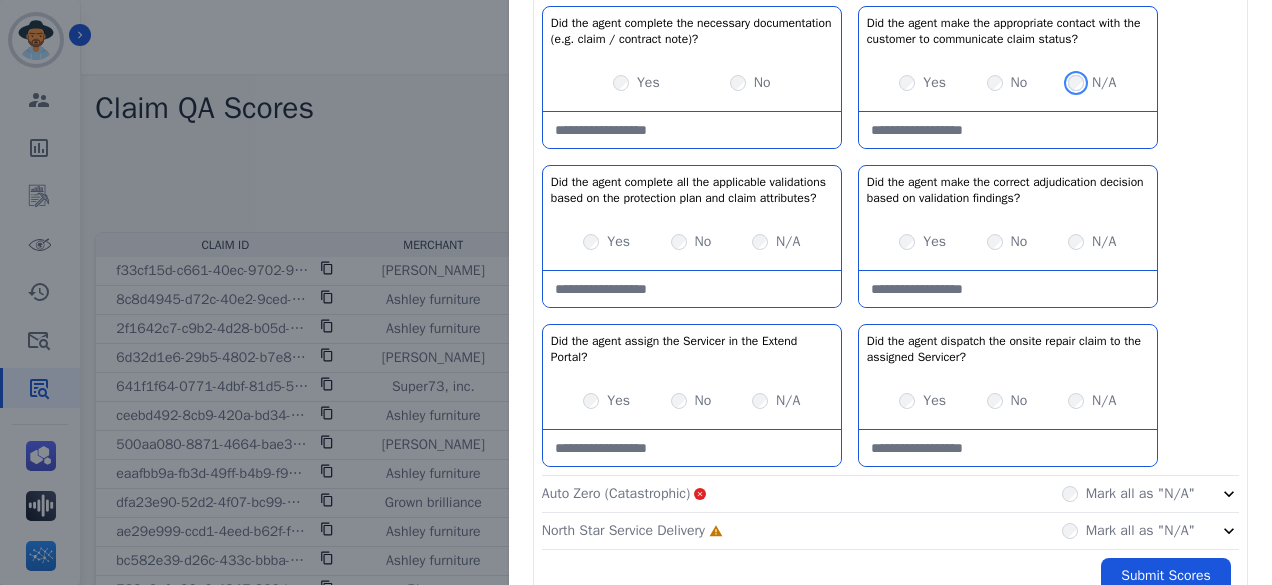 scroll, scrollTop: 553, scrollLeft: 0, axis: vertical 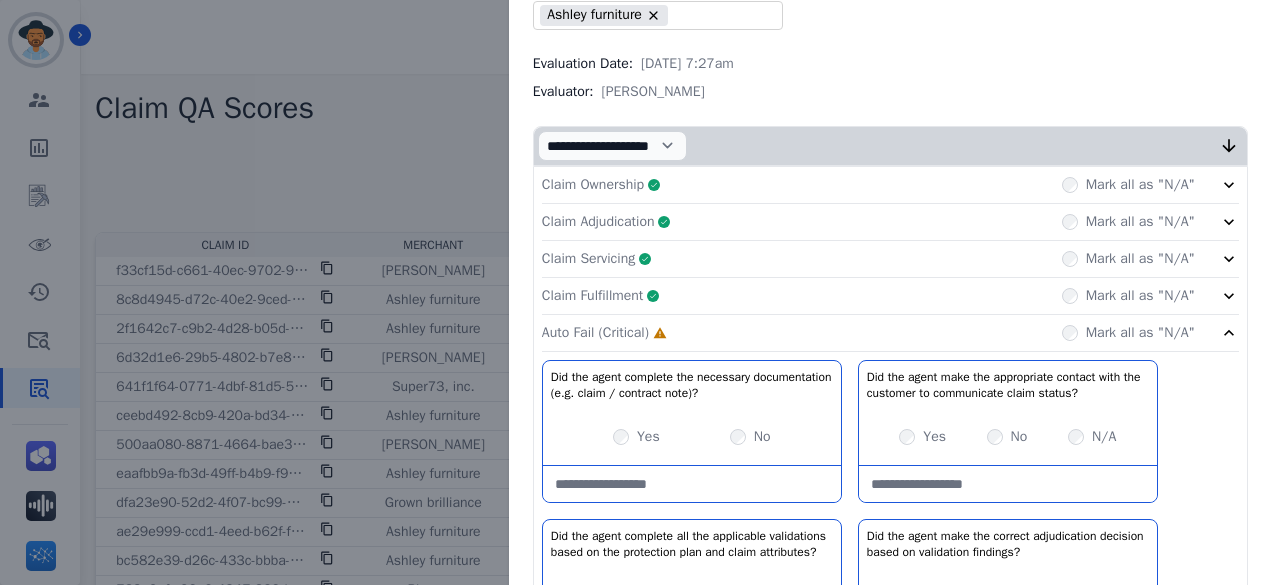 click on "Claim Fulfillment     Complete         Mark all as "N/A"" 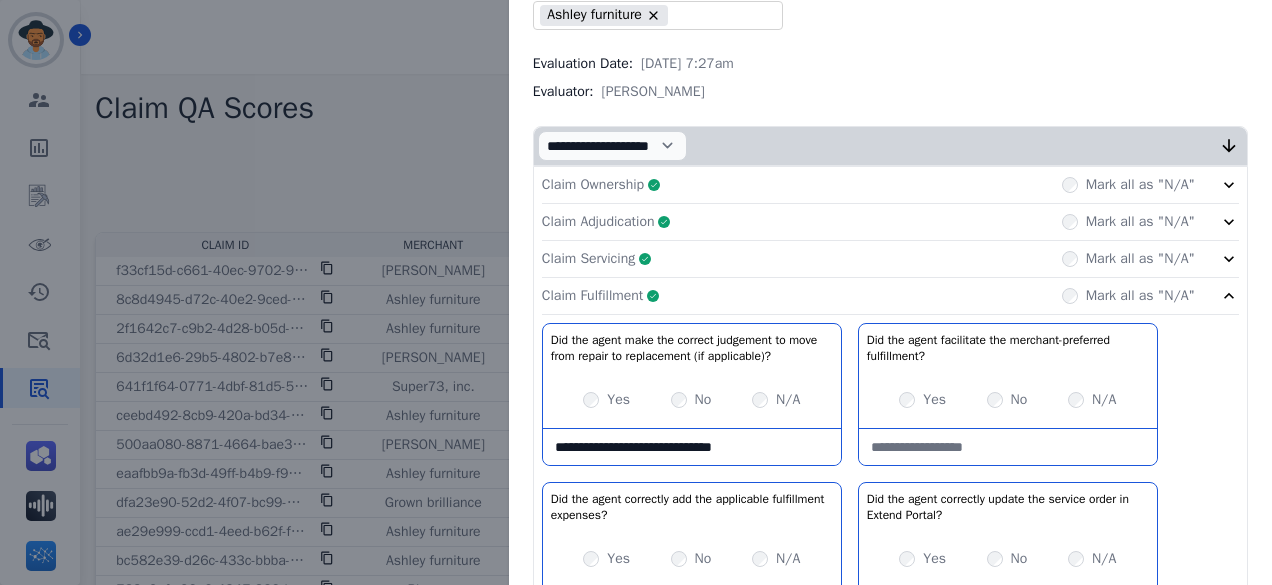 drag, startPoint x: 736, startPoint y: 451, endPoint x: 502, endPoint y: 471, distance: 234.85315 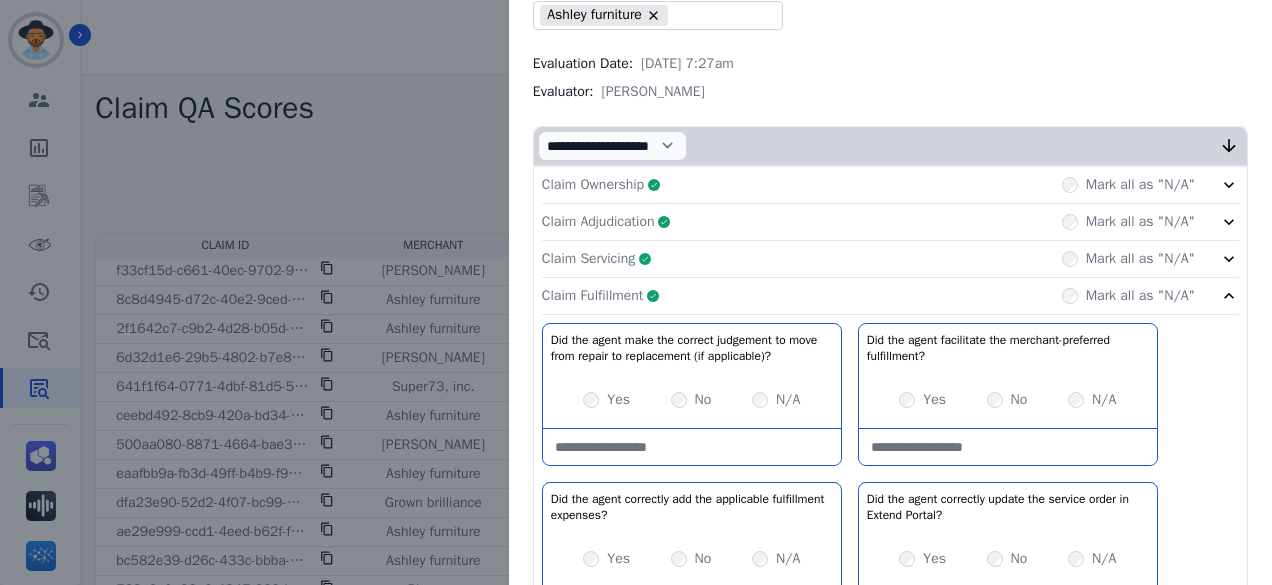 type 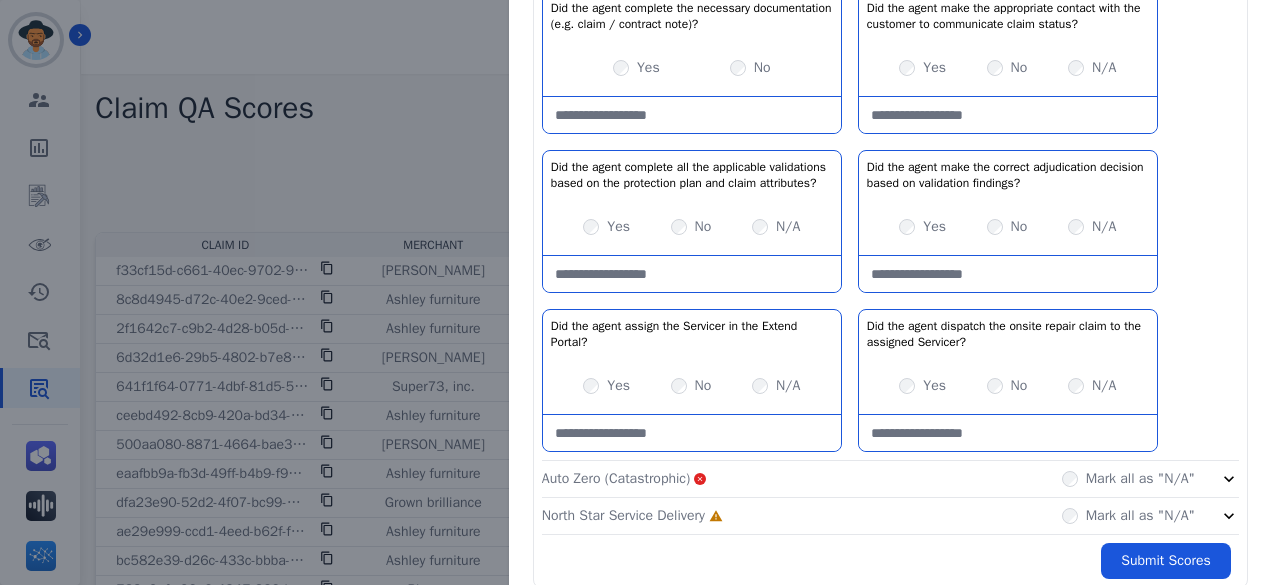 scroll, scrollTop: 568, scrollLeft: 0, axis: vertical 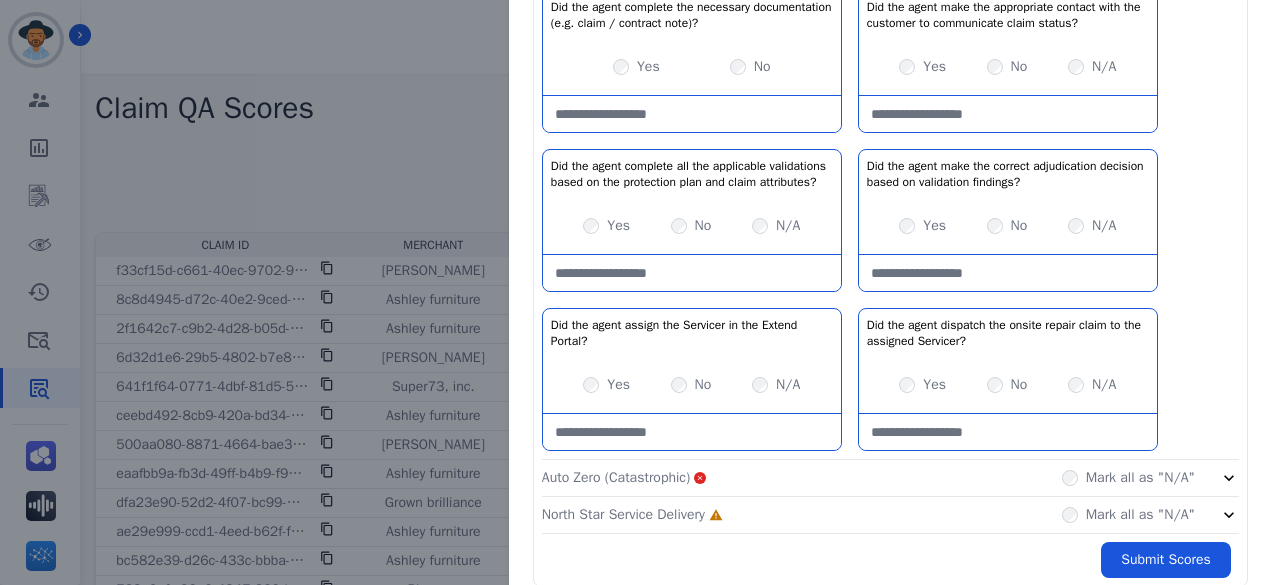 click on "Yes     No     N/A" at bounding box center (692, 385) 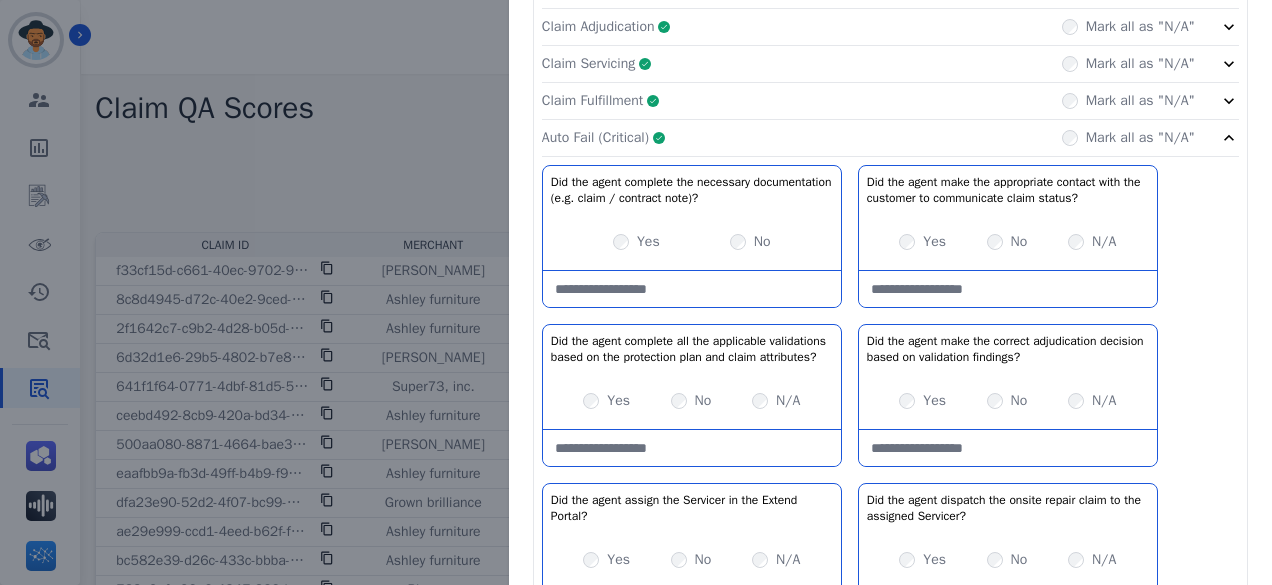 click on "Auto Fail (Critical)     Complete         Mark all as "N/A"" 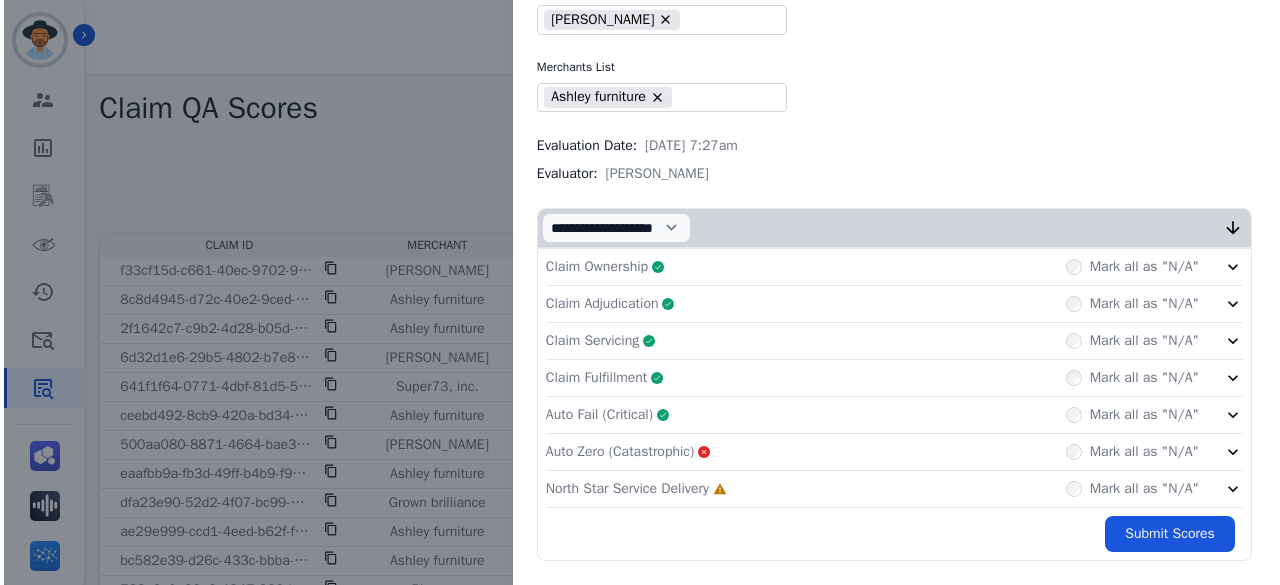 scroll, scrollTop: 111, scrollLeft: 0, axis: vertical 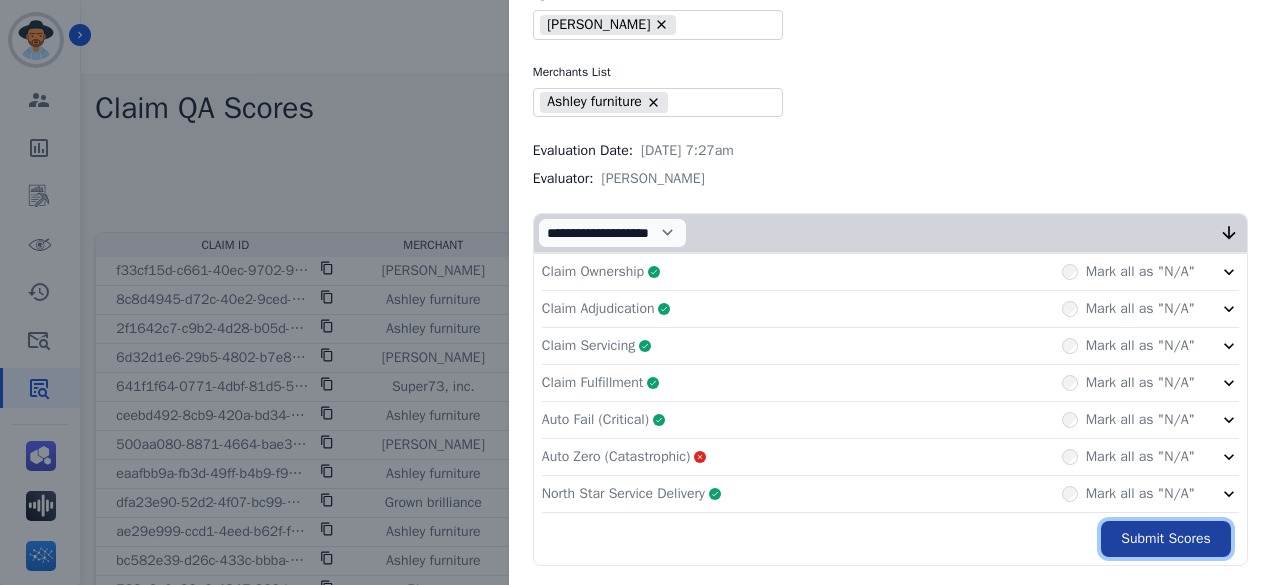 click on "Submit Scores" at bounding box center (1166, 539) 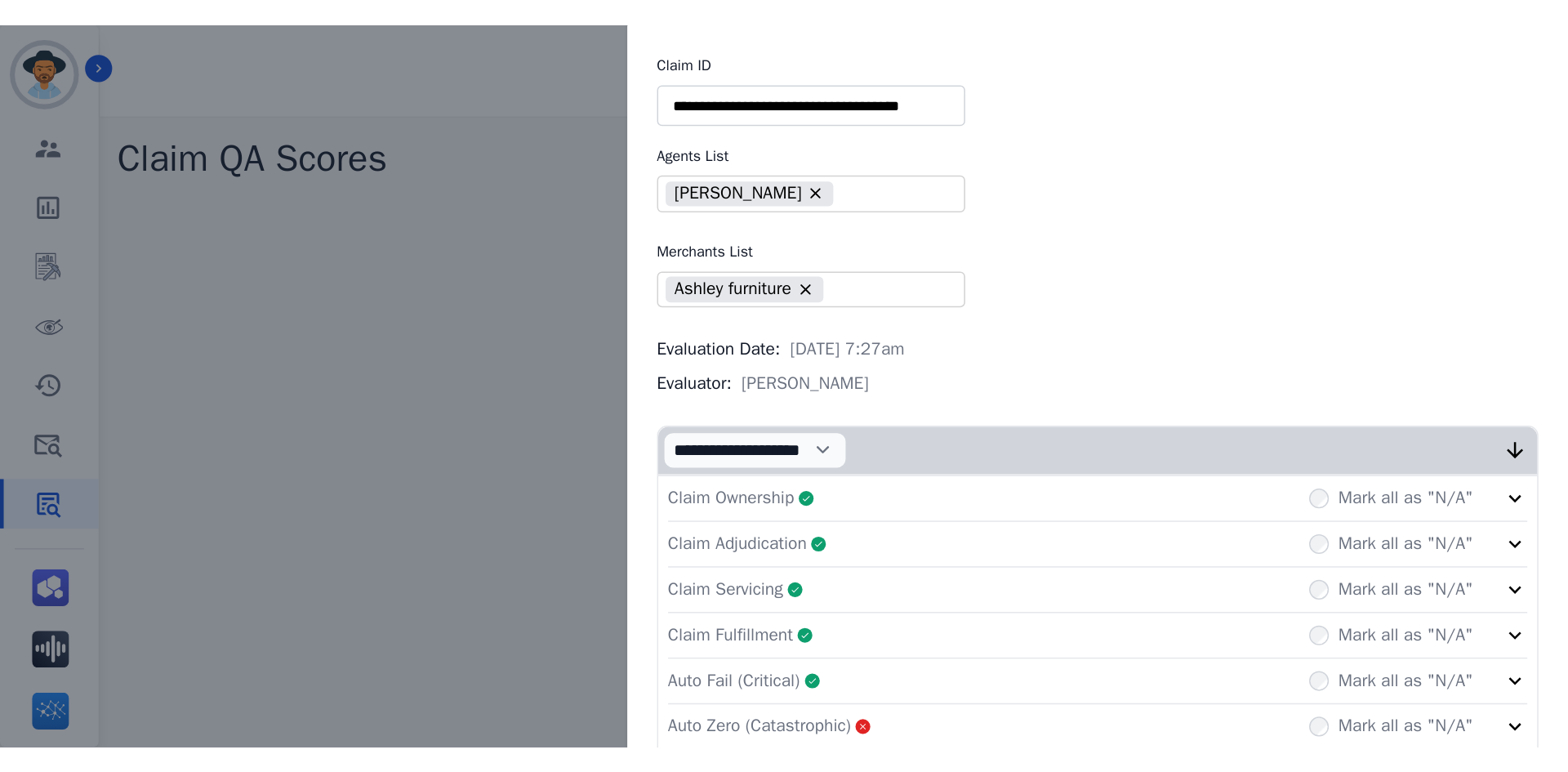 scroll, scrollTop: 182, scrollLeft: 0, axis: vertical 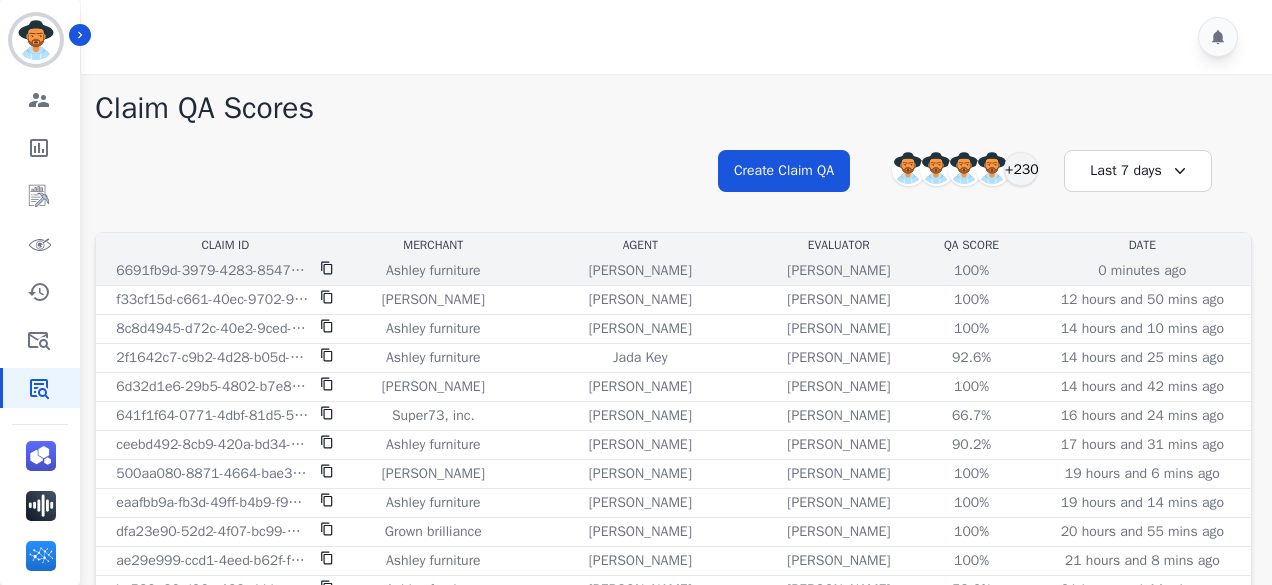 click 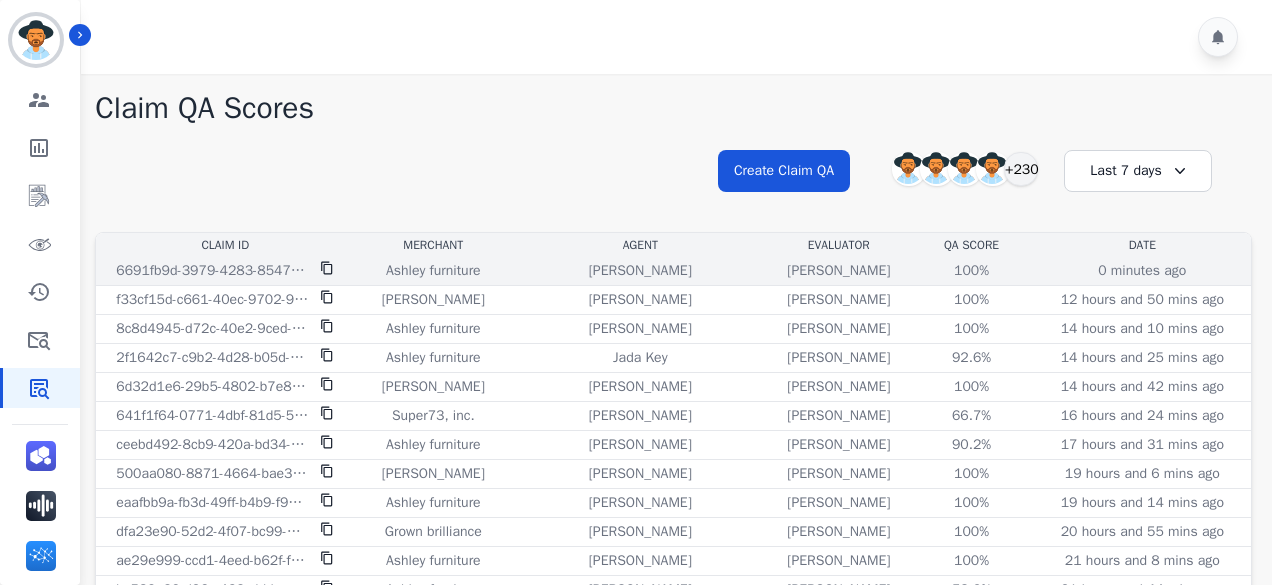 click 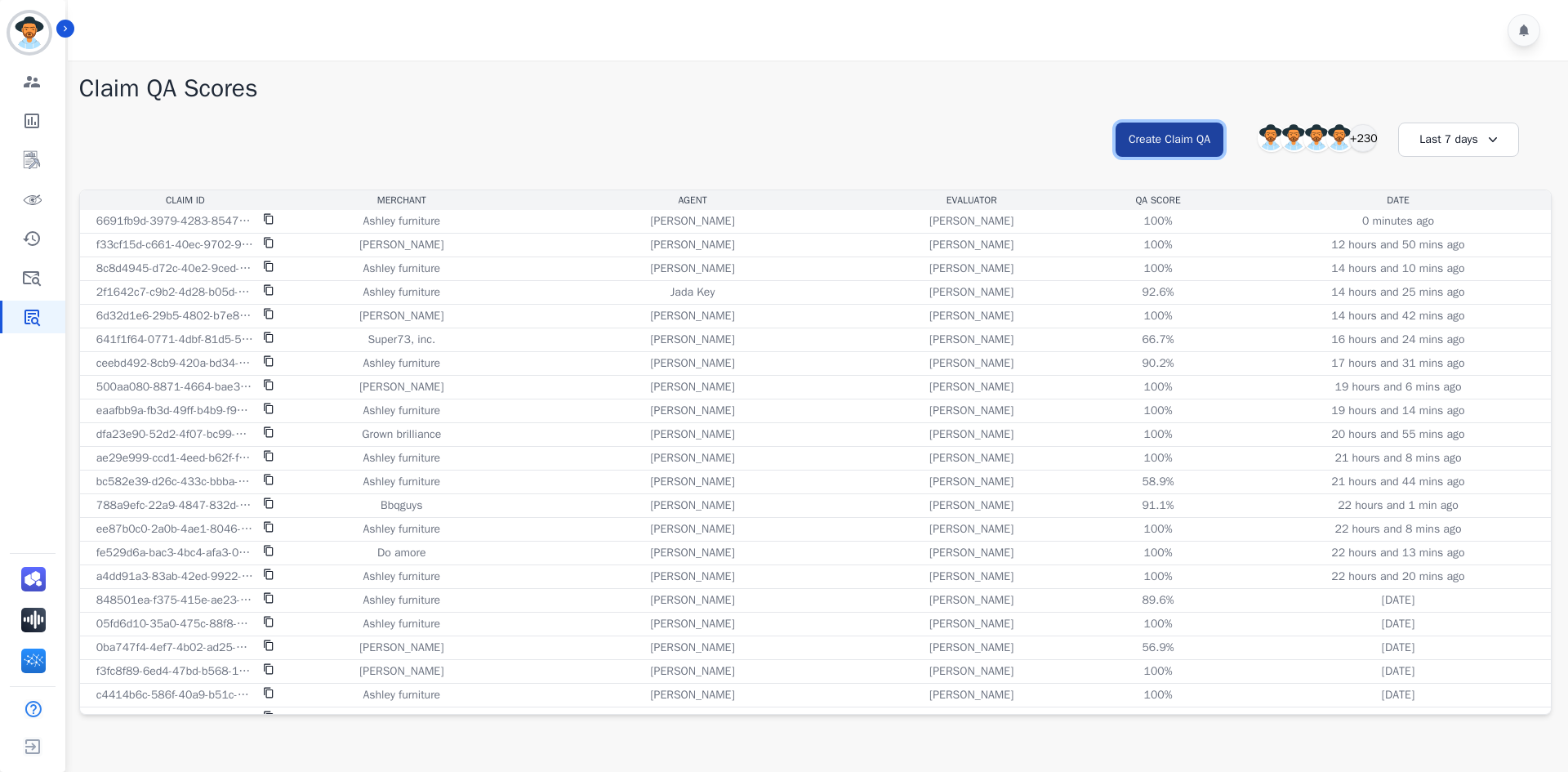 click on "Create Claim QA" at bounding box center (1169, 140) 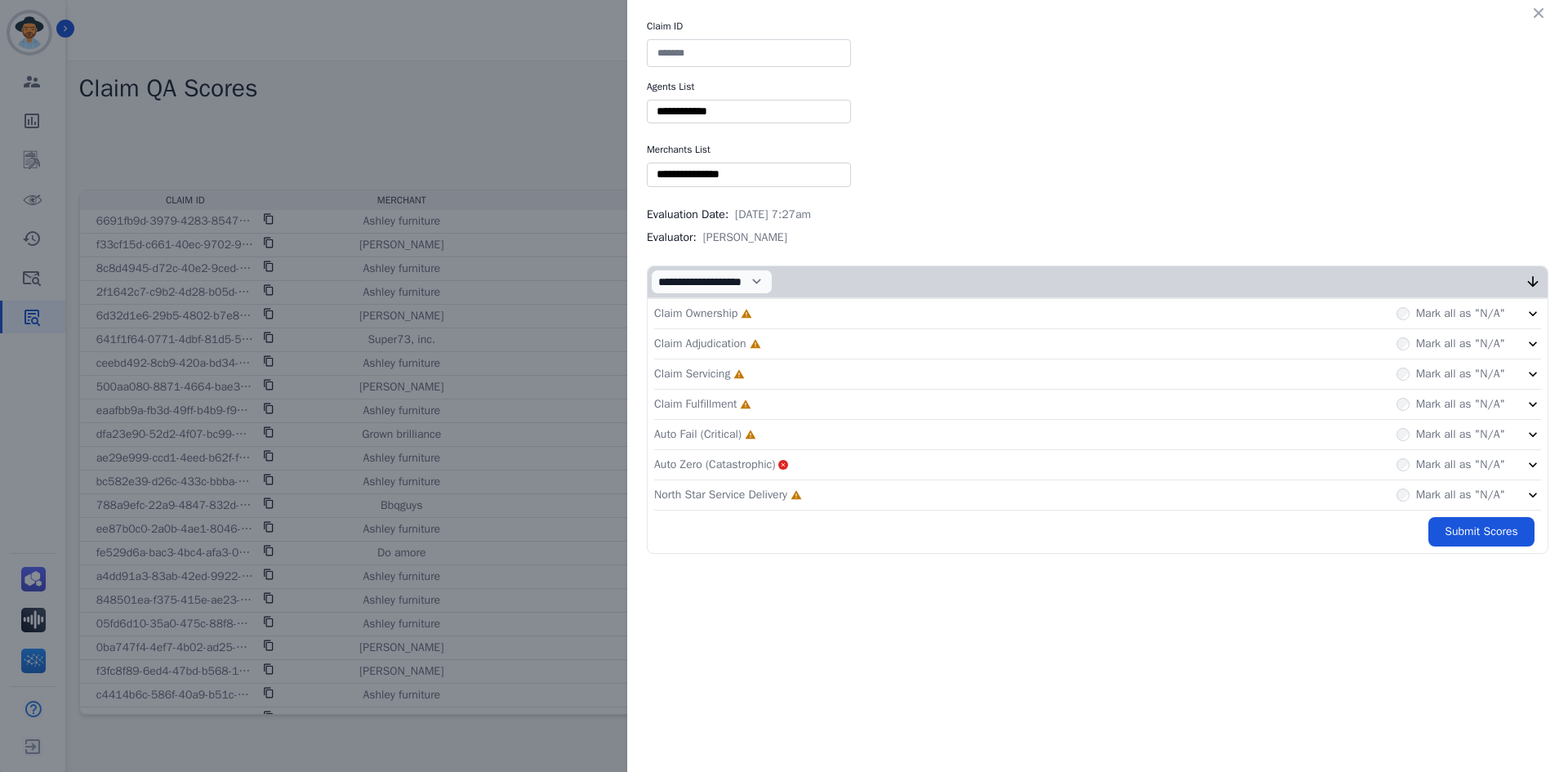 click at bounding box center [749, 53] 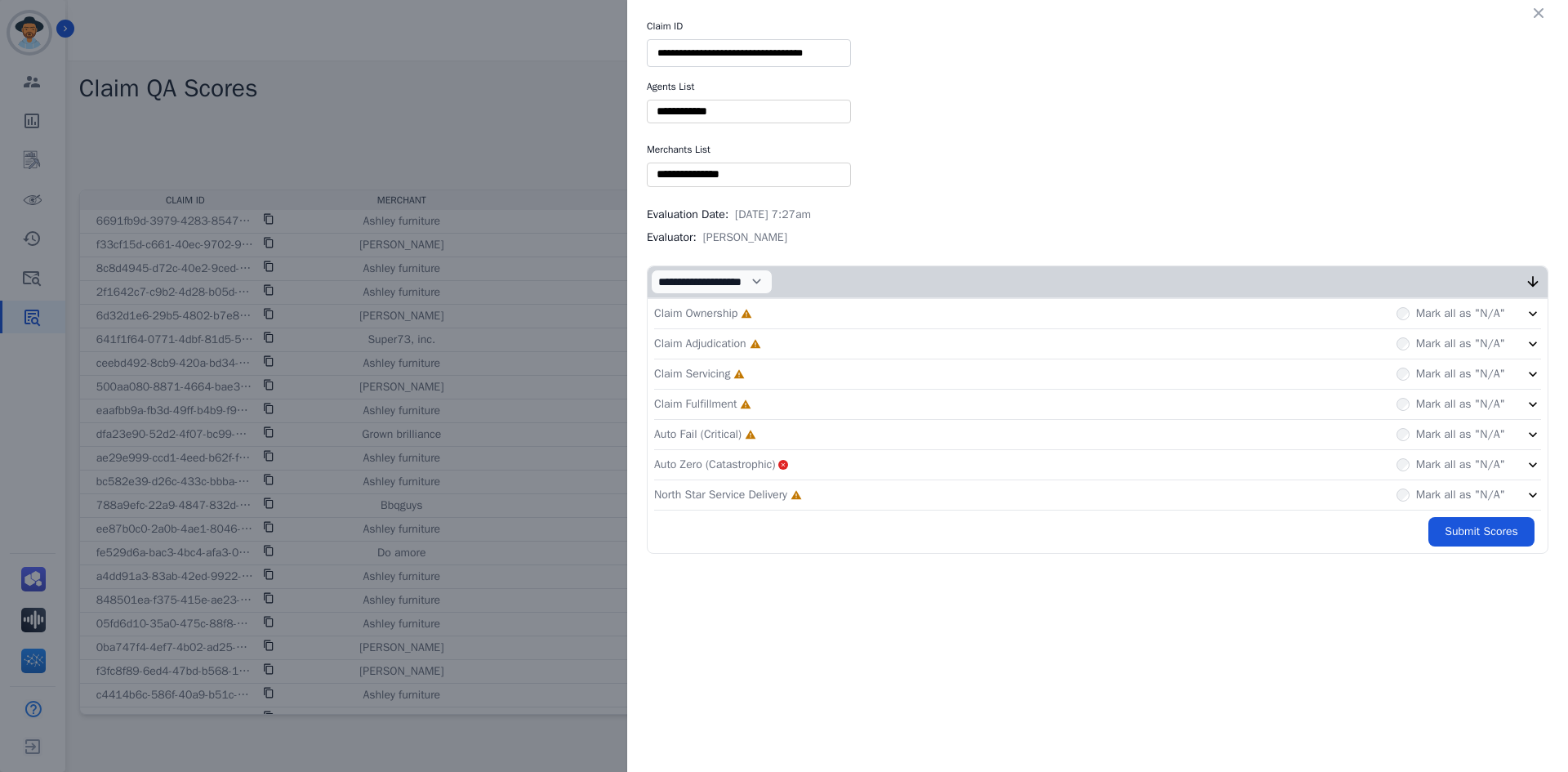 type on "**********" 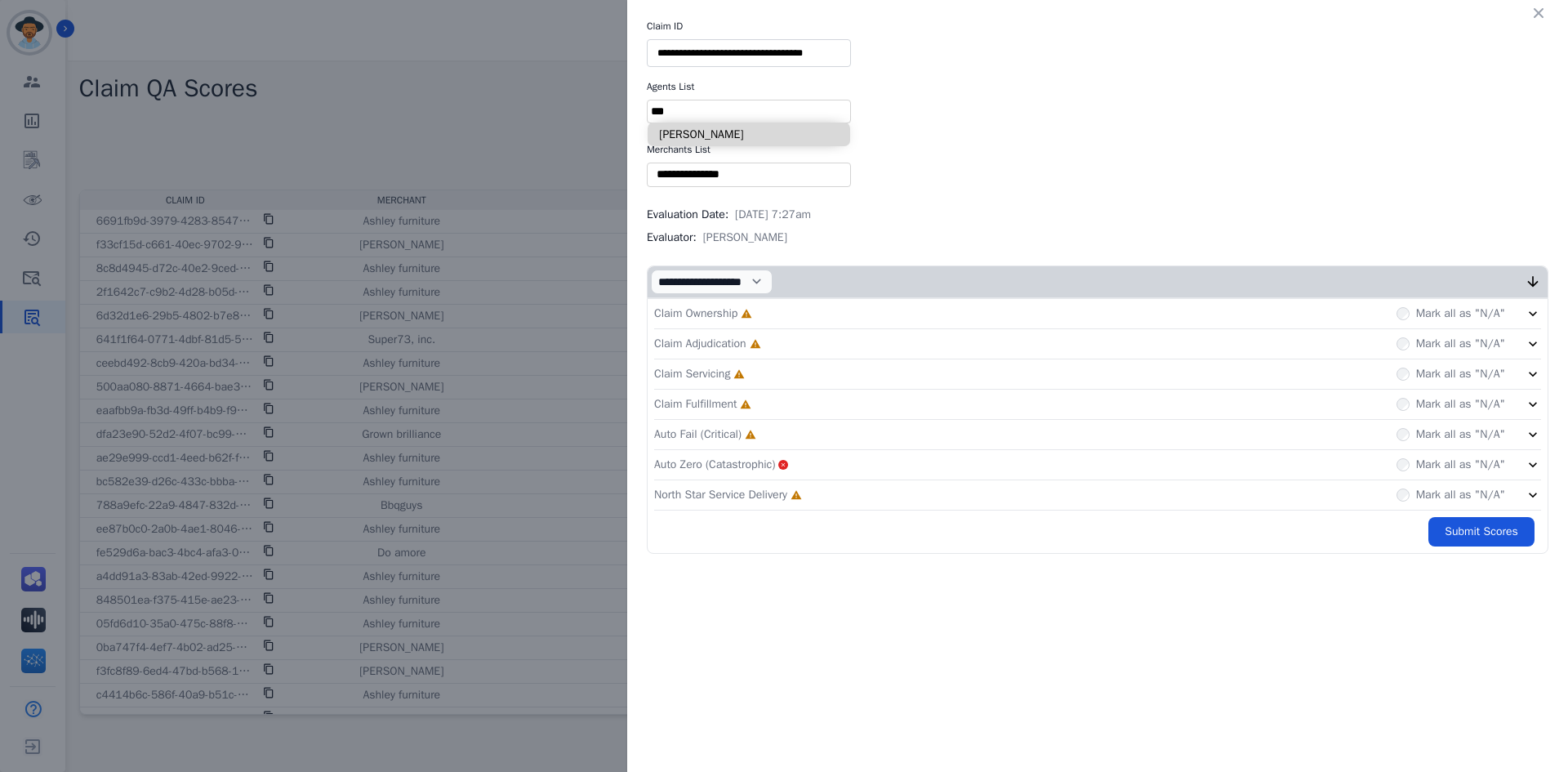 type on "***" 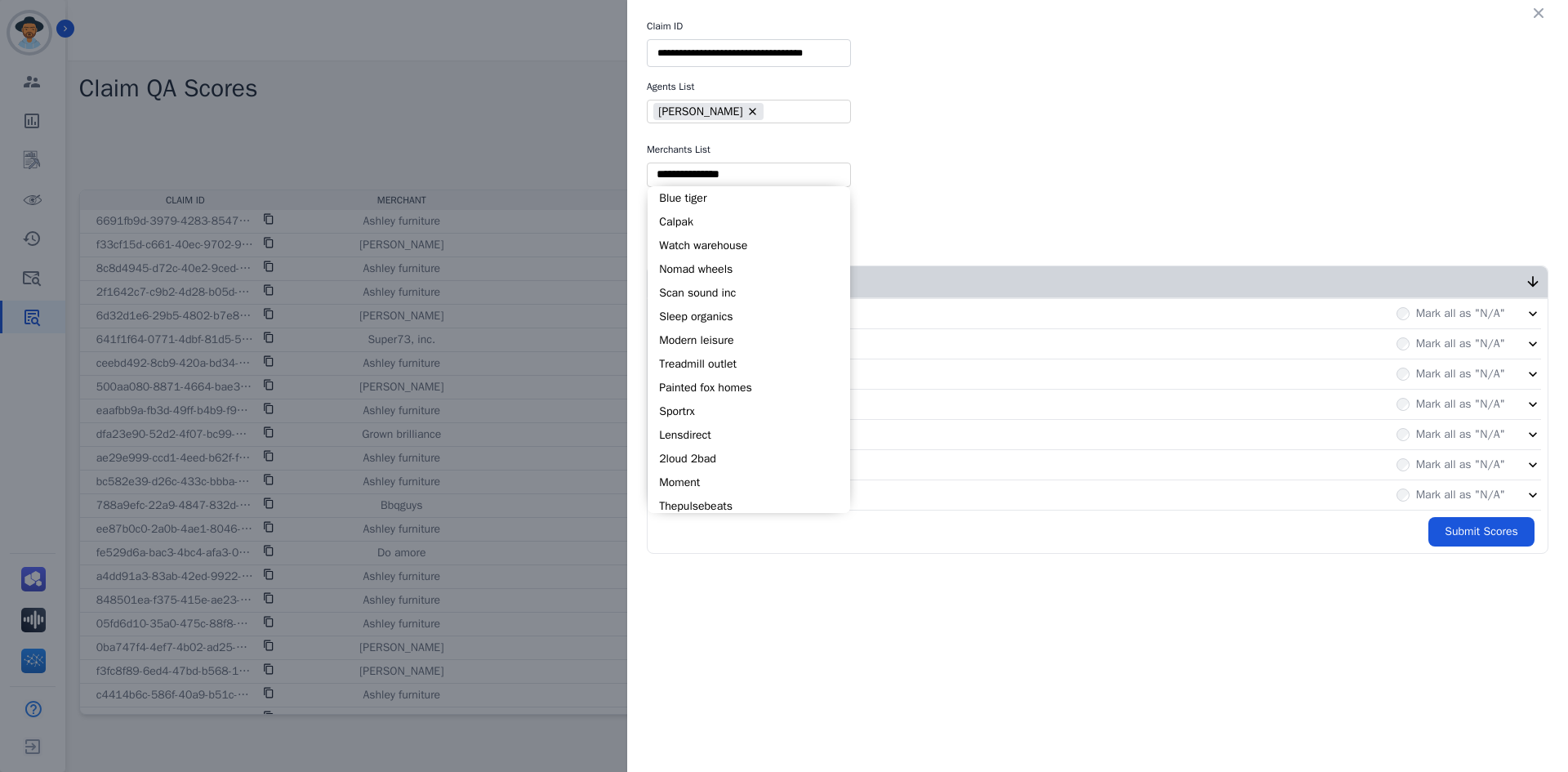 click at bounding box center [749, 174] 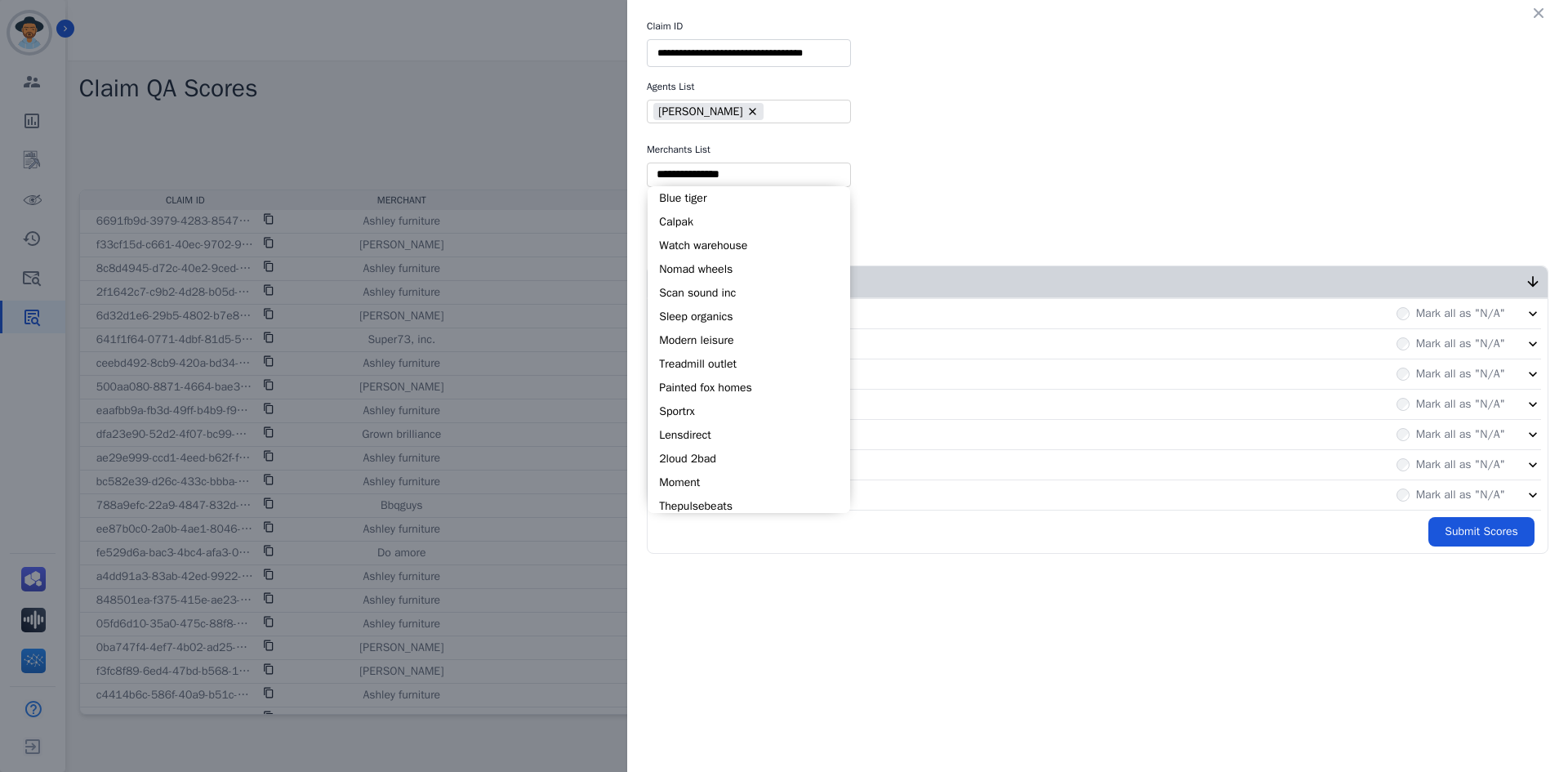 click at bounding box center (749, 174) 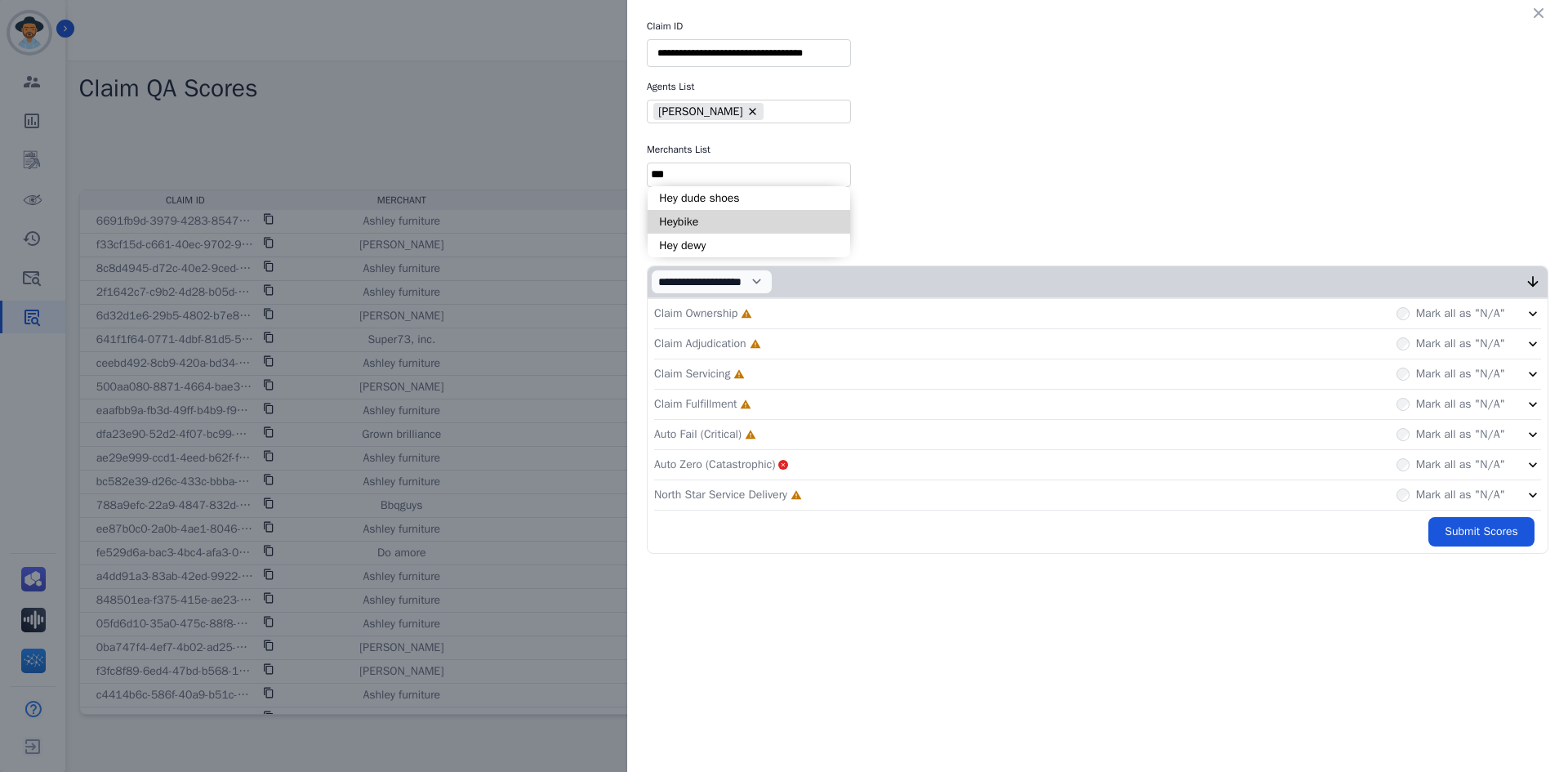 type on "***" 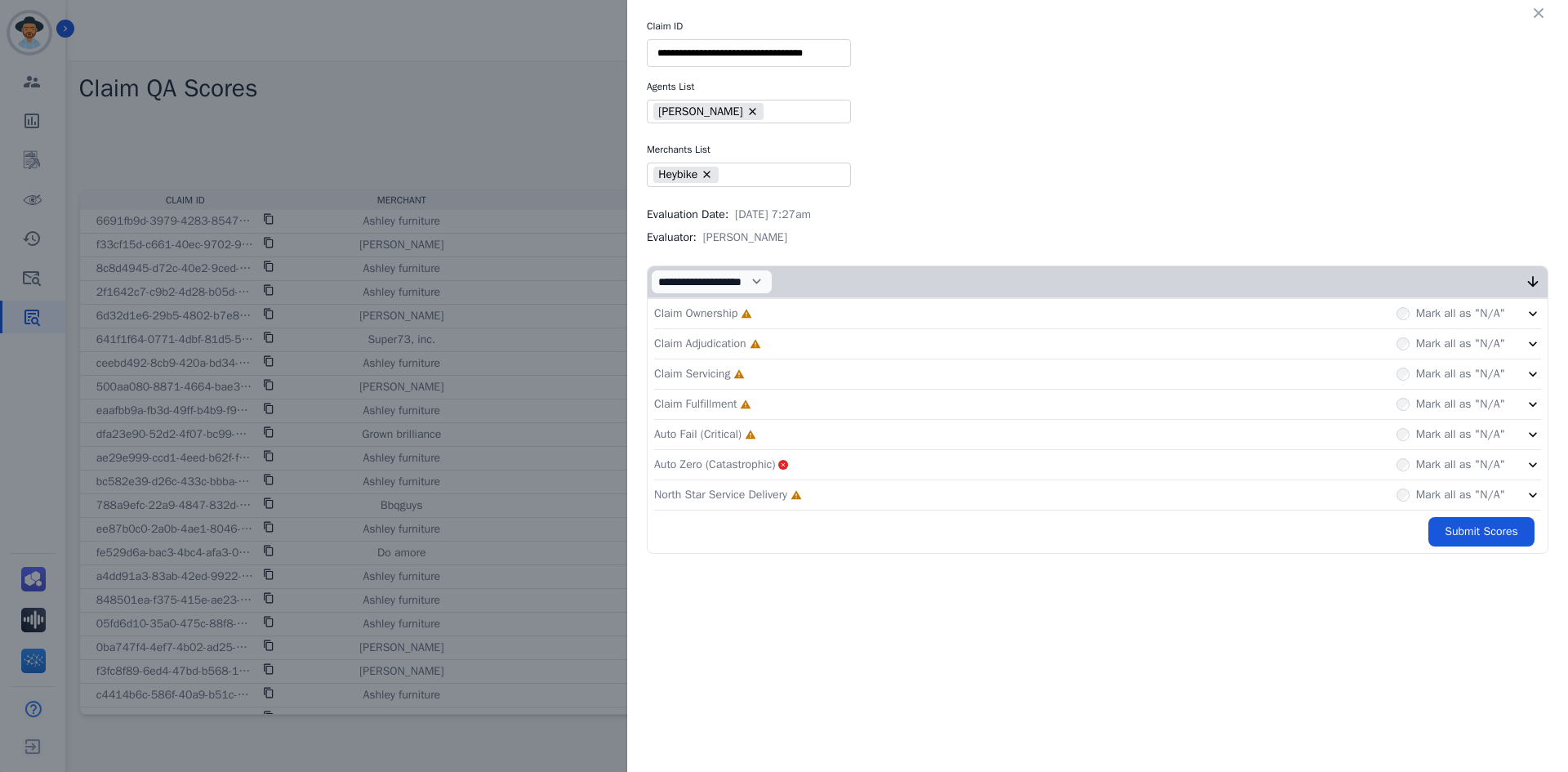 click on "Claim Ownership     Incomplete         Mark all as "N/A"" at bounding box center [1098, 314] 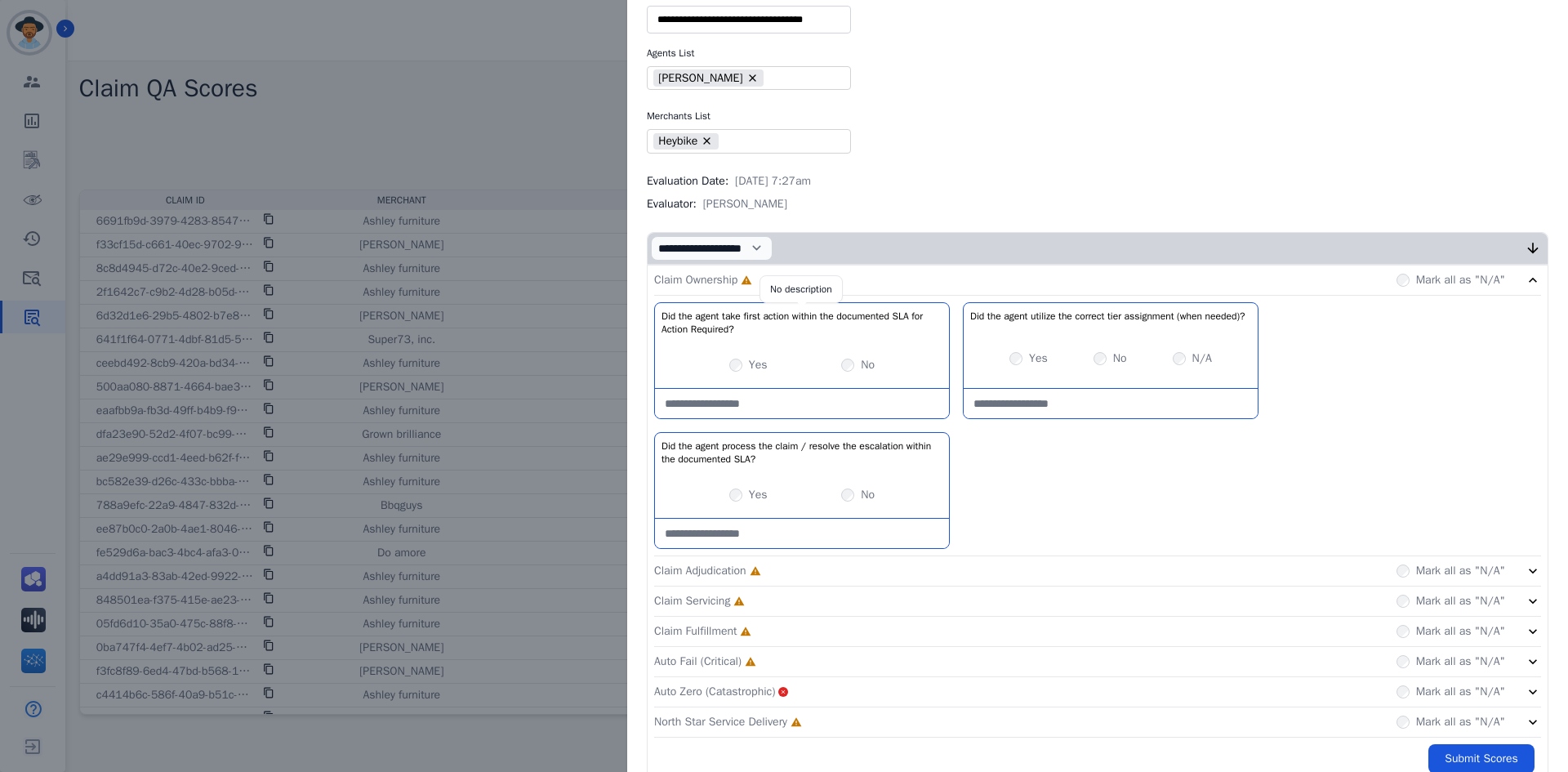scroll, scrollTop: 62, scrollLeft: 0, axis: vertical 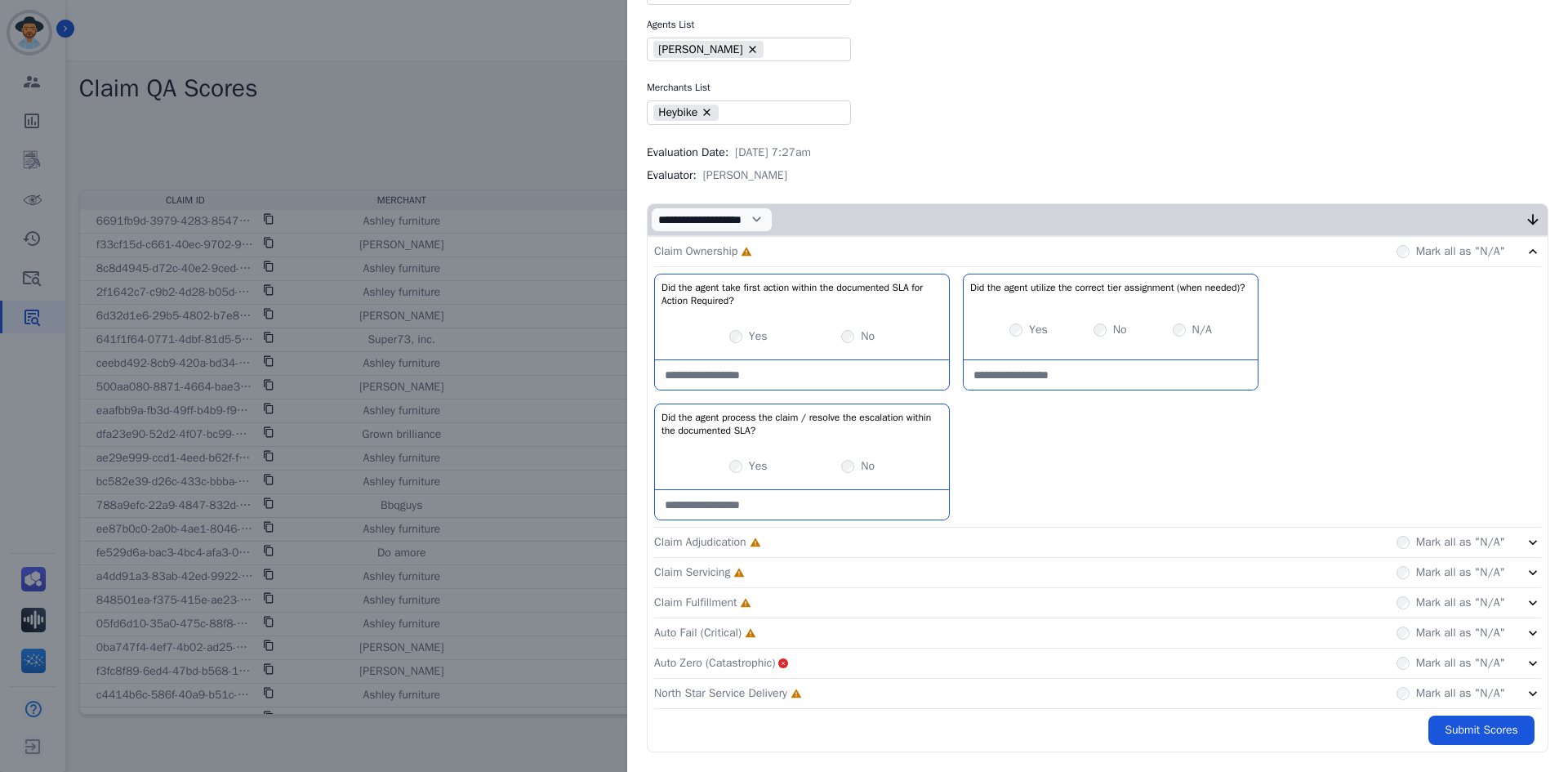 click at bounding box center (802, 375) 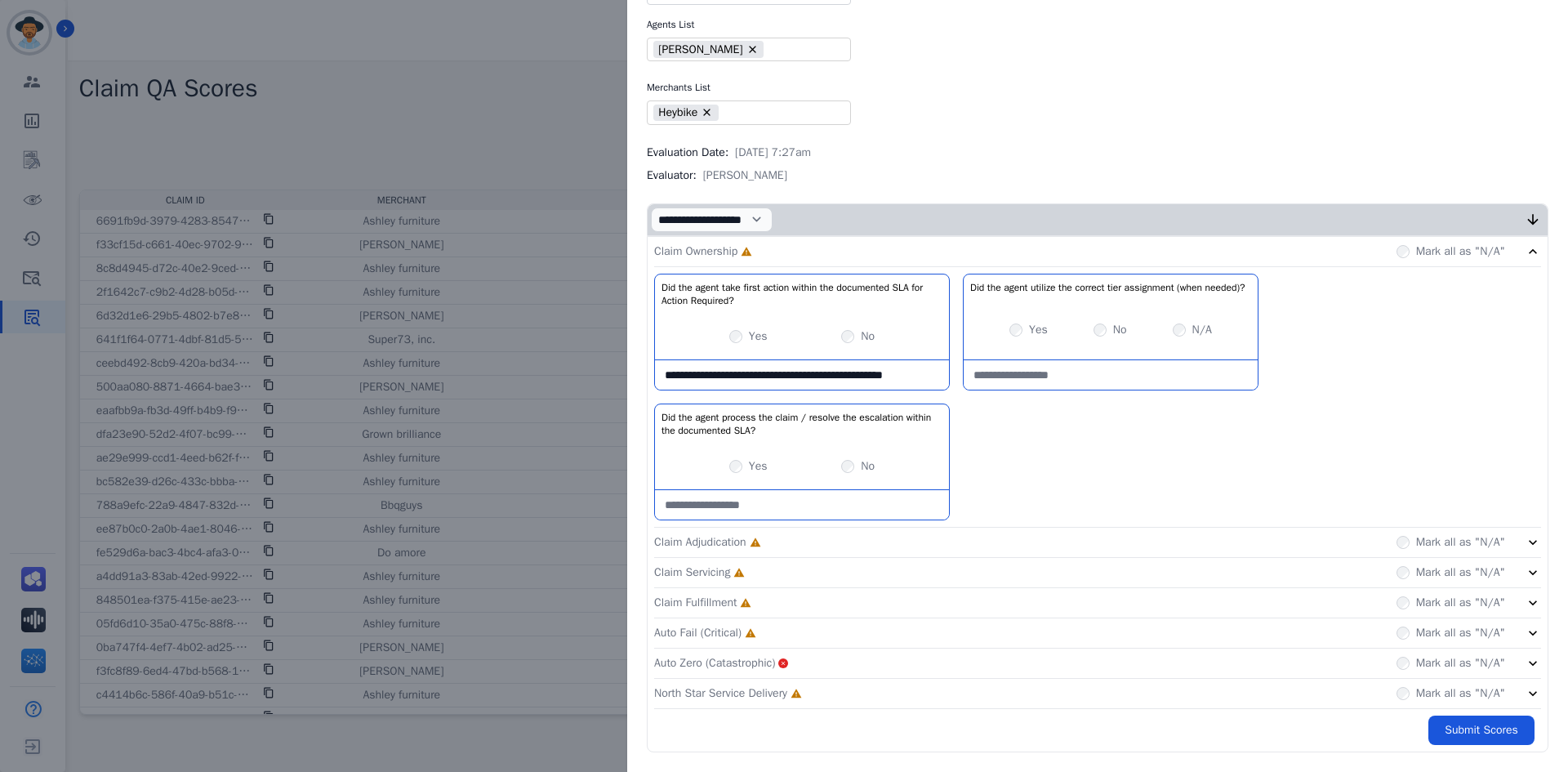 scroll, scrollTop: 9, scrollLeft: 0, axis: vertical 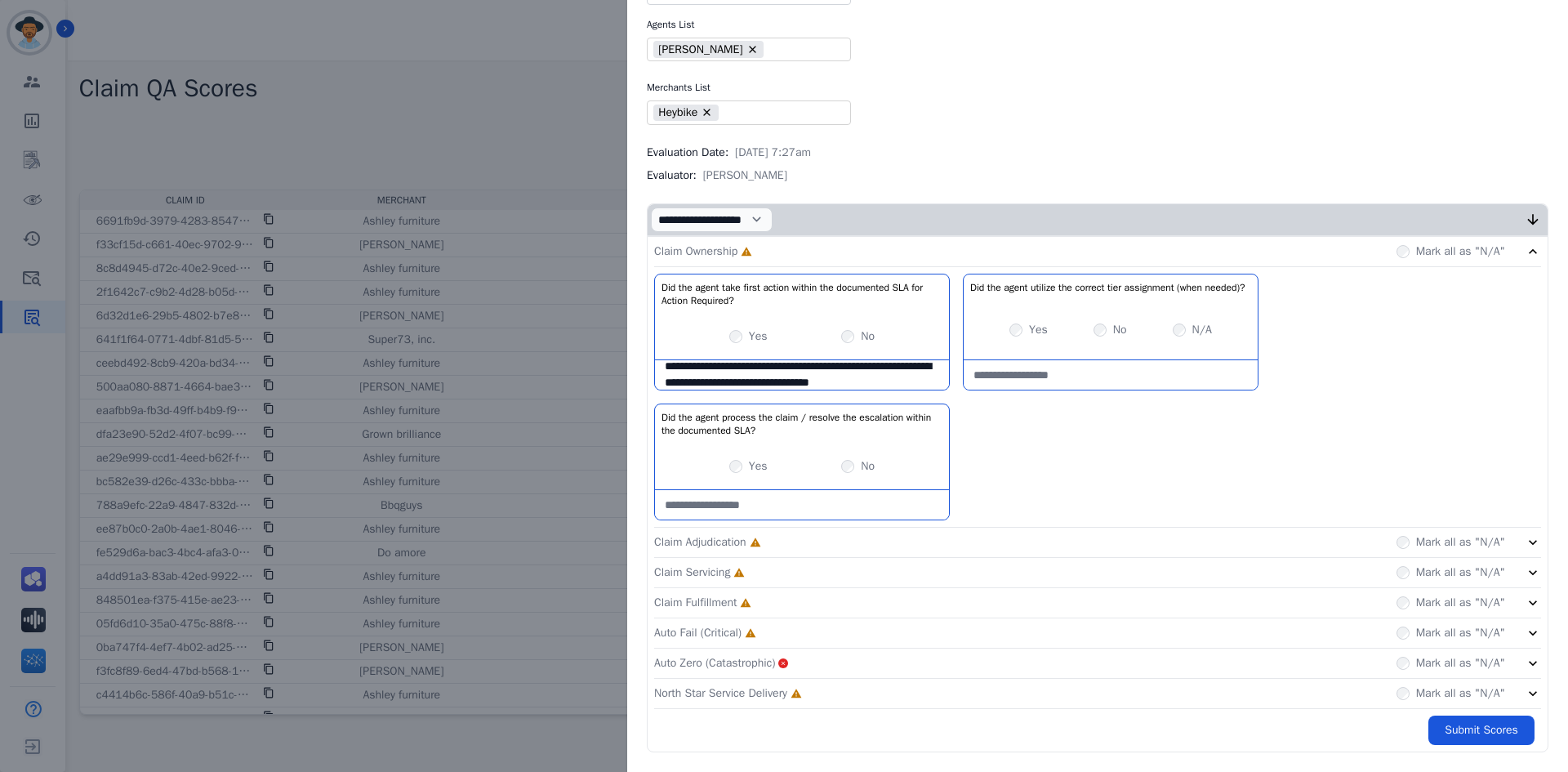type on "**********" 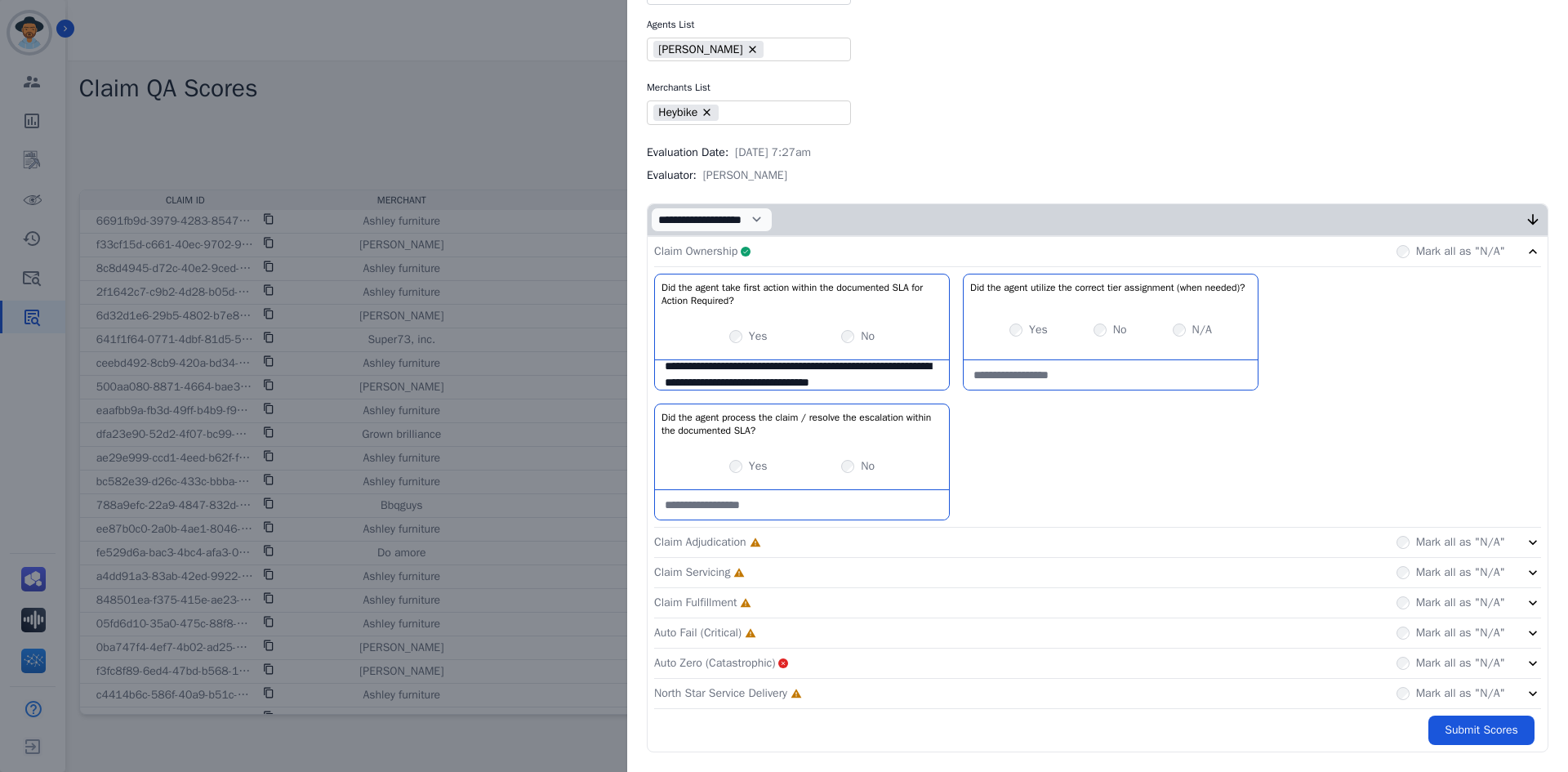 click on "Claim Adjudication     Incomplete         Mark all as "N/A"" 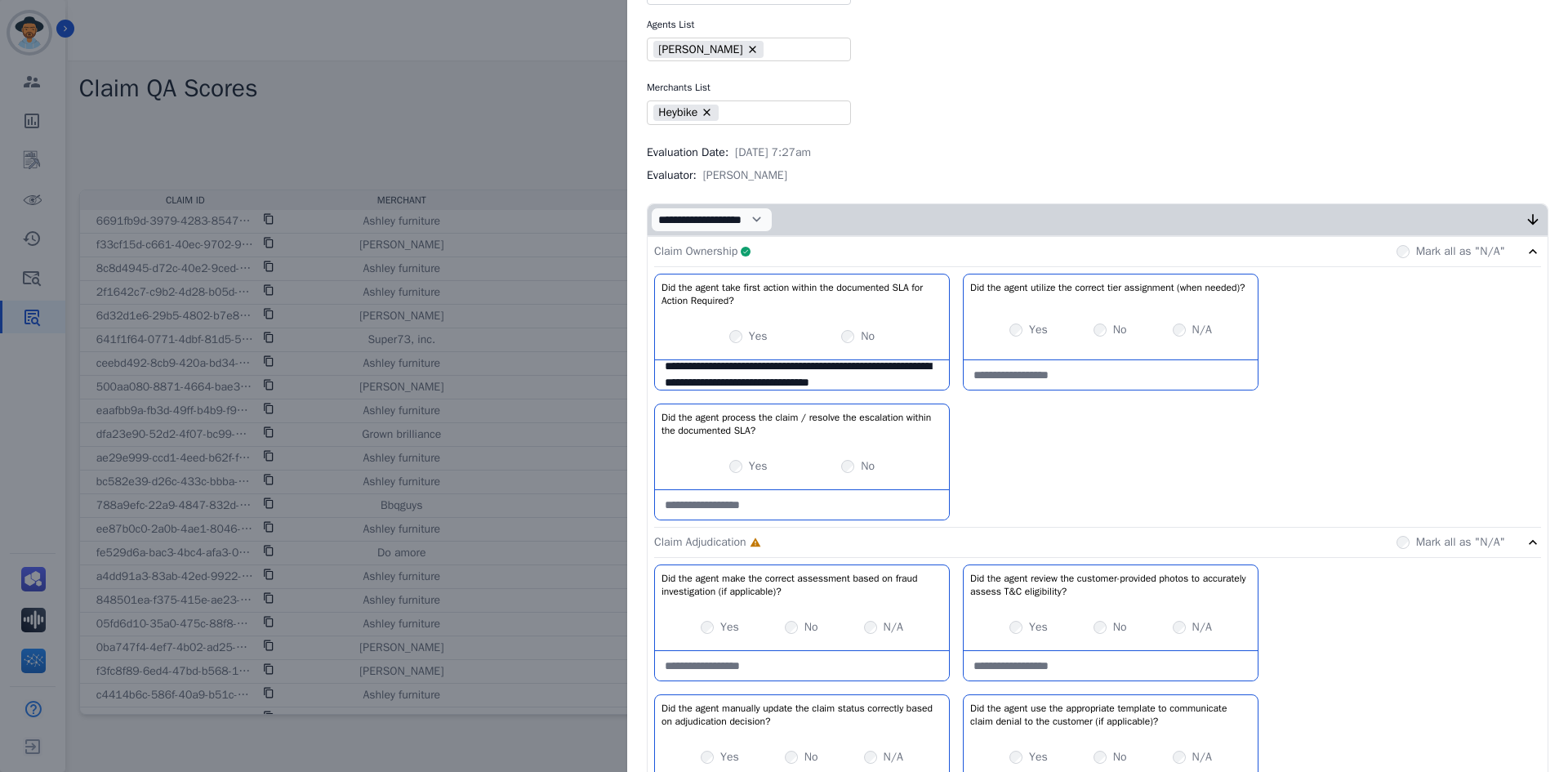 click on "Claim Ownership     Complete         Mark all as "N/A"" at bounding box center [1098, 252] 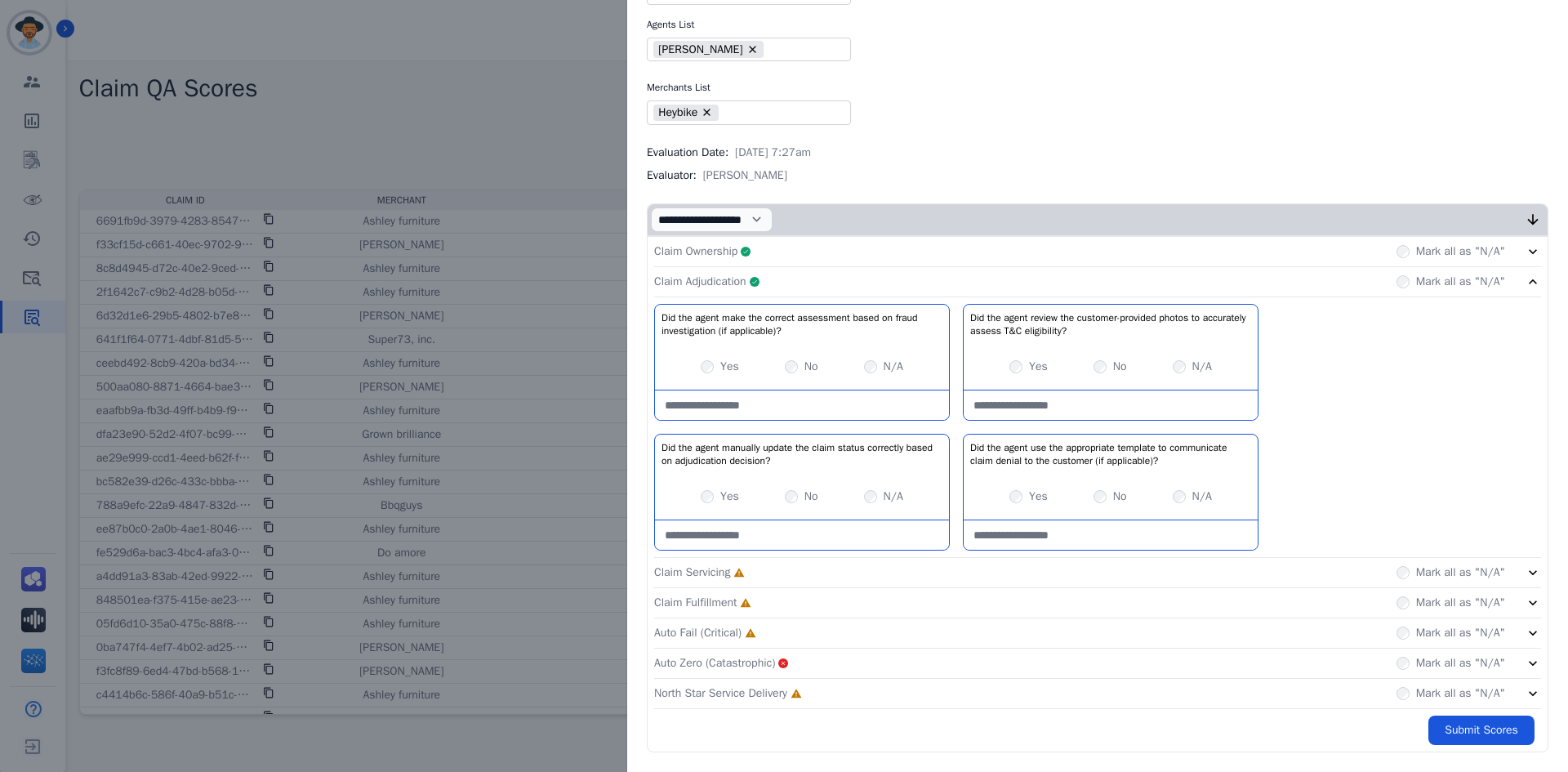 click at bounding box center [1111, 535] 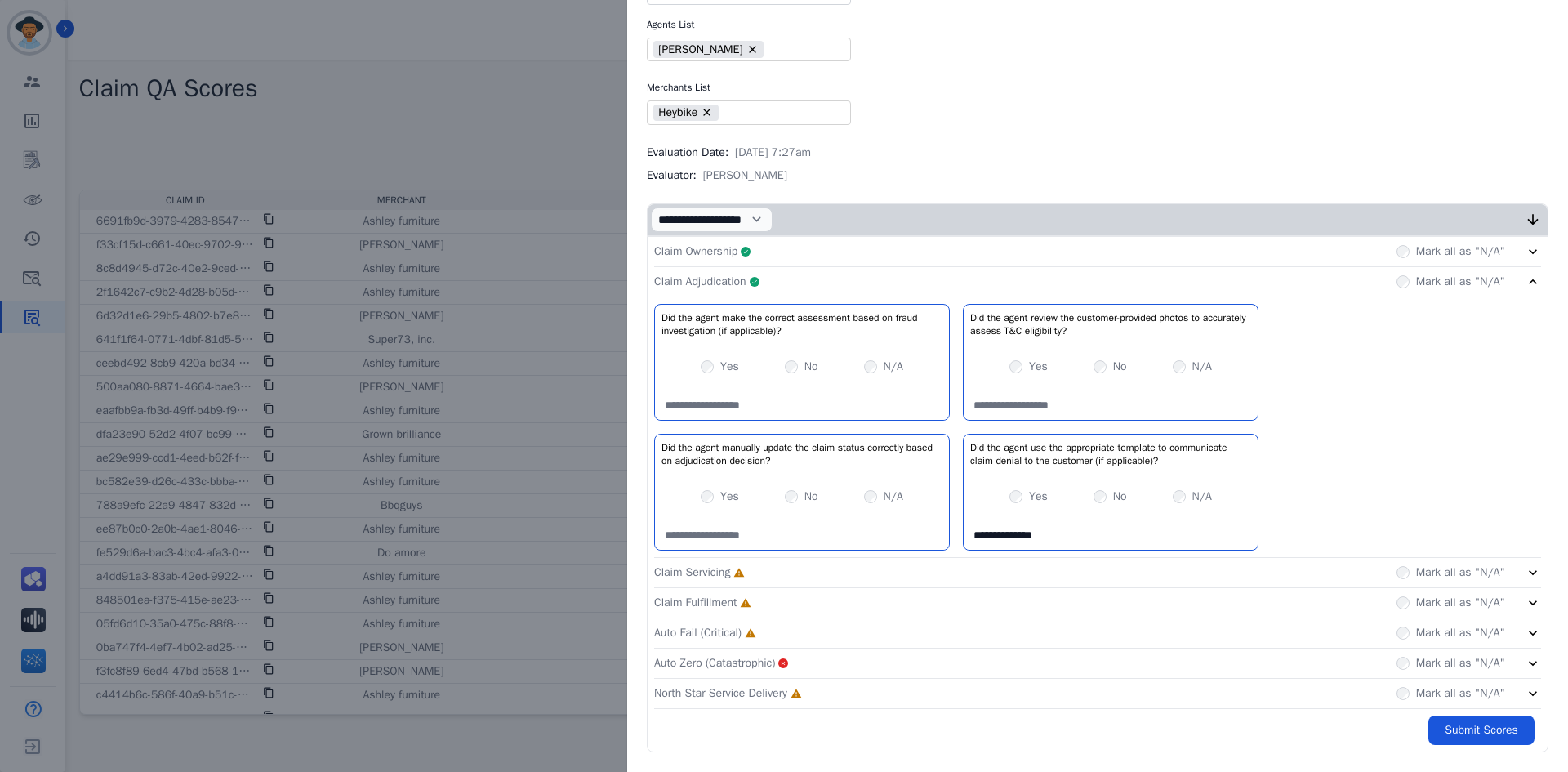 type on "**********" 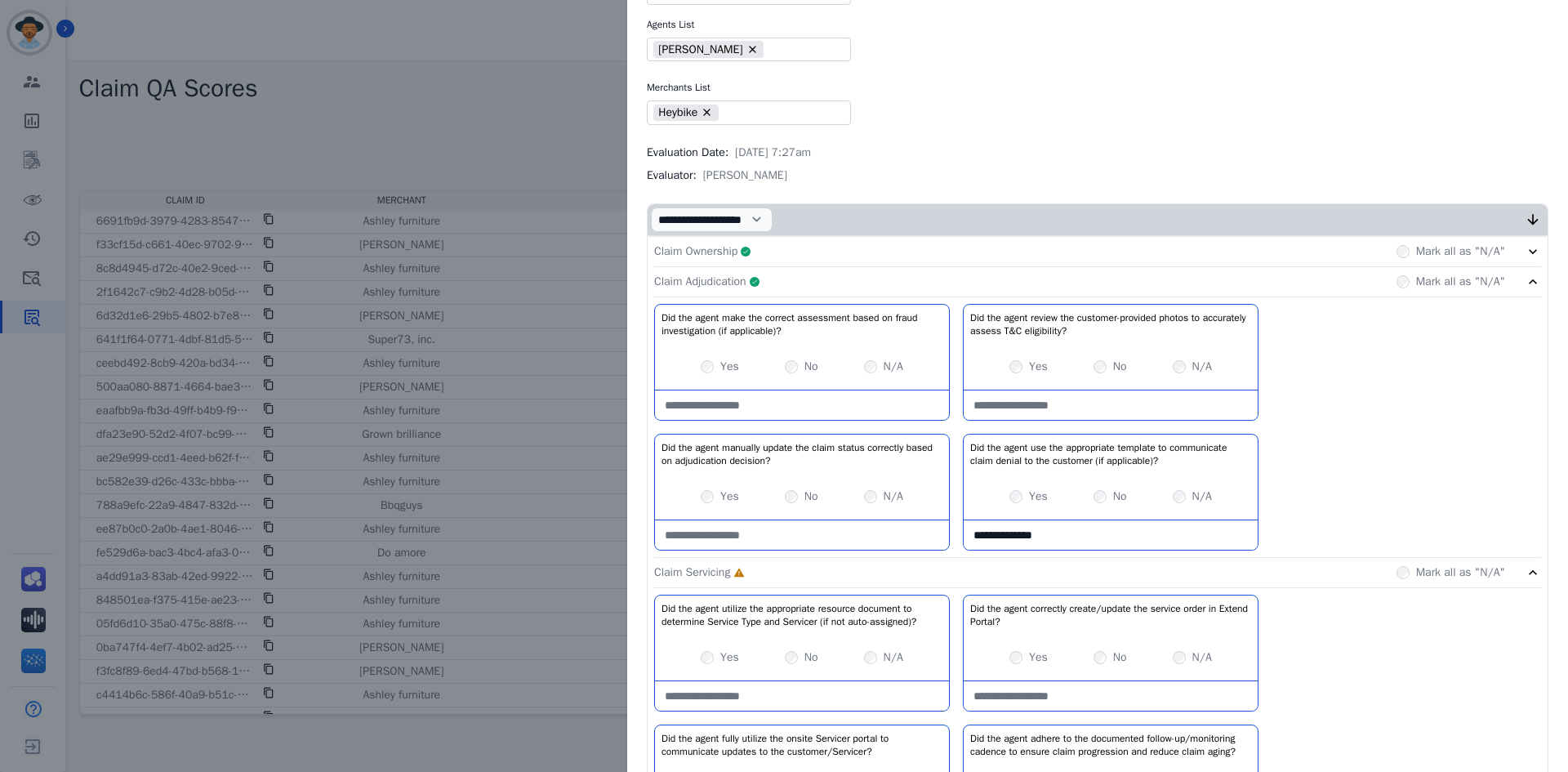 click on "Claim Adjudication     Complete         Mark all as "N/A"" 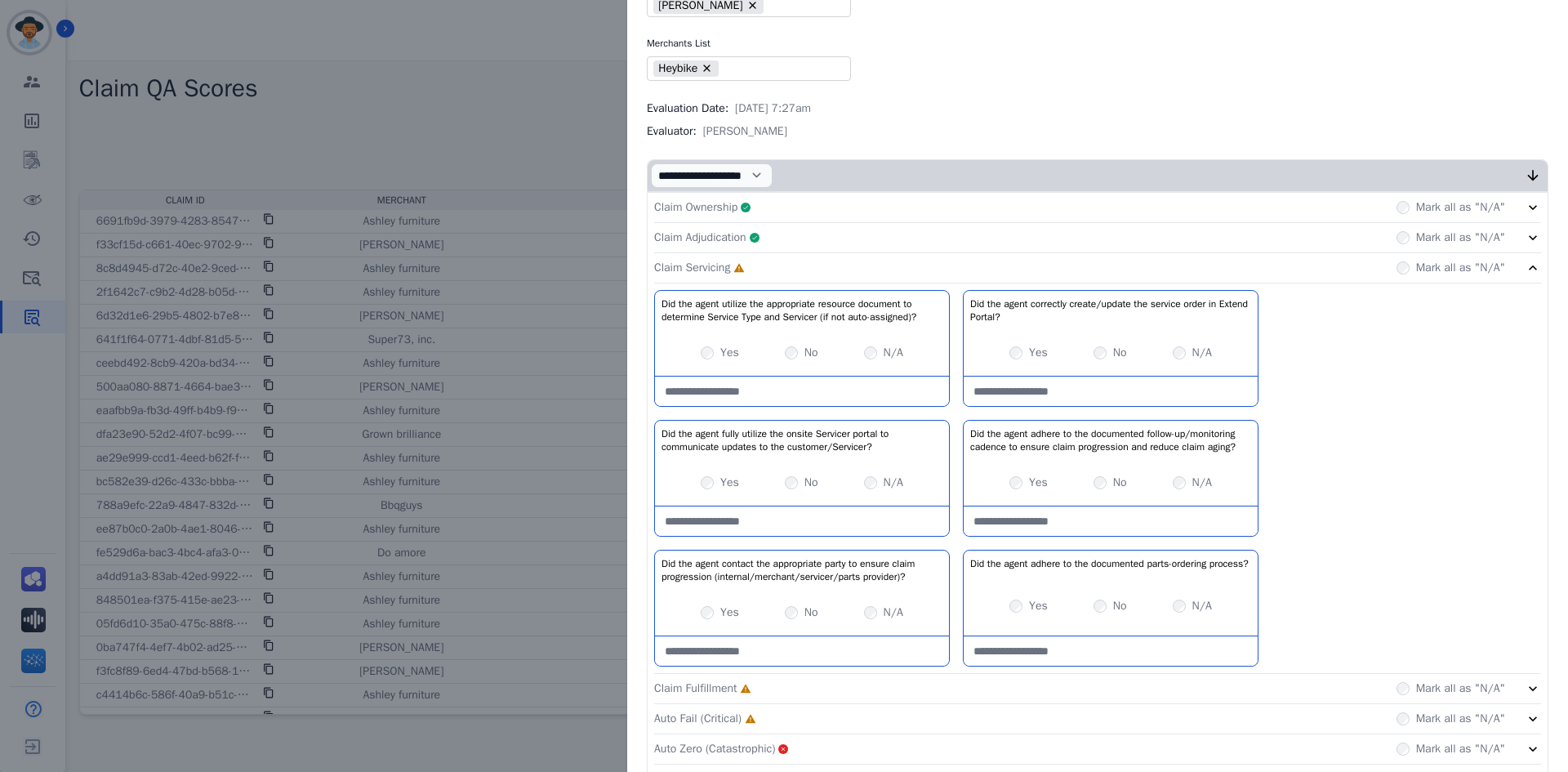 scroll, scrollTop: 144, scrollLeft: 0, axis: vertical 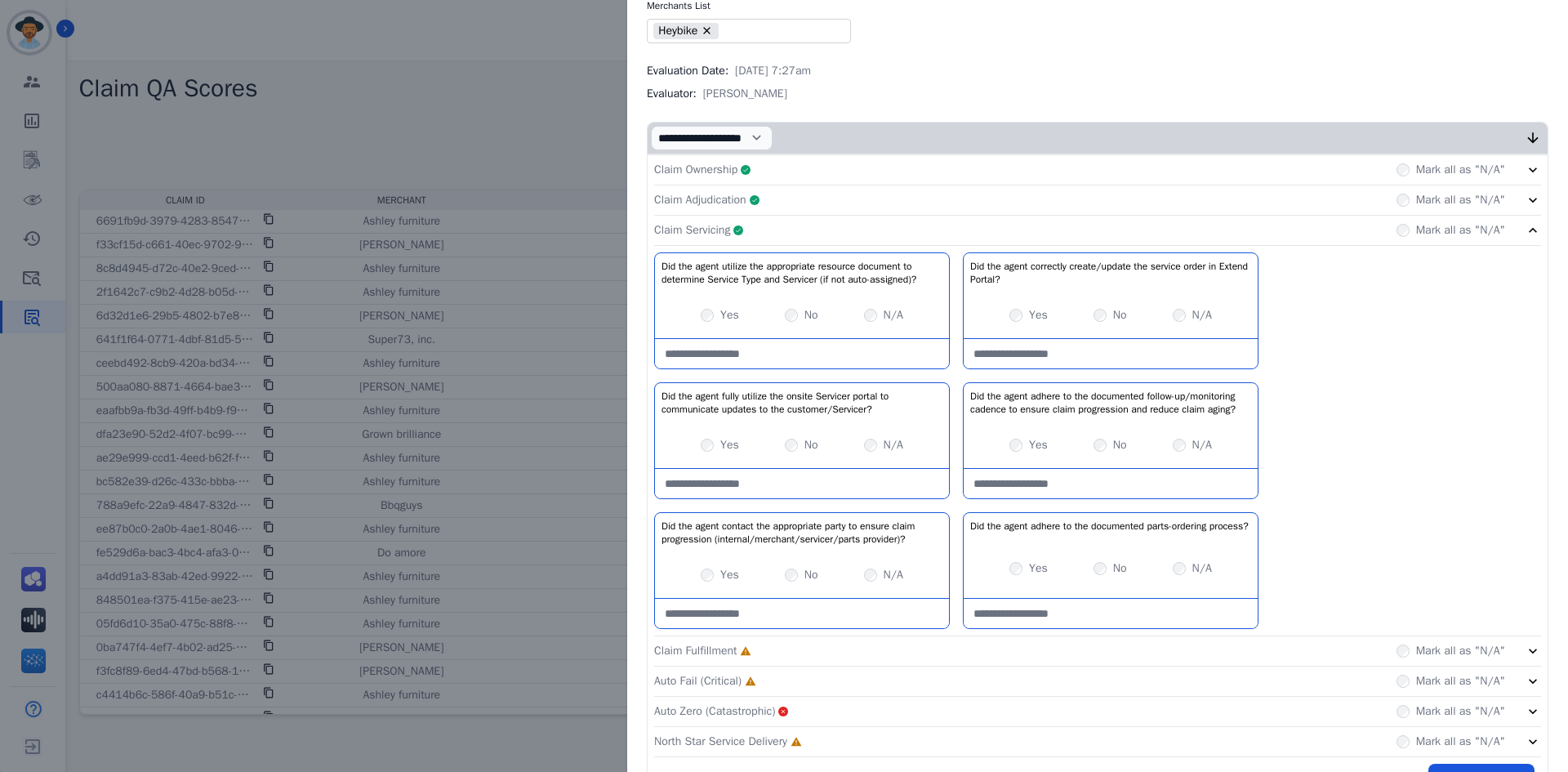 click on "Claim Servicing     Complete         Mark all as "N/A"" 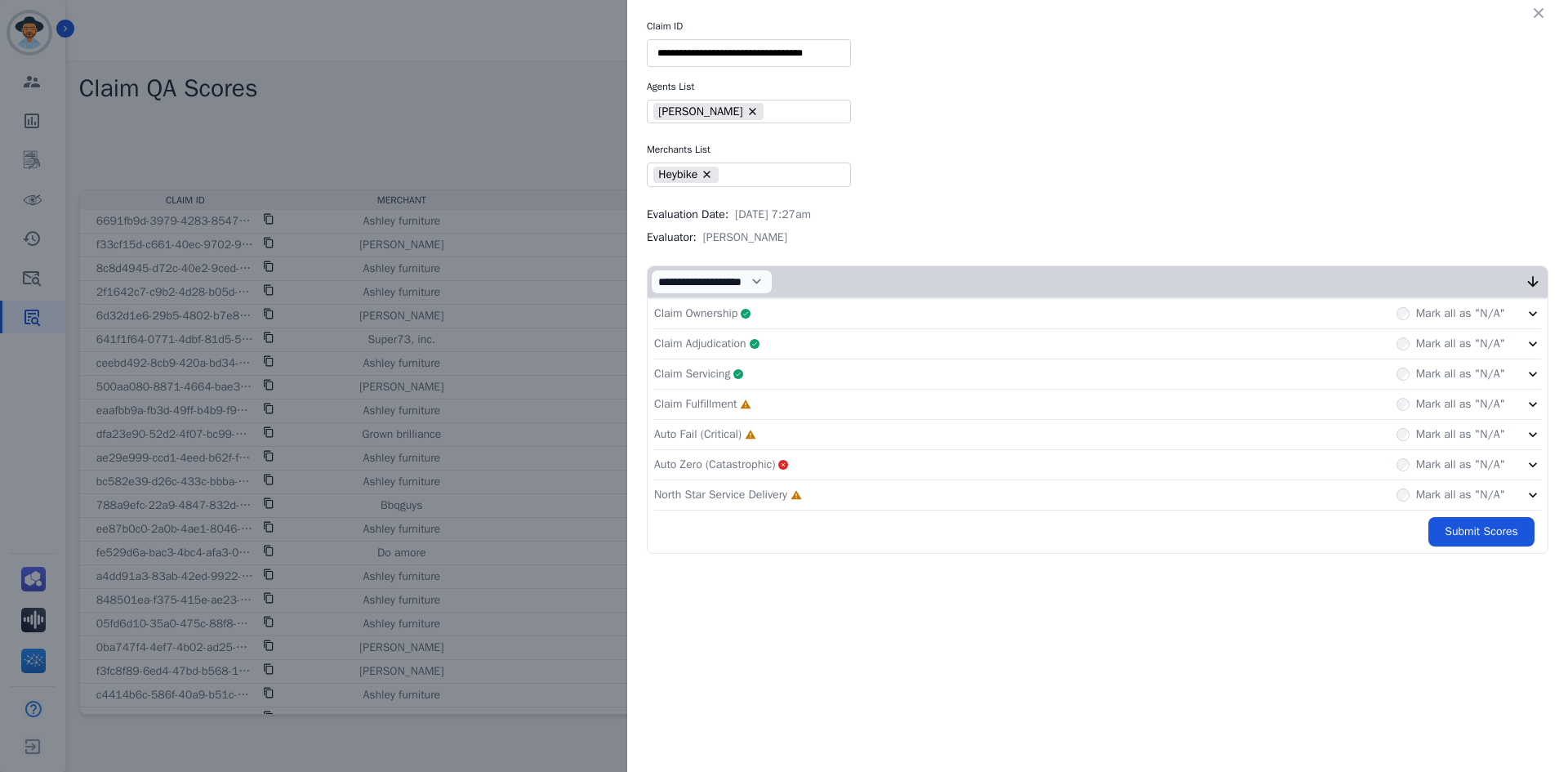 scroll, scrollTop: 0, scrollLeft: 0, axis: both 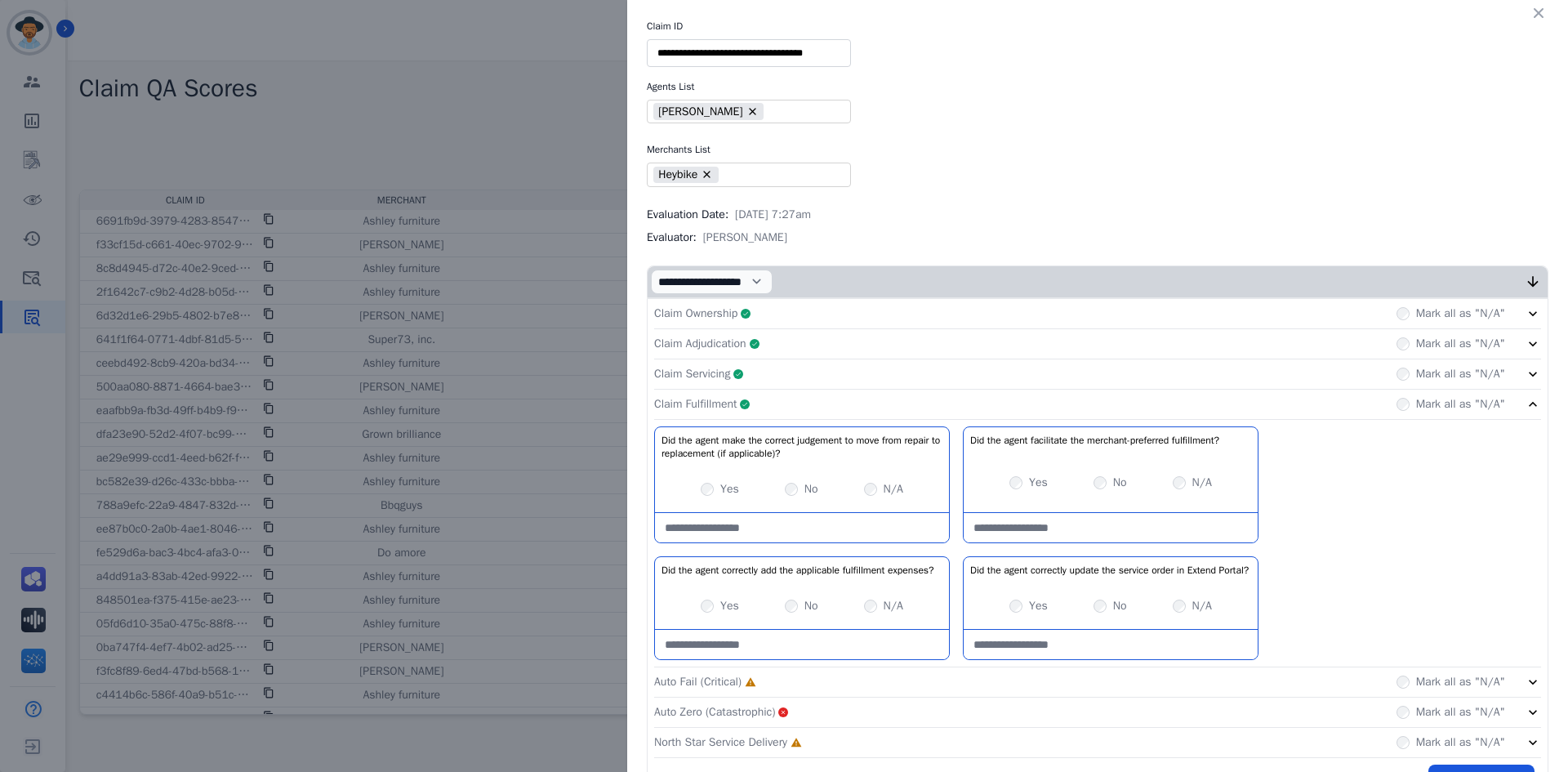 click on "Claim Fulfillment     Complete         Mark all as "N/A"" 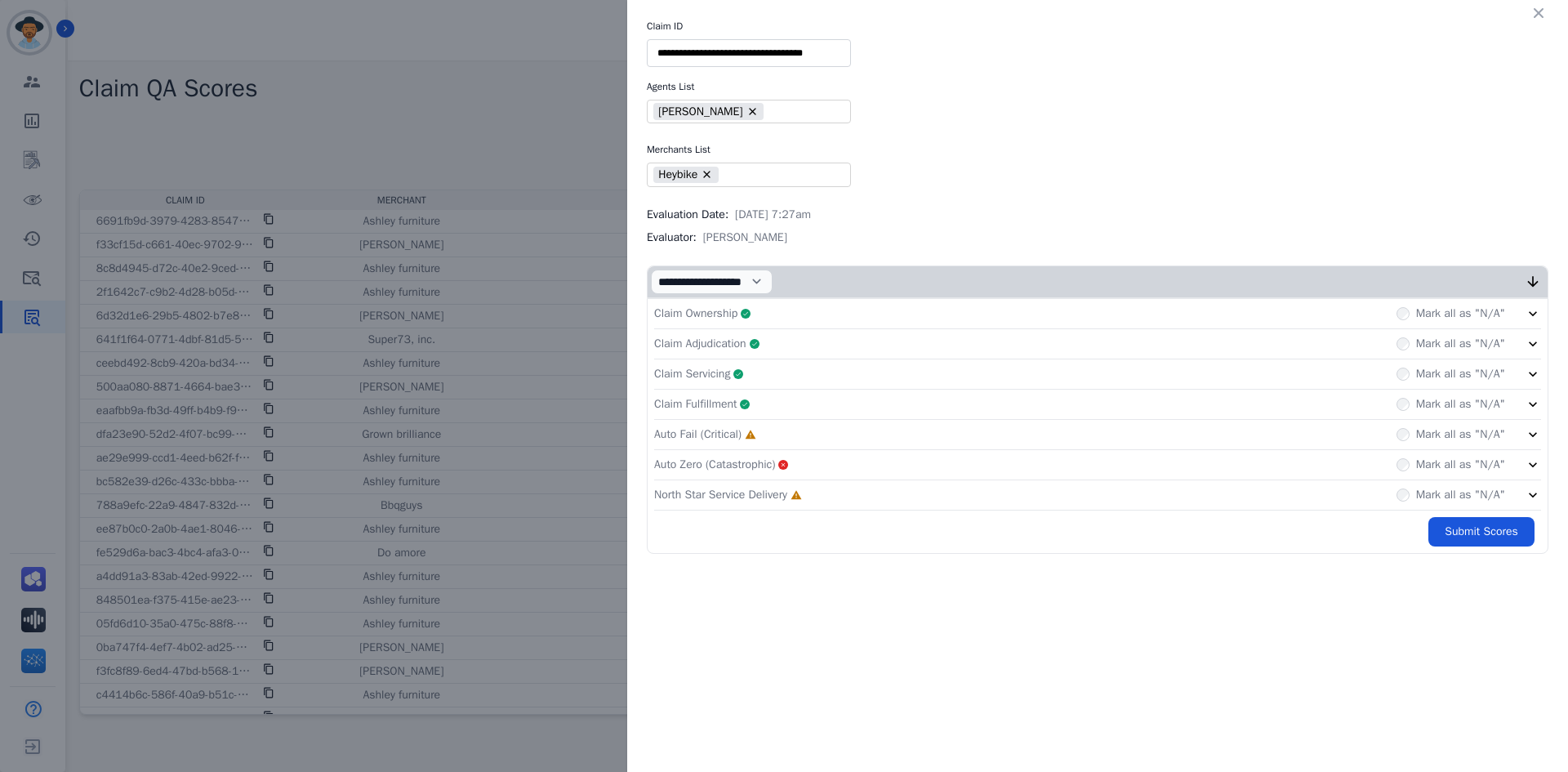 click on "Auto Fail (Critical)     Incomplete         Mark all as "N/A"" 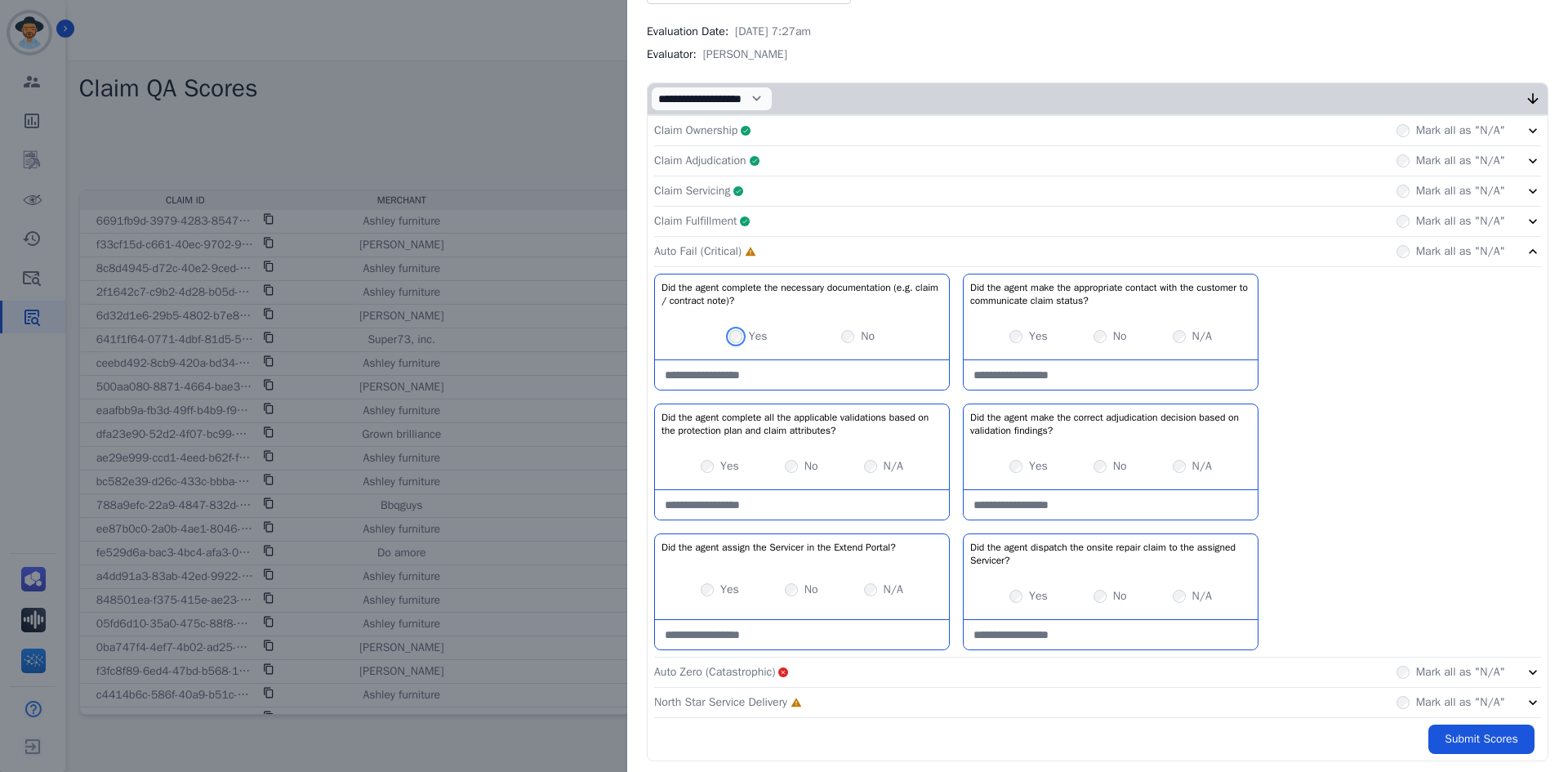scroll, scrollTop: 192, scrollLeft: 0, axis: vertical 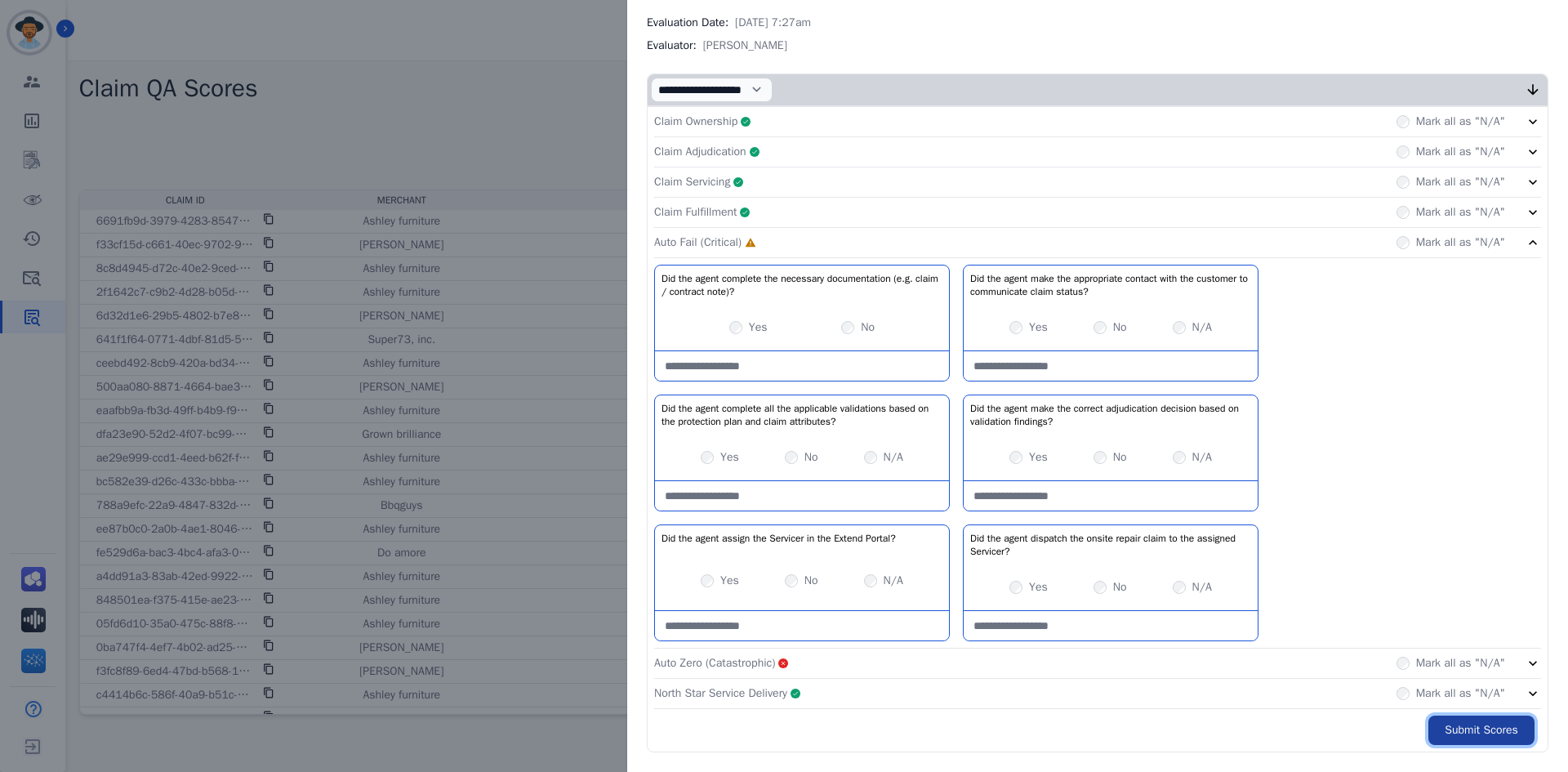click on "Submit Scores" at bounding box center (1481, 730) 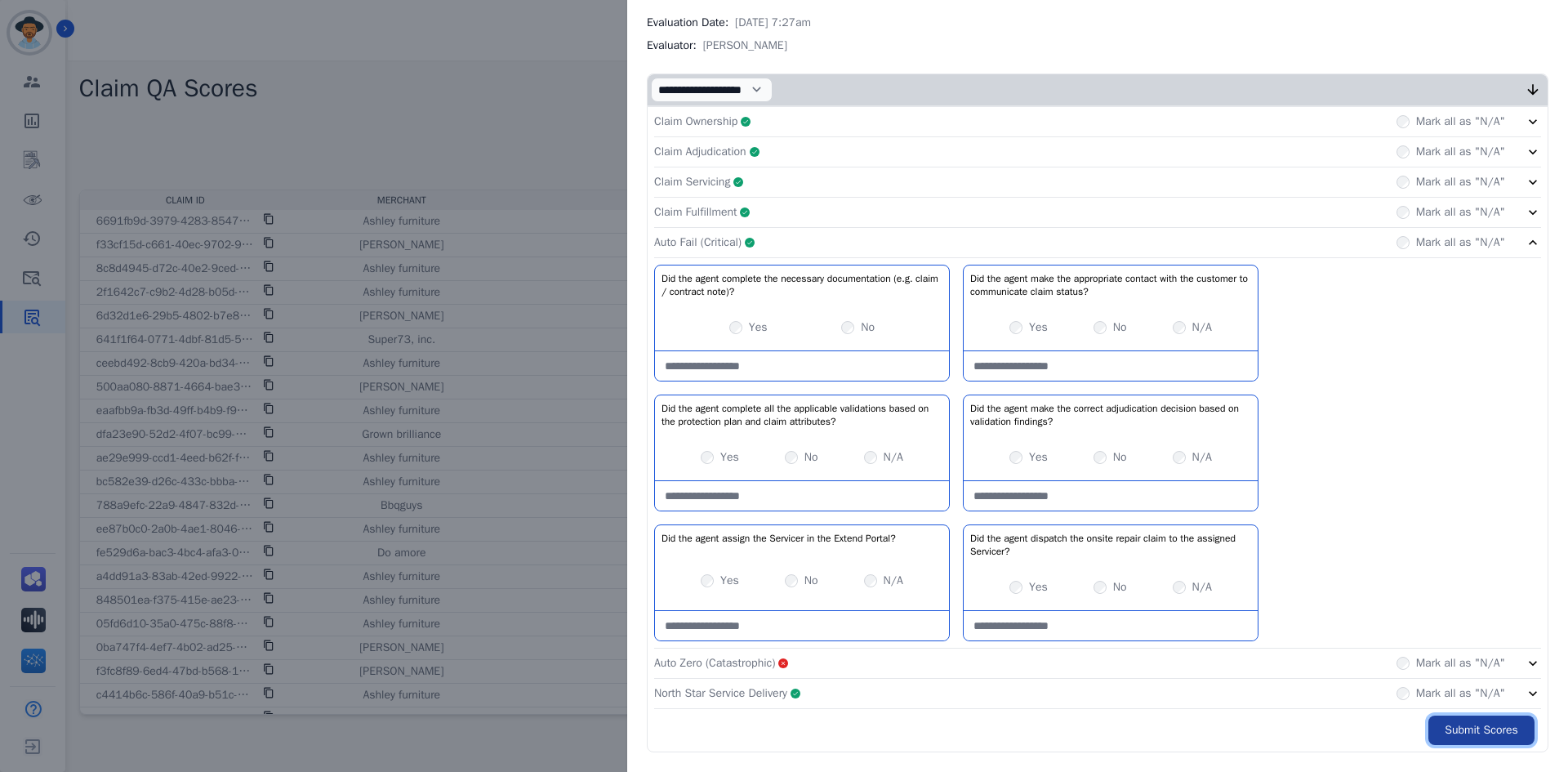click on "Submit Scores" at bounding box center (1481, 730) 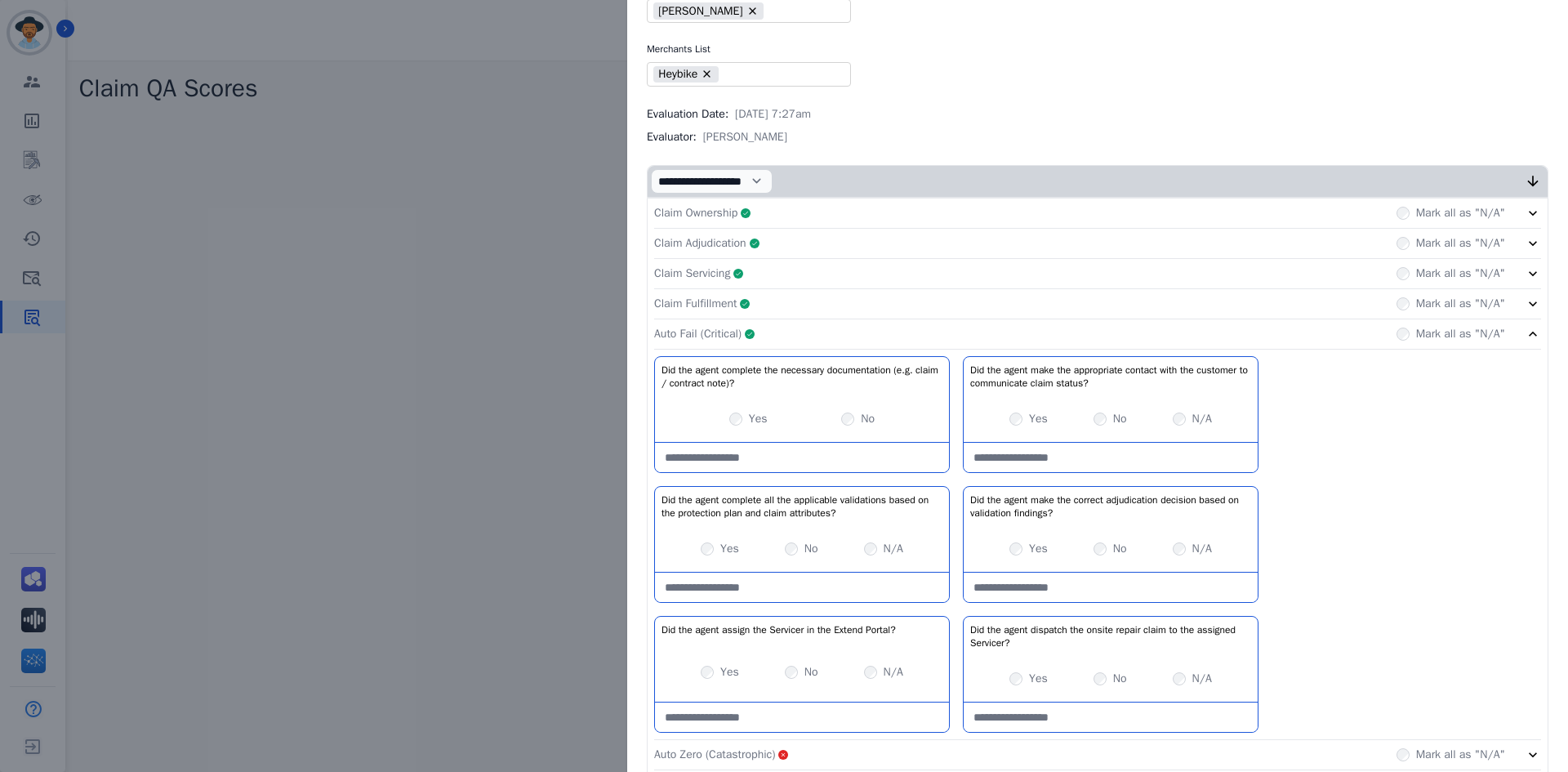 scroll, scrollTop: 283, scrollLeft: 0, axis: vertical 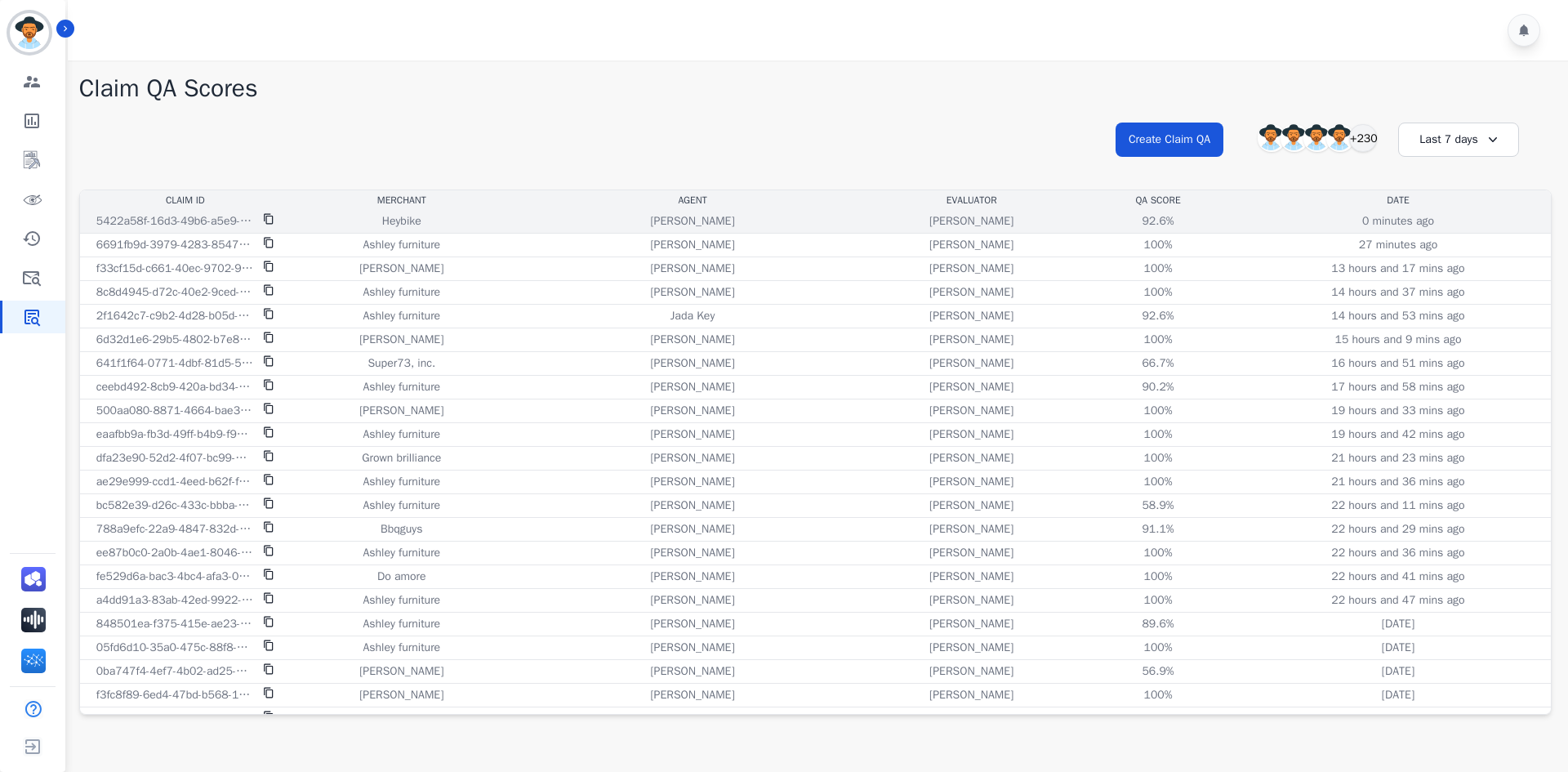 click 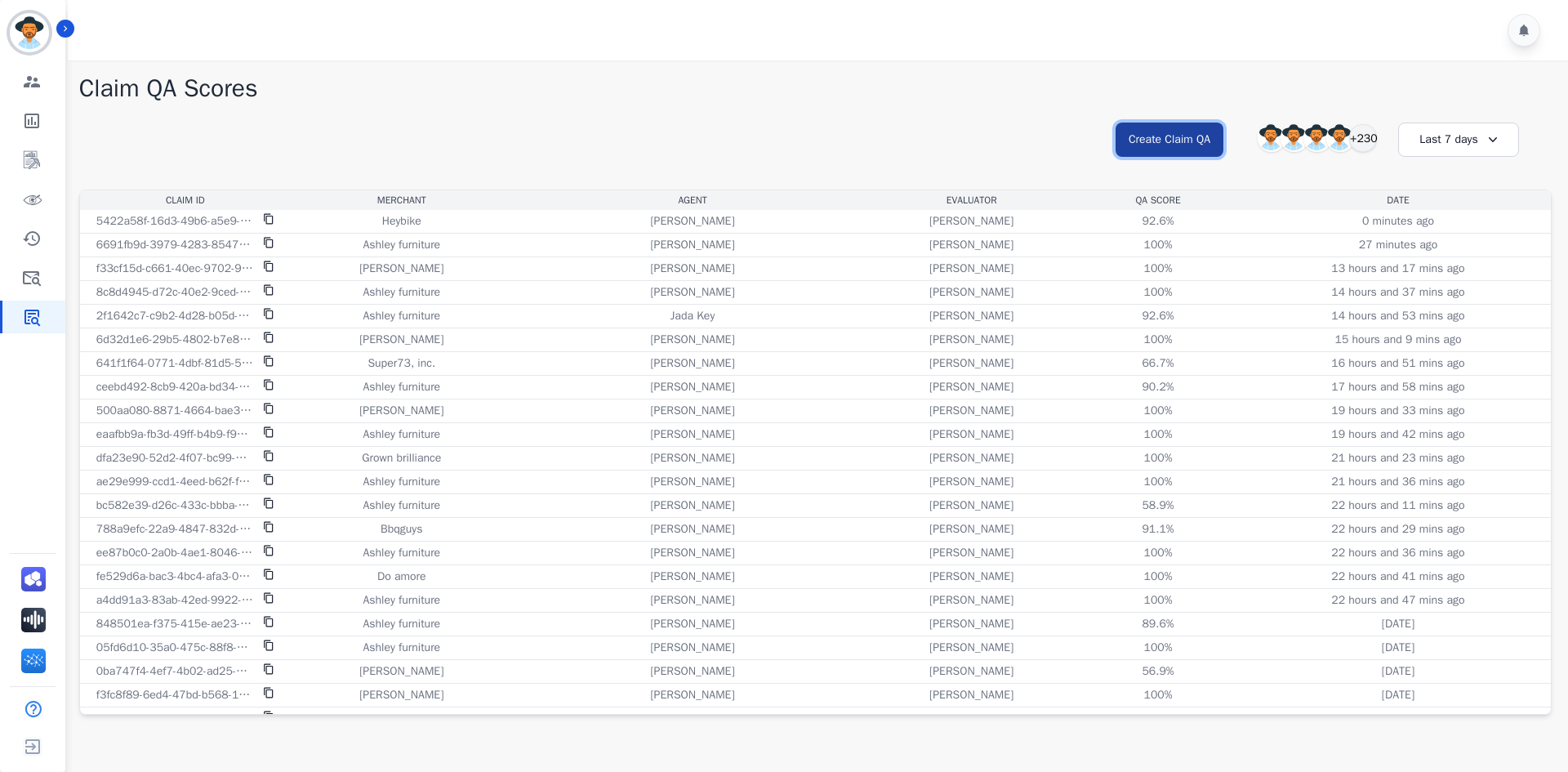 click on "Create Claim QA" at bounding box center (1169, 140) 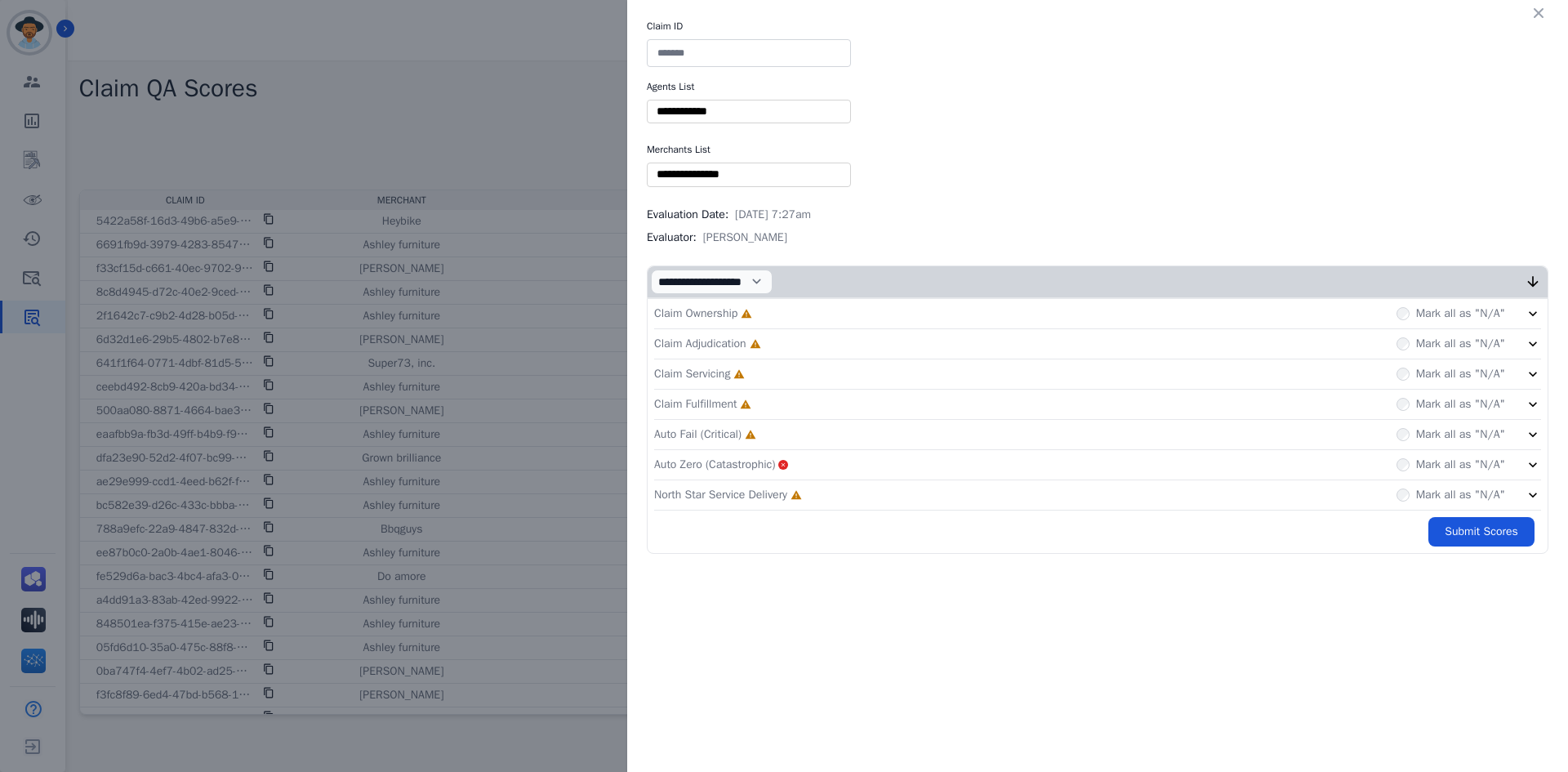 click at bounding box center [749, 53] 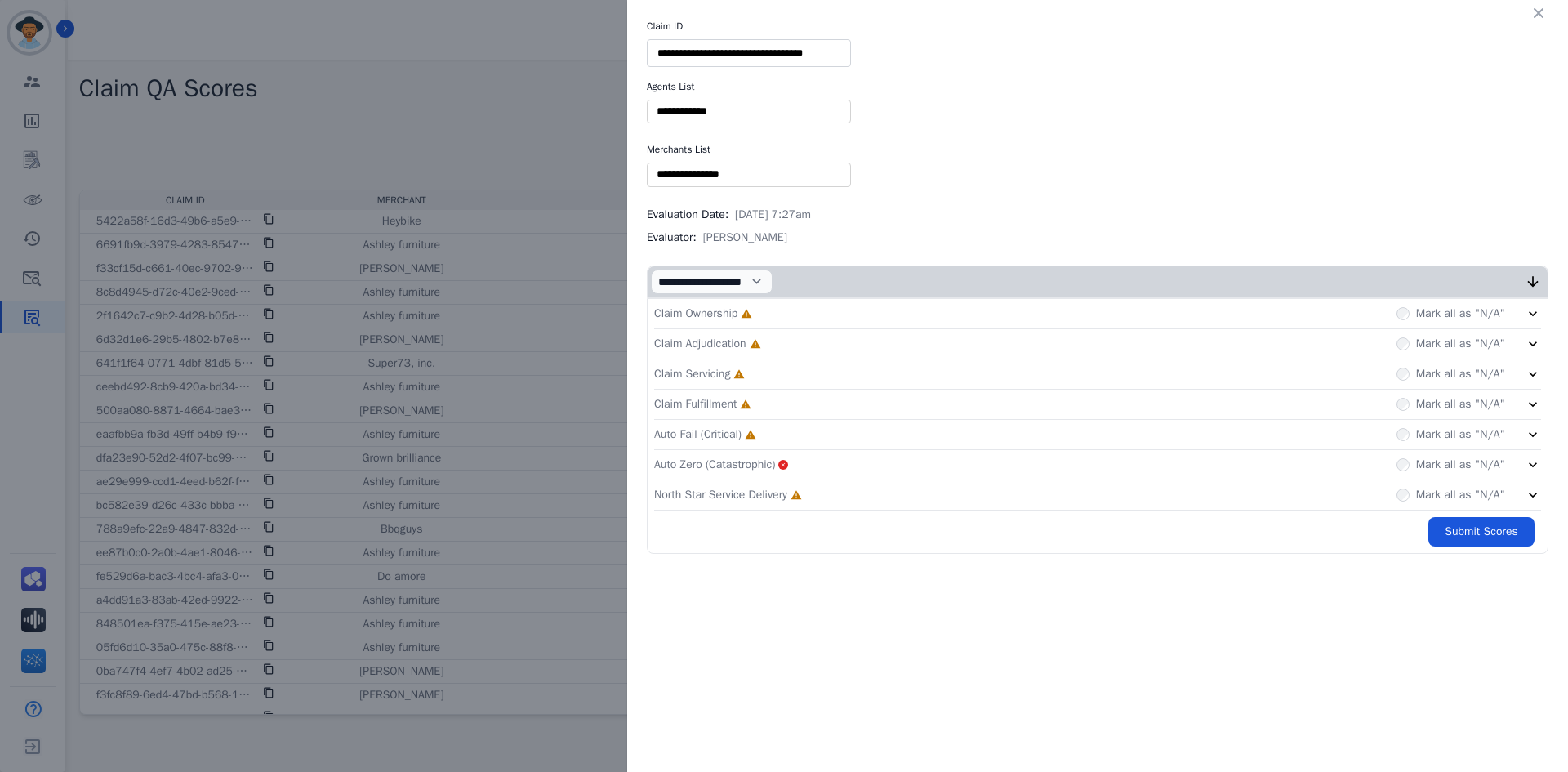 scroll, scrollTop: 0, scrollLeft: 2, axis: horizontal 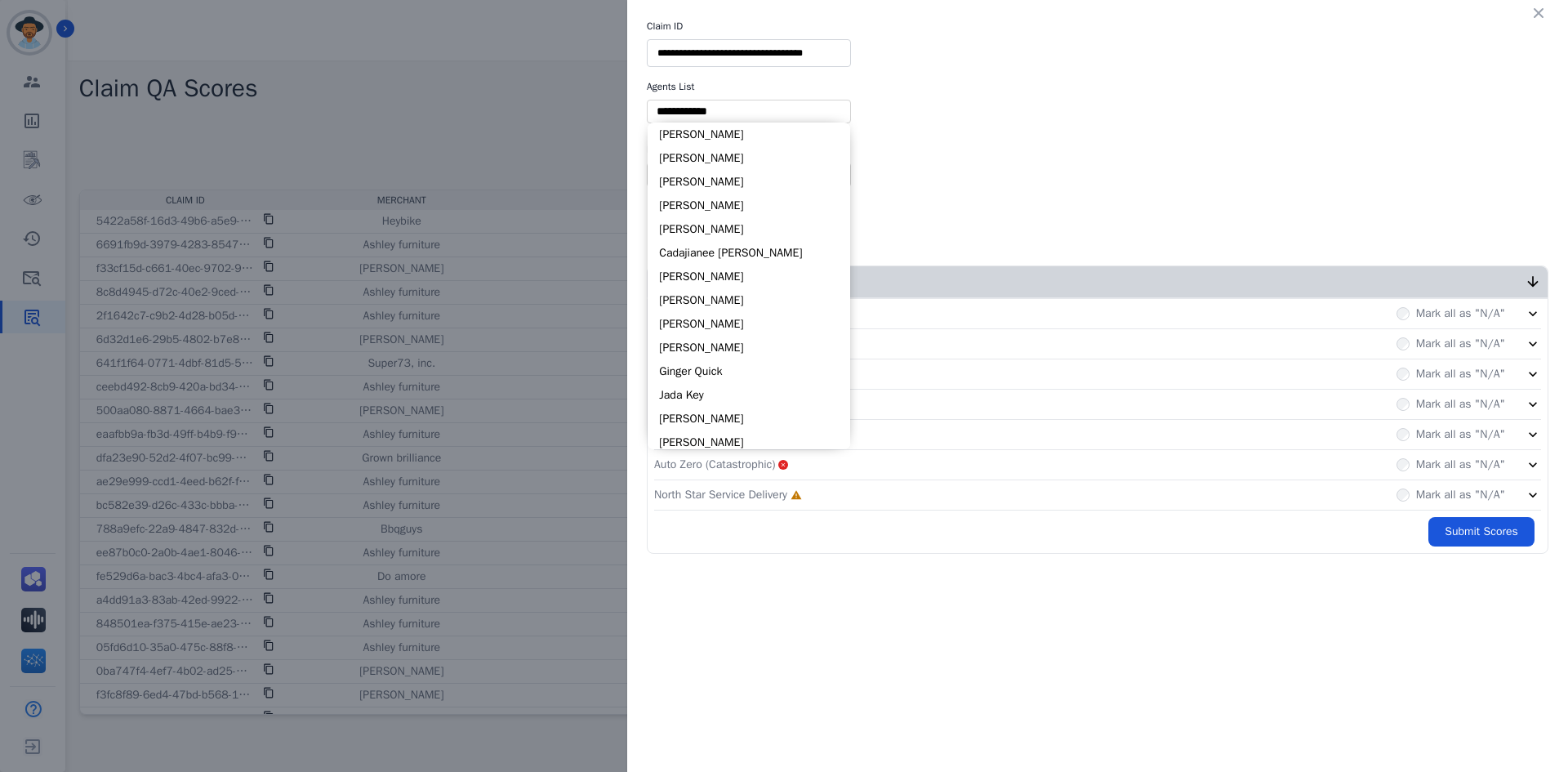 click at bounding box center (749, 111) 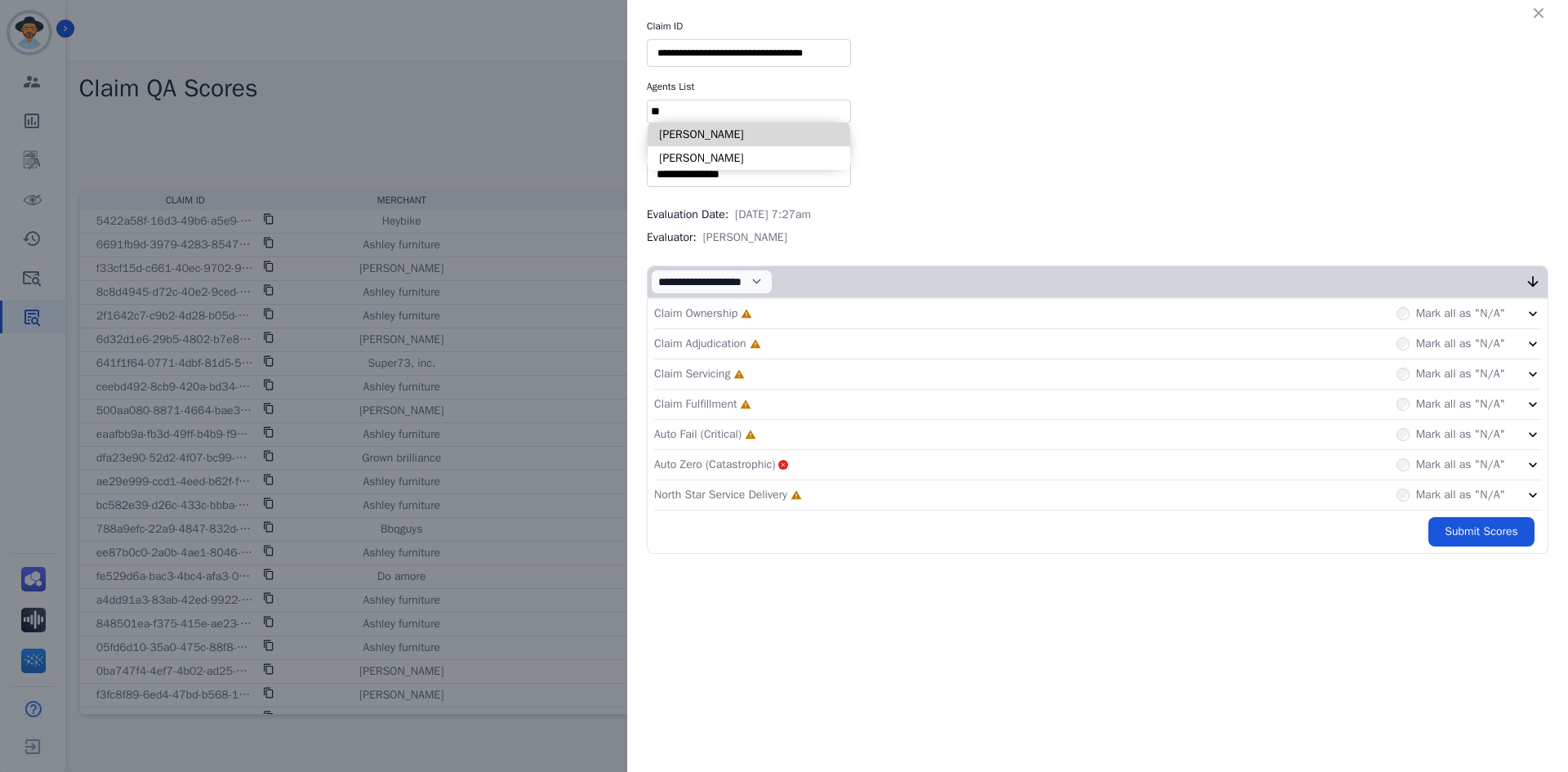 type on "**" 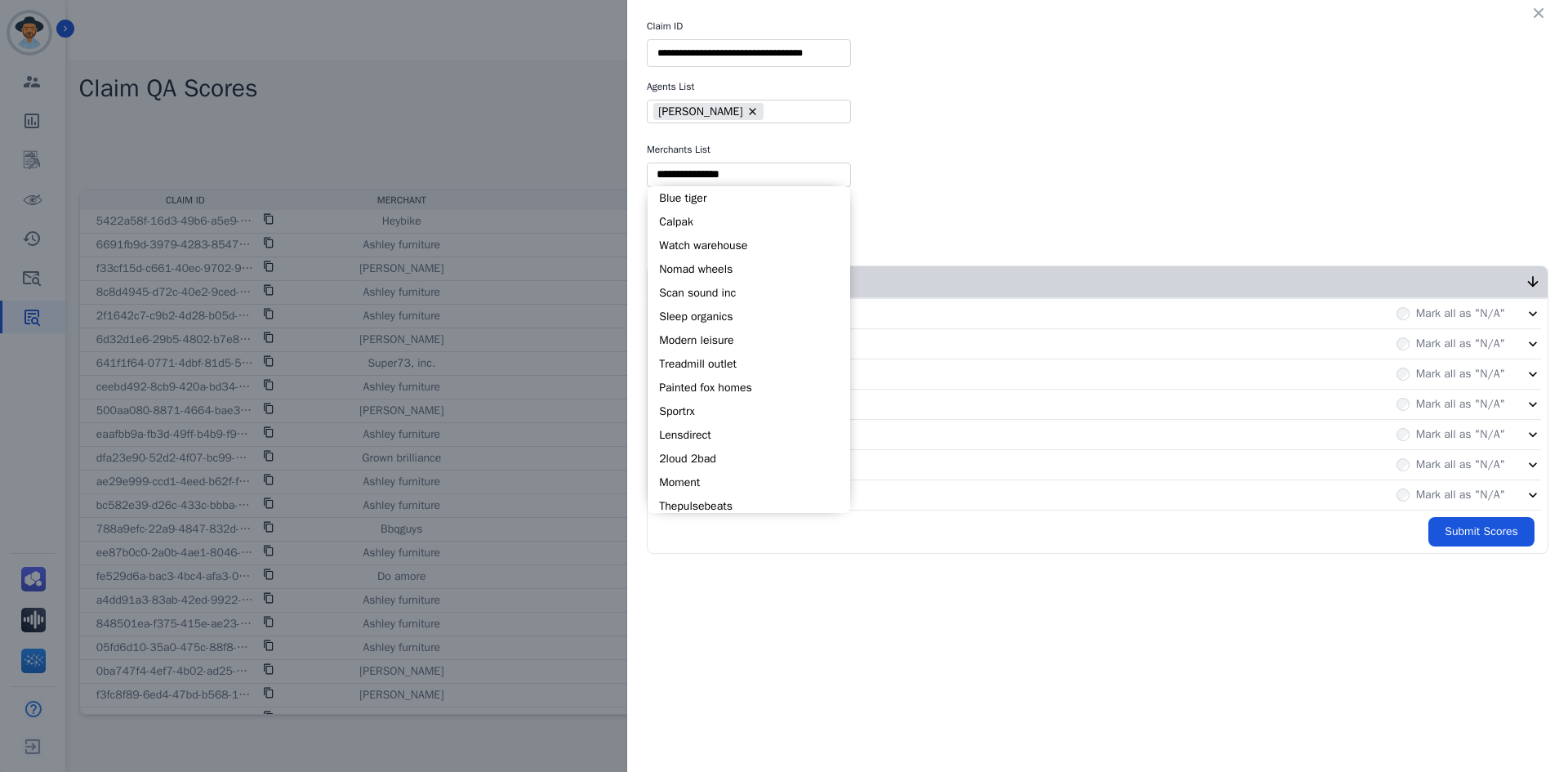 click at bounding box center [749, 174] 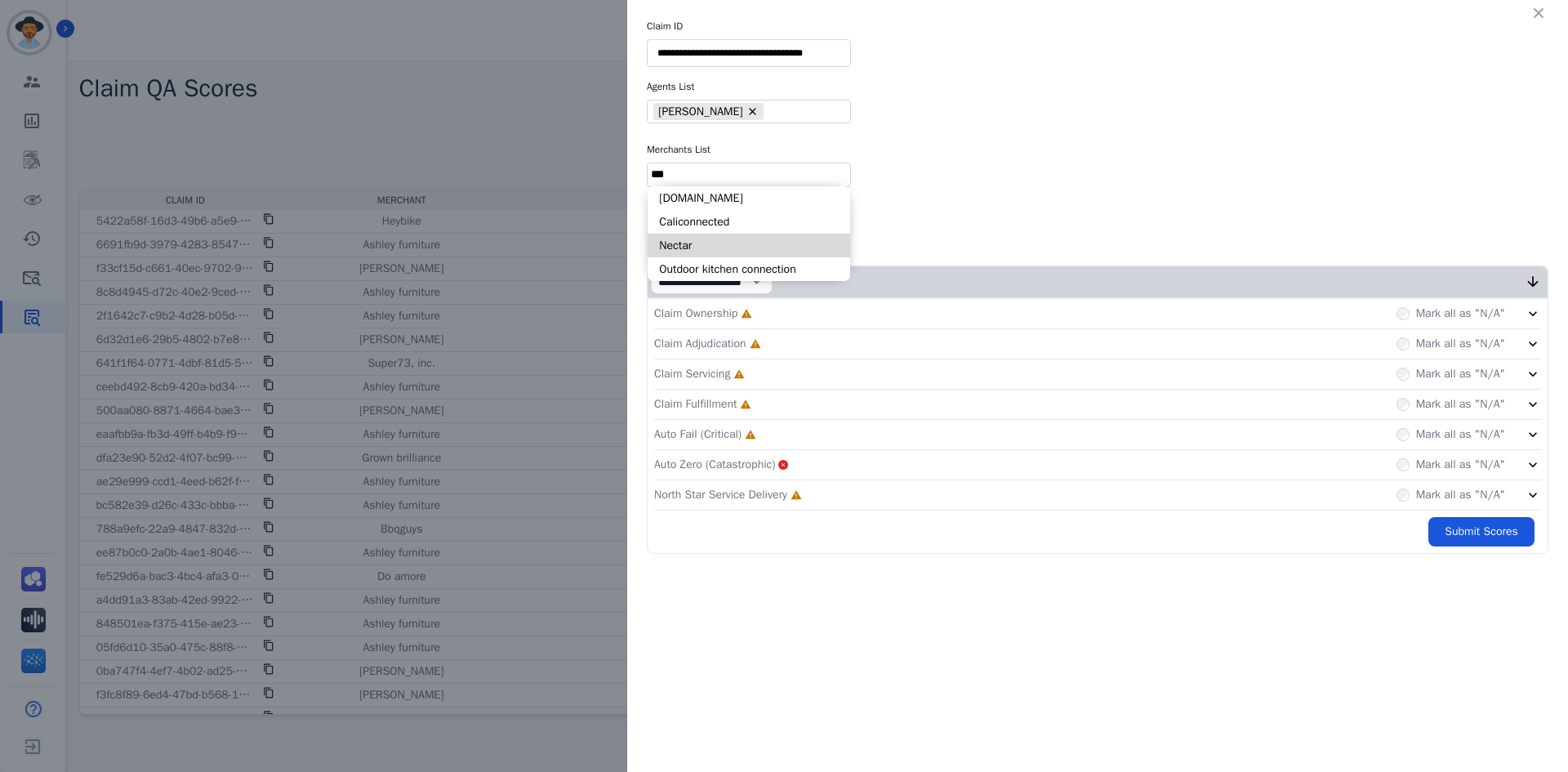 type on "***" 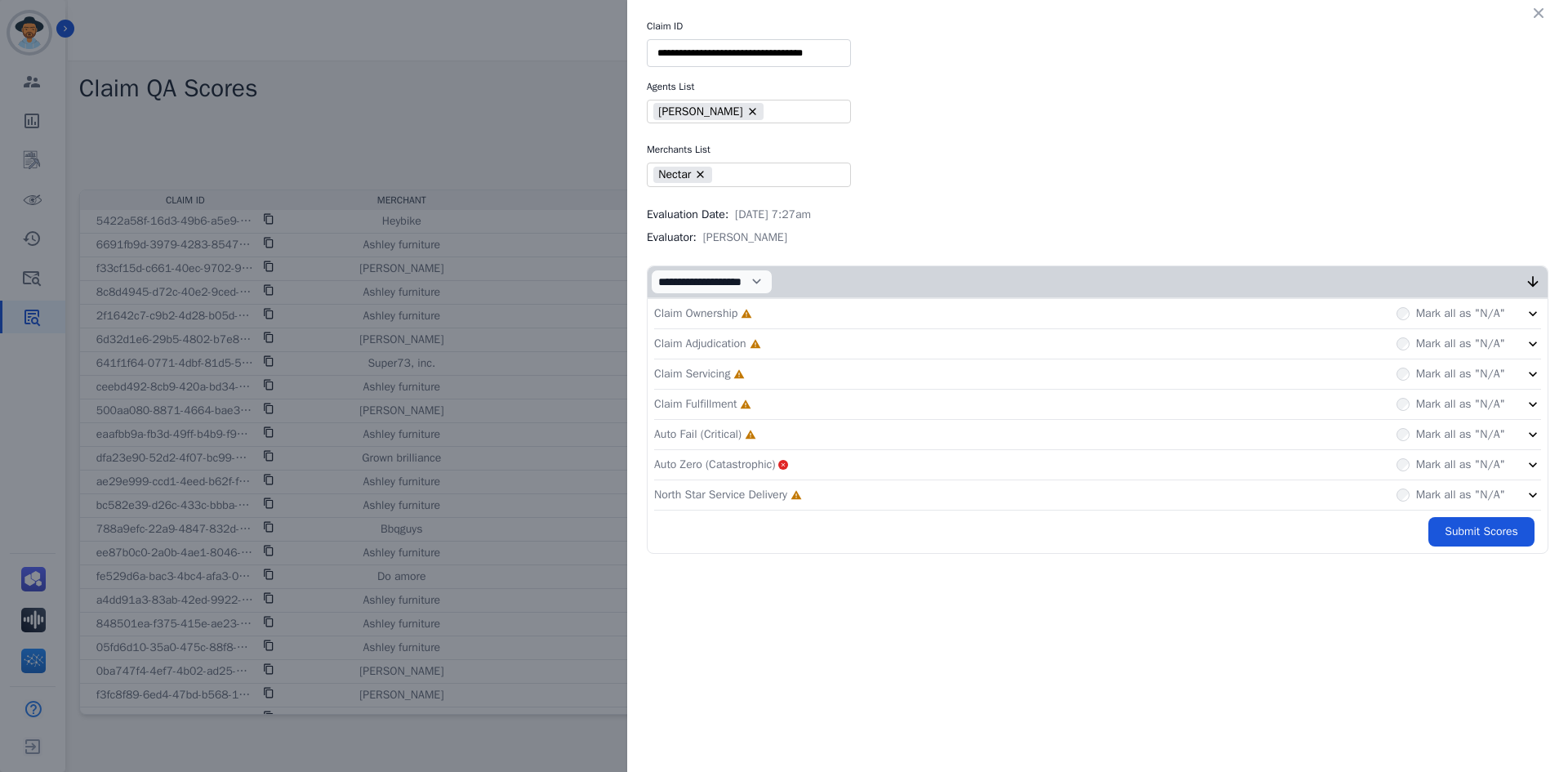 click on "Claim Ownership     Incomplete         Mark all as "N/A"" at bounding box center (1098, 314) 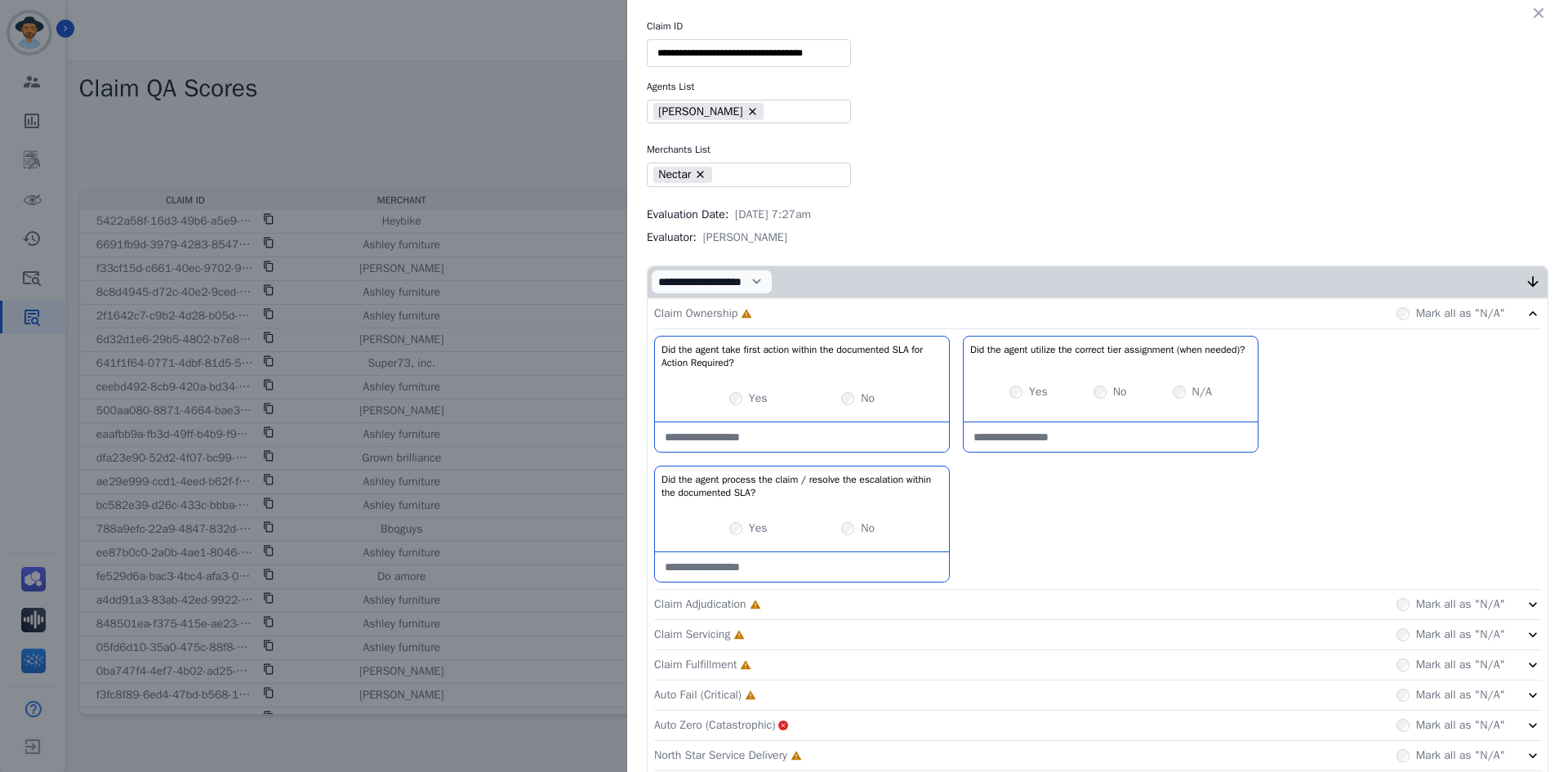 click at bounding box center [802, 437] 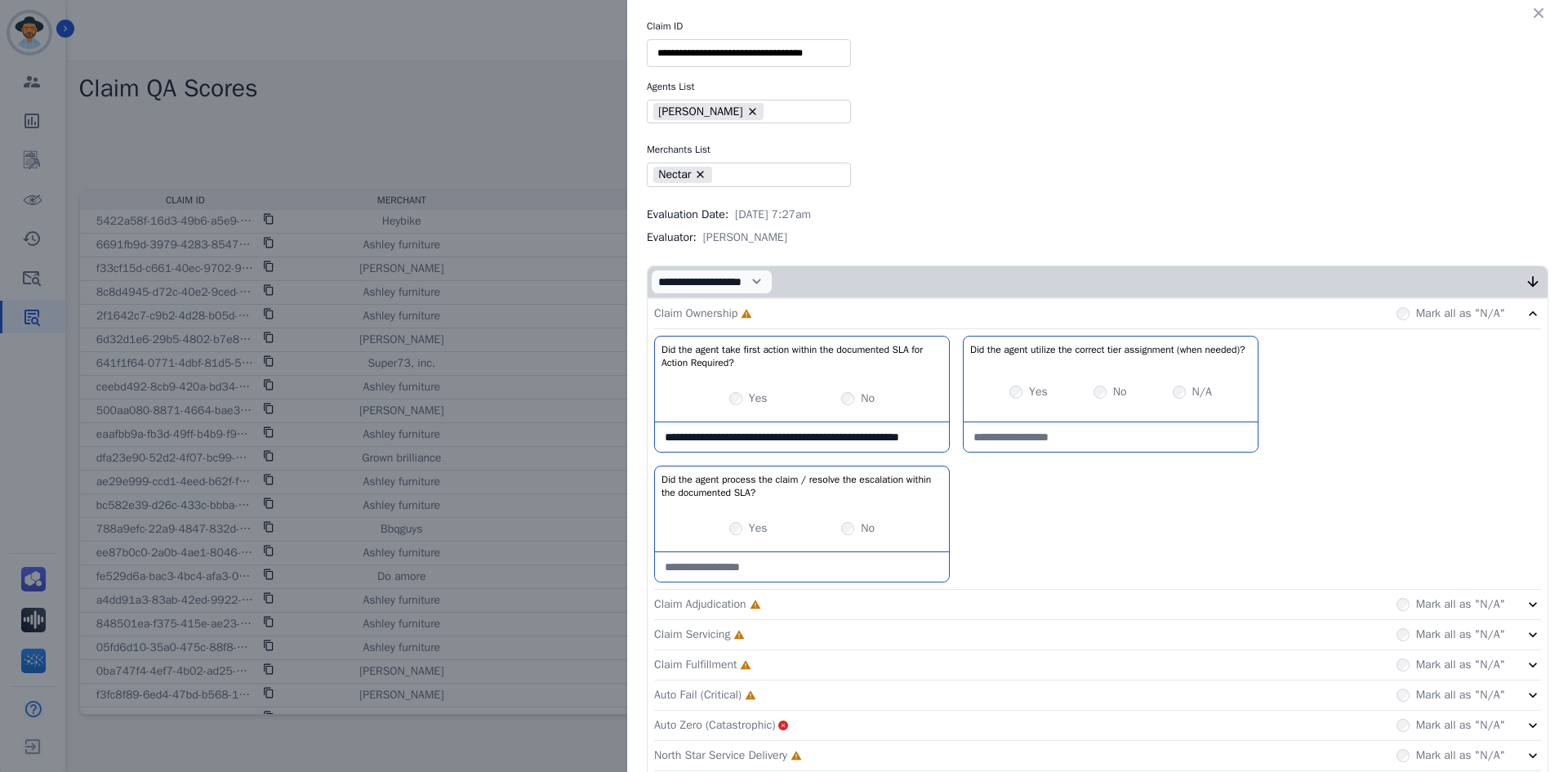 scroll, scrollTop: 9, scrollLeft: 0, axis: vertical 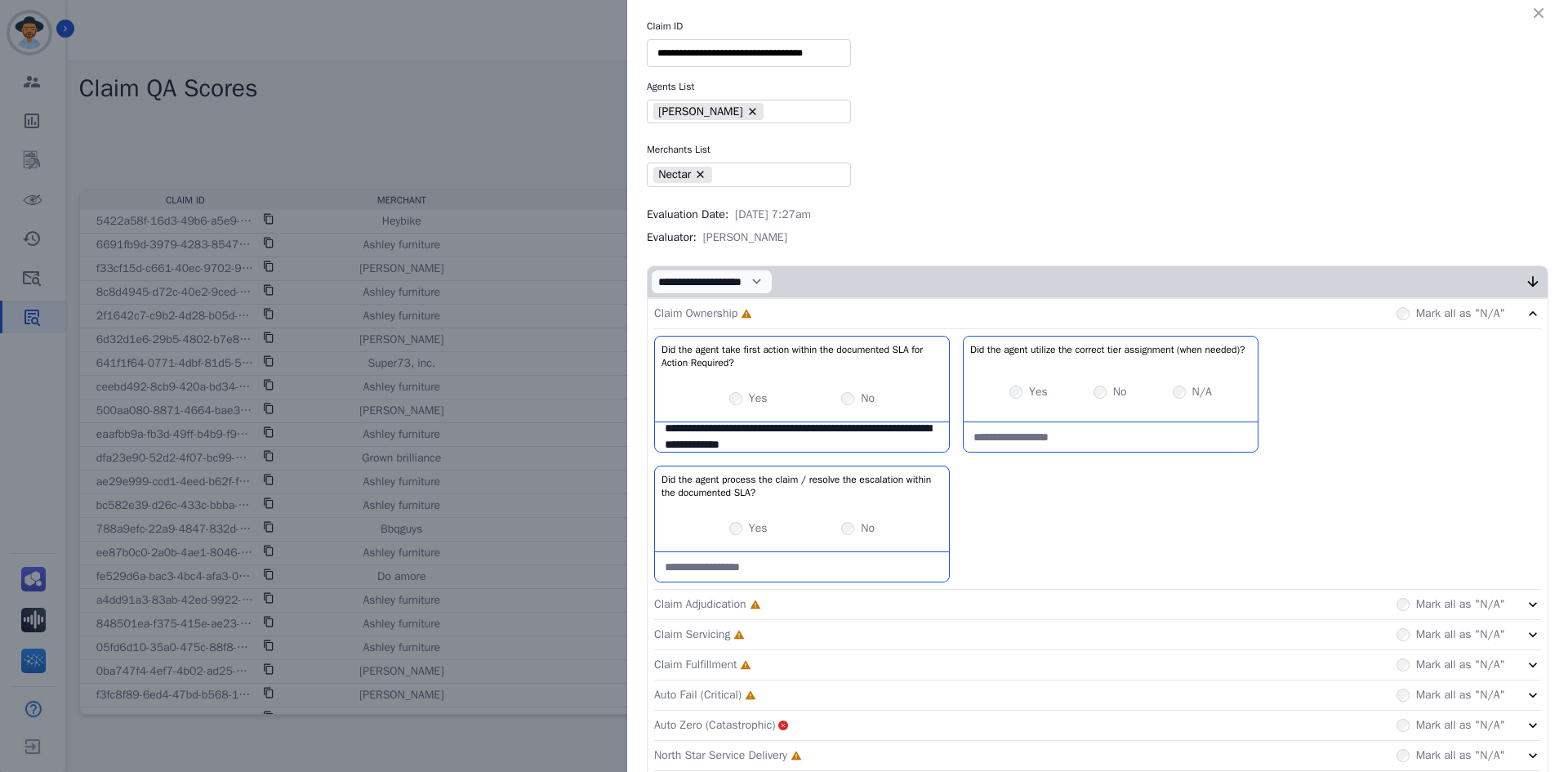 click on "**********" at bounding box center (802, 437) 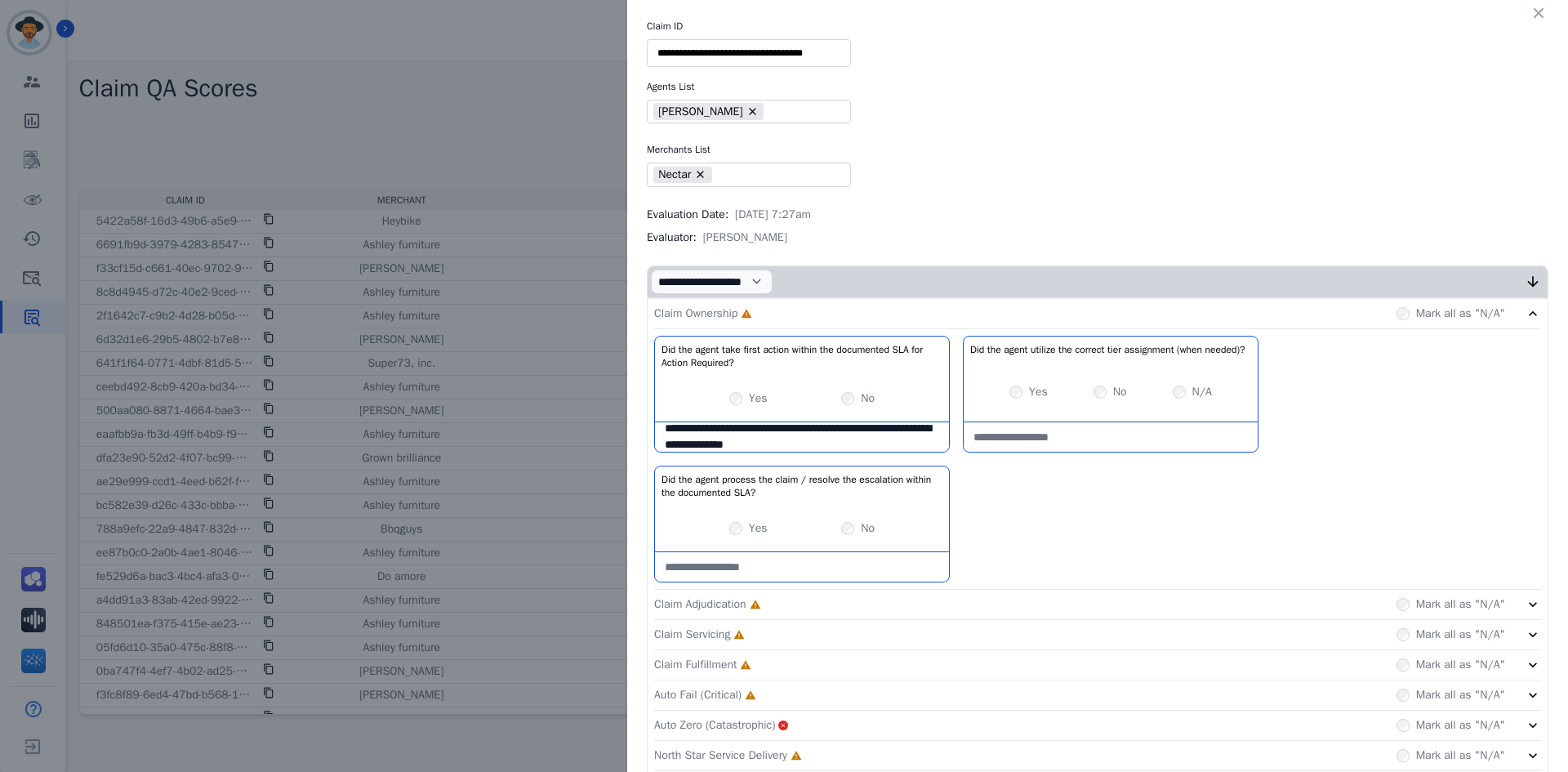 type on "**********" 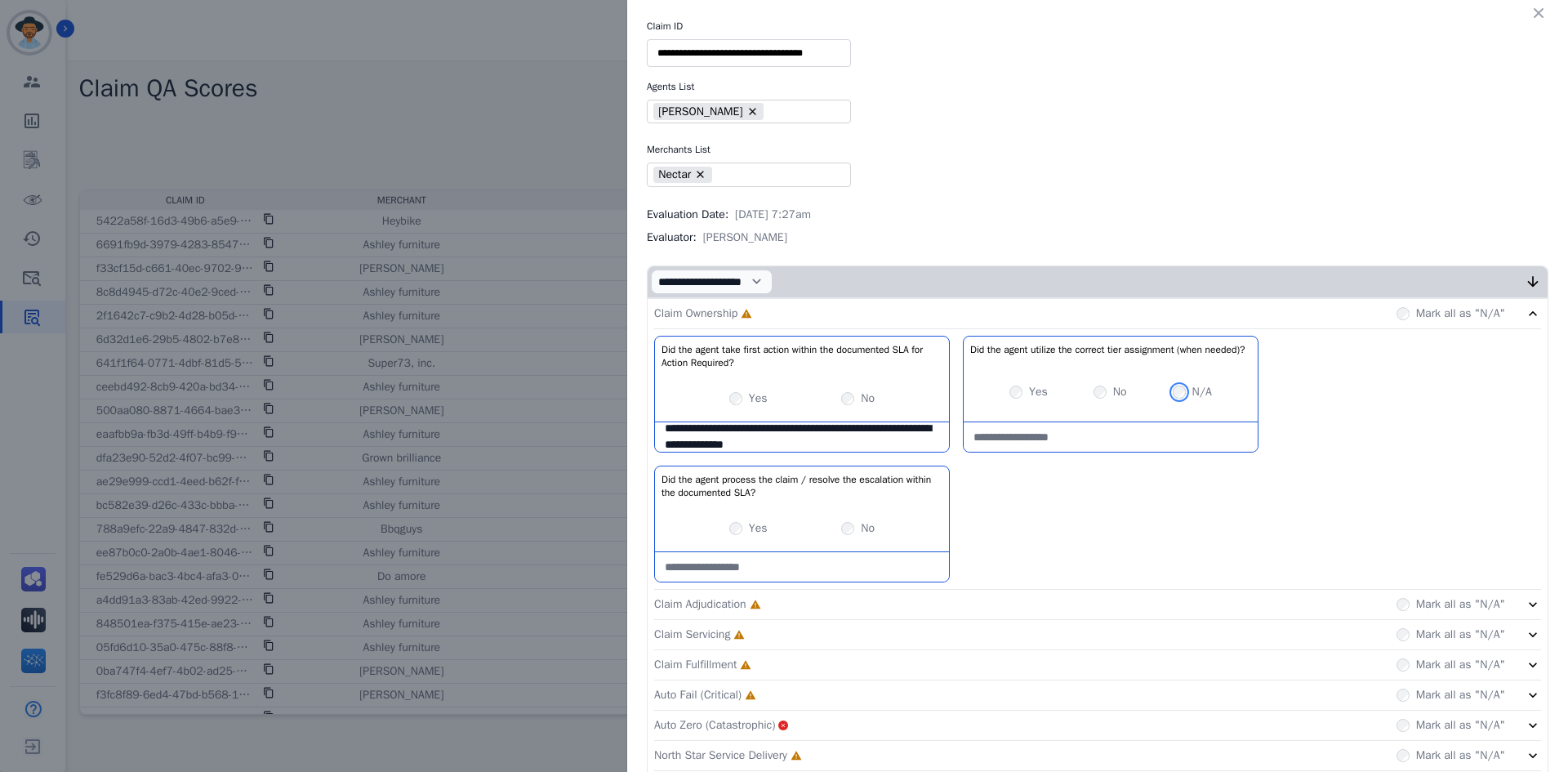 click on "N/A" at bounding box center [1192, 392] 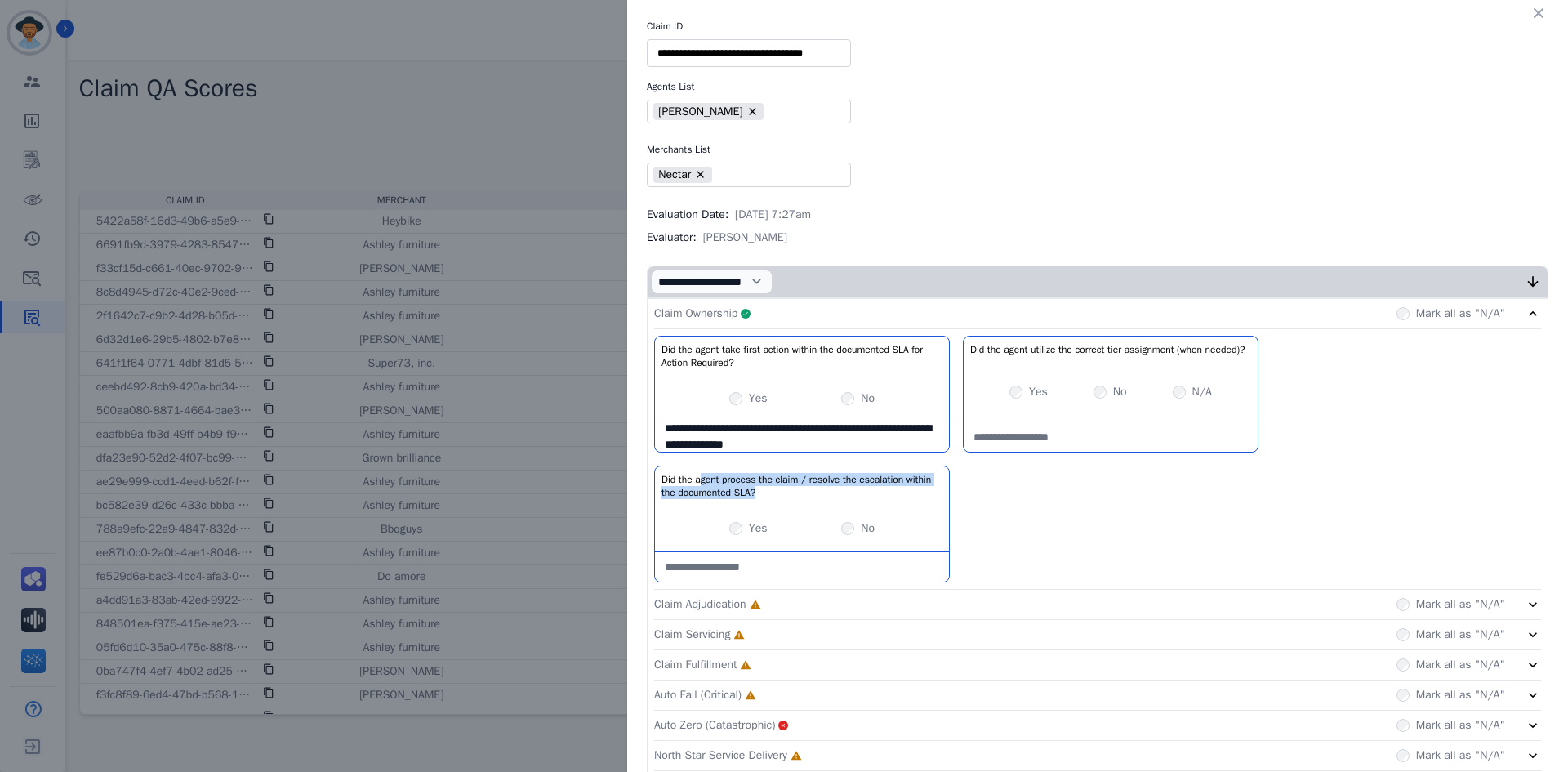 drag, startPoint x: 694, startPoint y: 484, endPoint x: 865, endPoint y: 489, distance: 171.0731 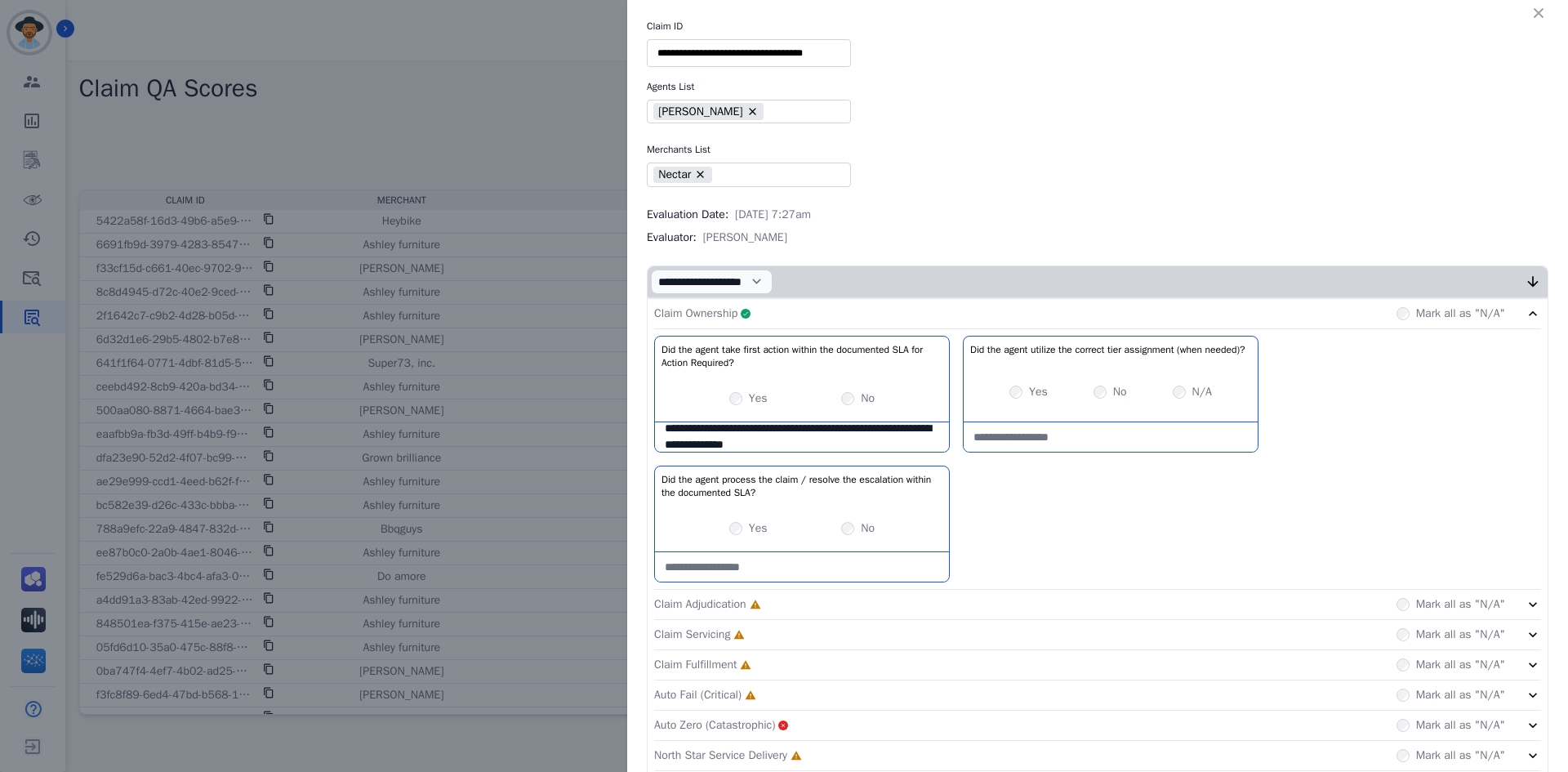 click on "Claim Adjudication     Incomplete         Mark all as "N/A"" 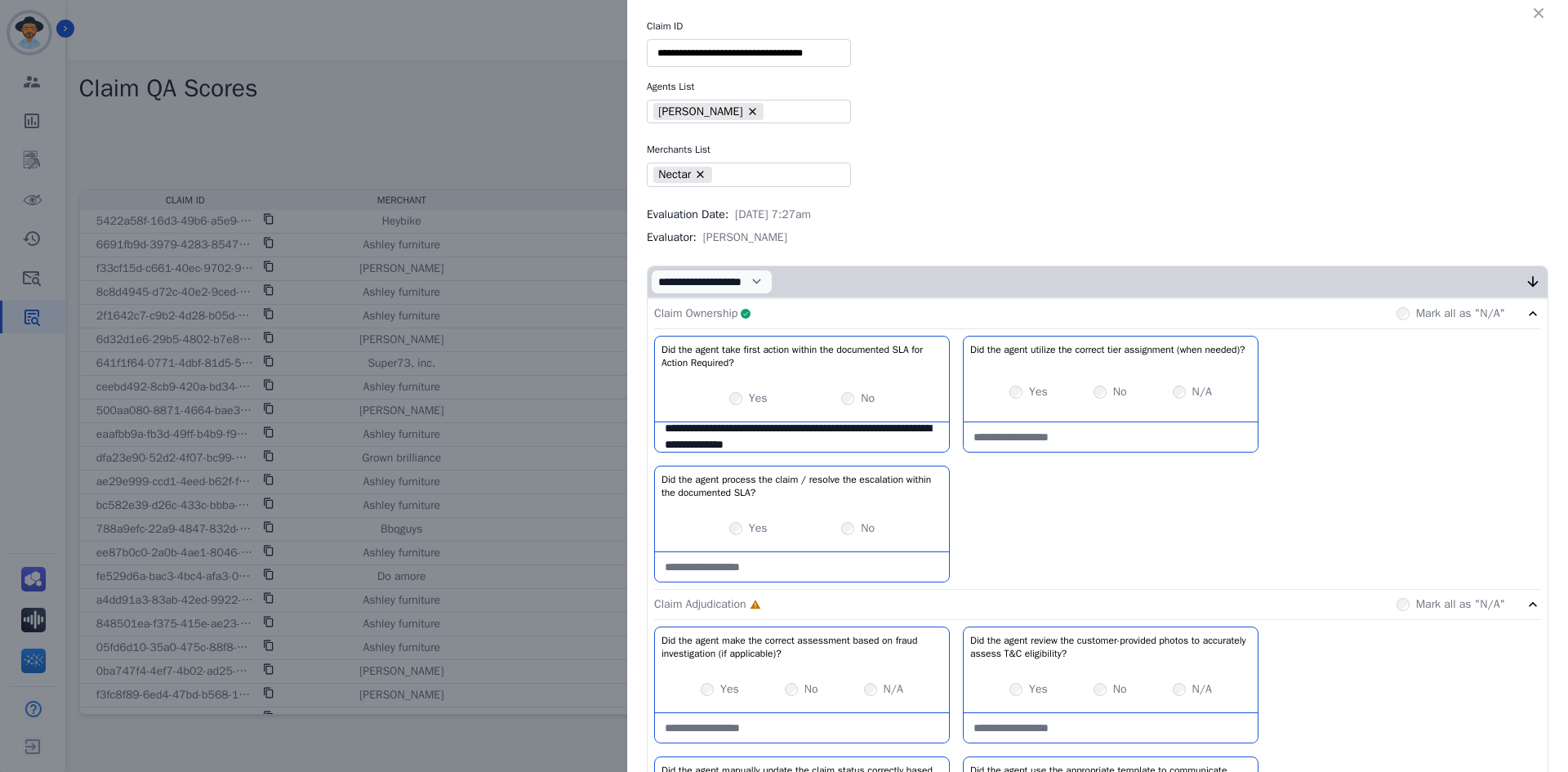 click on "Claim Ownership     Complete         Mark all as "N/A"" at bounding box center [1098, 314] 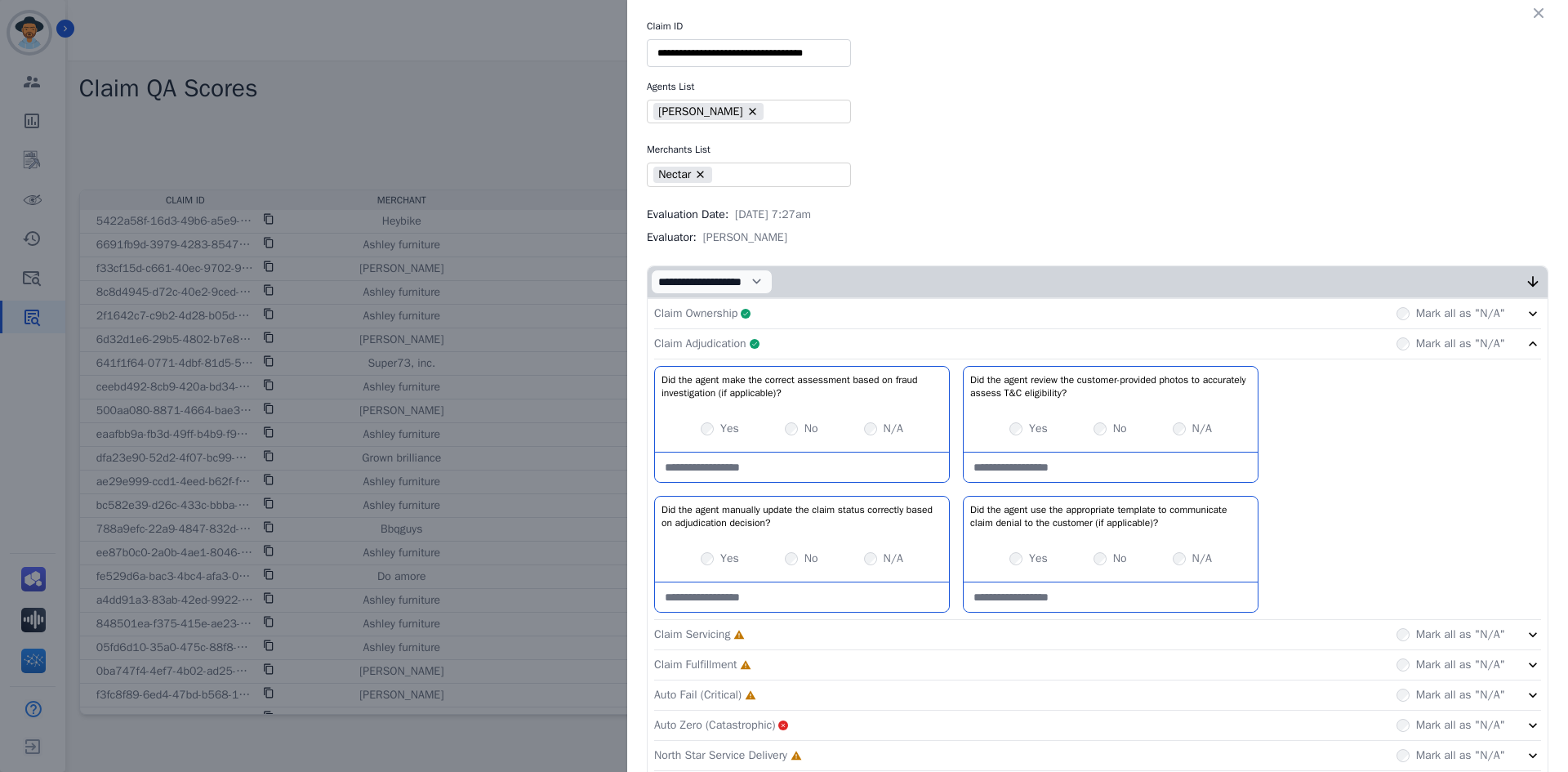click on "Claim Servicing     Incomplete         Mark all as "N/A"" 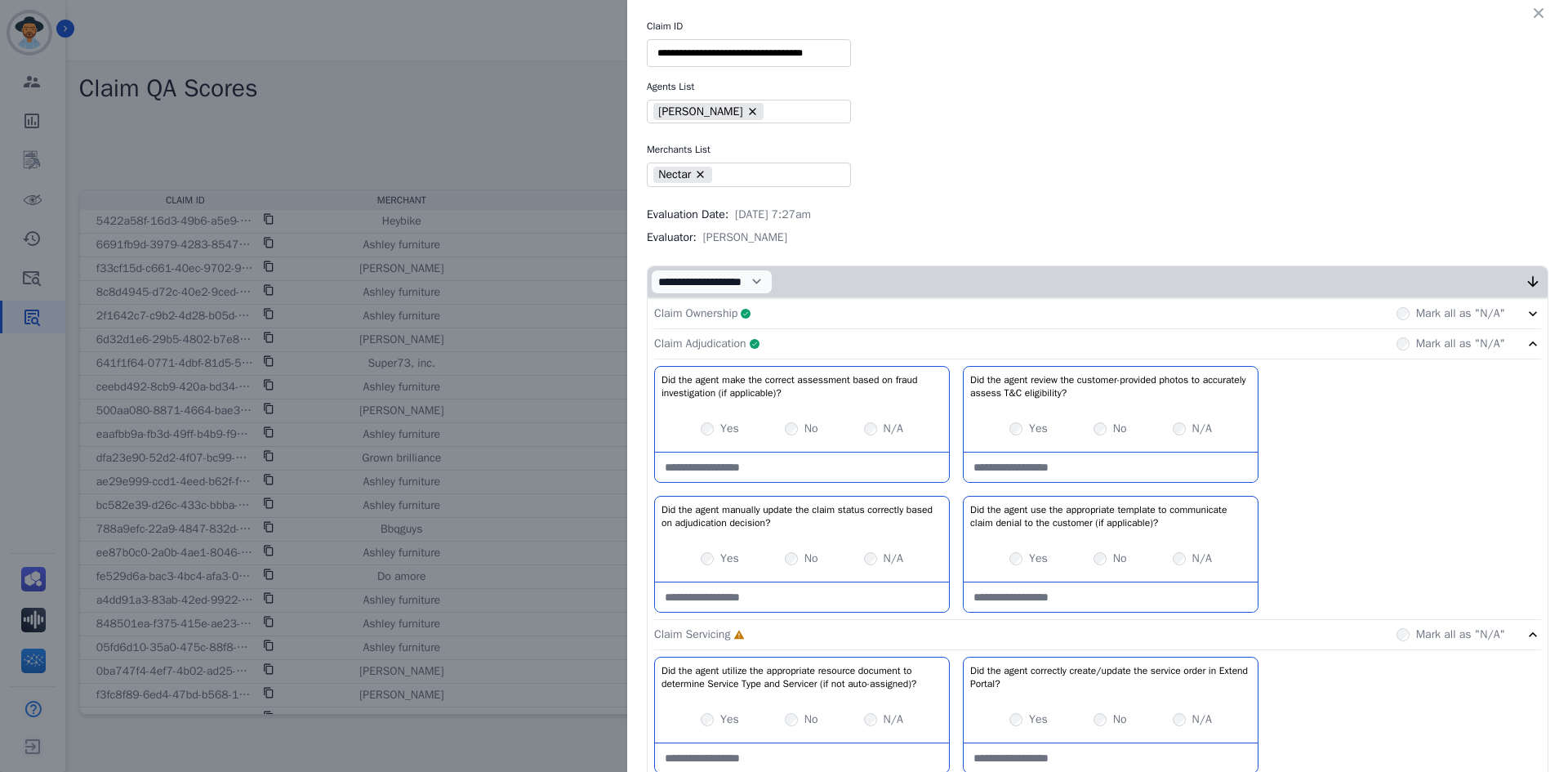 click on "Claim Adjudication     Complete         Mark all as "N/A"" 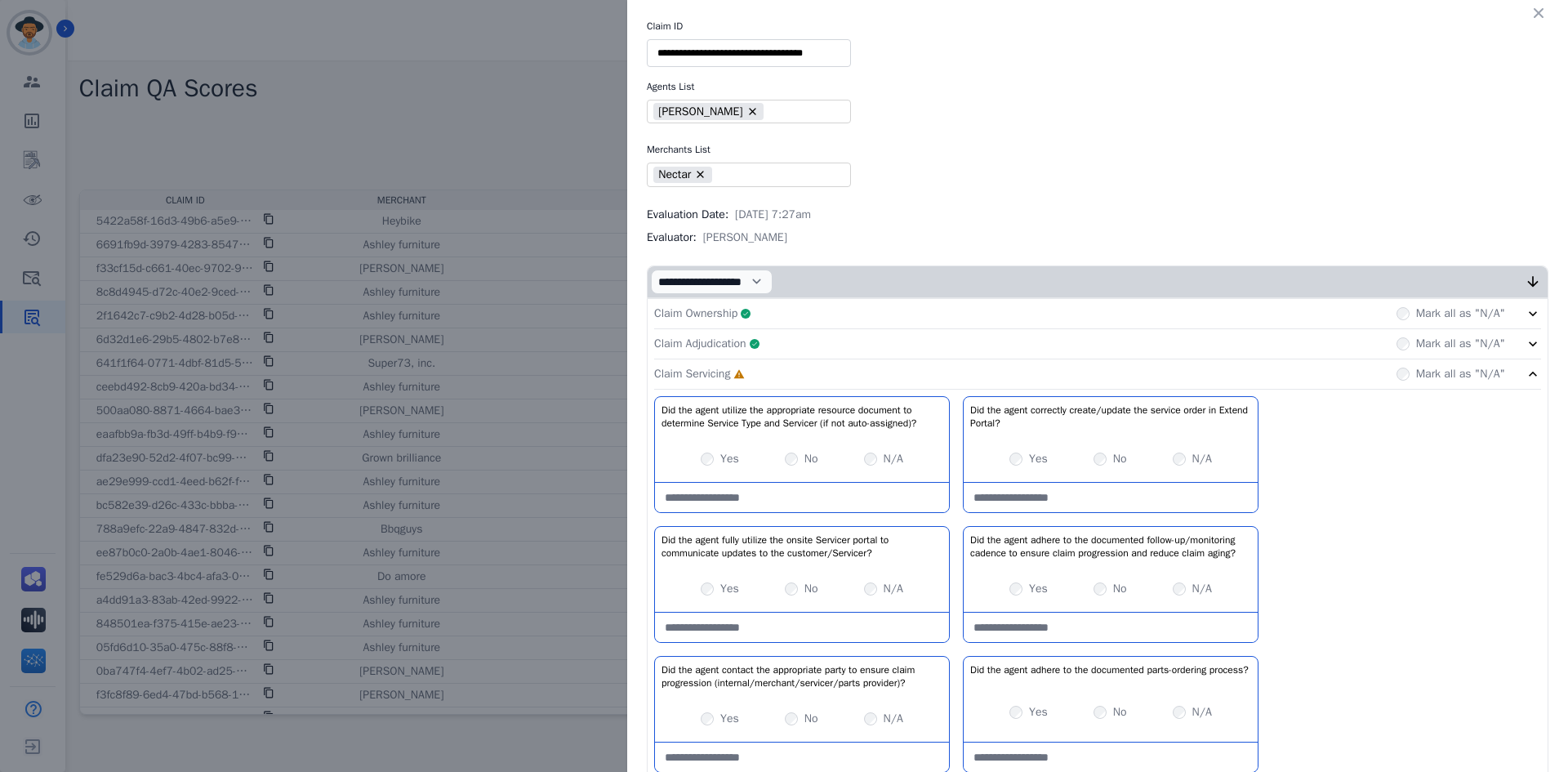 click on "Claim Servicing     Incomplete         Mark all as "N/A"" 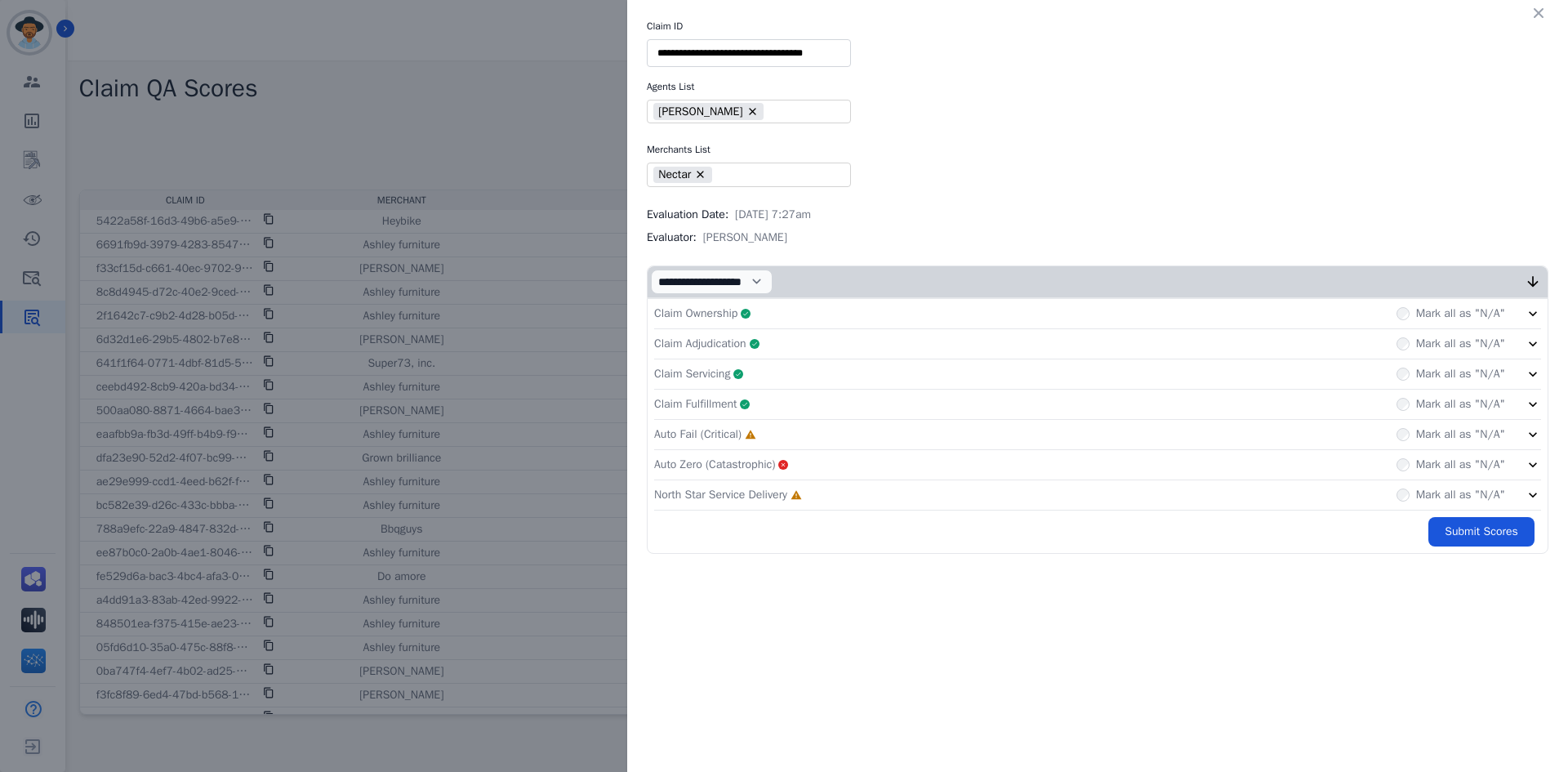 click on "Auto Fail (Critical)     Incomplete         Mark all as "N/A"" 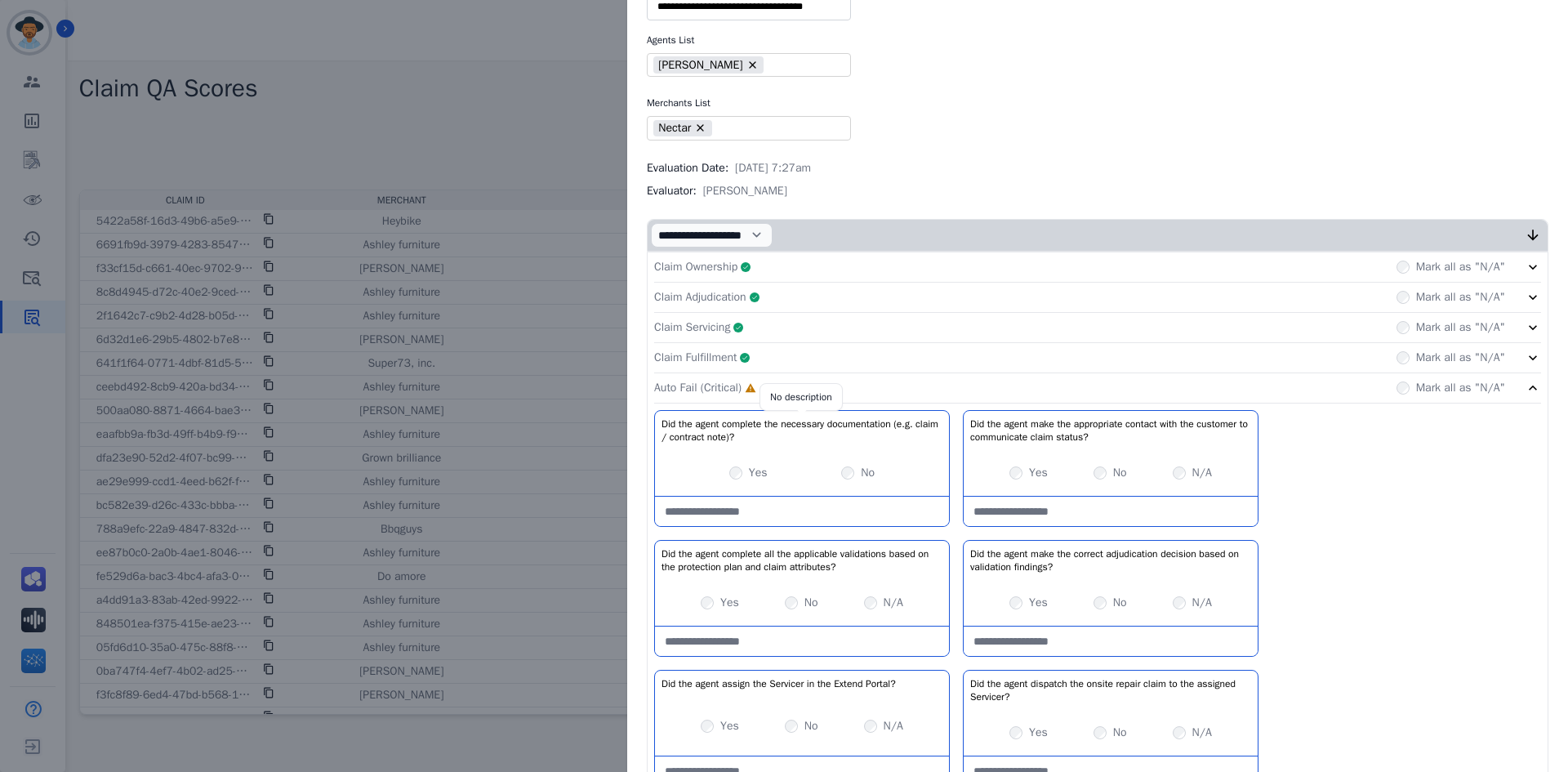 scroll, scrollTop: 82, scrollLeft: 0, axis: vertical 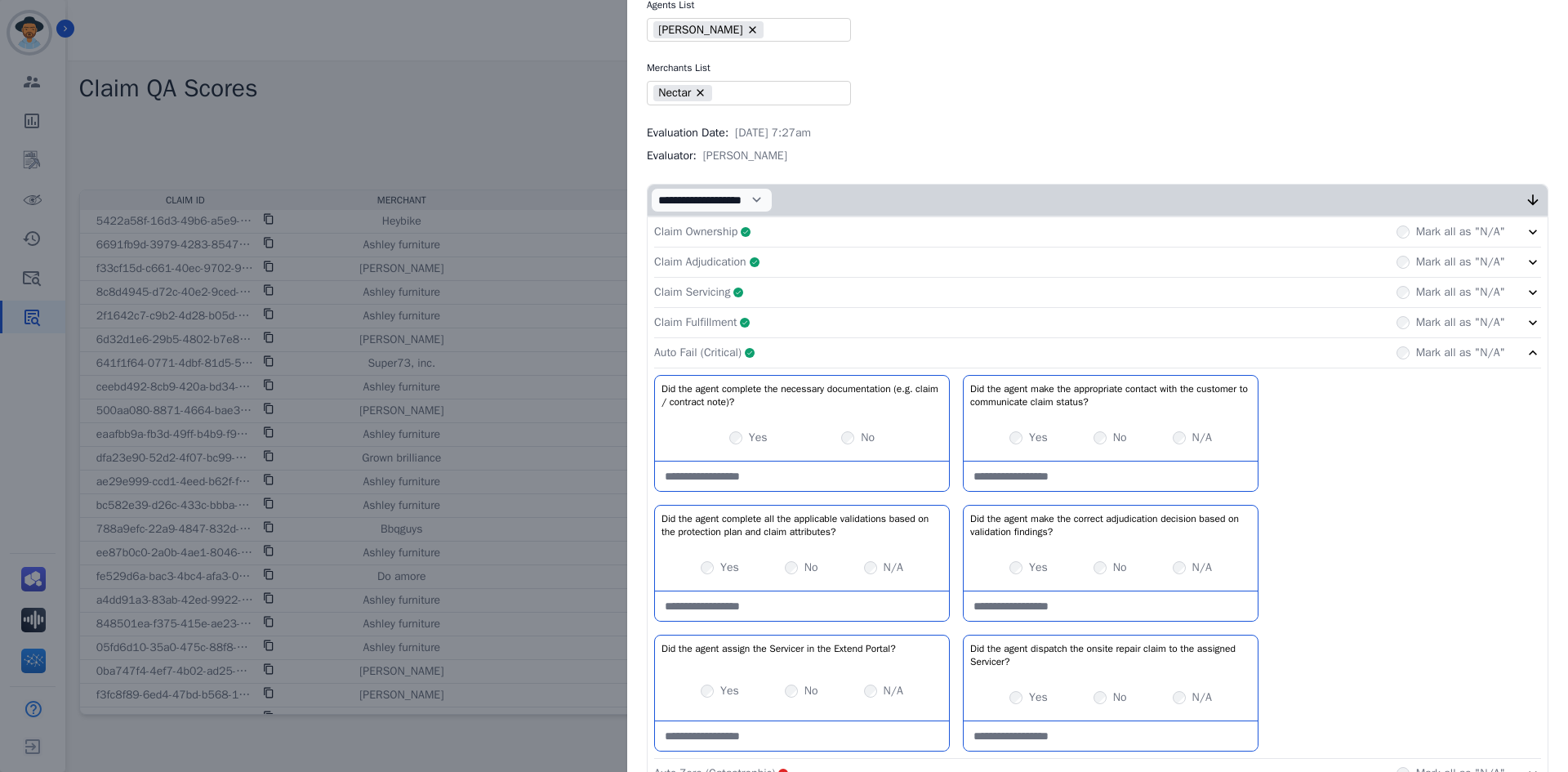 click on "Auto Fail (Critical)     Complete         Mark all as "N/A"" 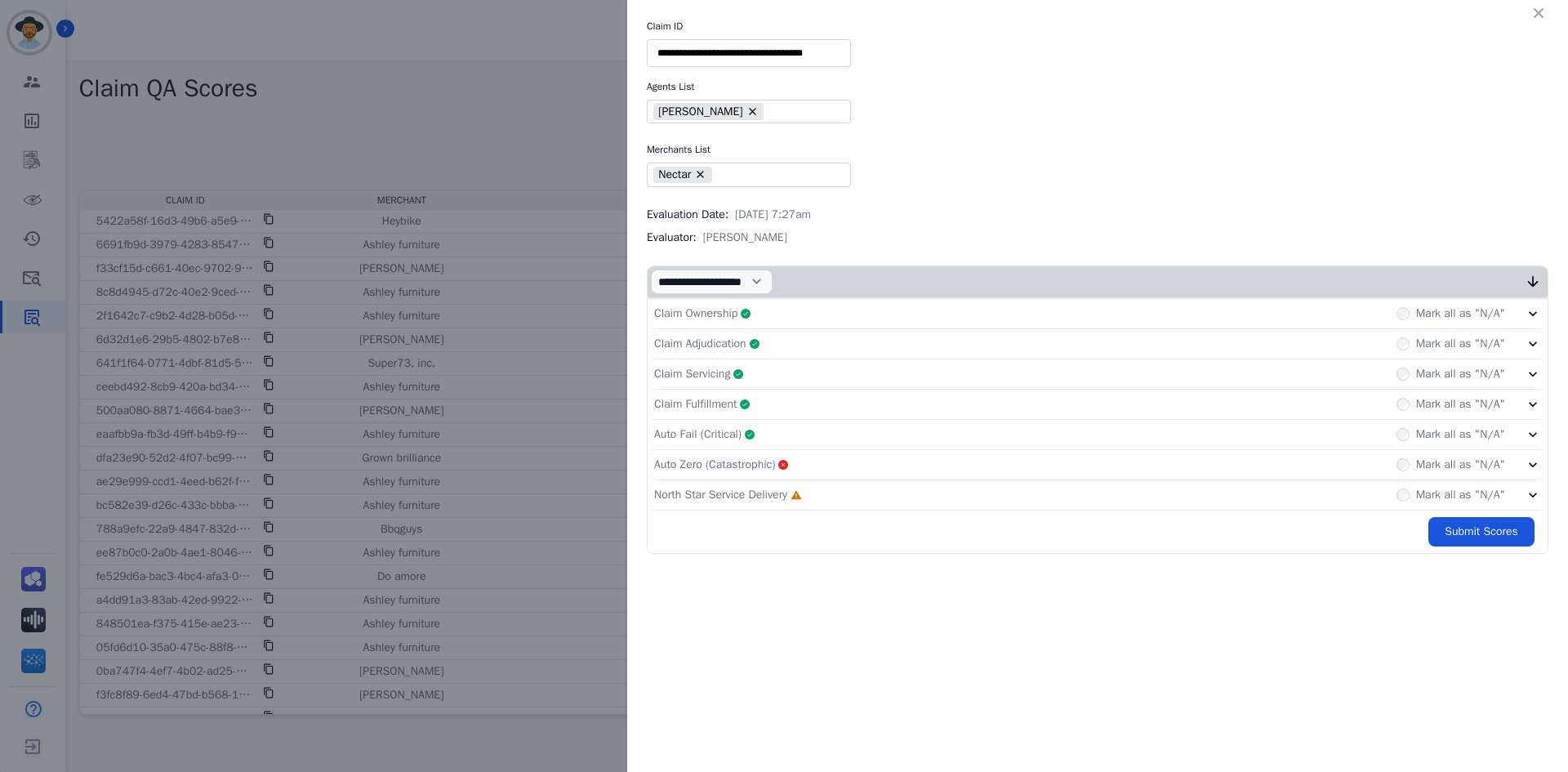 scroll, scrollTop: 0, scrollLeft: 0, axis: both 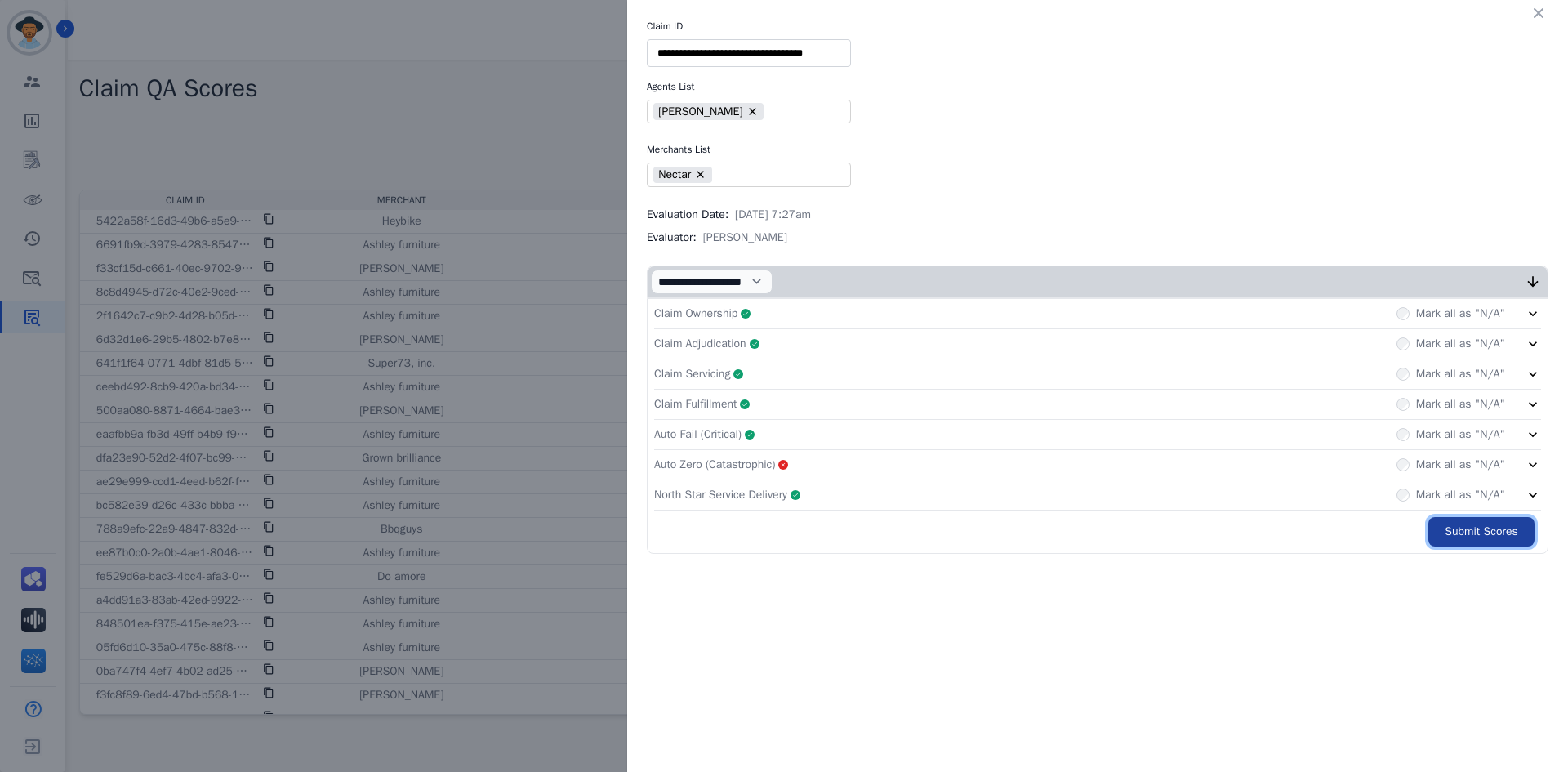 click on "Submit Scores" at bounding box center (1481, 532) 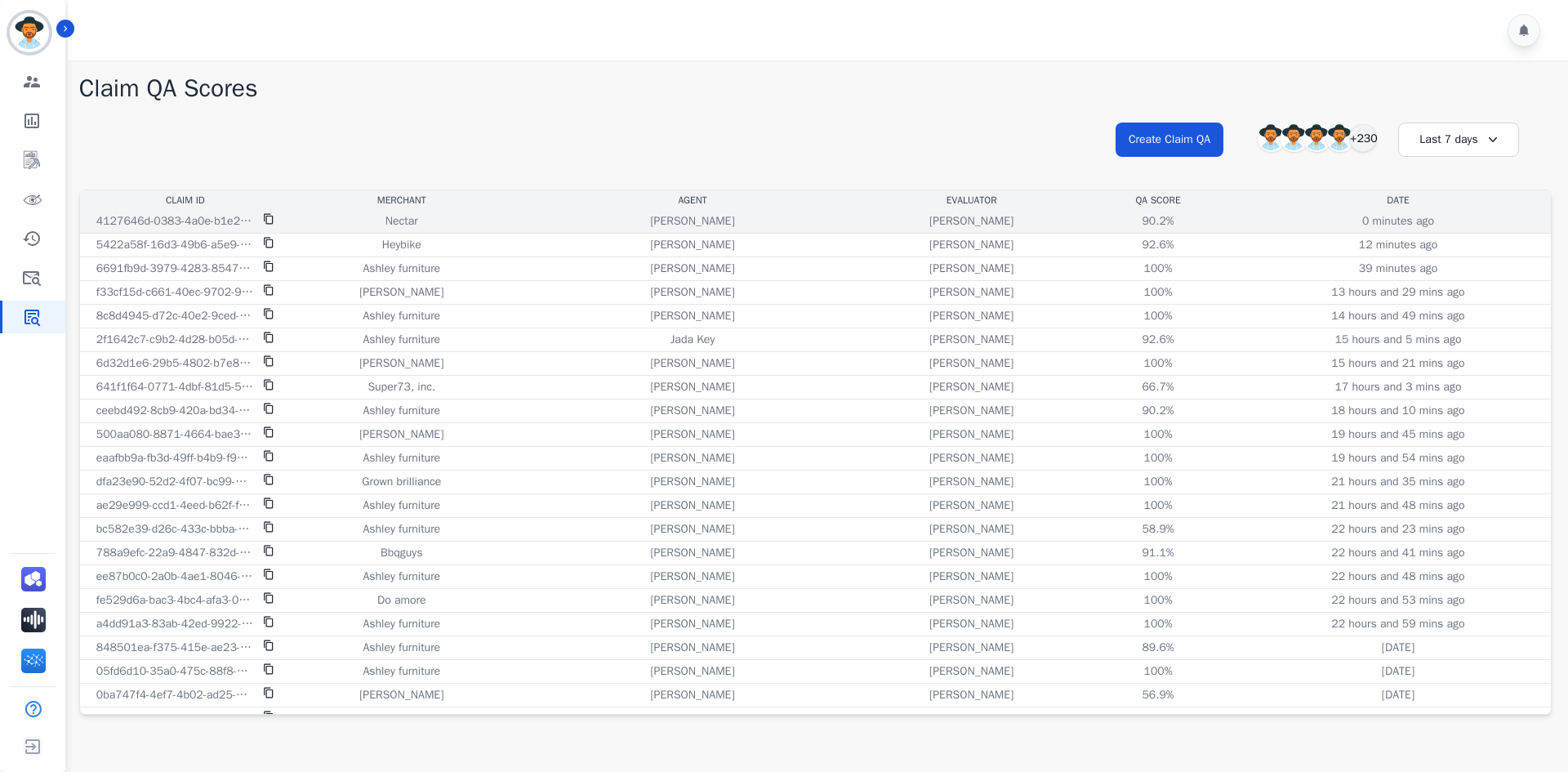 click 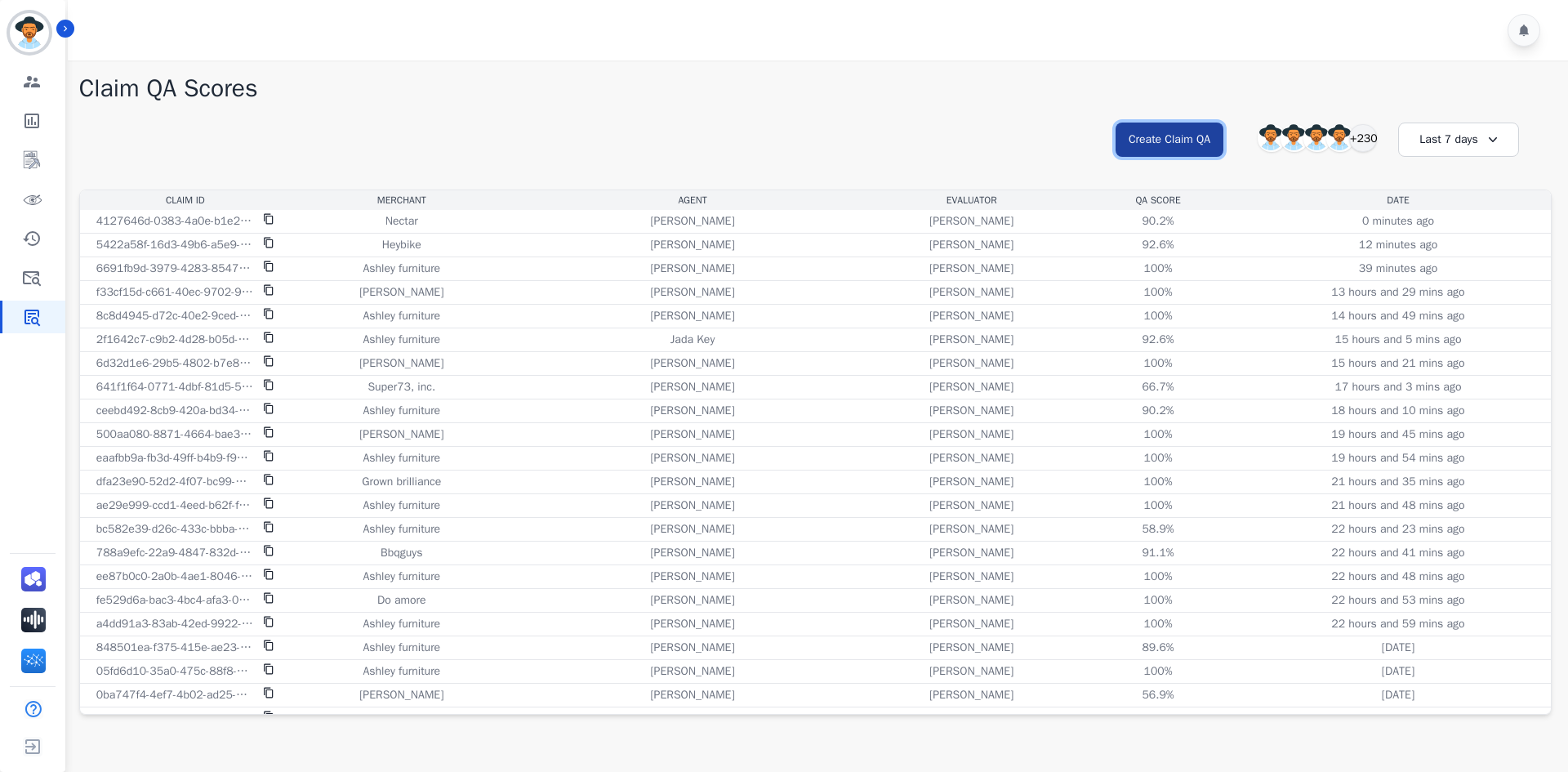 click on "Create Claim QA" at bounding box center (1169, 140) 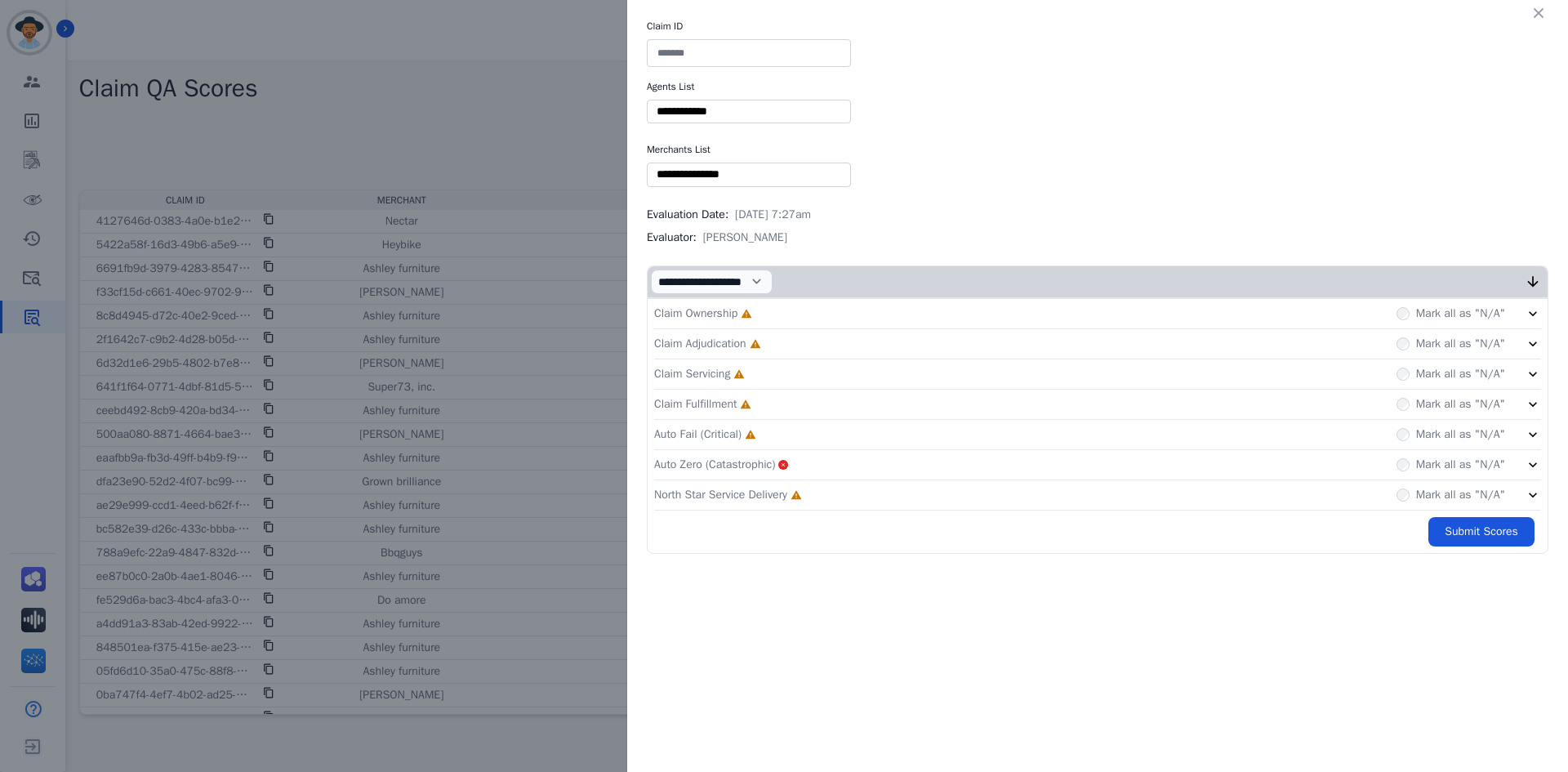 click at bounding box center (749, 53) 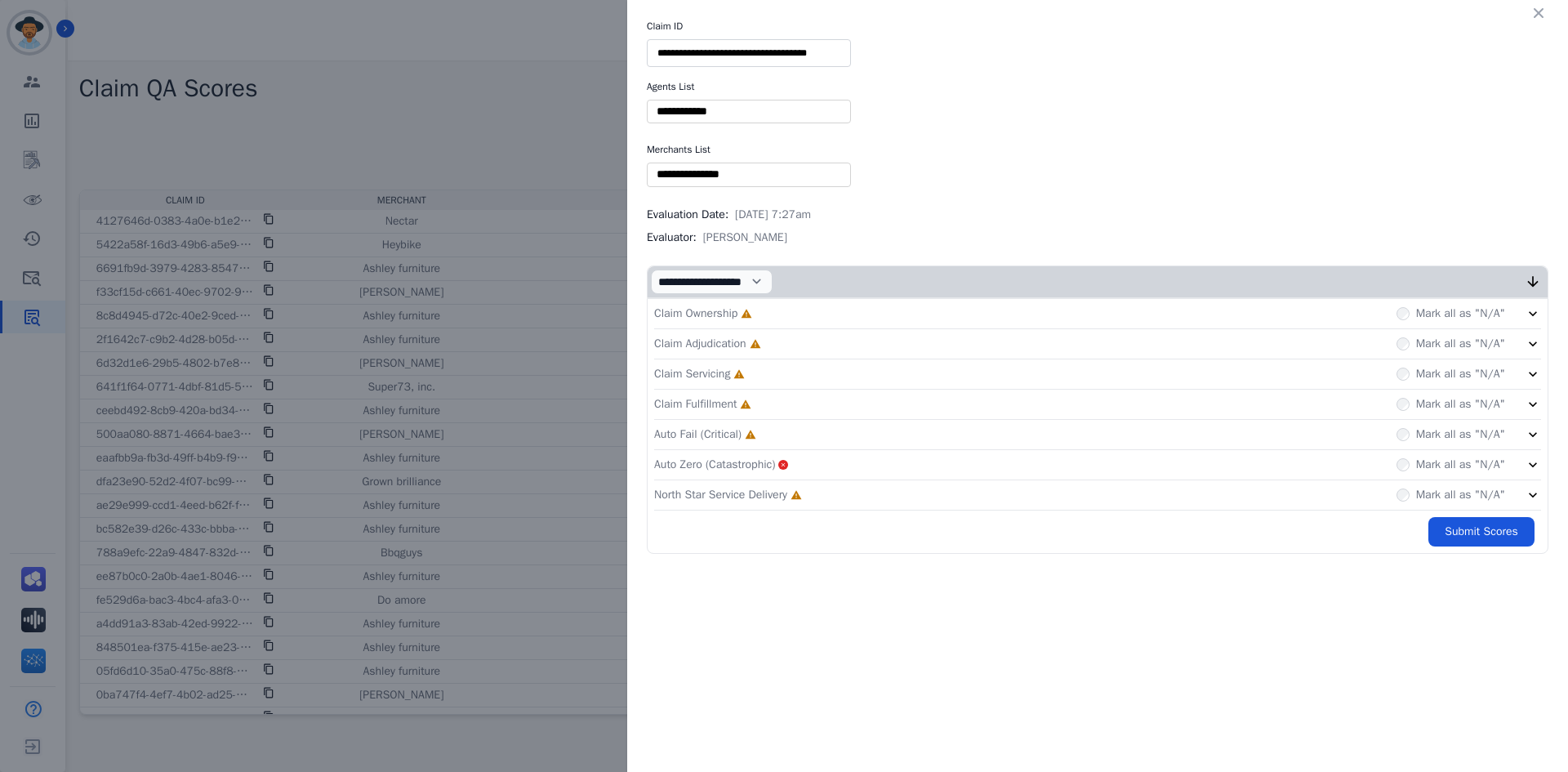 scroll, scrollTop: 0, scrollLeft: 4, axis: horizontal 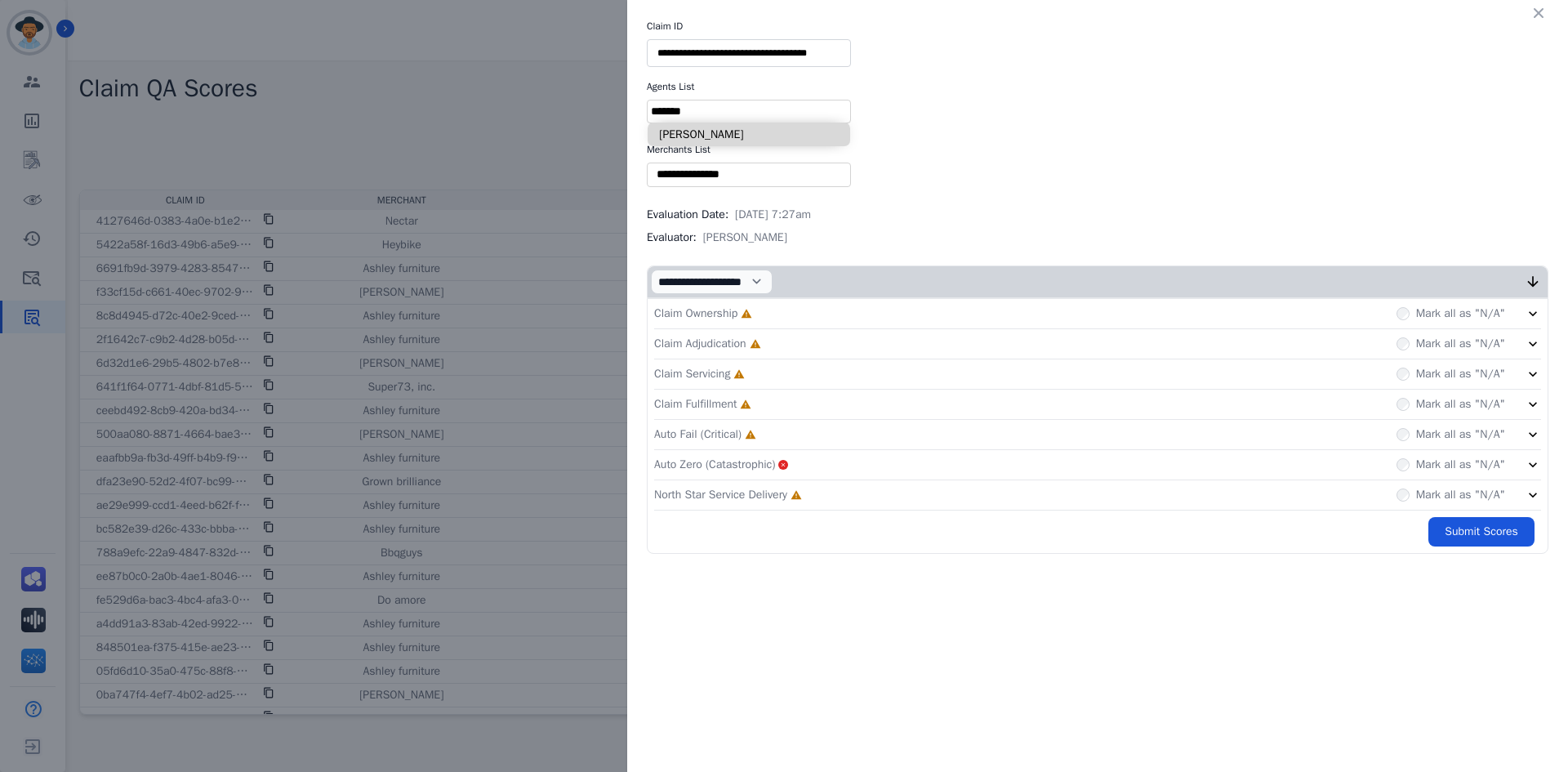 type on "*******" 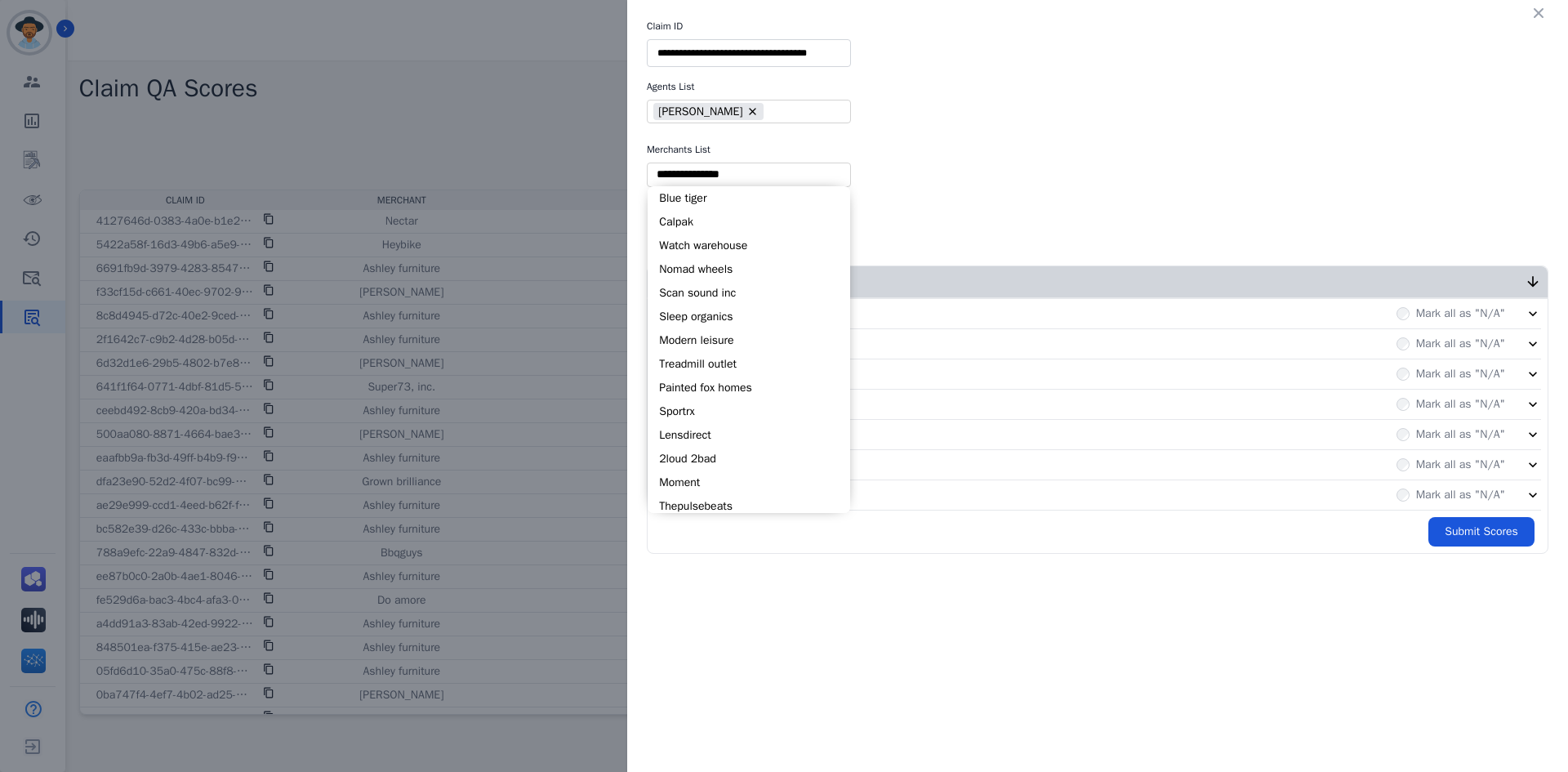 click at bounding box center [749, 174] 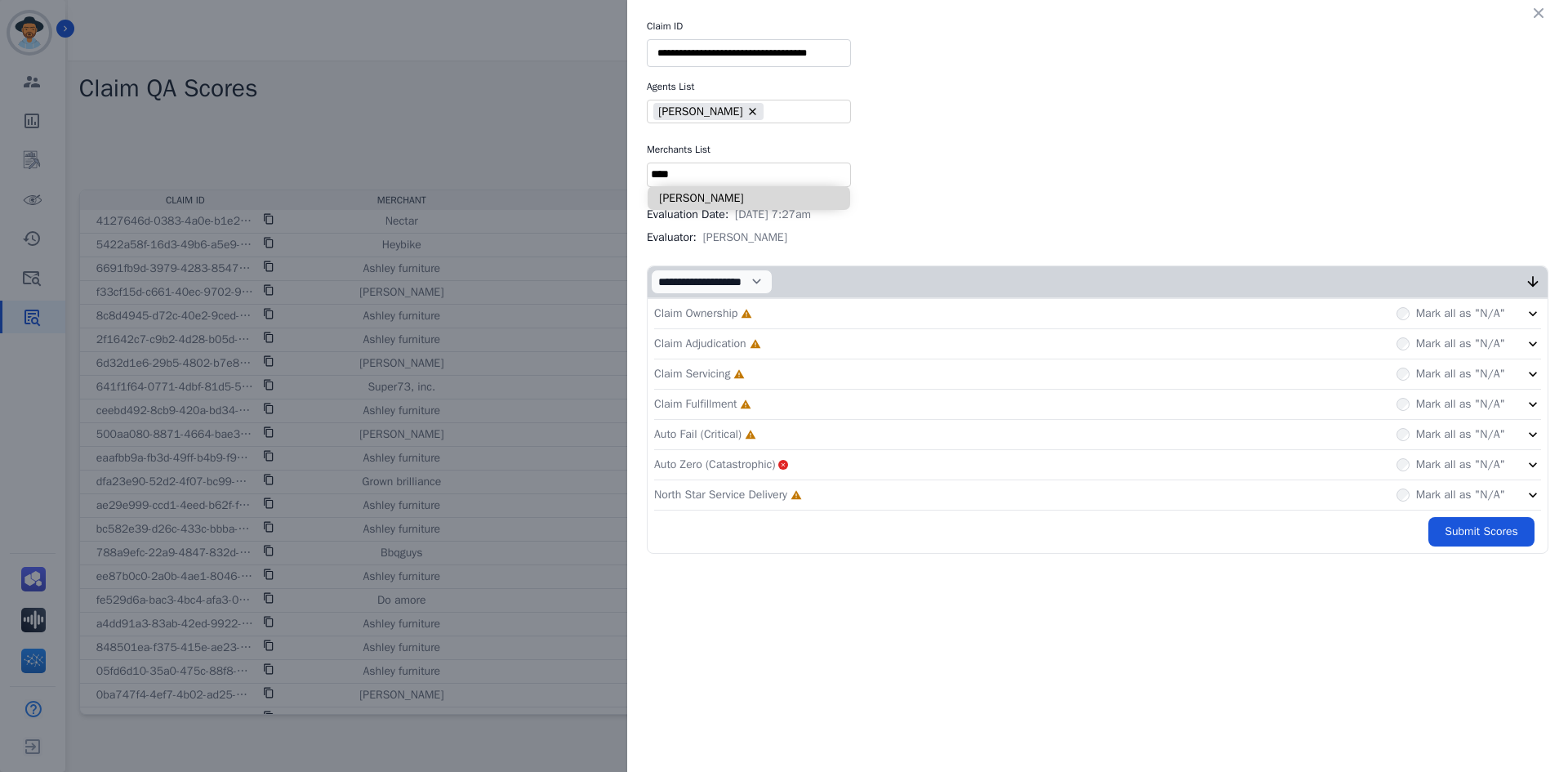 type on "****" 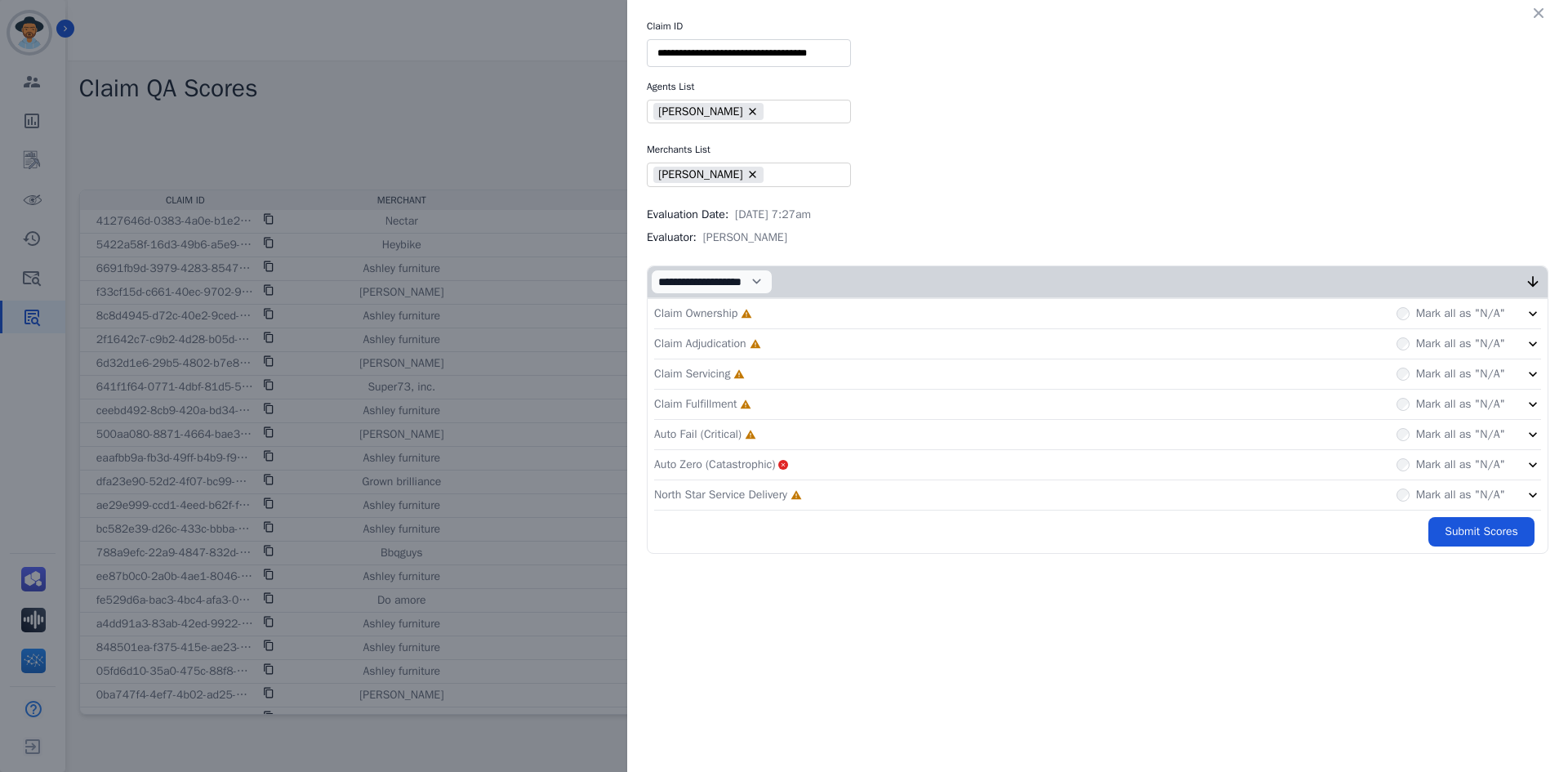 click on "Claim Ownership     Incomplete         Mark all as "N/A"" at bounding box center [1098, 314] 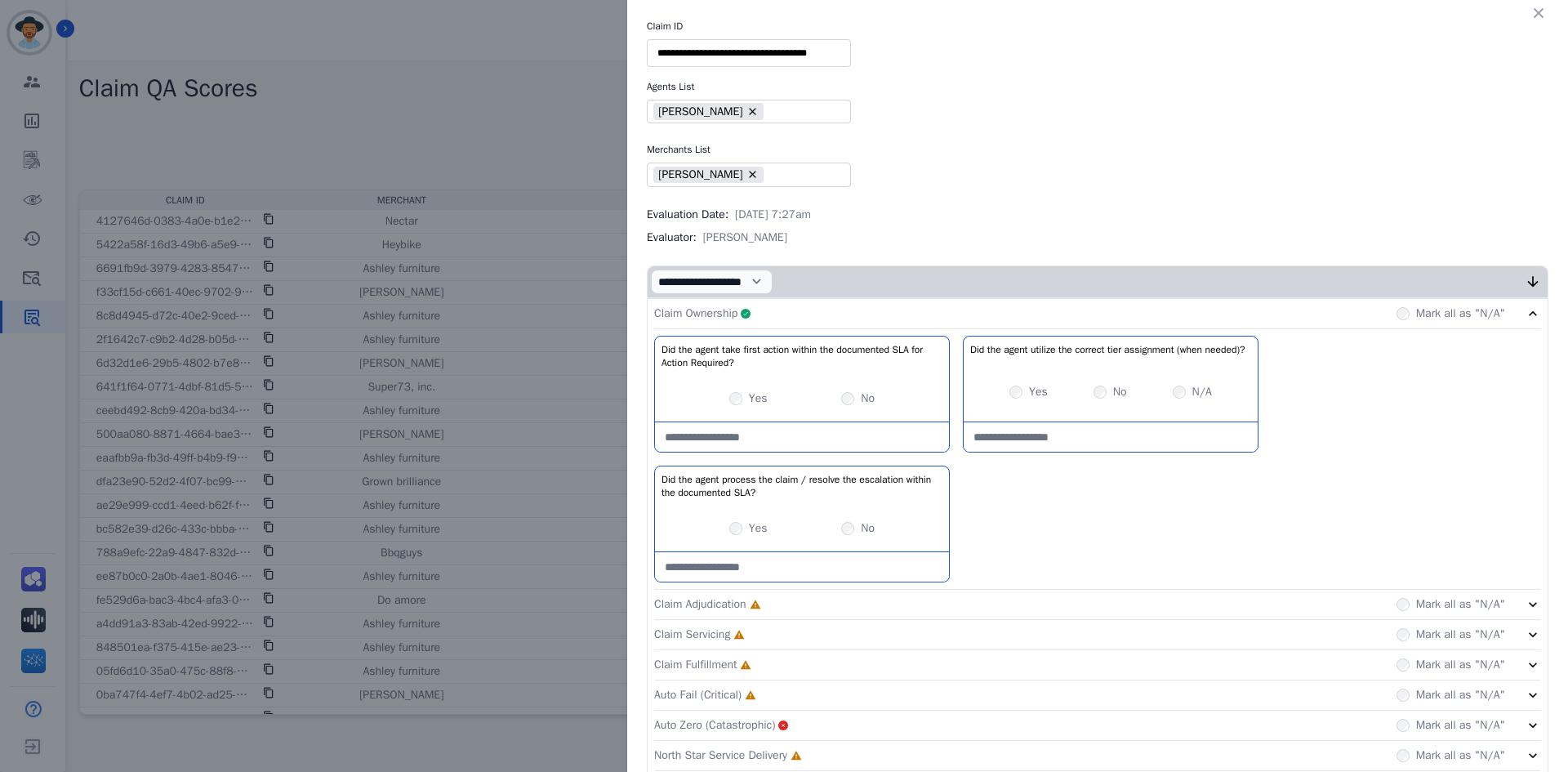 click on "Claim Adjudication     Incomplete         Mark all as "N/A"" 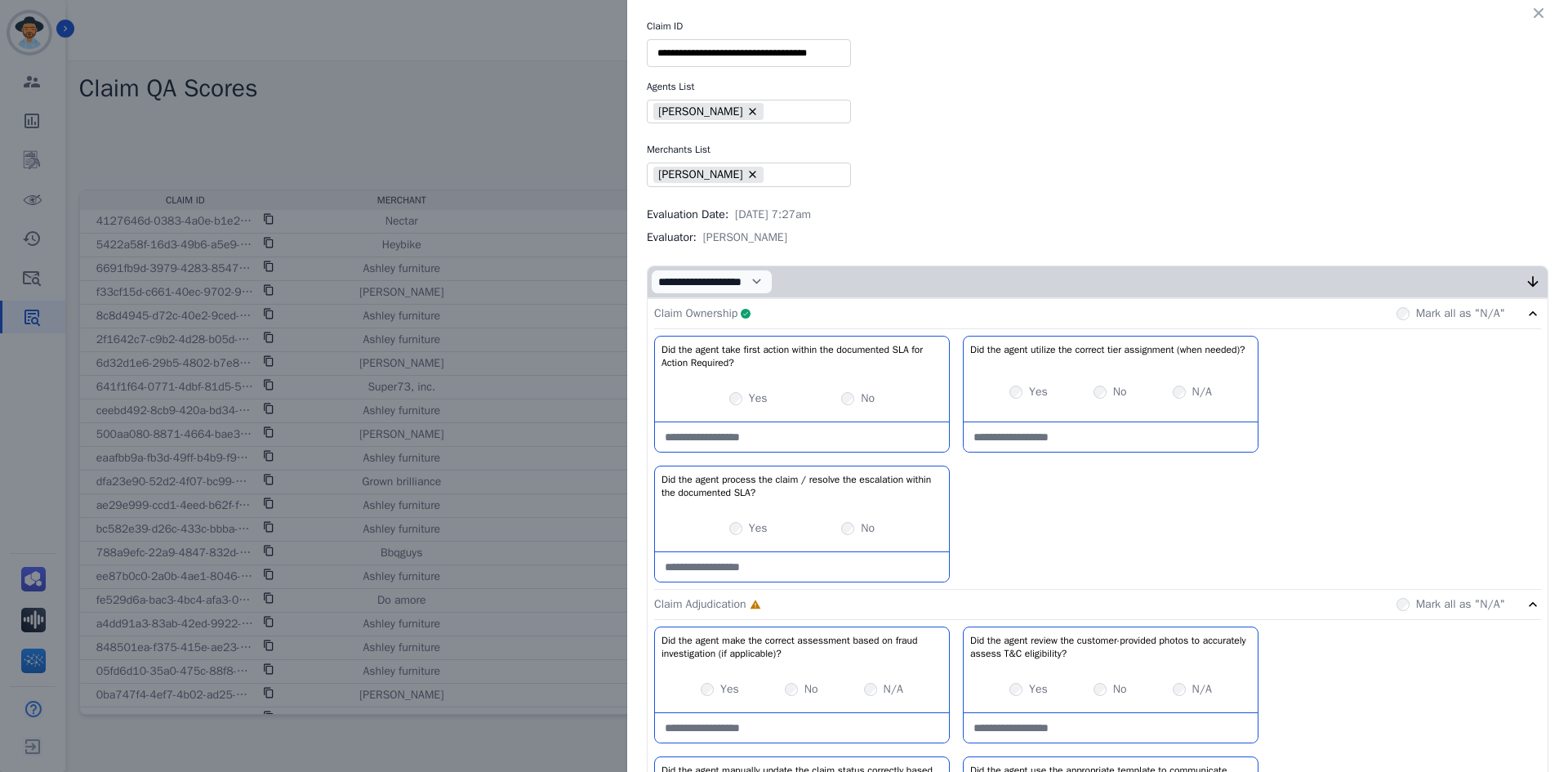 click on "Claim Ownership     Complete         Mark all as "N/A"" at bounding box center (1098, 314) 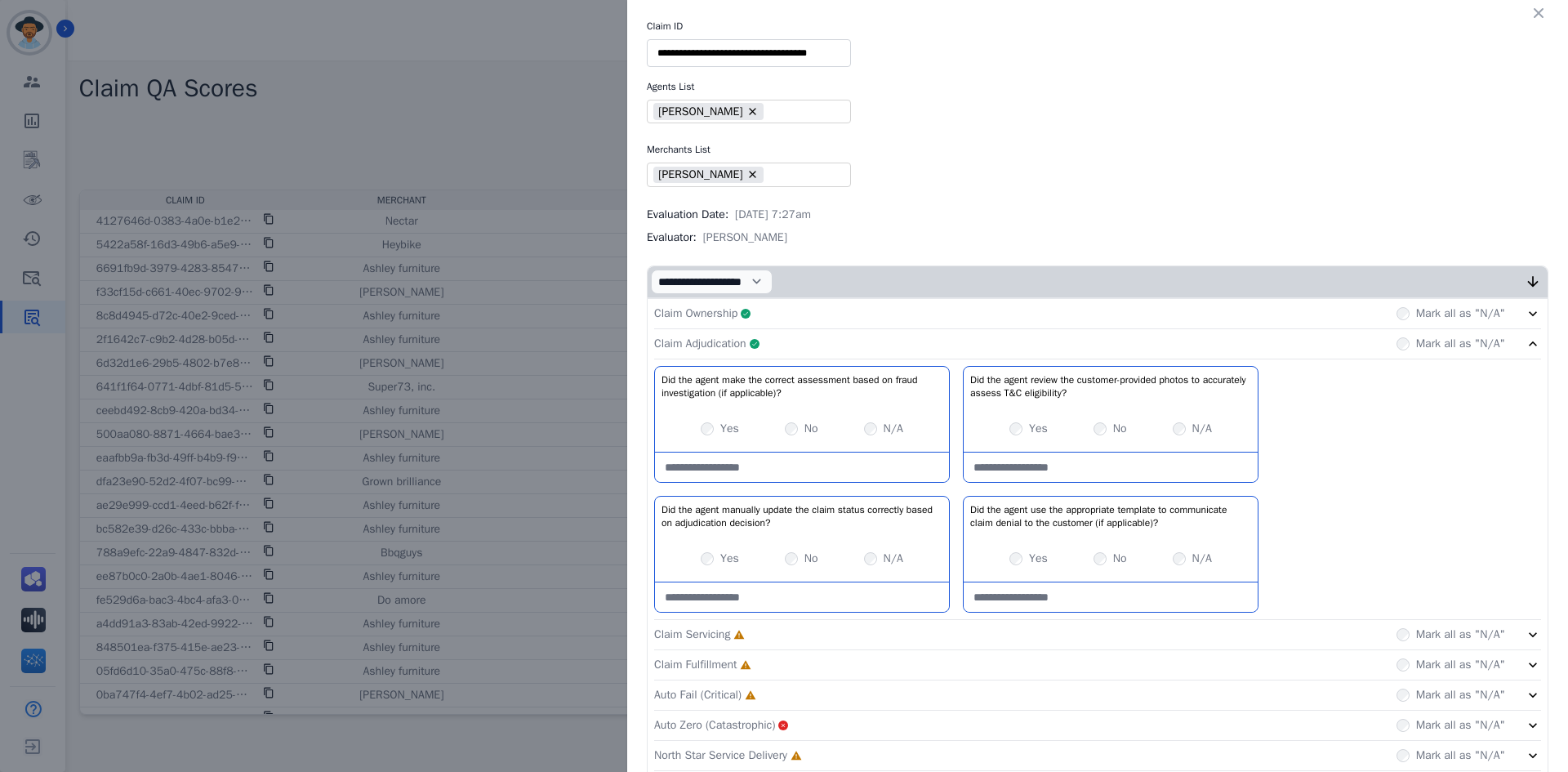 click on "Claim Servicing     Incomplete         Mark all as "N/A"" 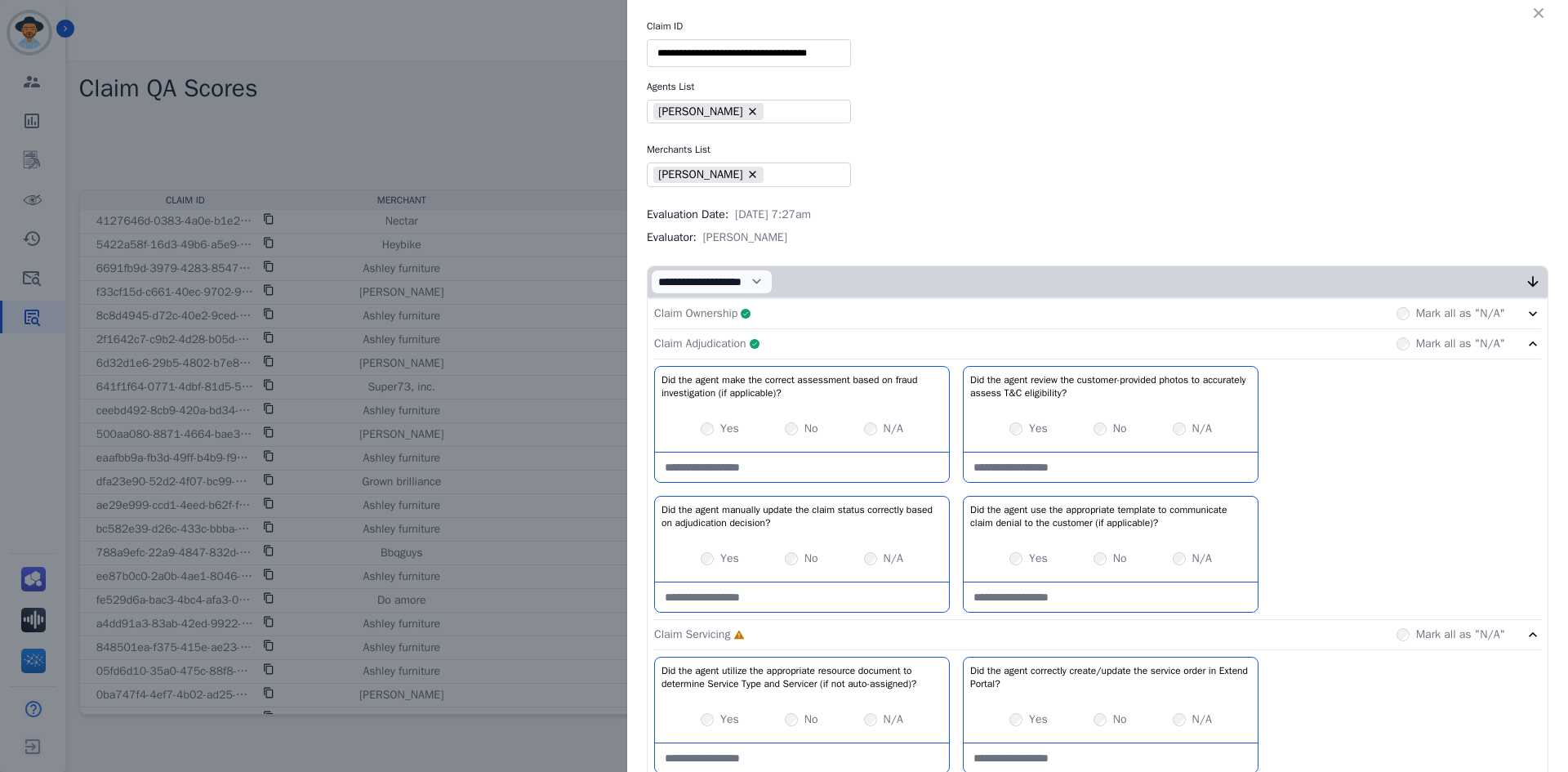 click on "Claim Adjudication     Complete         Mark all as "N/A"" 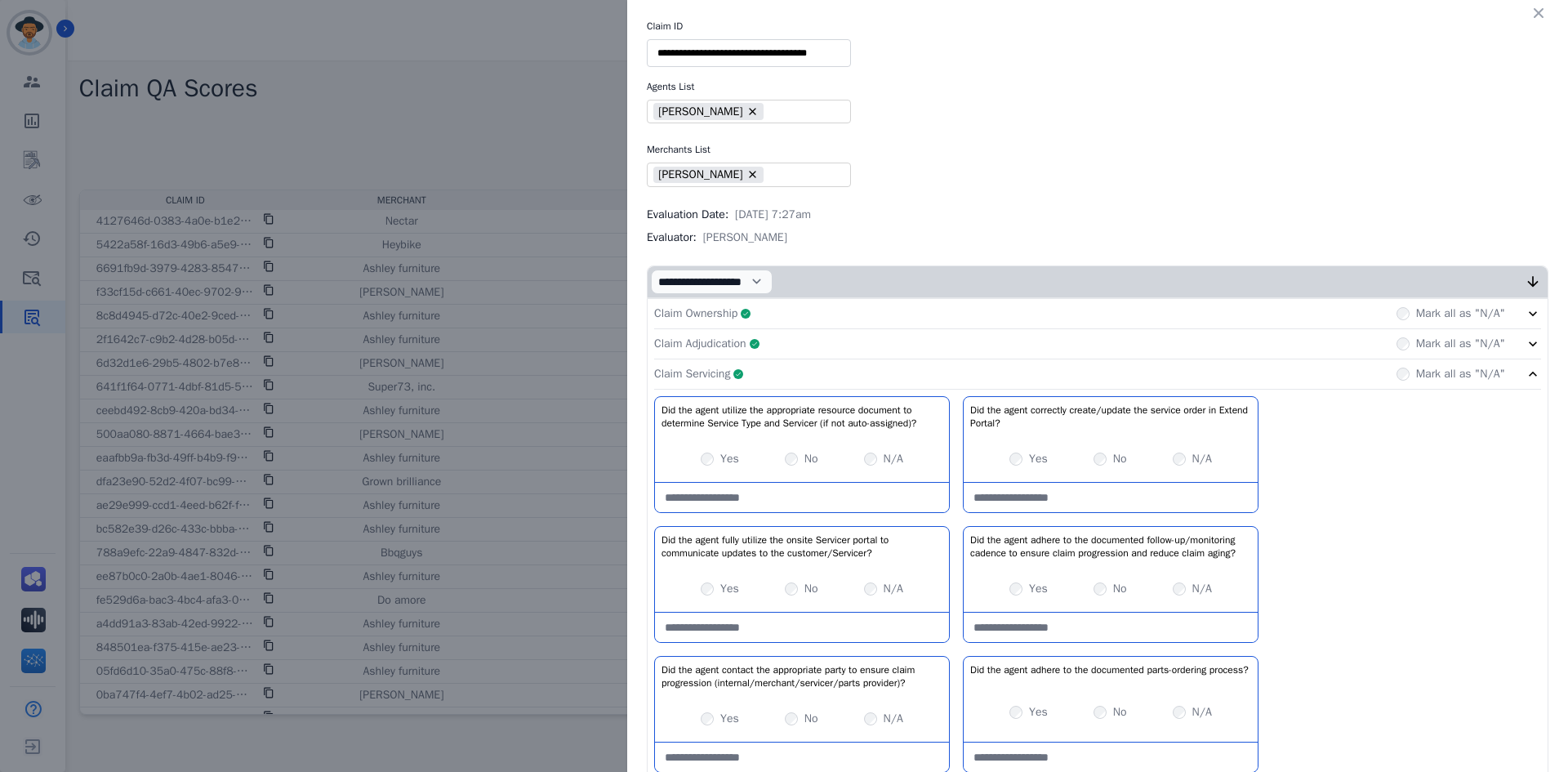 click on "Claim Servicing     Complete         Mark all as "N/A"" 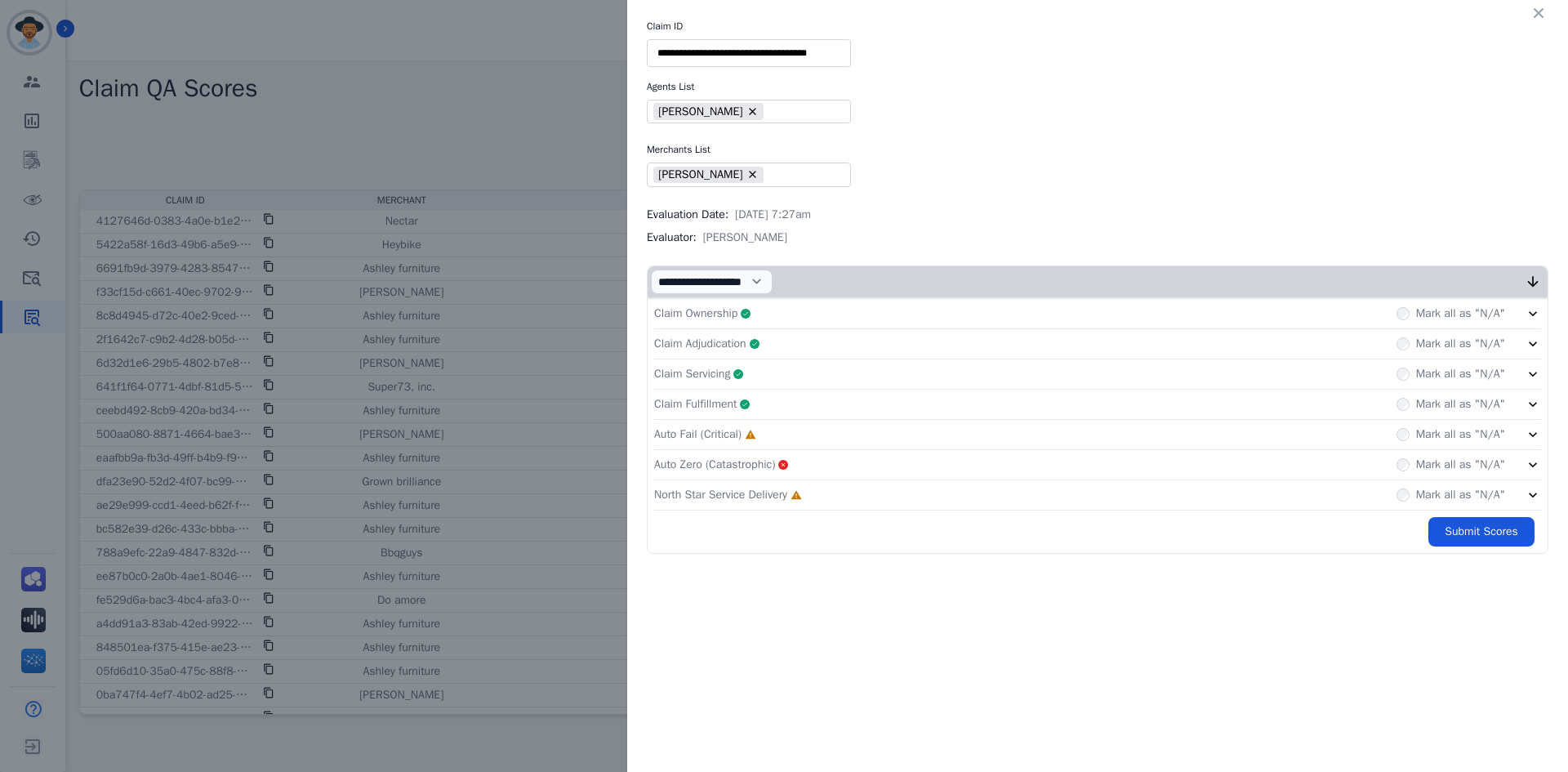 click on "Claim Adjudication     Complete         Mark all as "N/A"" 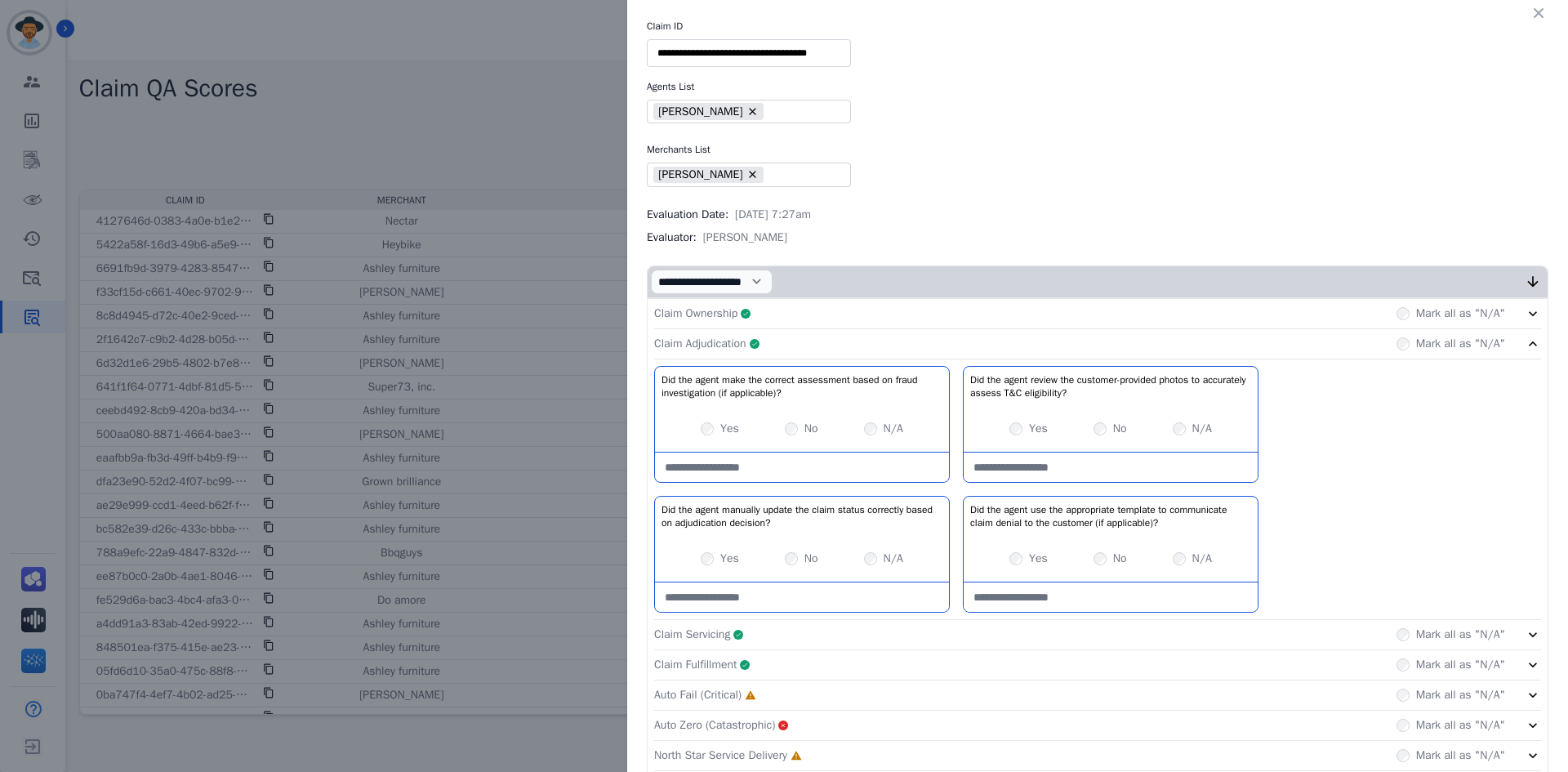 click on "Claim Adjudication     Complete         Mark all as "N/A"" 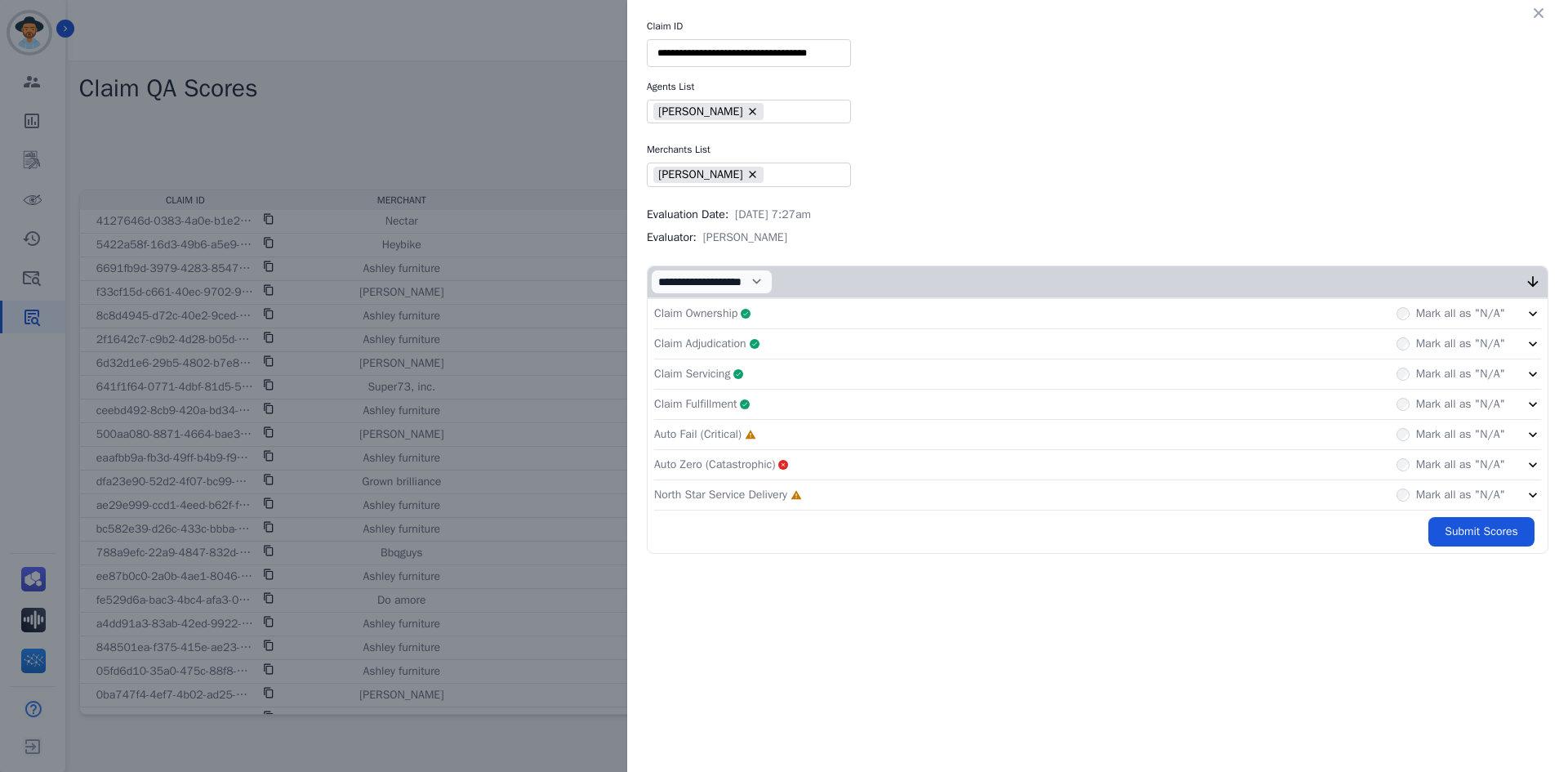 click on "Auto Fail (Critical)     Incomplete         Mark all as "N/A"" 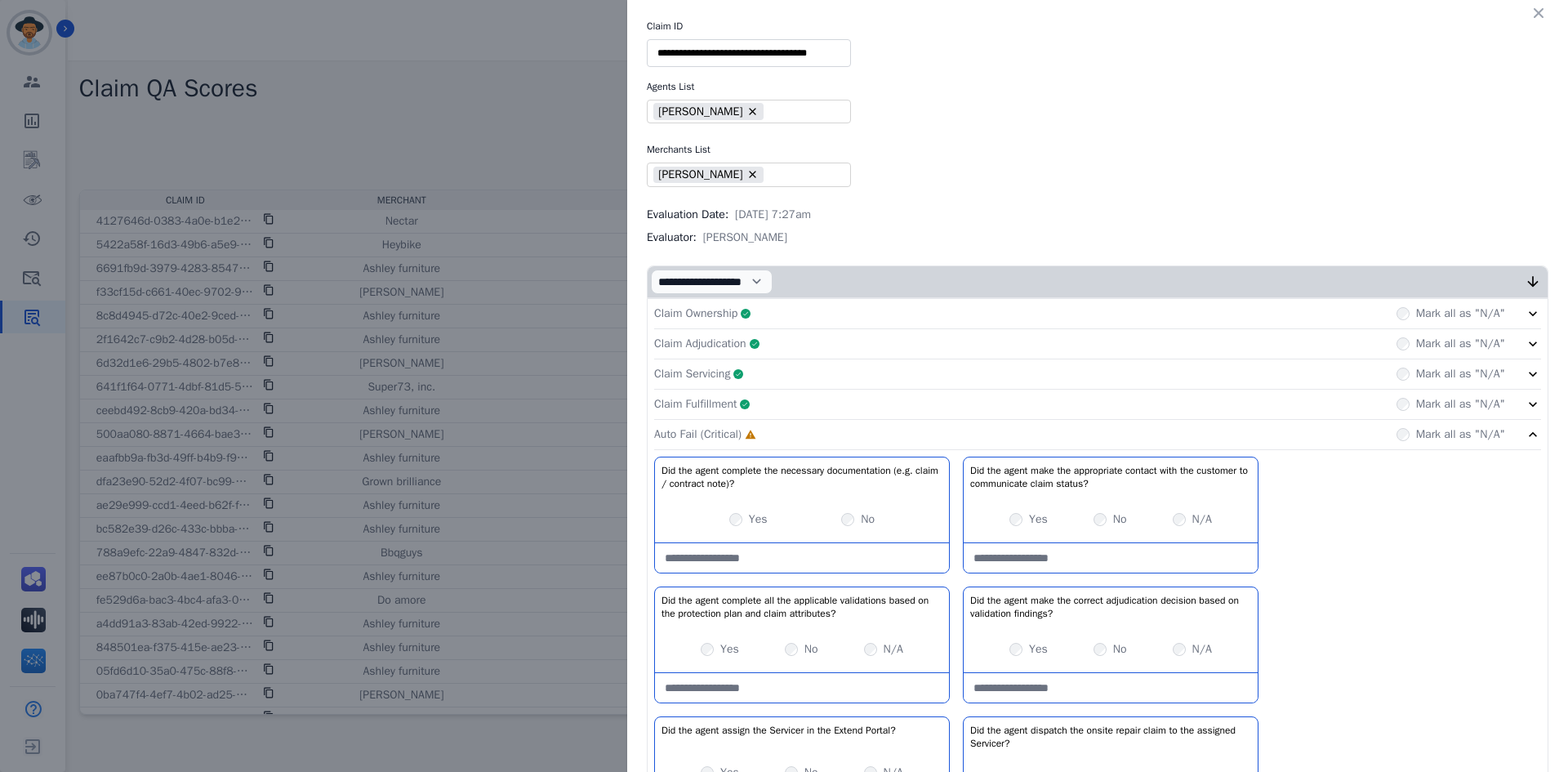 click at bounding box center (802, 558) 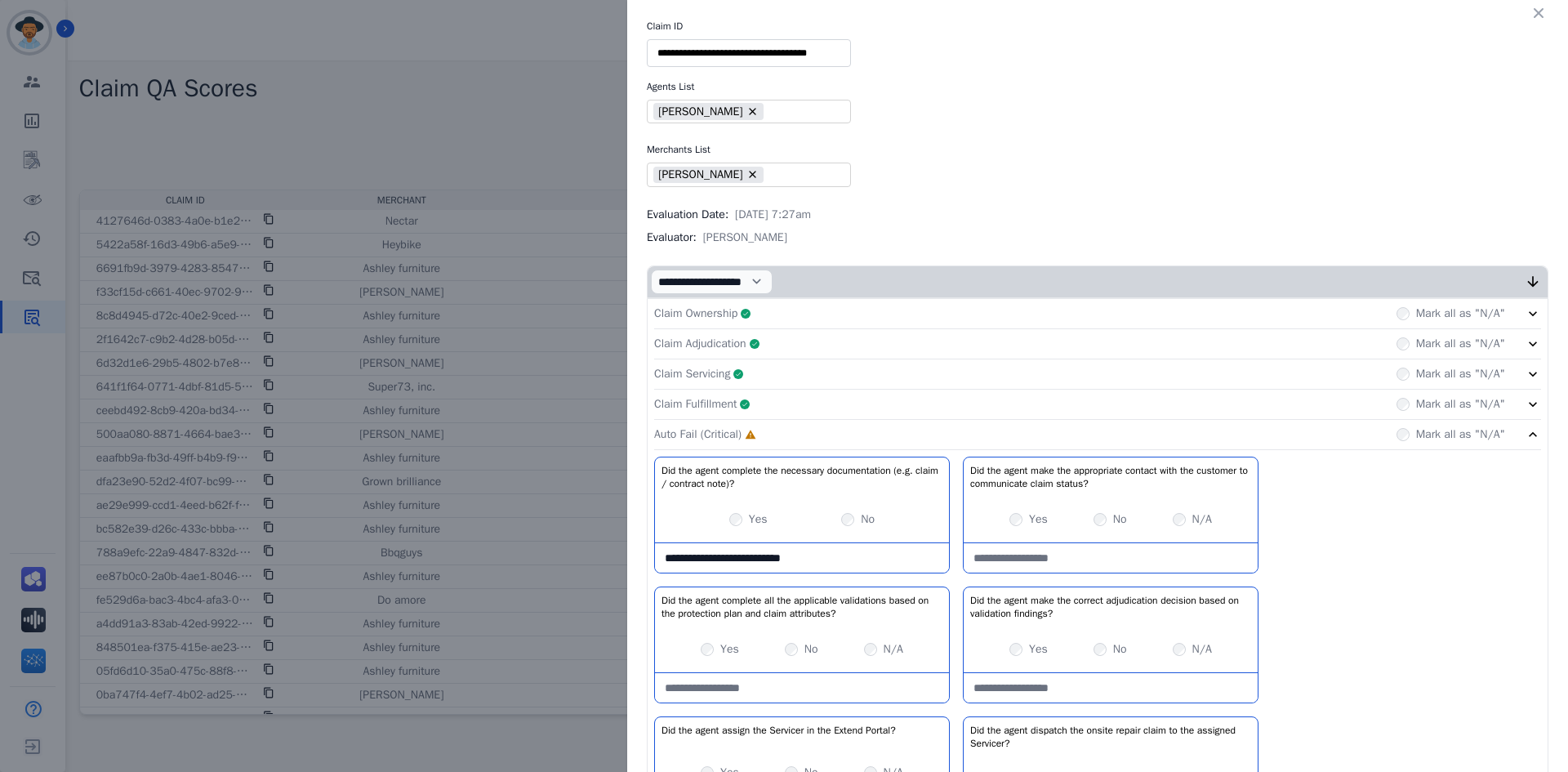 type on "**********" 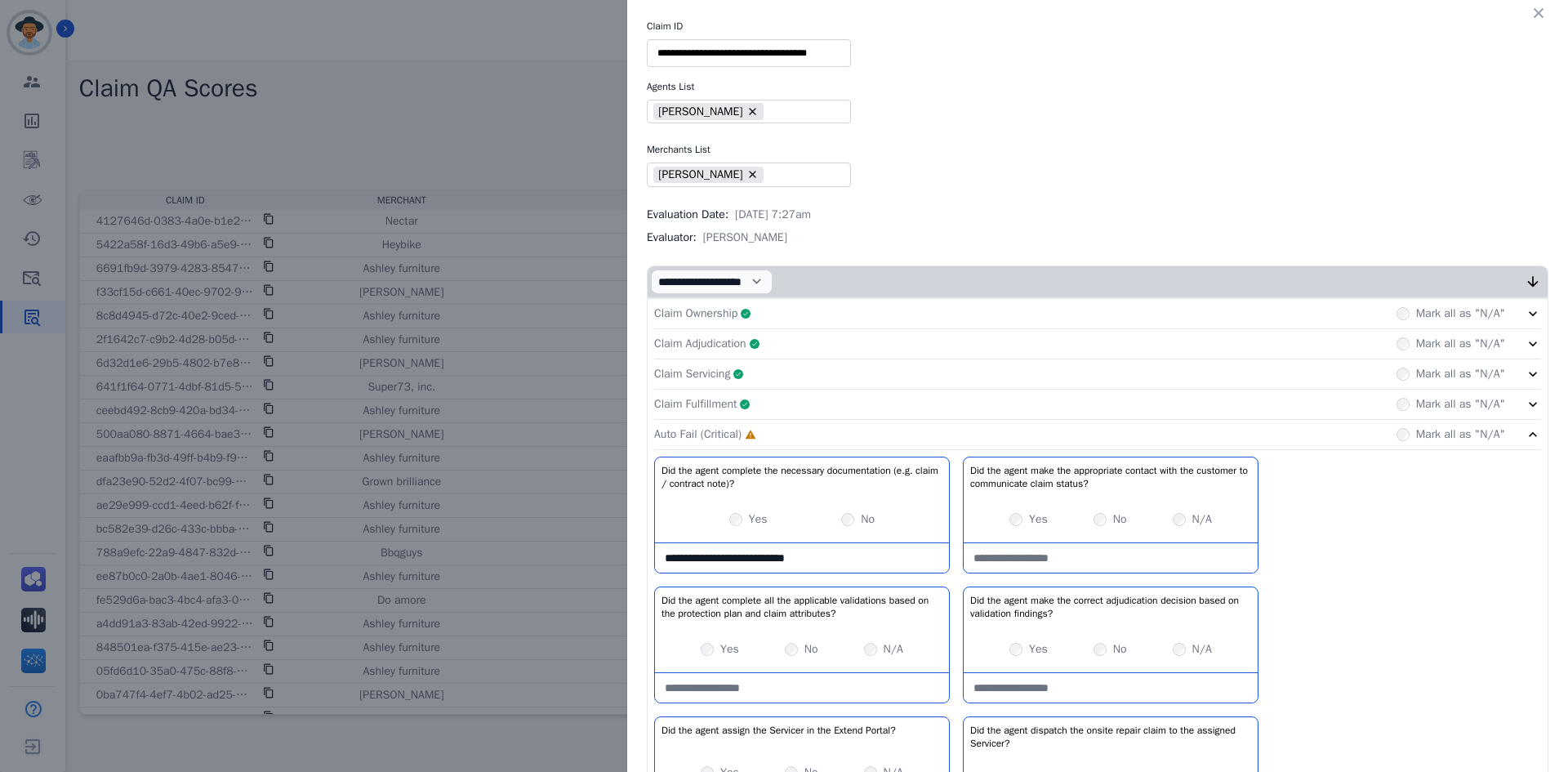 drag, startPoint x: 826, startPoint y: 557, endPoint x: 642, endPoint y: 570, distance: 184.45867 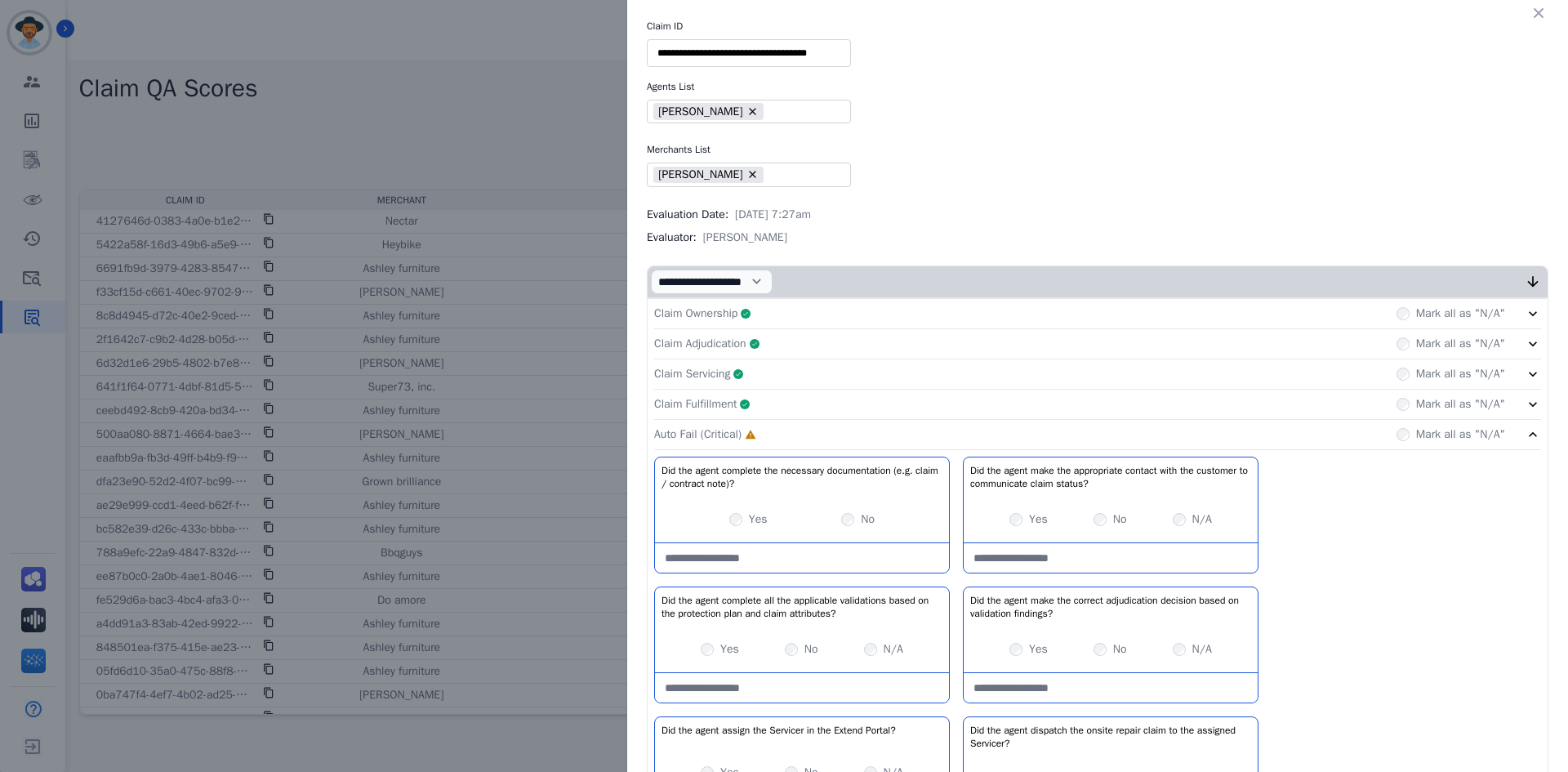 drag, startPoint x: 1092, startPoint y: 692, endPoint x: 1080, endPoint y: 685, distance: 13.892444 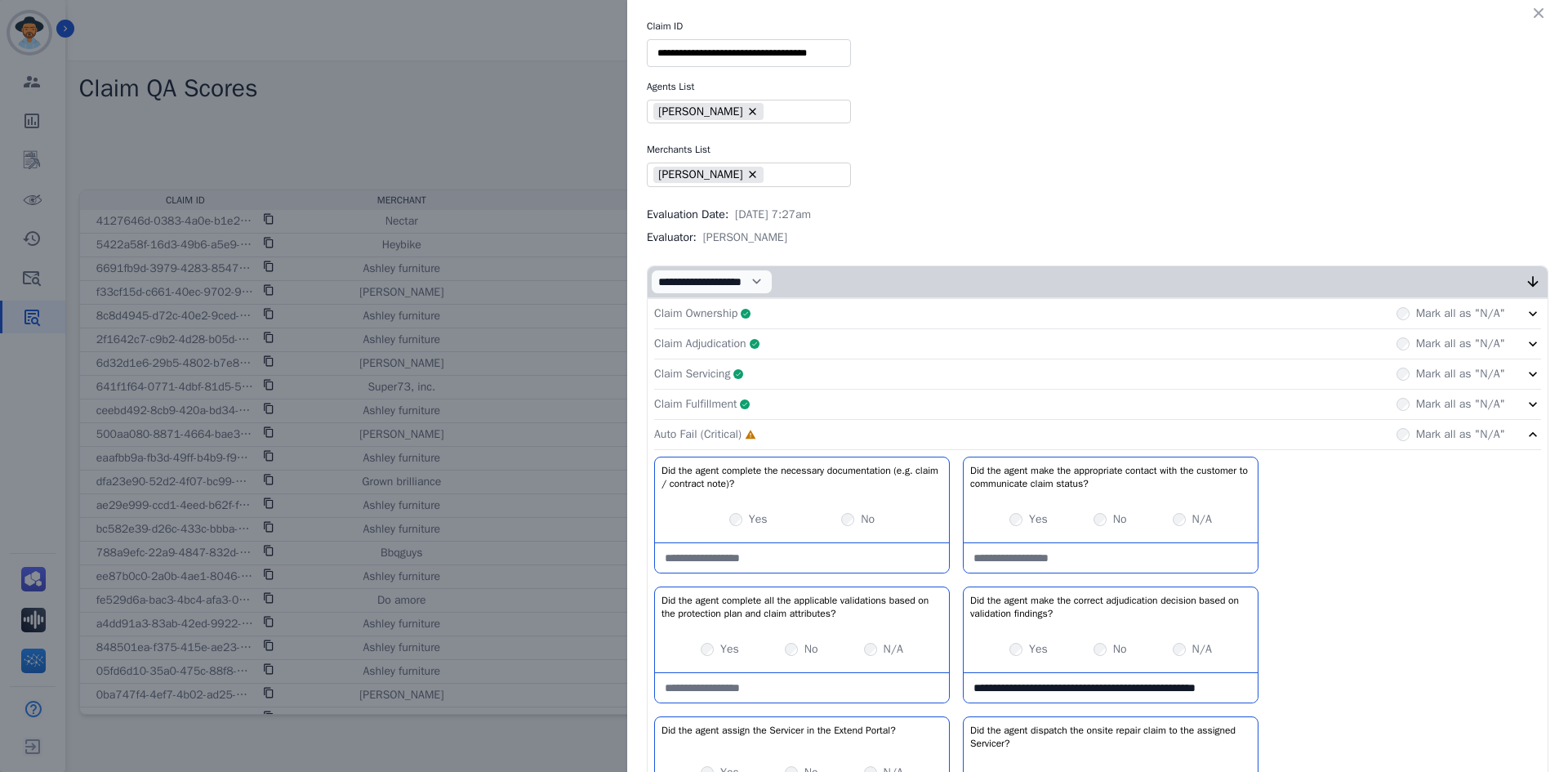 scroll, scrollTop: 9, scrollLeft: 0, axis: vertical 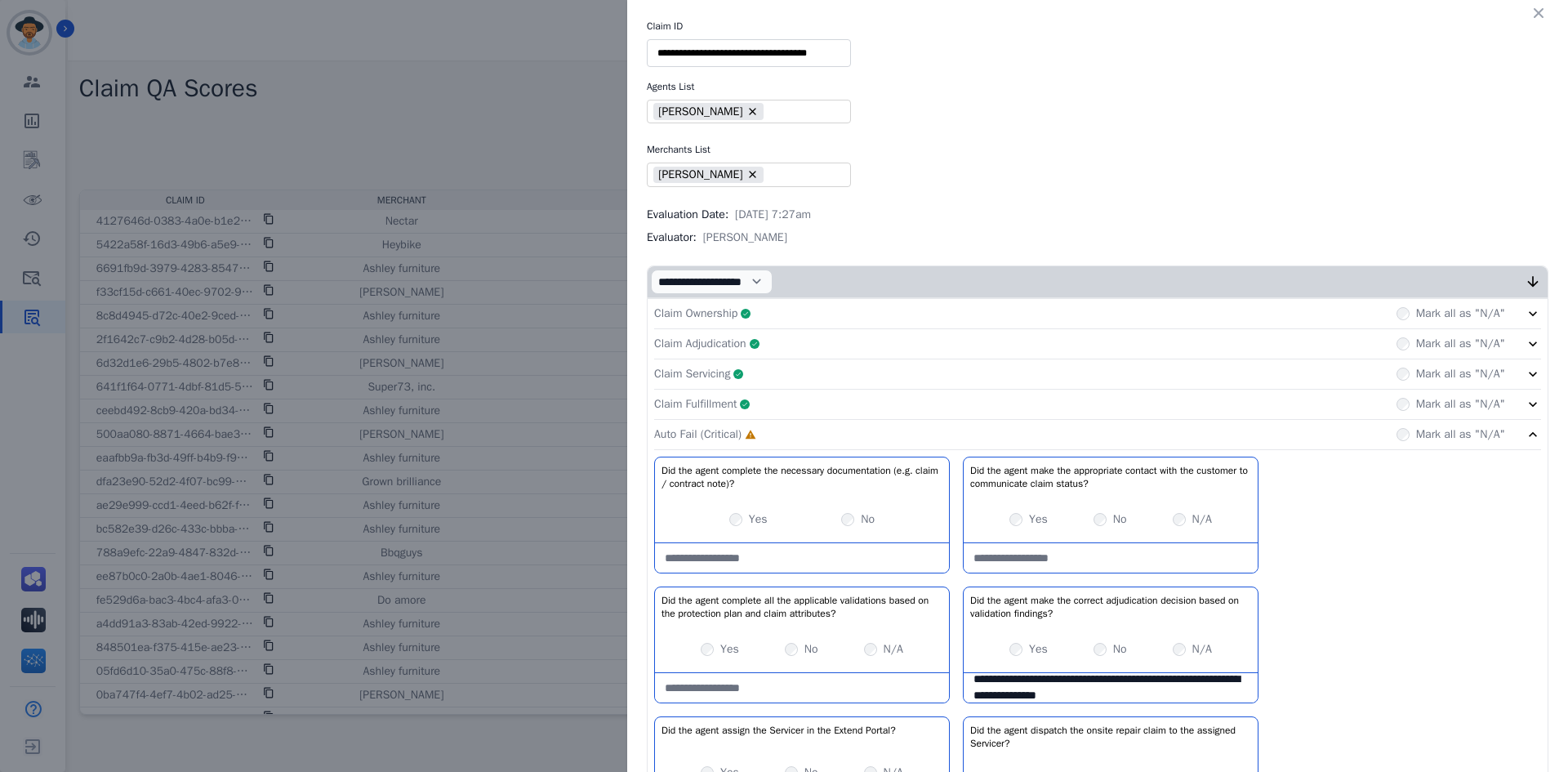type on "**********" 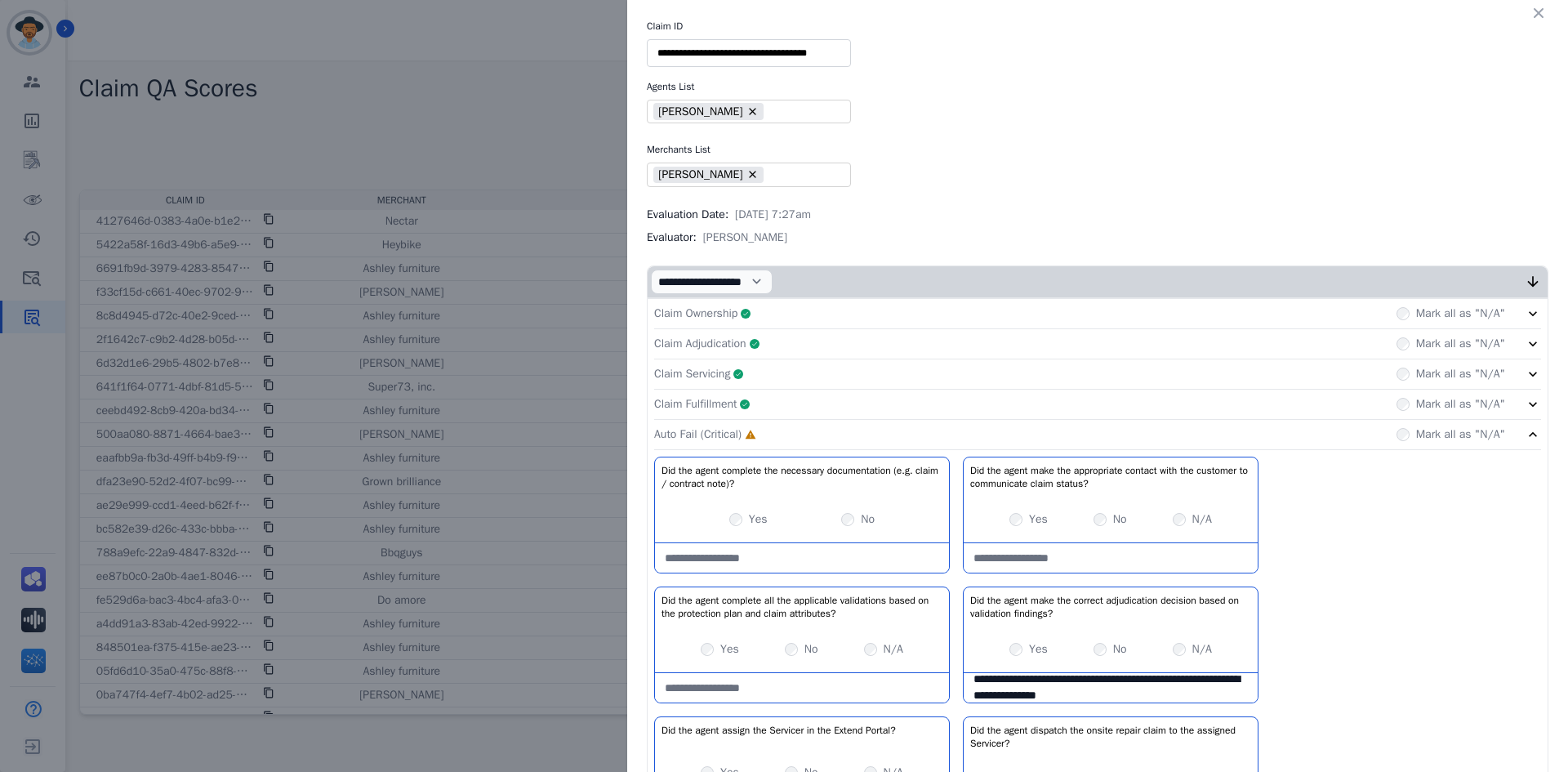 click at bounding box center (802, 558) 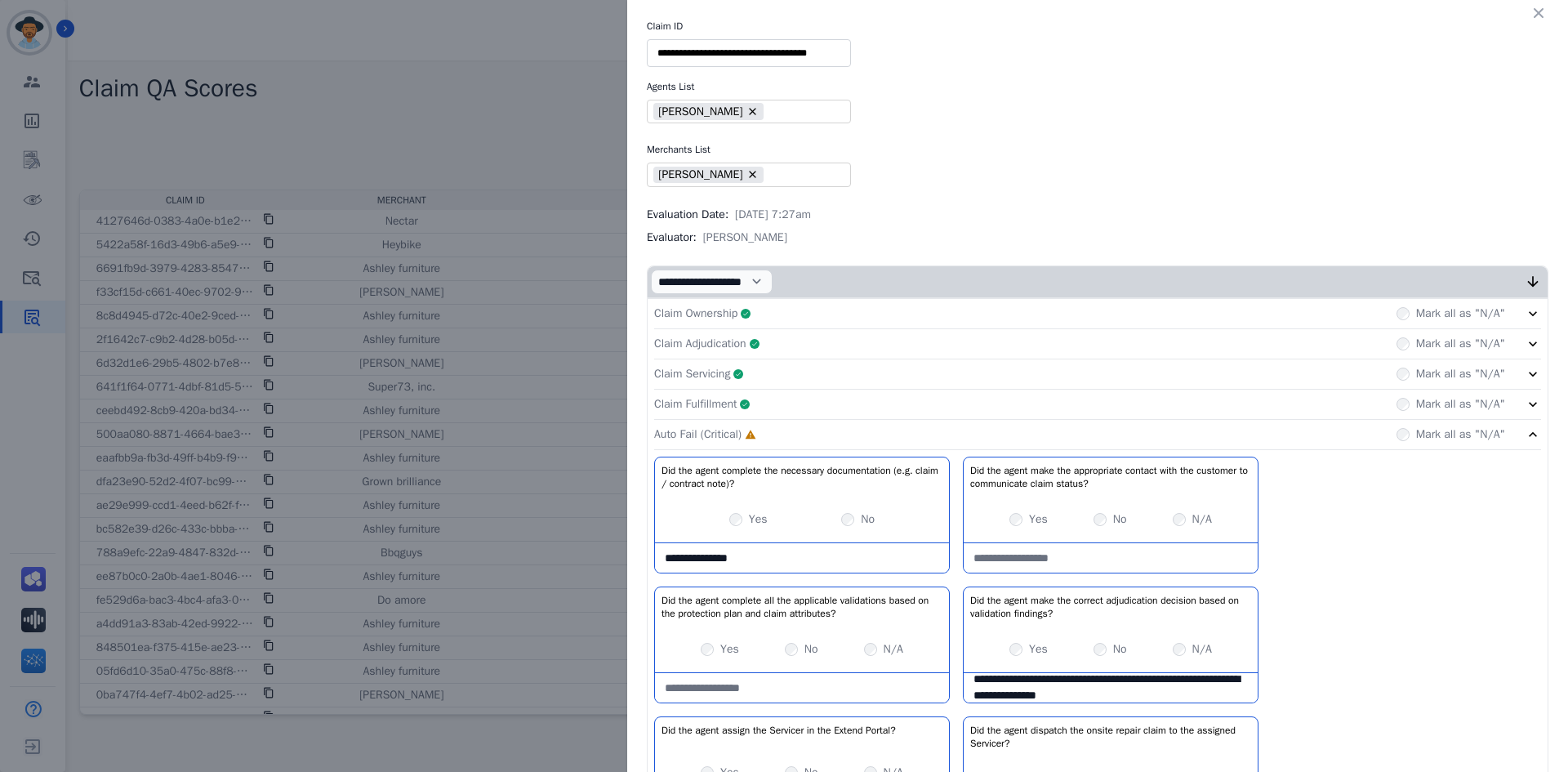 type on "**********" 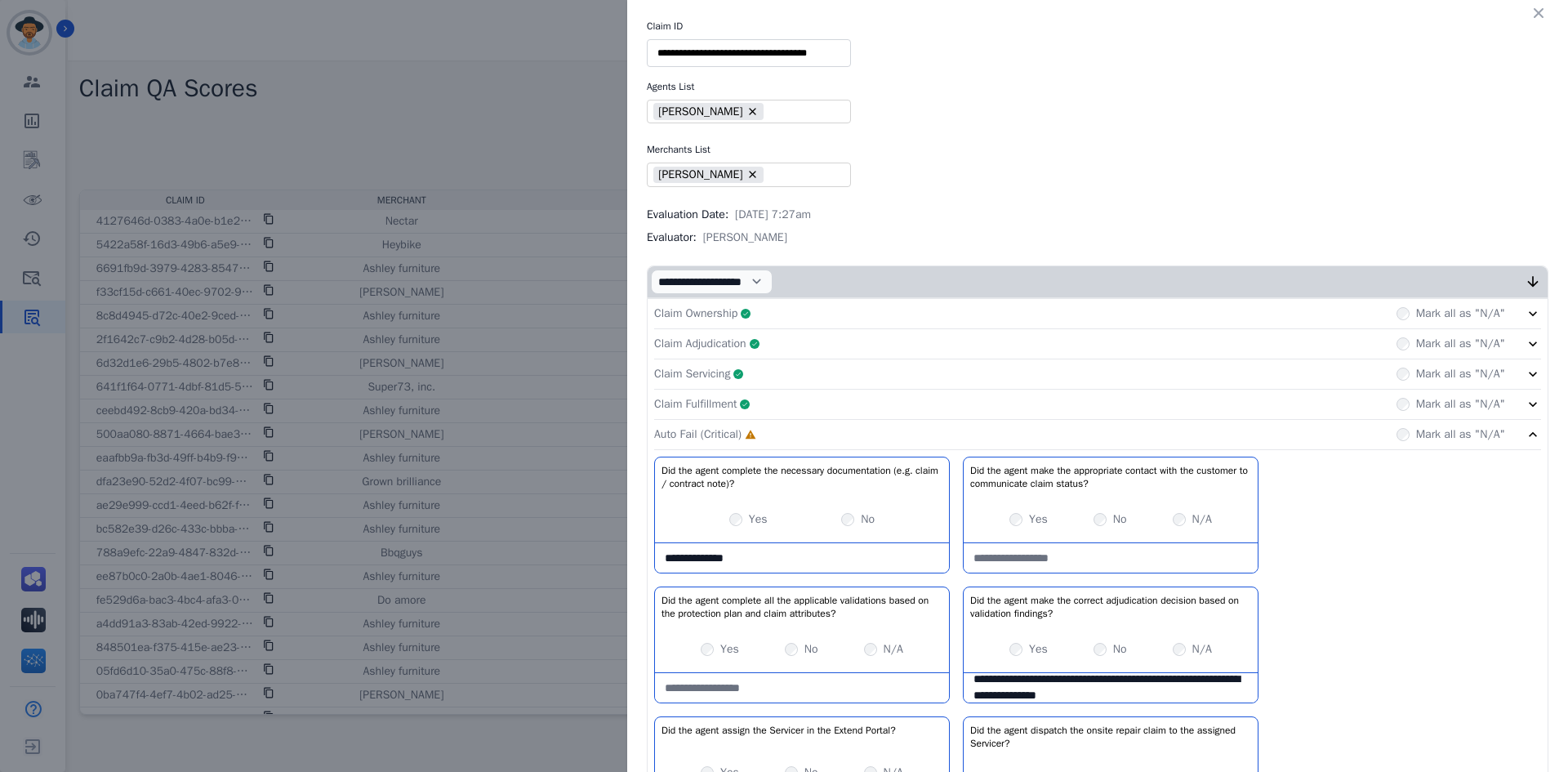 drag, startPoint x: 795, startPoint y: 552, endPoint x: 617, endPoint y: 562, distance: 178.28068 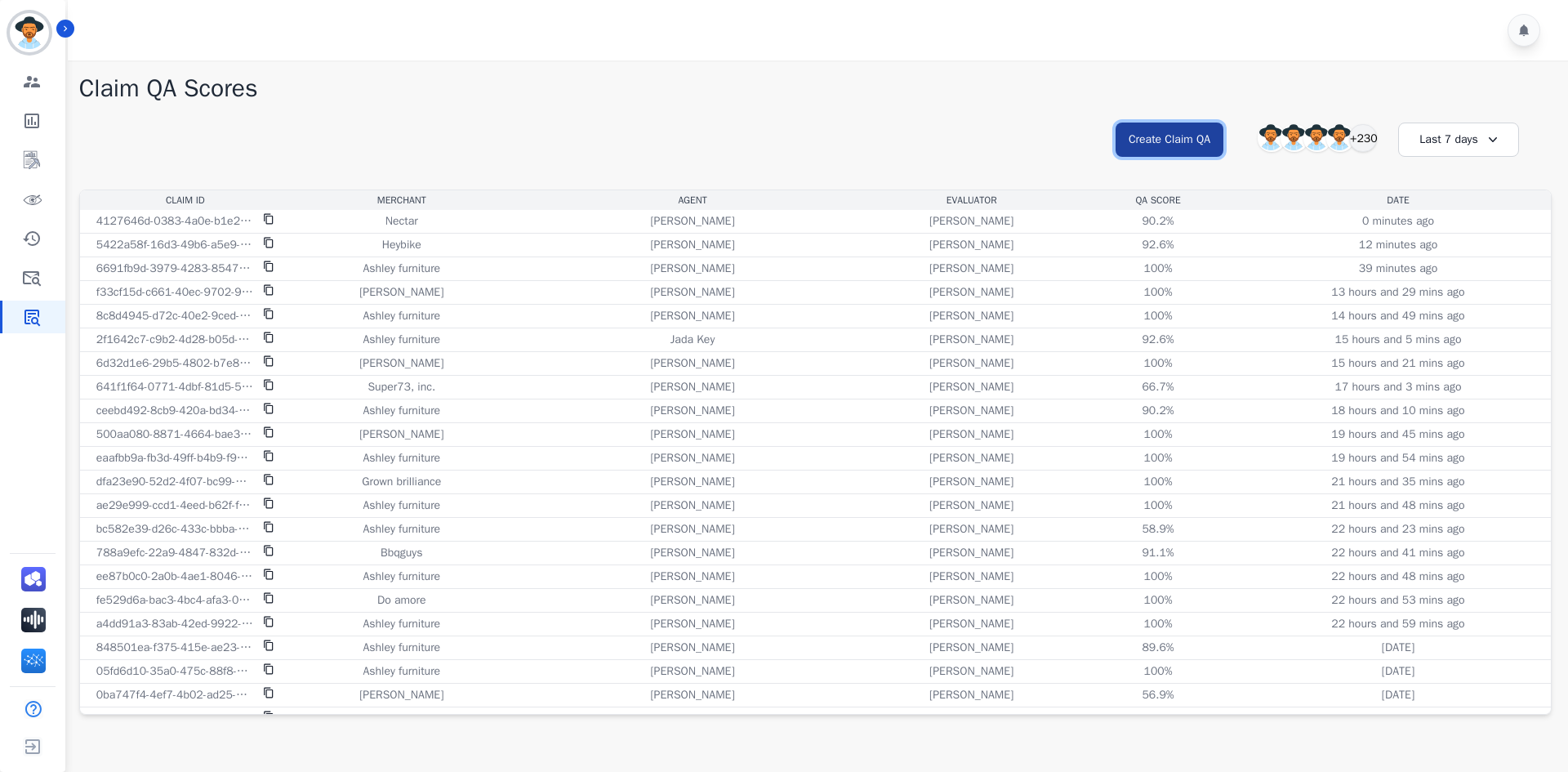 click on "Create Claim QA" at bounding box center [1169, 140] 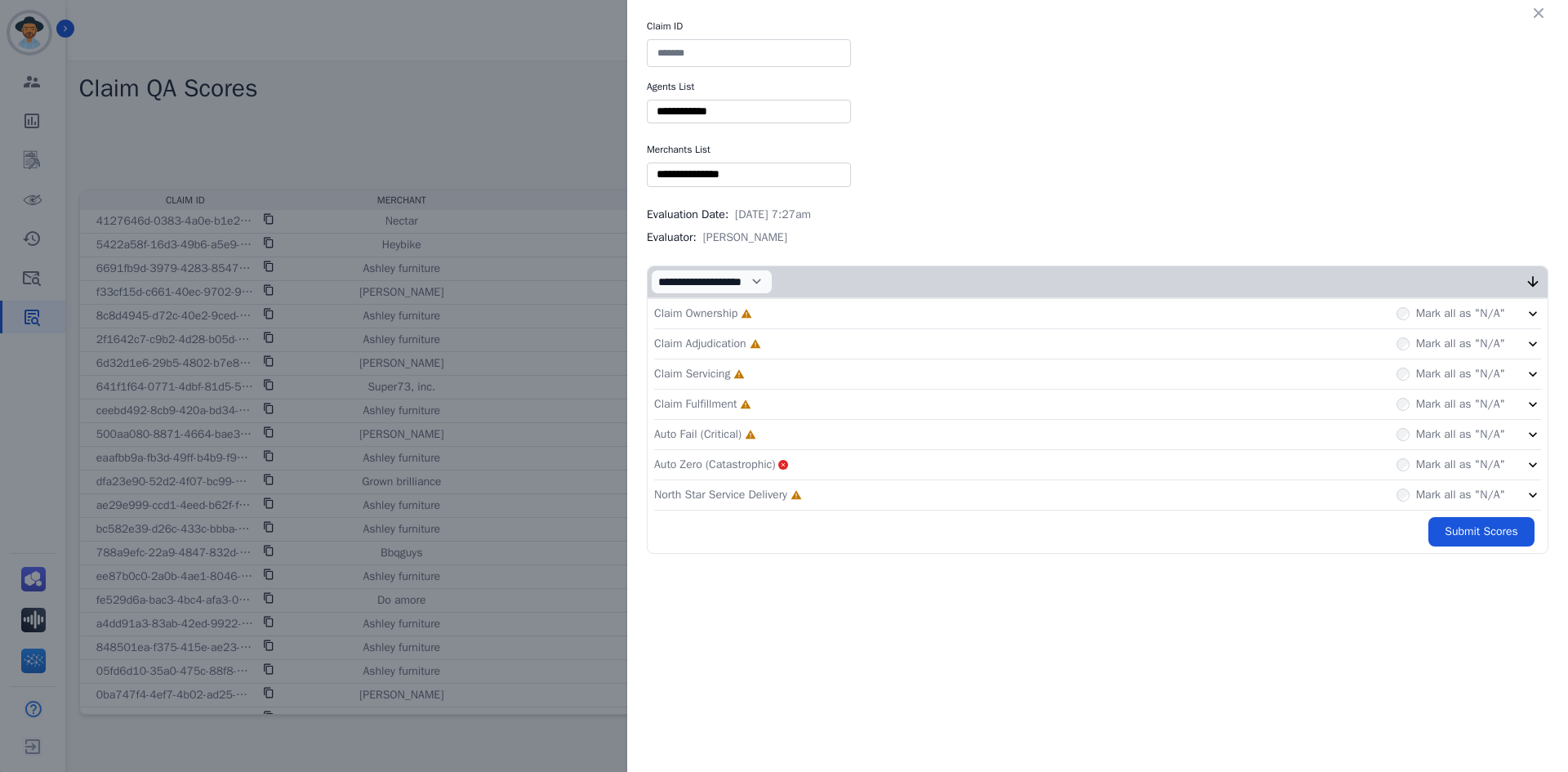 click at bounding box center (749, 53) 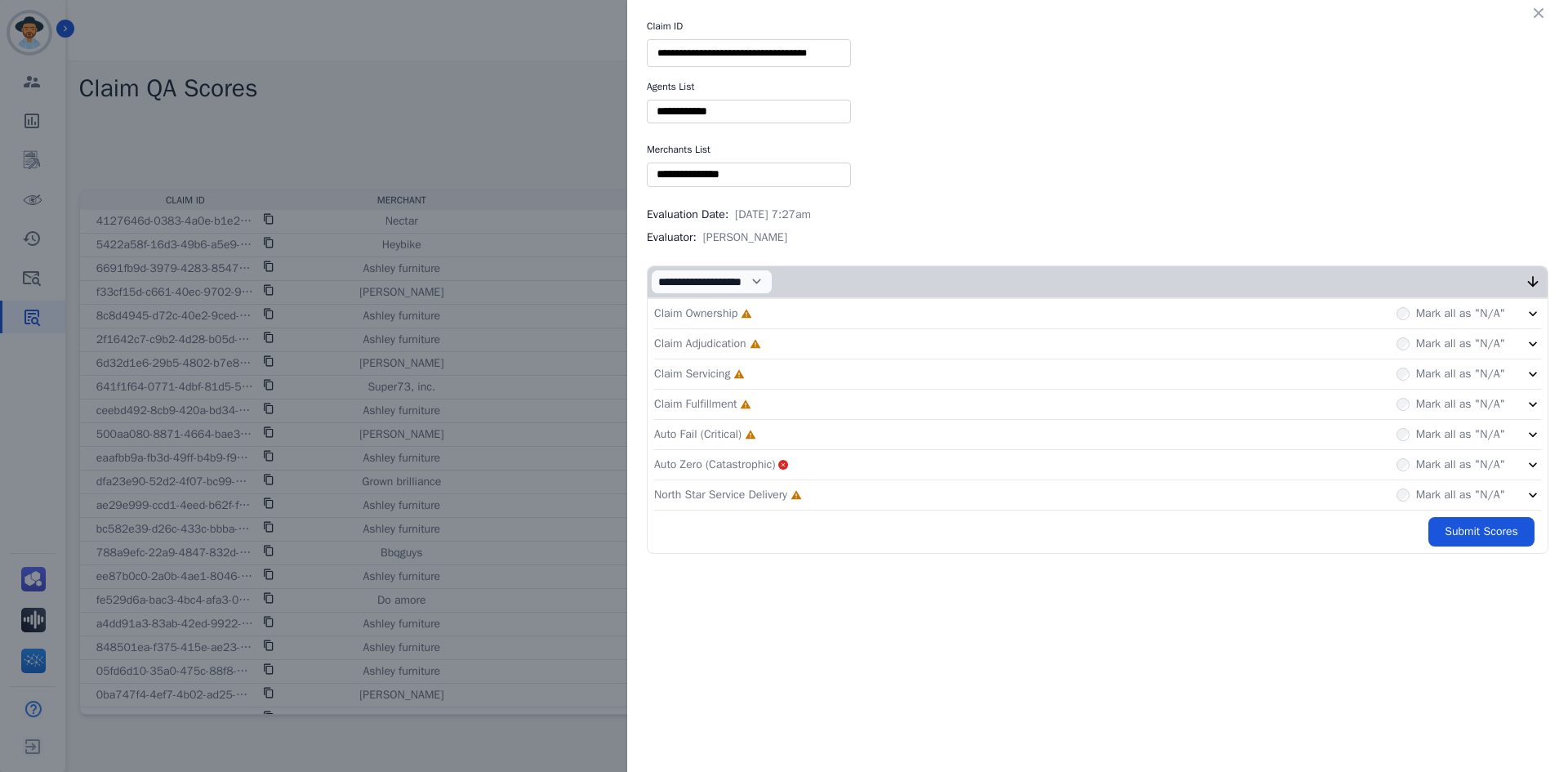 scroll, scrollTop: 0, scrollLeft: 4, axis: horizontal 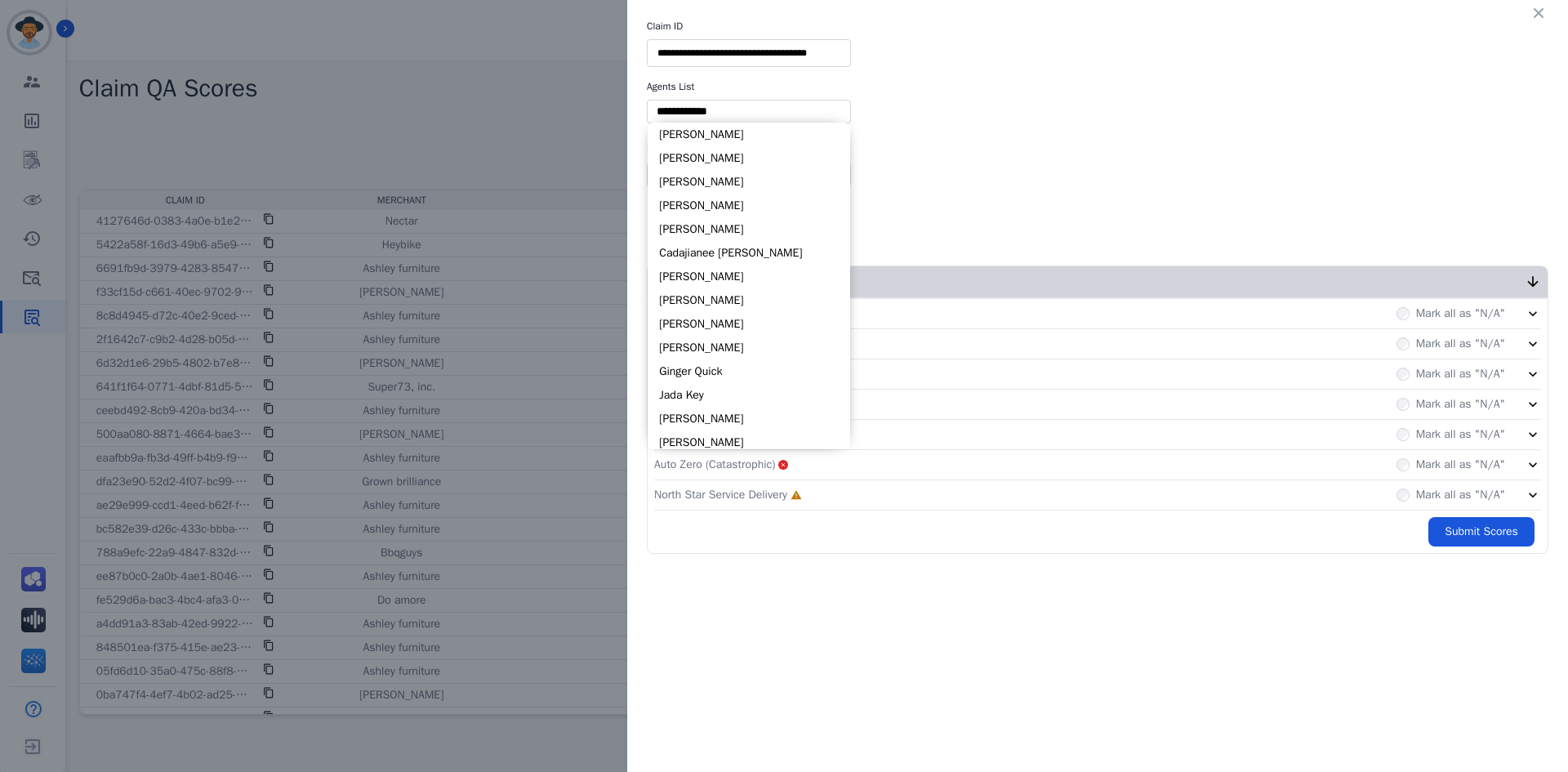 click at bounding box center (749, 111) 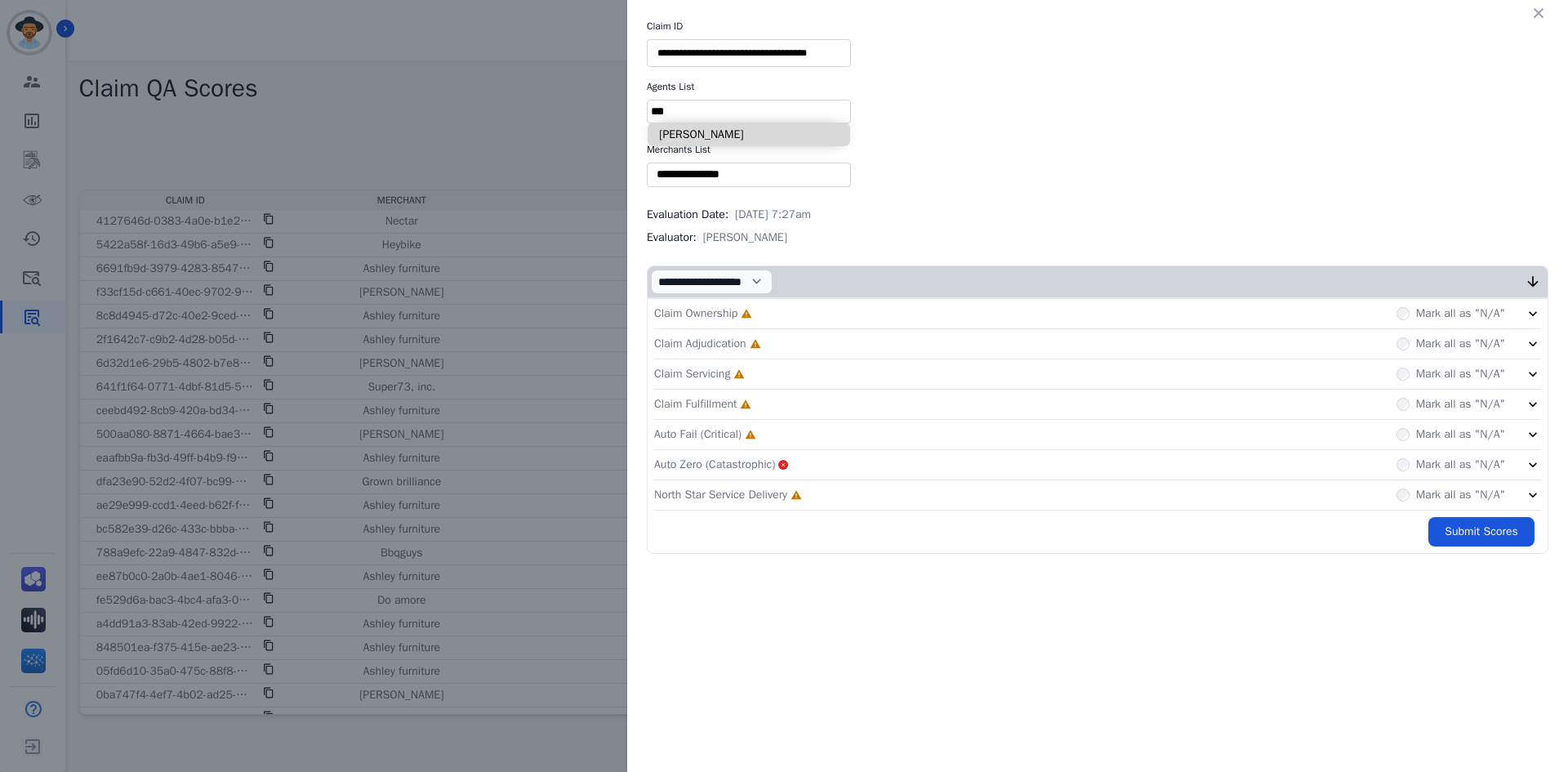 type on "***" 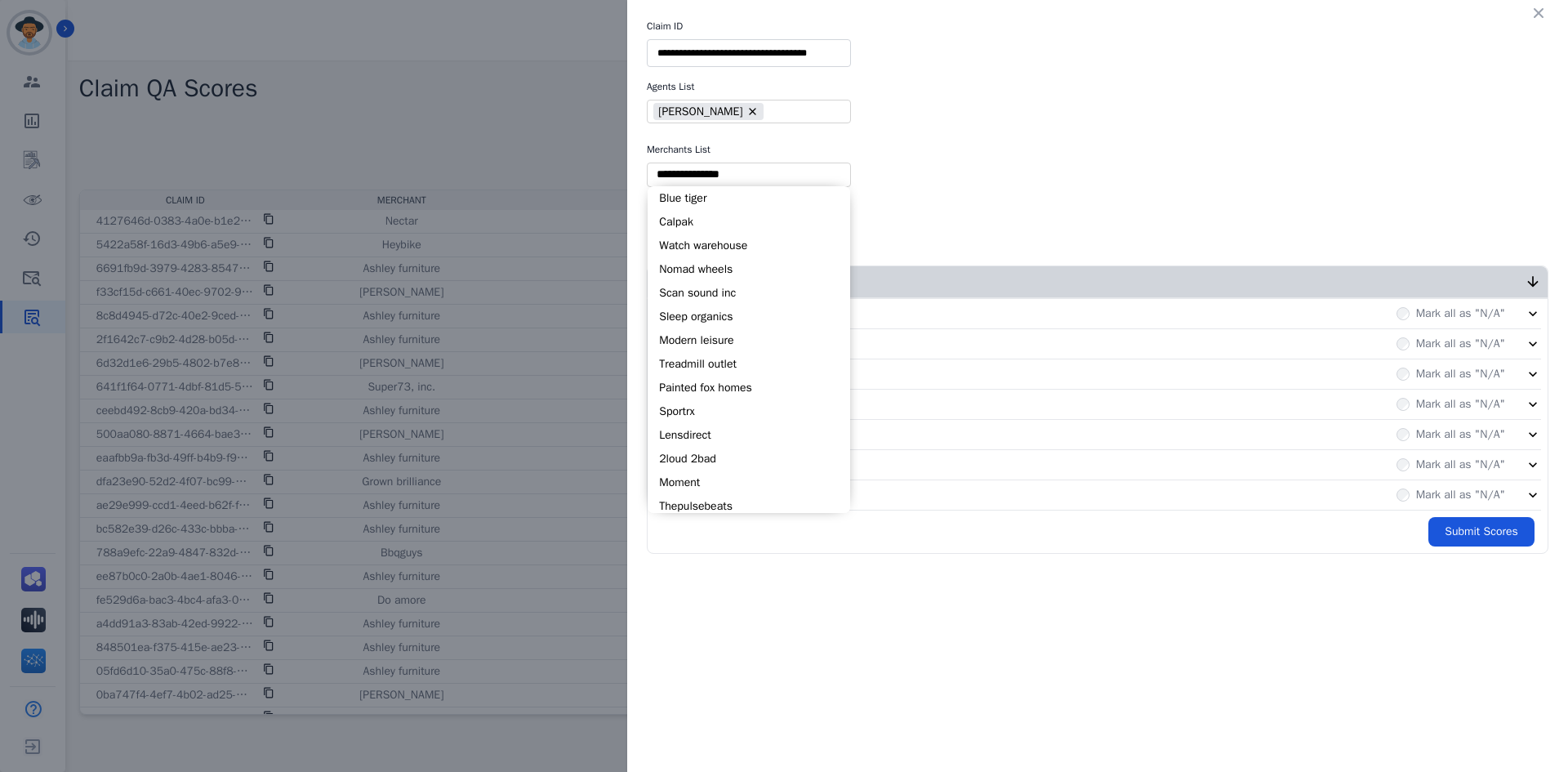 click at bounding box center (749, 174) 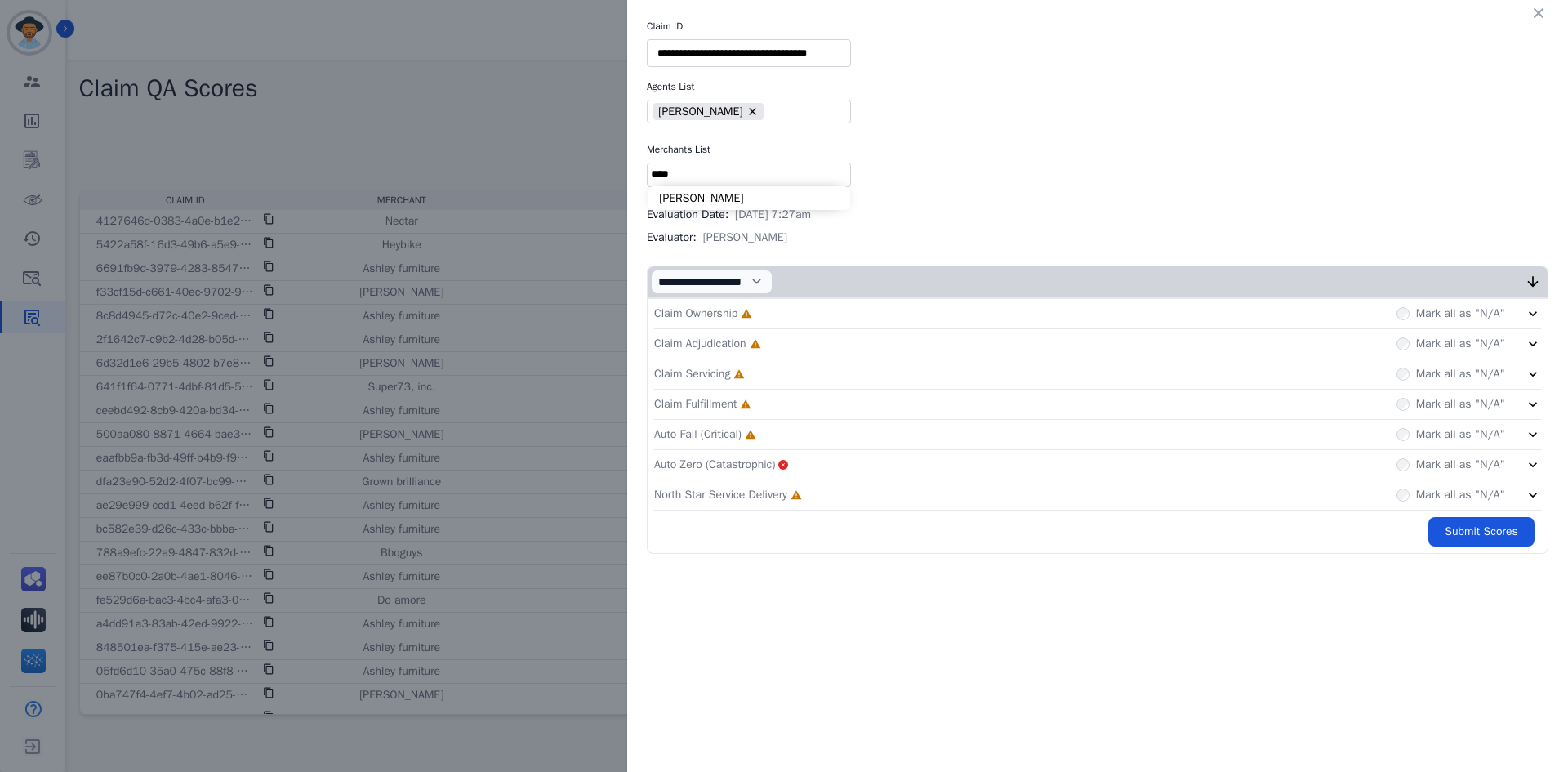 click on "****" at bounding box center [749, 174] 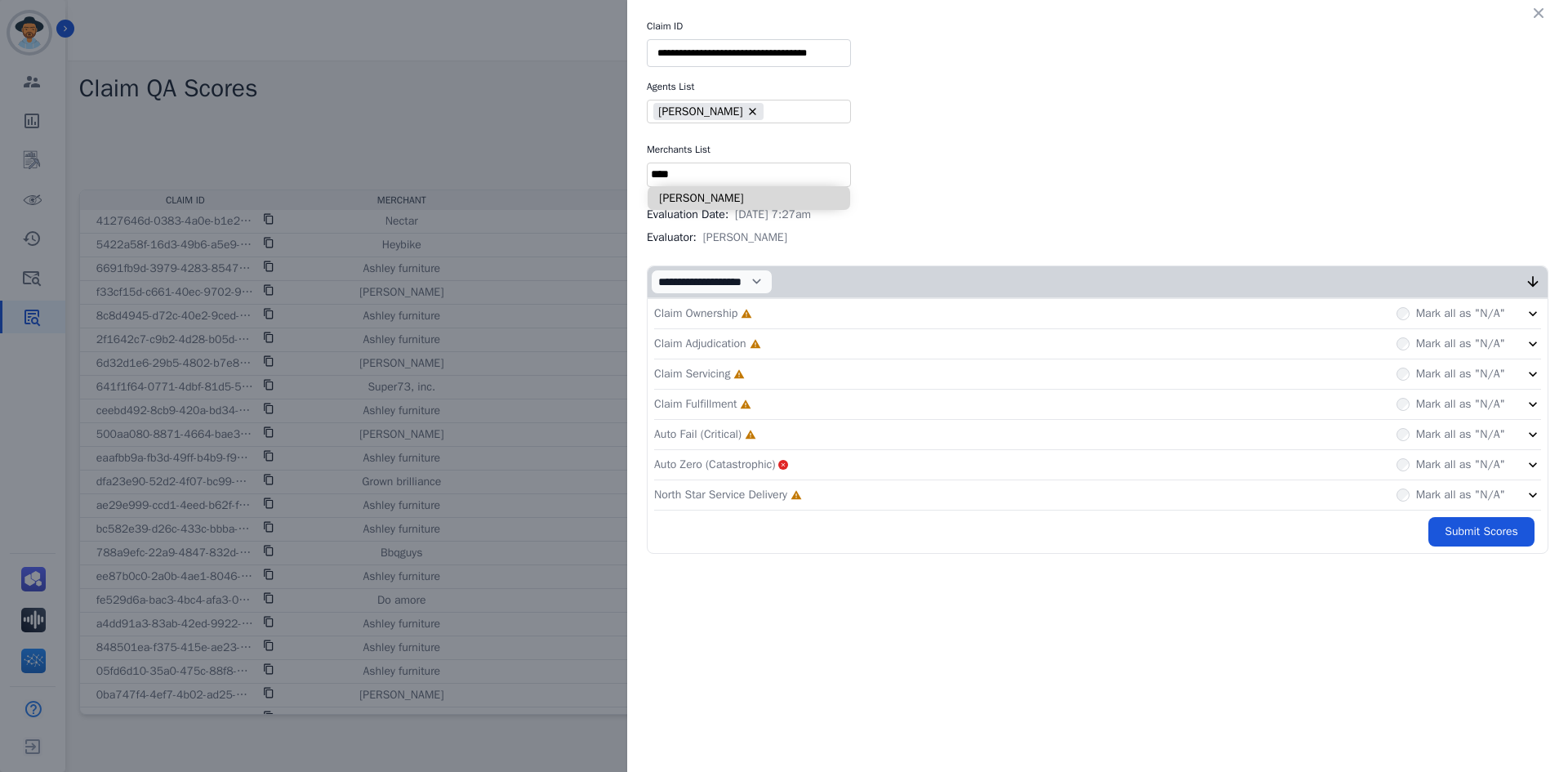 click on "[PERSON_NAME]" at bounding box center [749, 198] 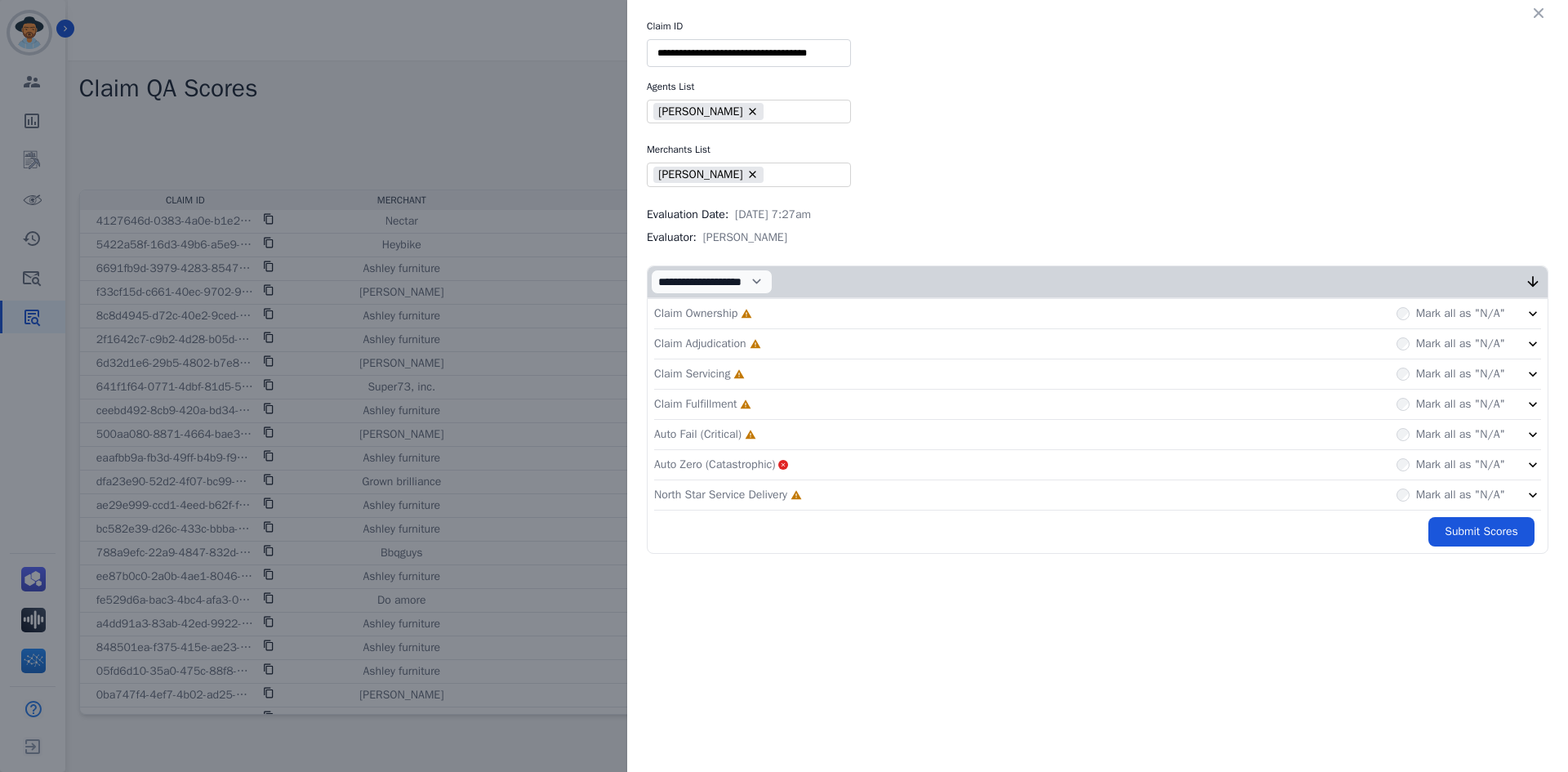 click on "Claim Ownership     Incomplete         Mark all as "N/A"" at bounding box center (1098, 314) 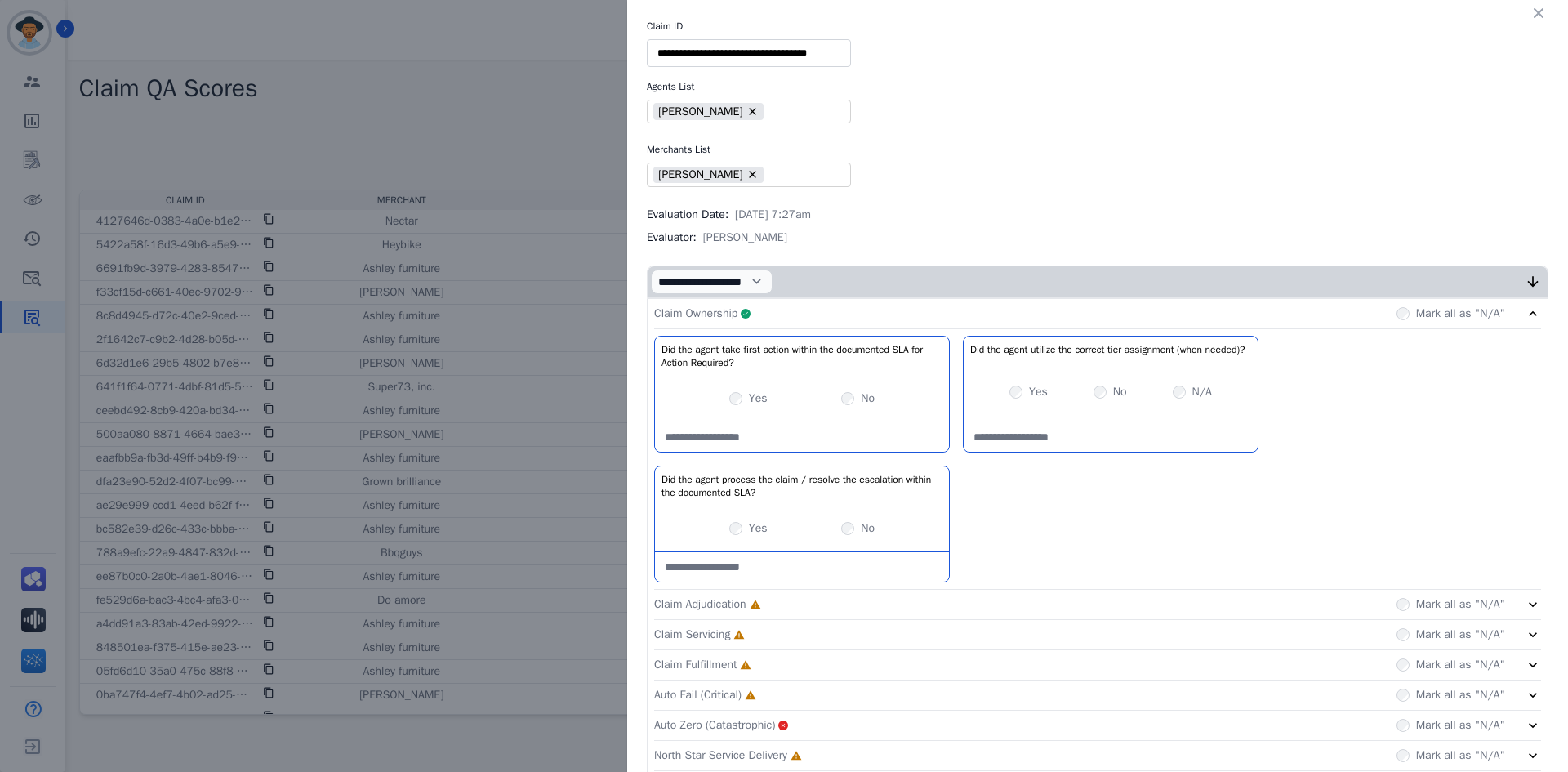 click on "Claim Adjudication     Incomplete         Mark all as "N/A"" 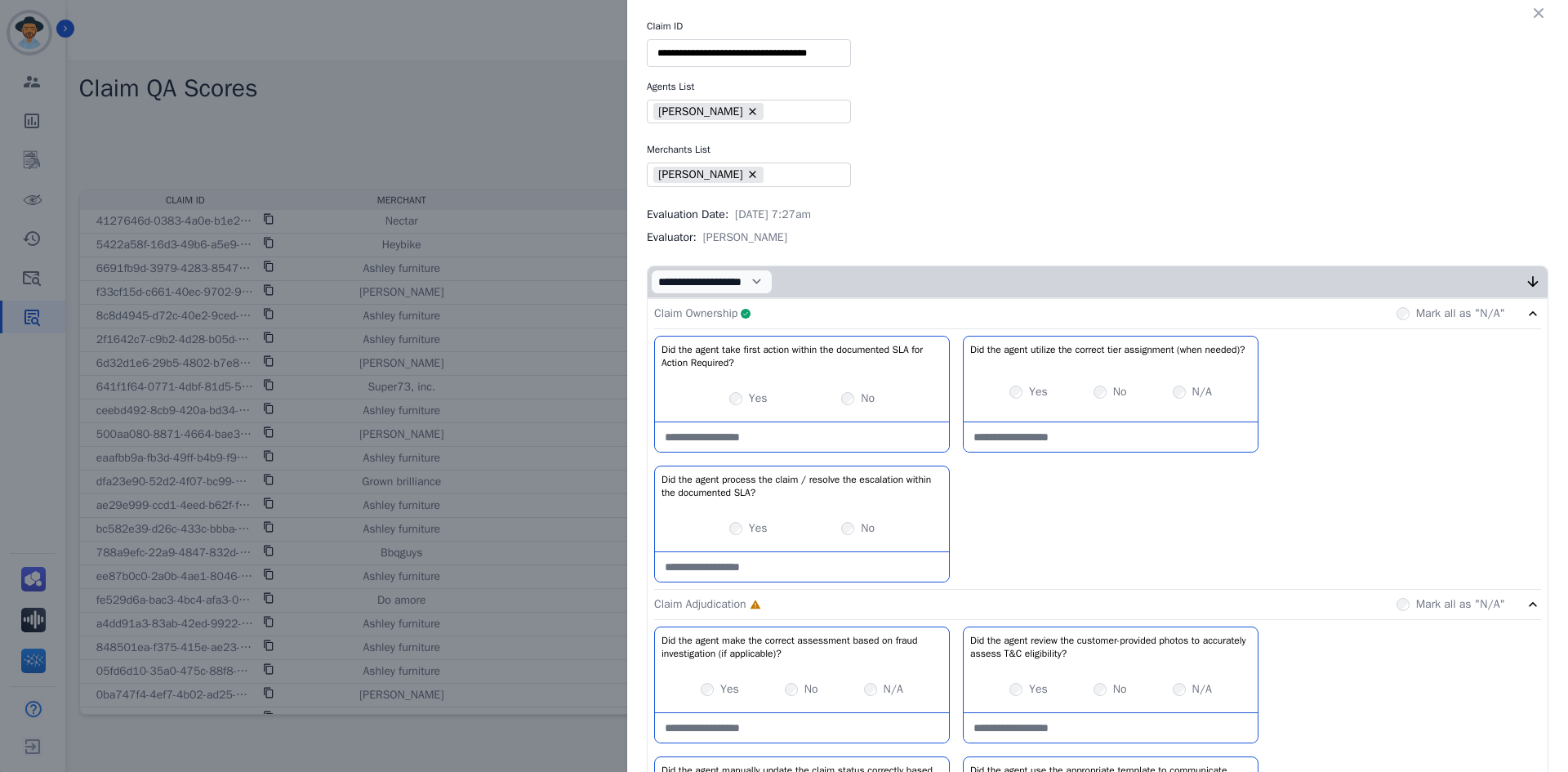 click on "Claim Ownership     Complete         Mark all as "N/A"" at bounding box center (1098, 314) 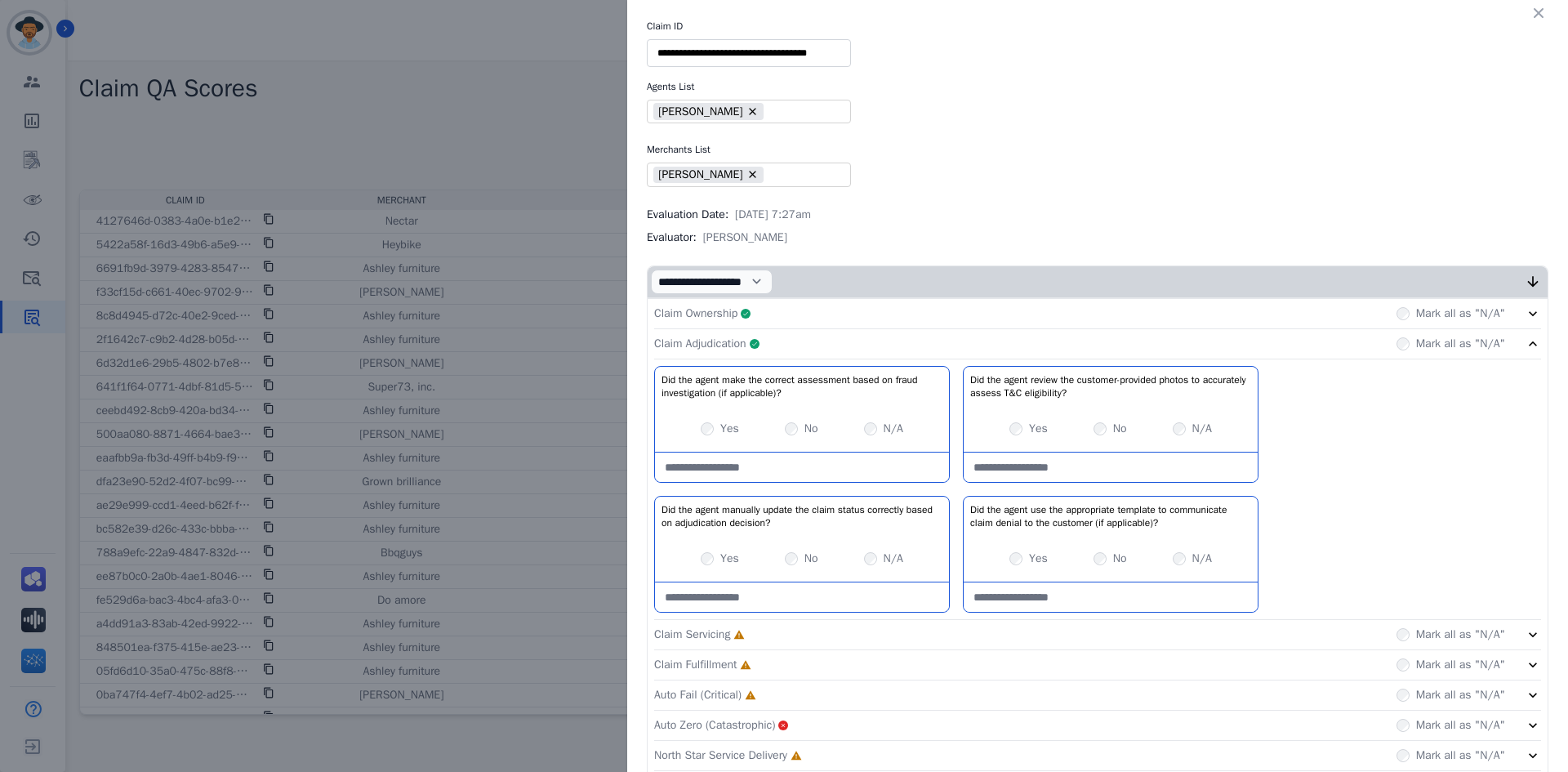 click on "Claim Adjudication     Complete         Mark all as "N/A"" 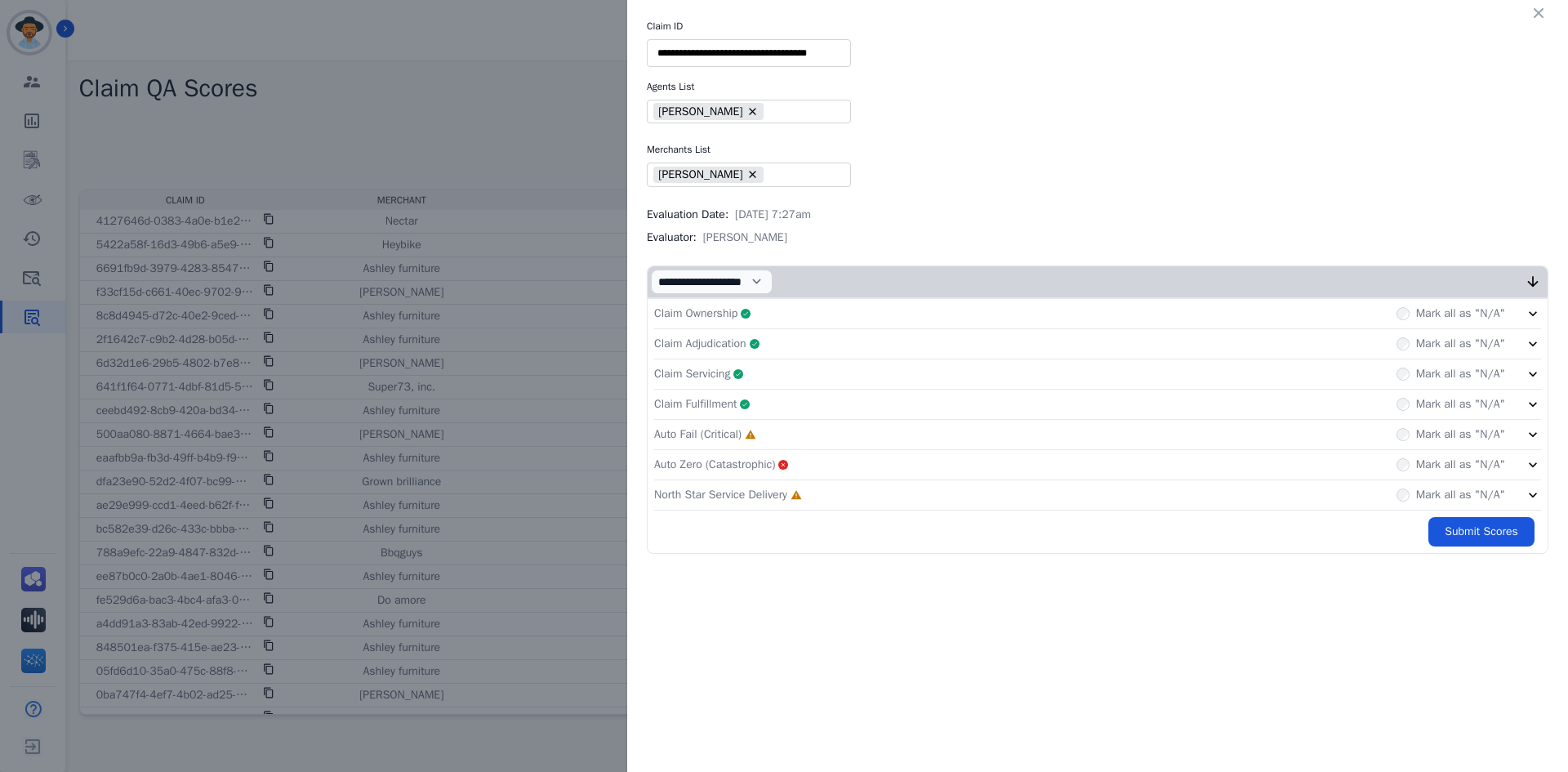 click on "Auto Fail (Critical)     Incomplete         Mark all as "N/A"" 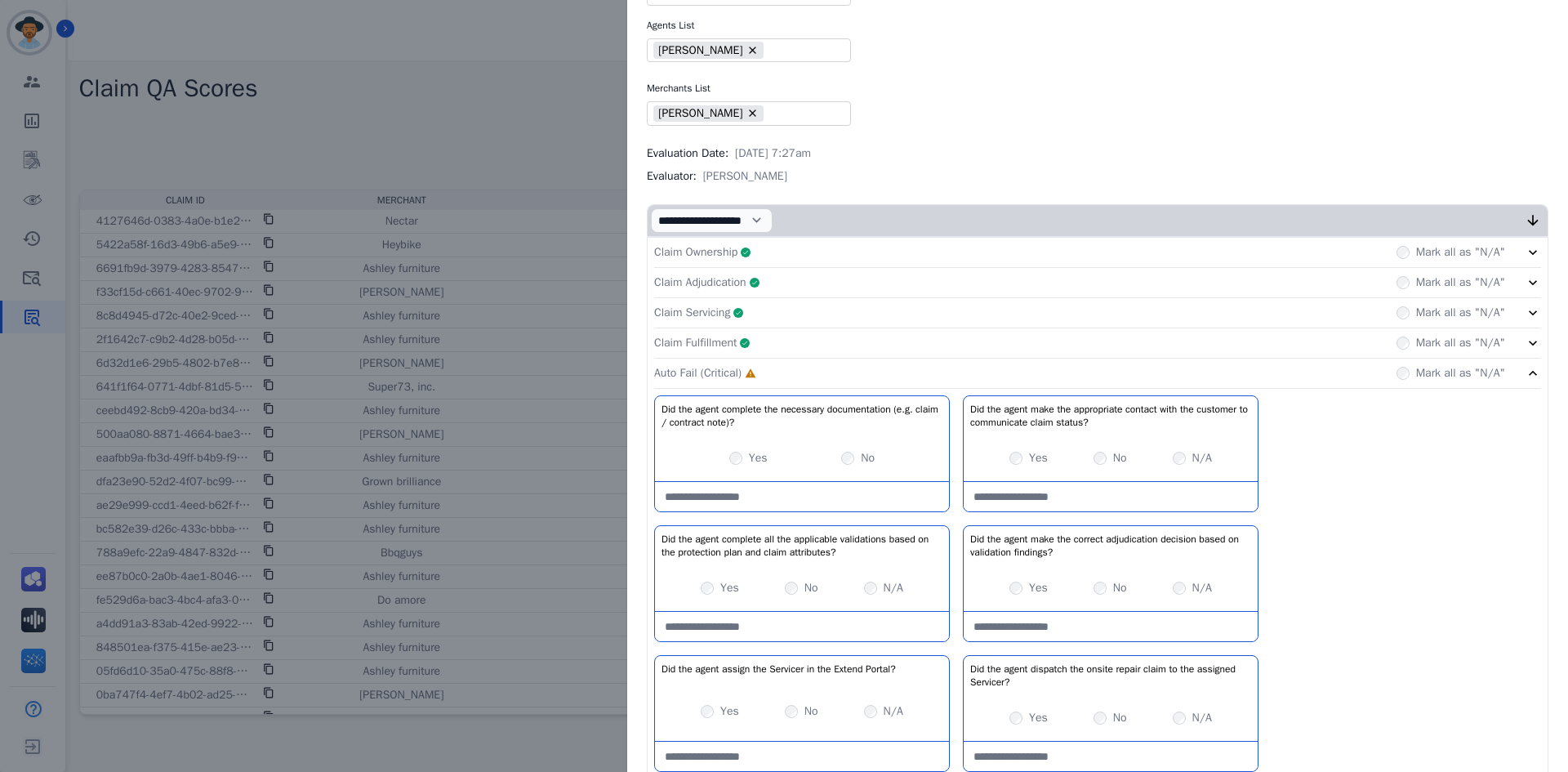 scroll, scrollTop: 163, scrollLeft: 0, axis: vertical 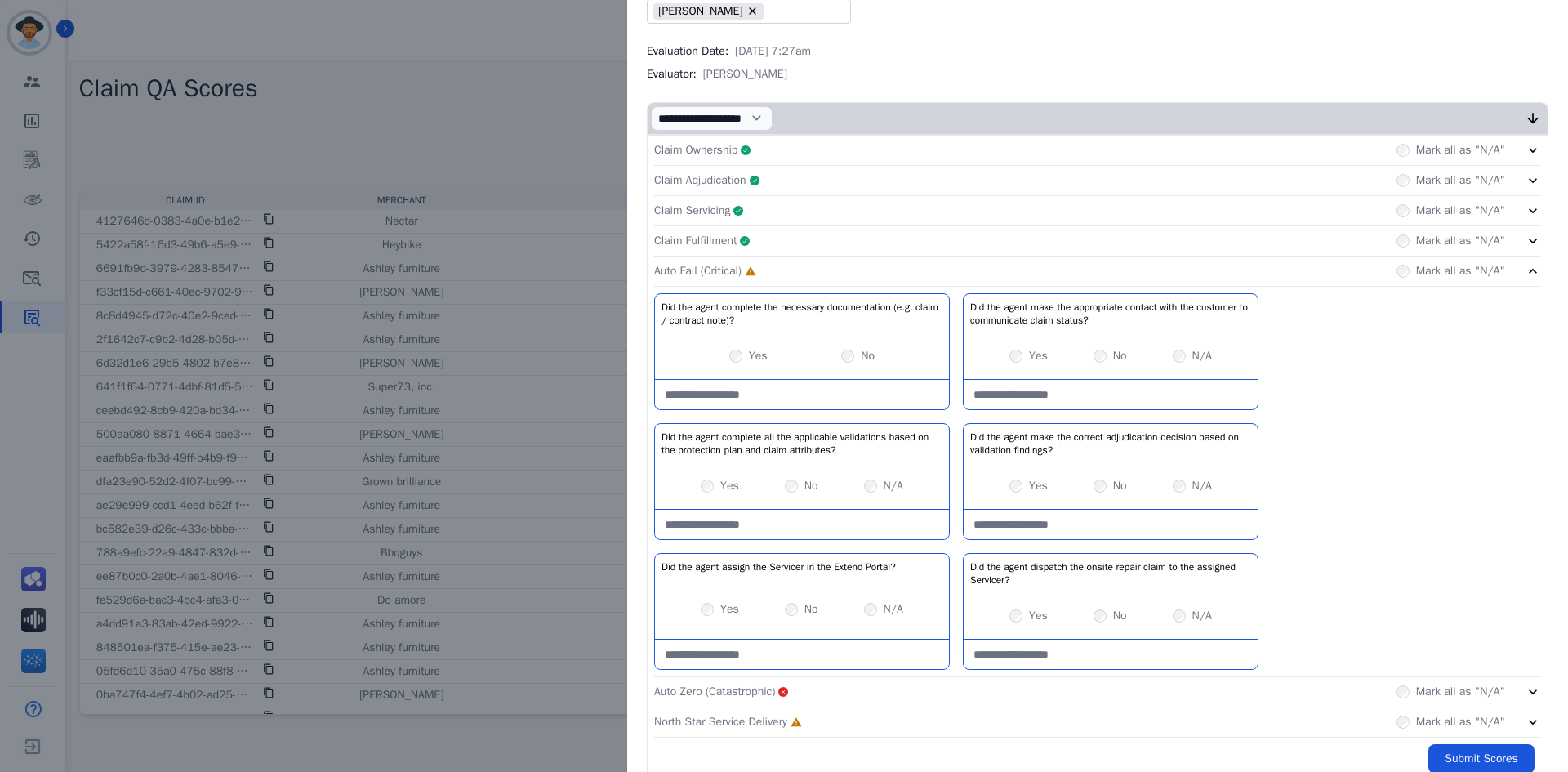 click at bounding box center [1111, 524] 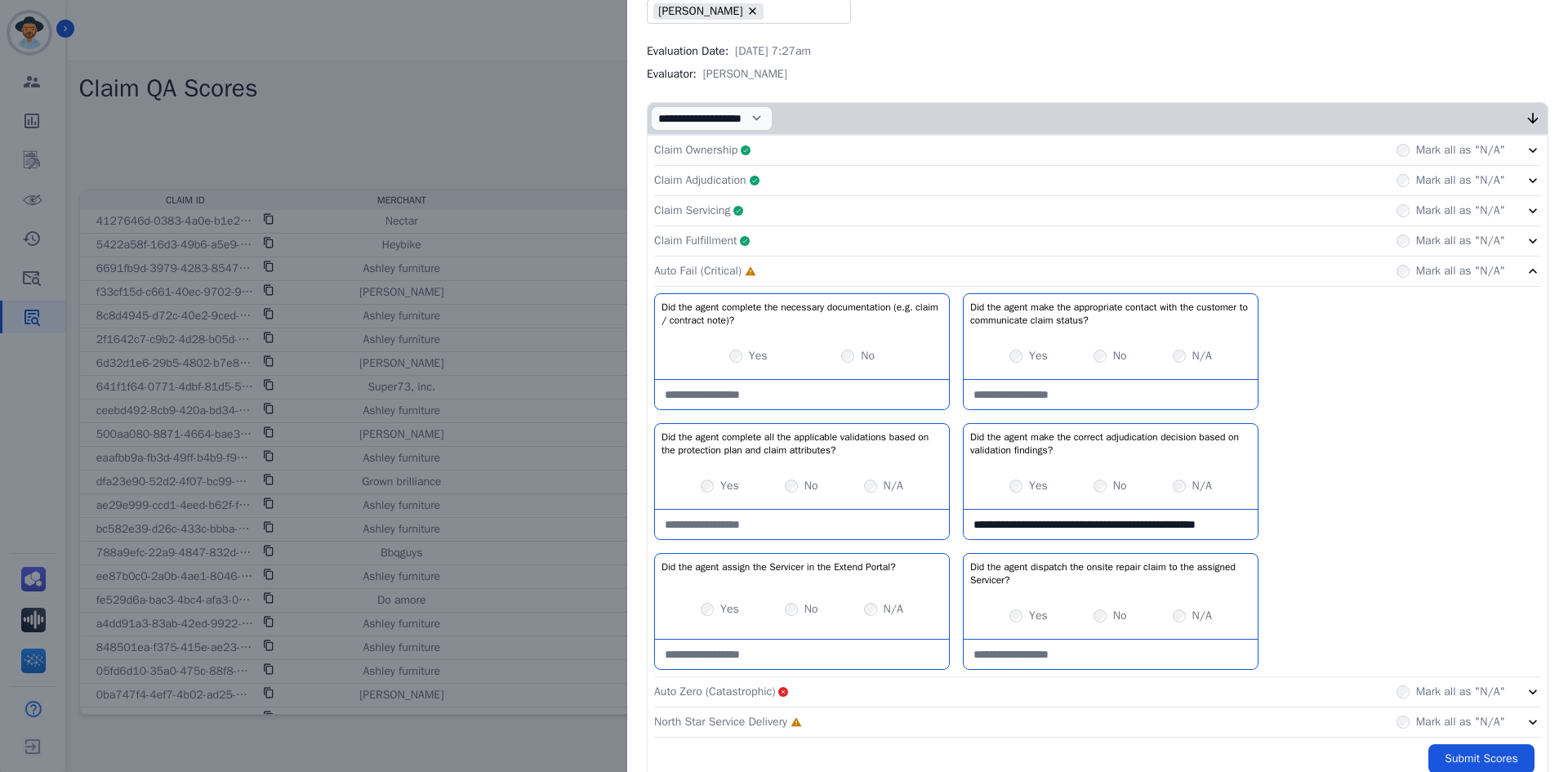 scroll, scrollTop: 9, scrollLeft: 0, axis: vertical 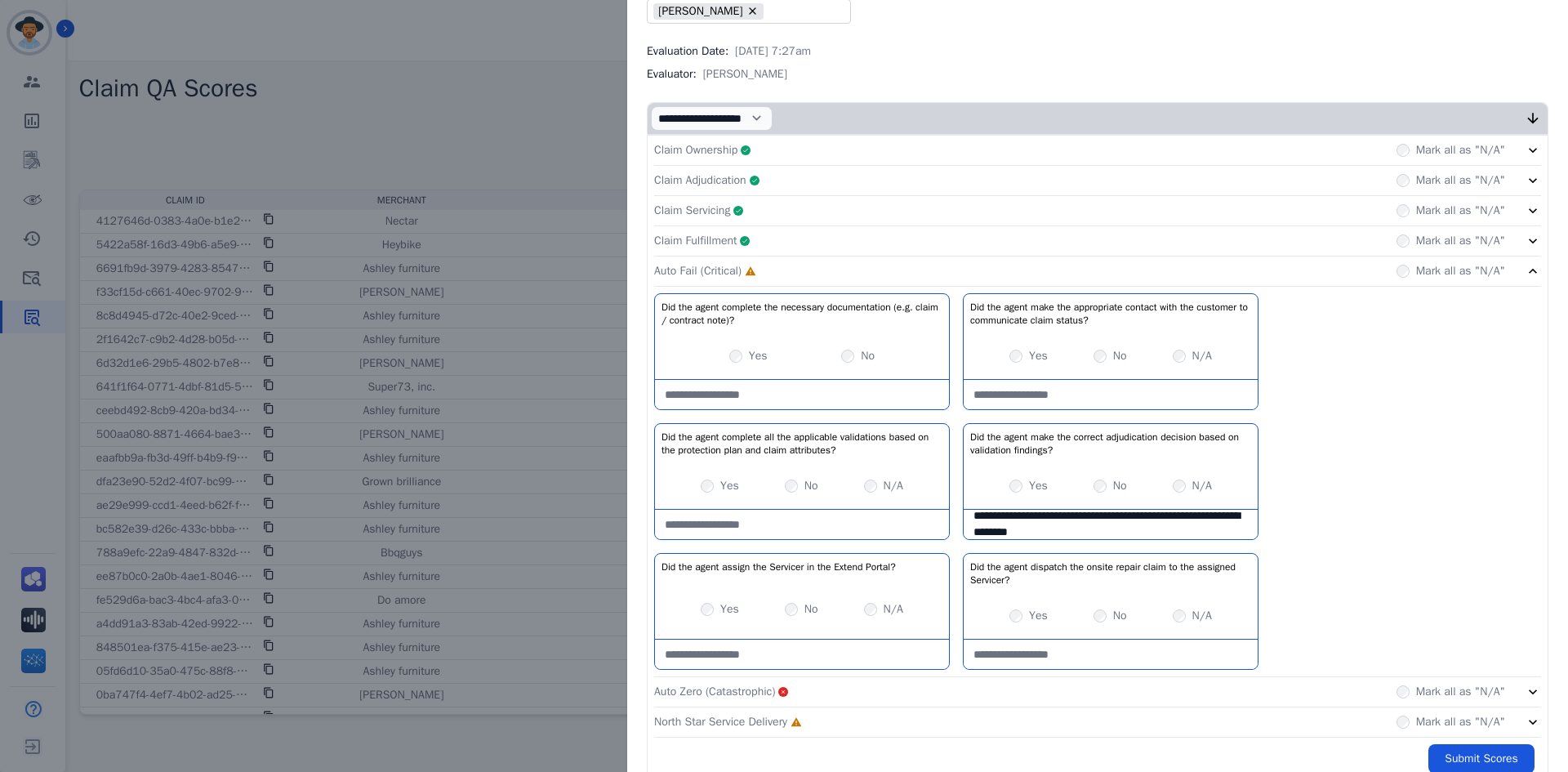 type on "**********" 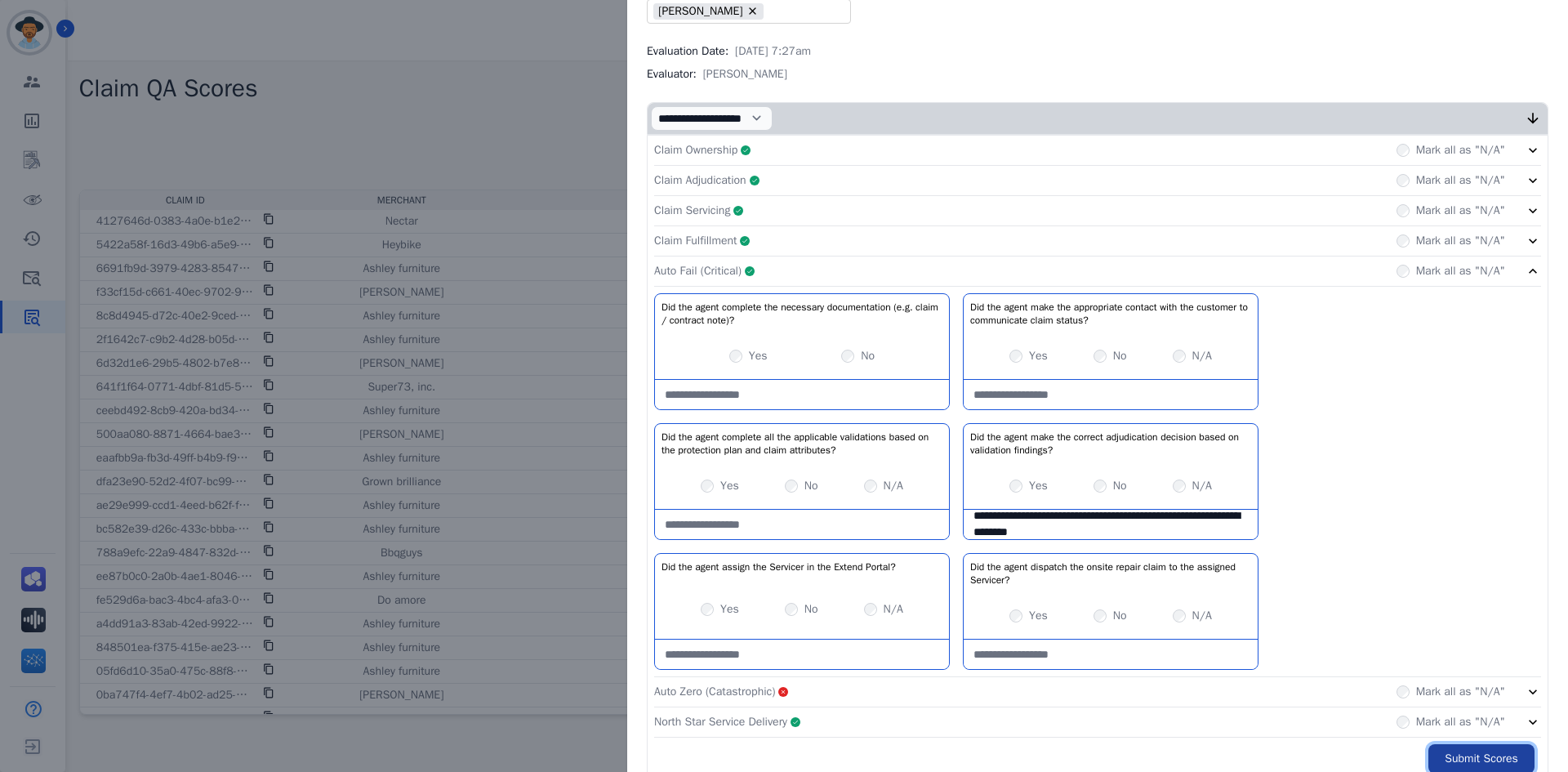 click on "Submit Scores" at bounding box center (1481, 759) 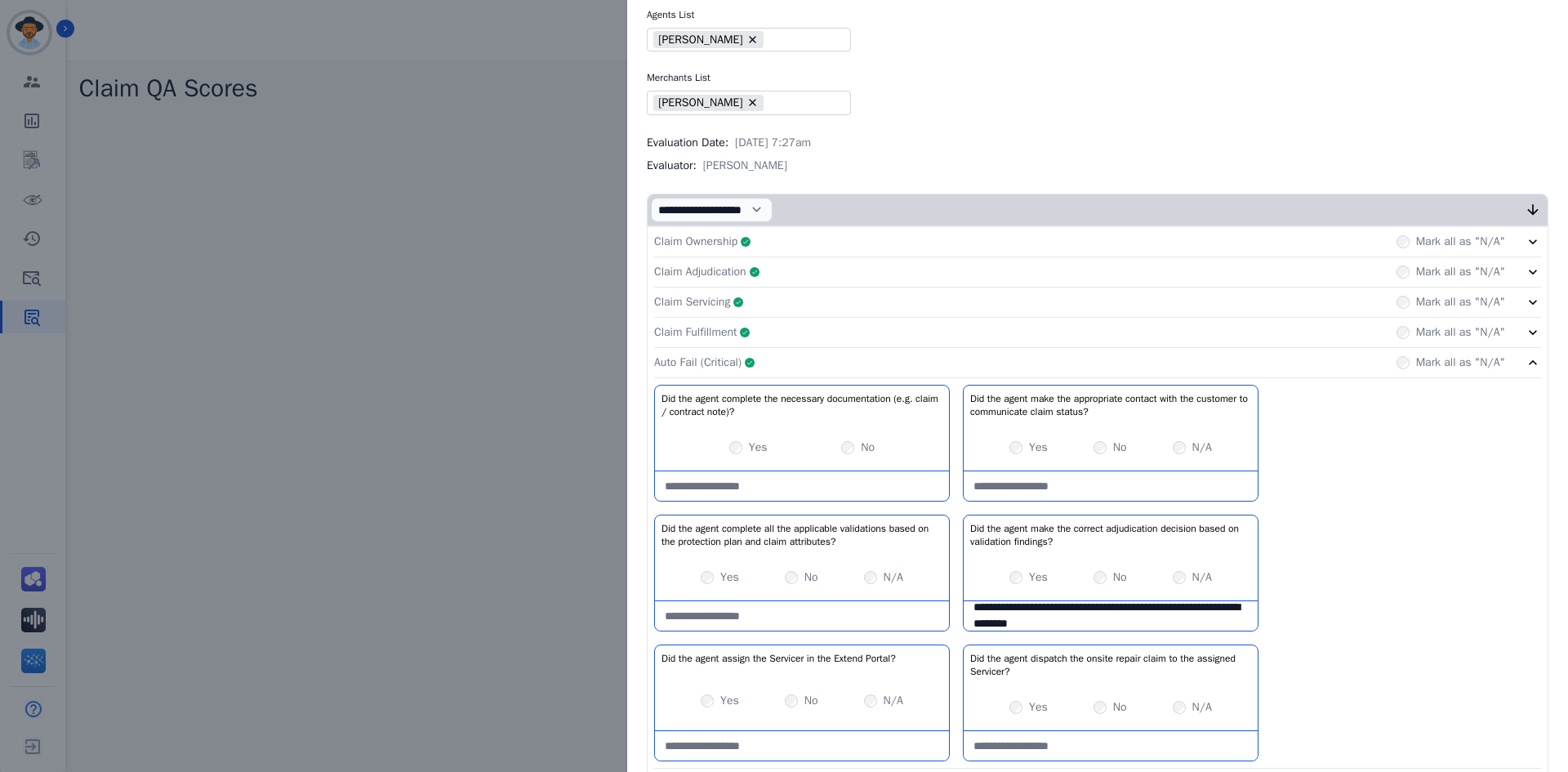 scroll, scrollTop: 255, scrollLeft: 0, axis: vertical 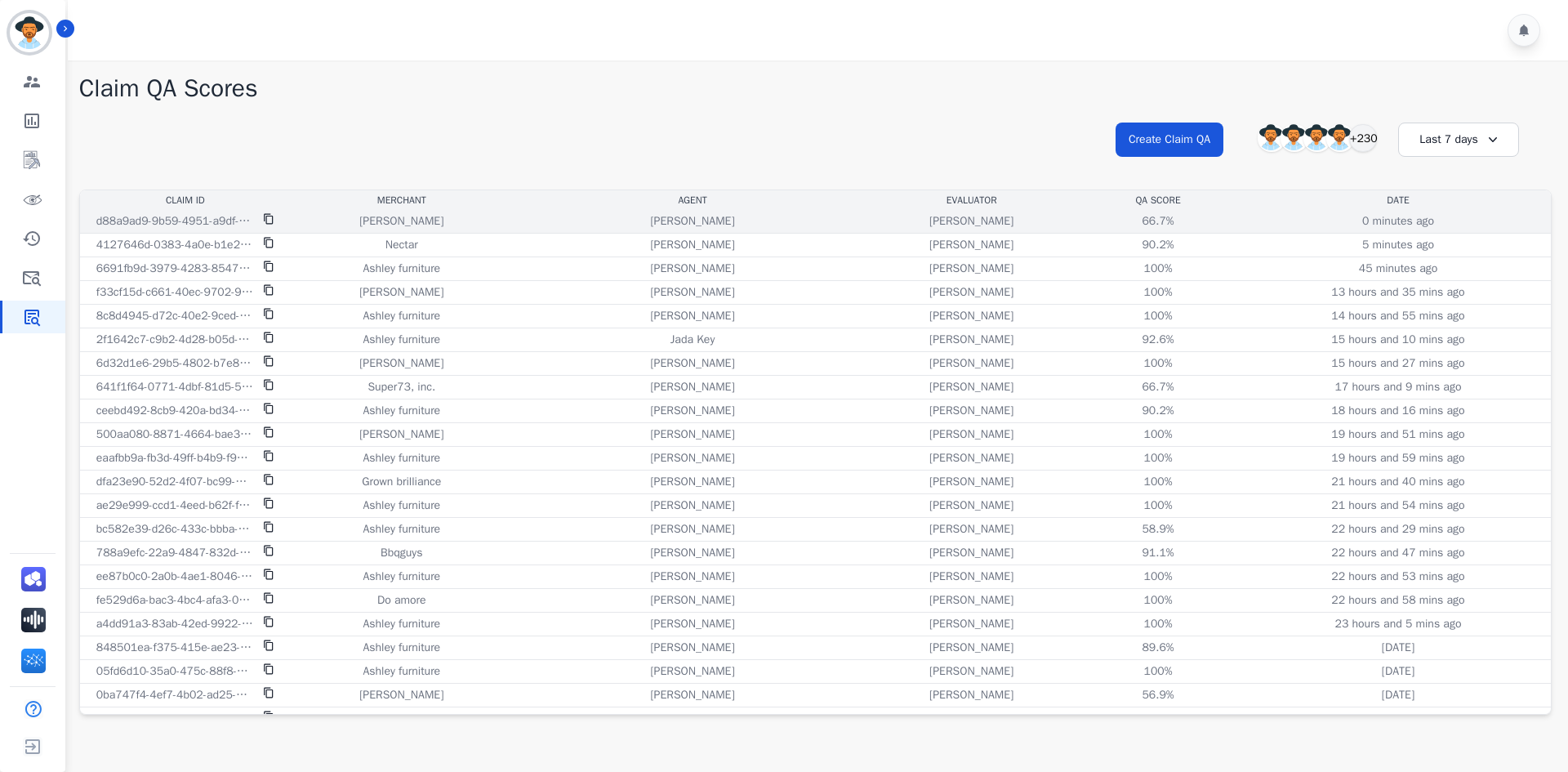 click 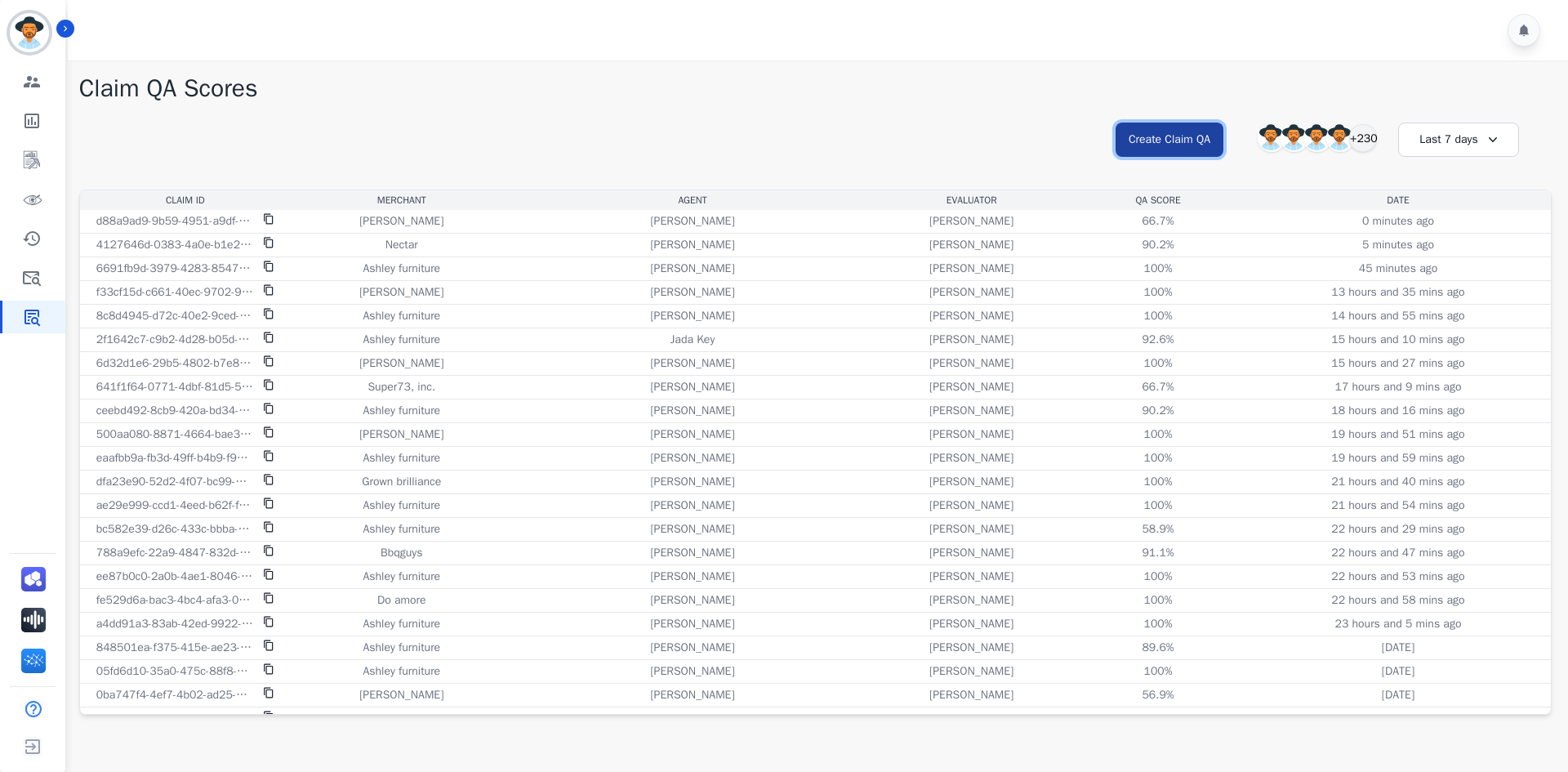 click on "Create Claim QA" at bounding box center [1169, 140] 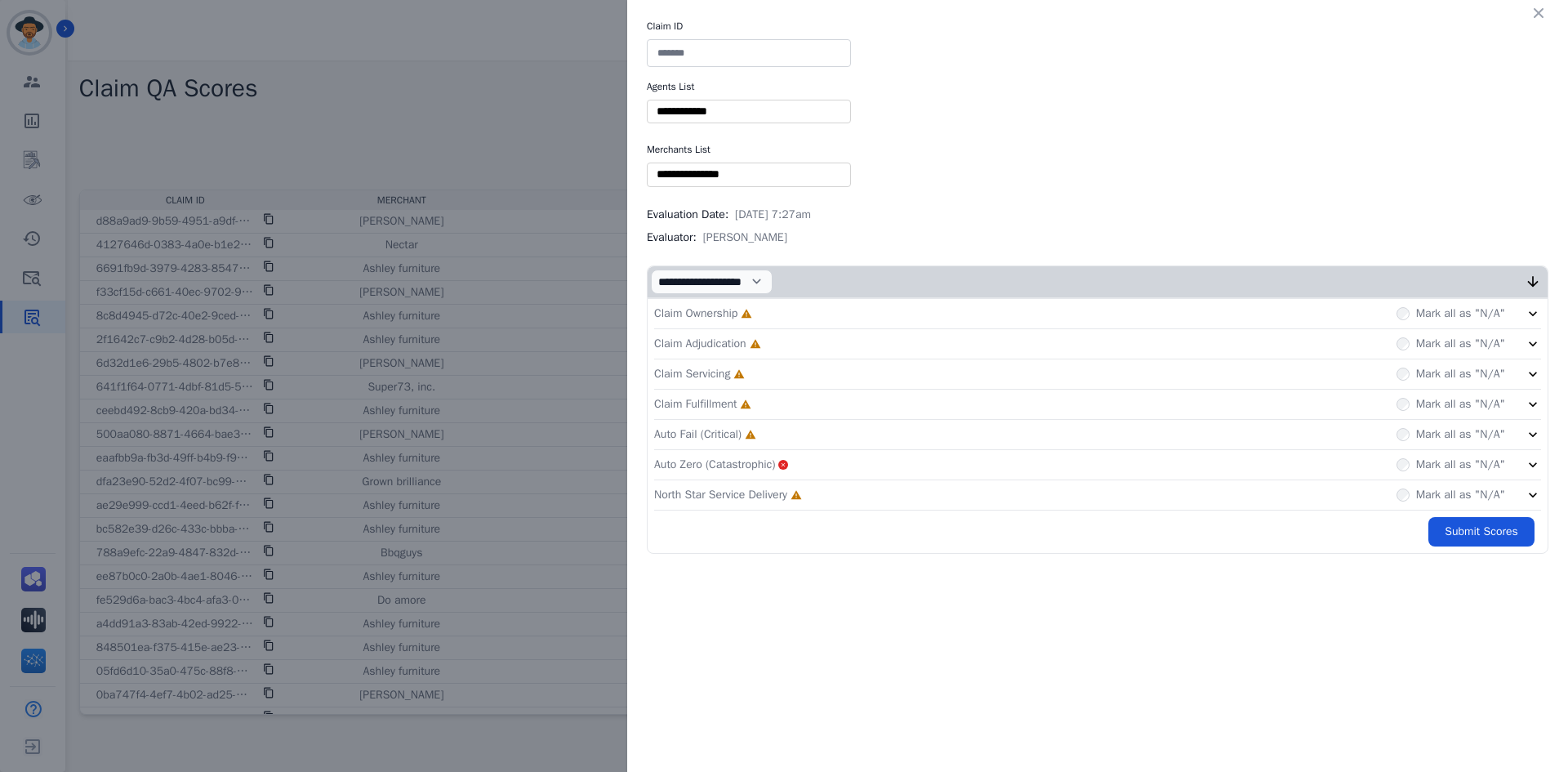 click at bounding box center [749, 53] 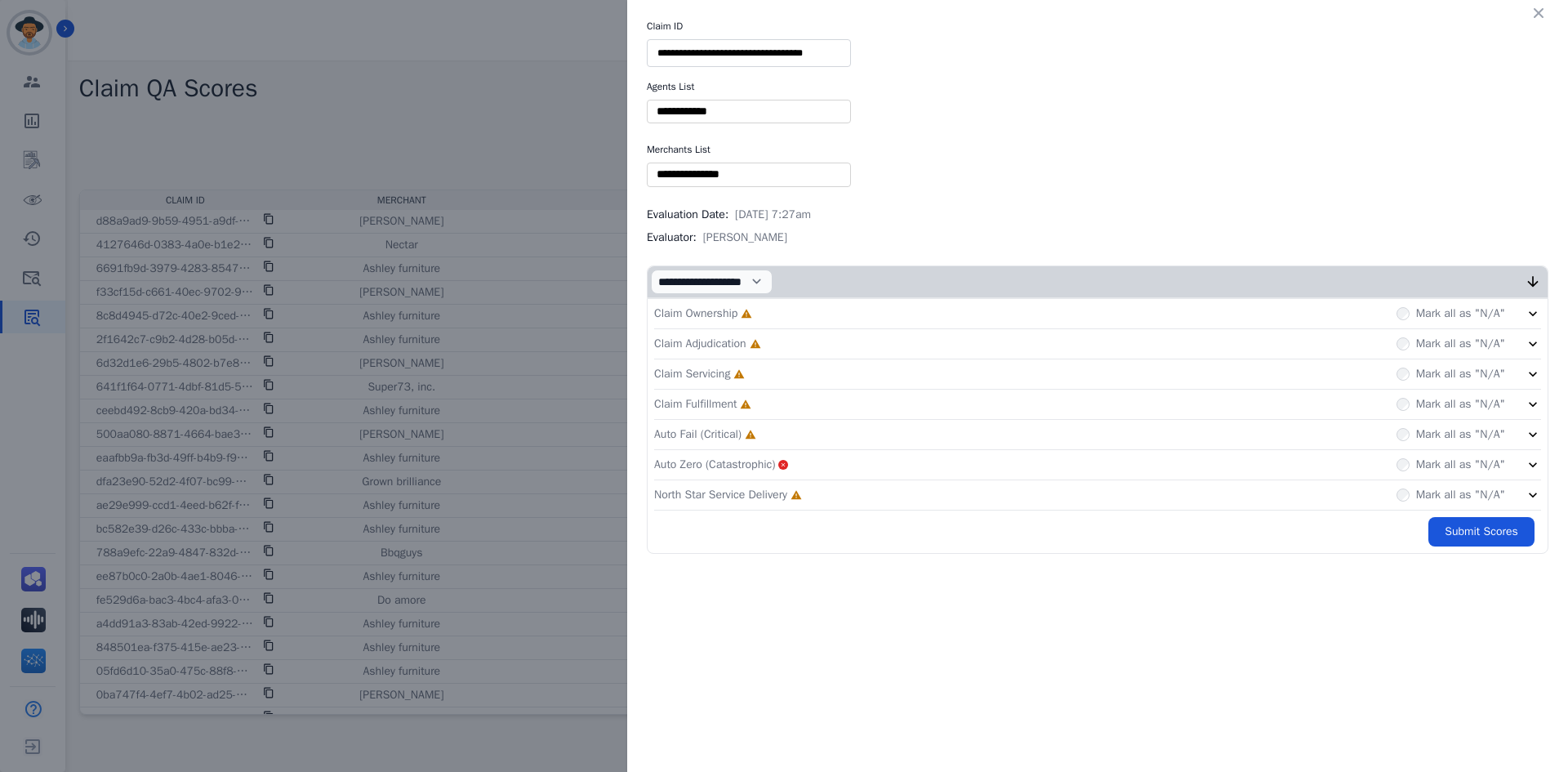 scroll, scrollTop: 0, scrollLeft: 4, axis: horizontal 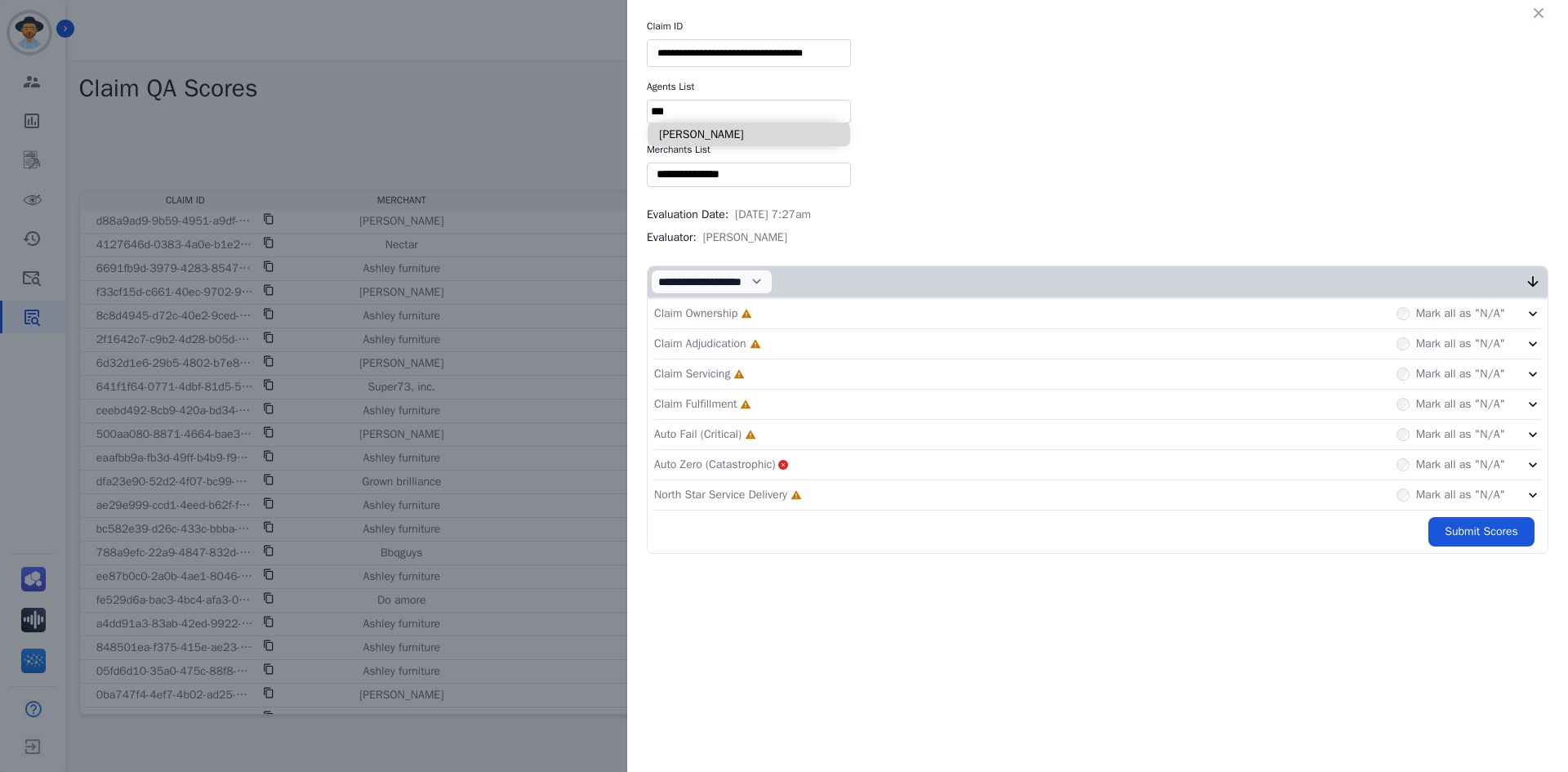 type on "***" 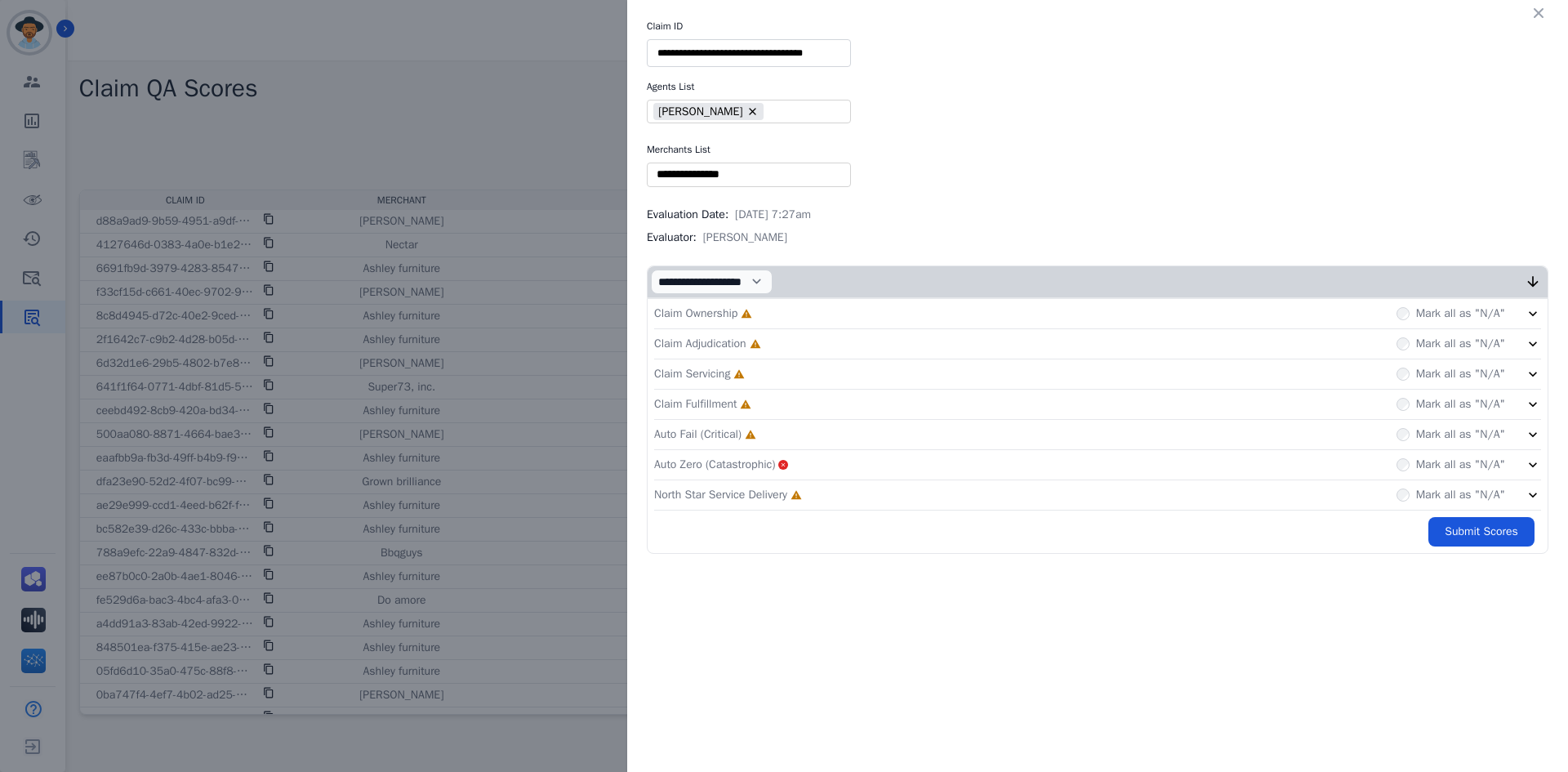 click at bounding box center (749, 174) 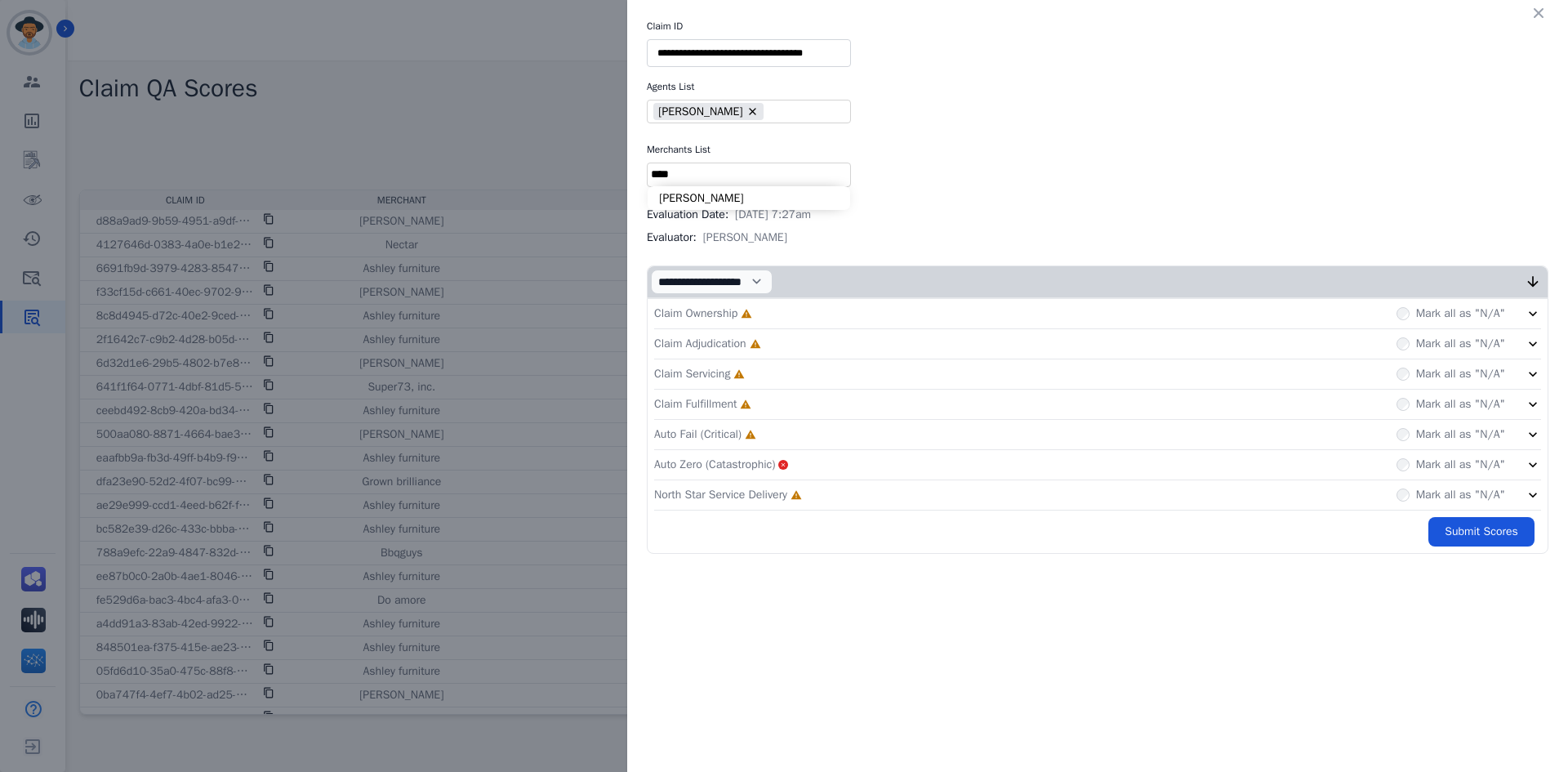 type on "****" 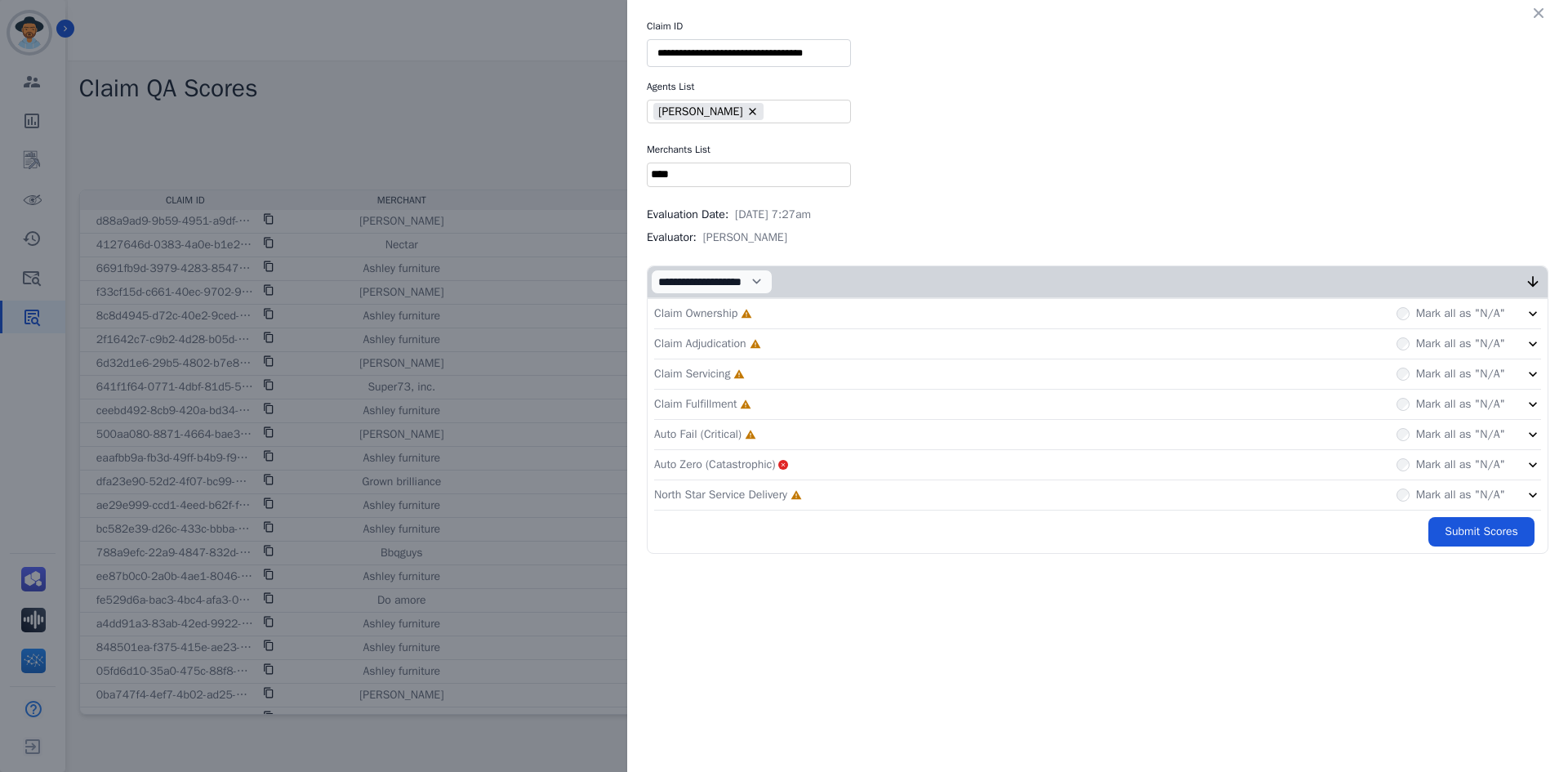 click on "****" at bounding box center (749, 174) 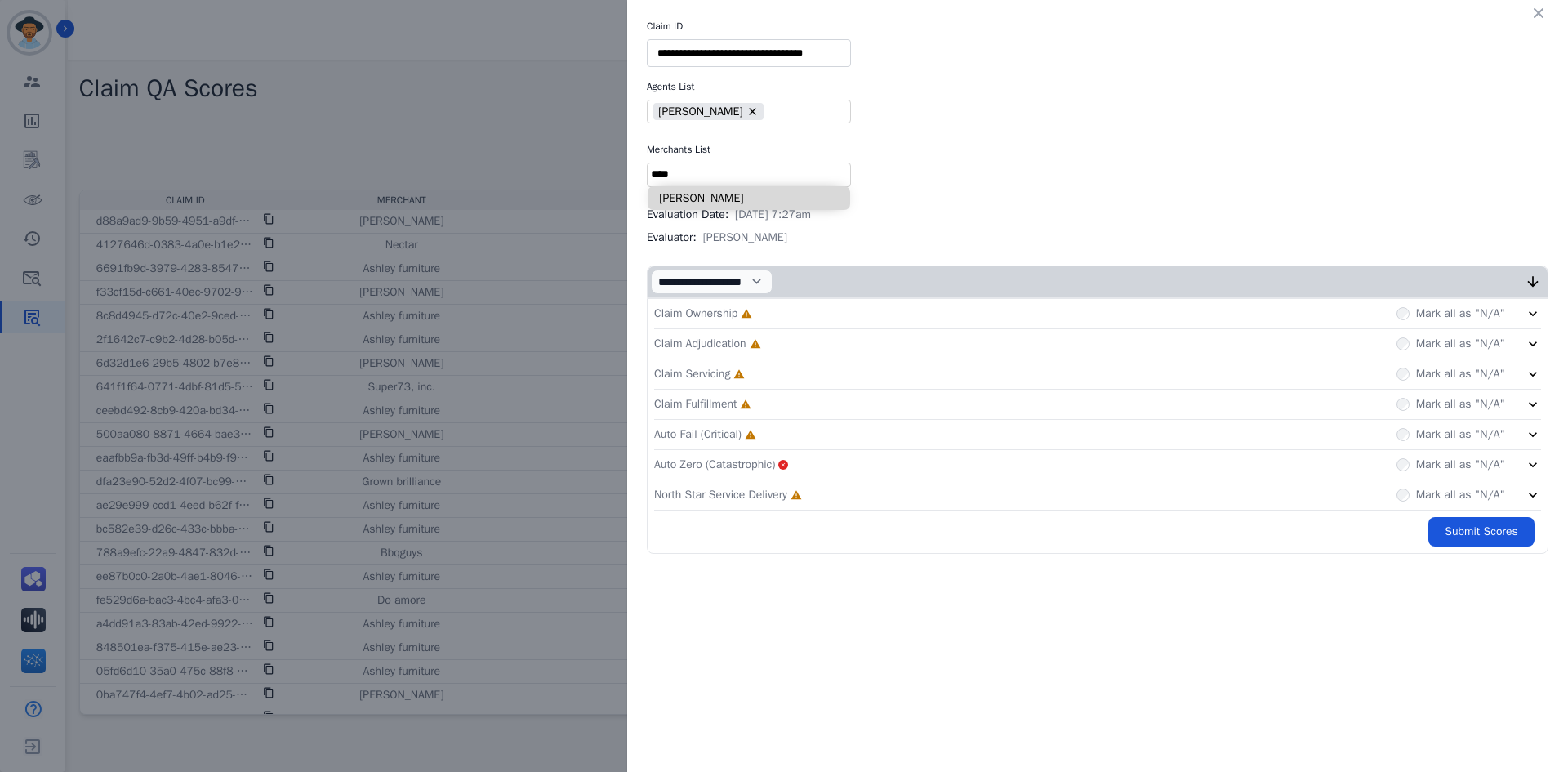 click on "[PERSON_NAME]" at bounding box center (749, 198) 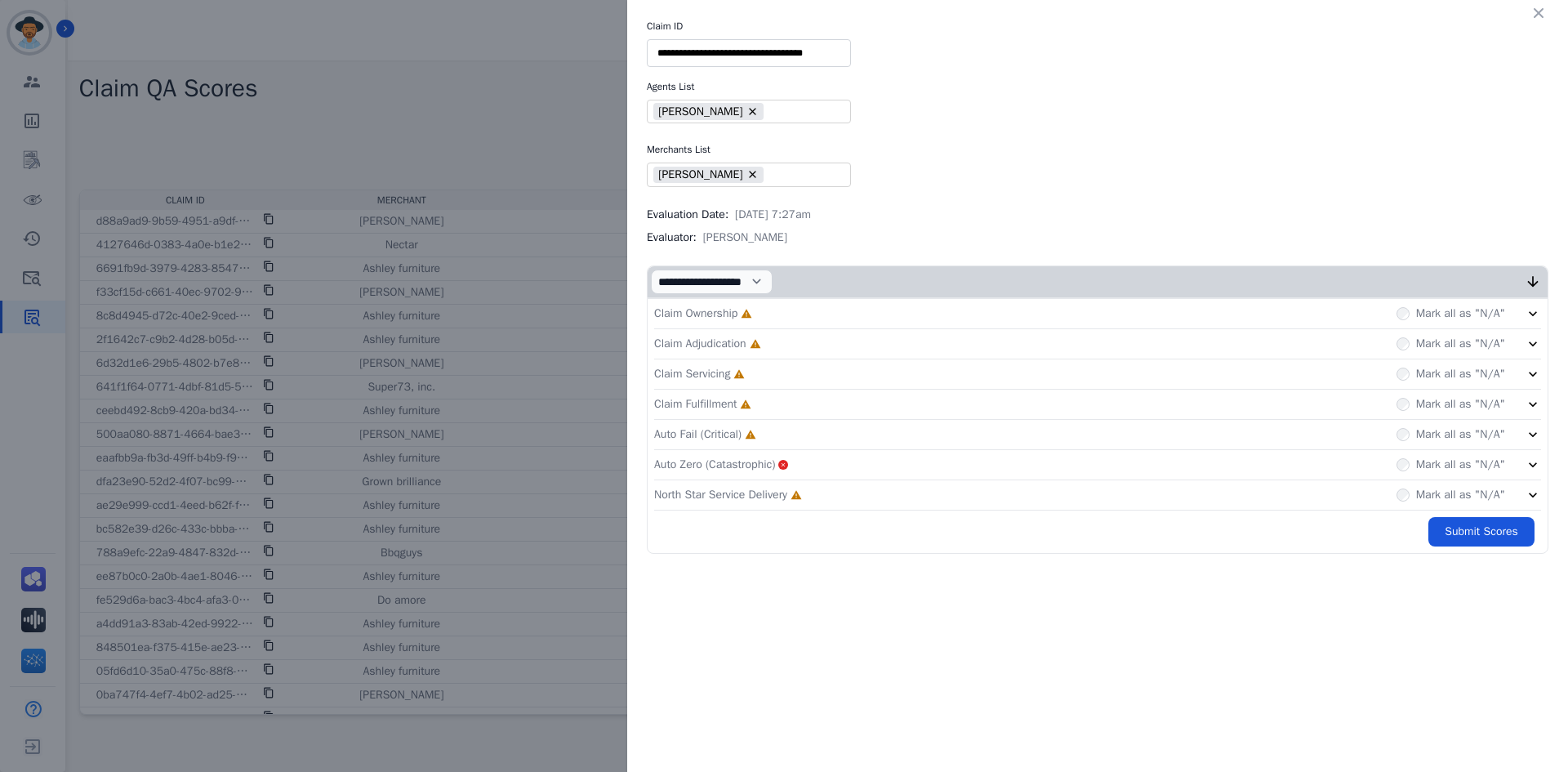 click on "Claim Ownership     Incomplete         Mark all as "N/A"" at bounding box center [1098, 314] 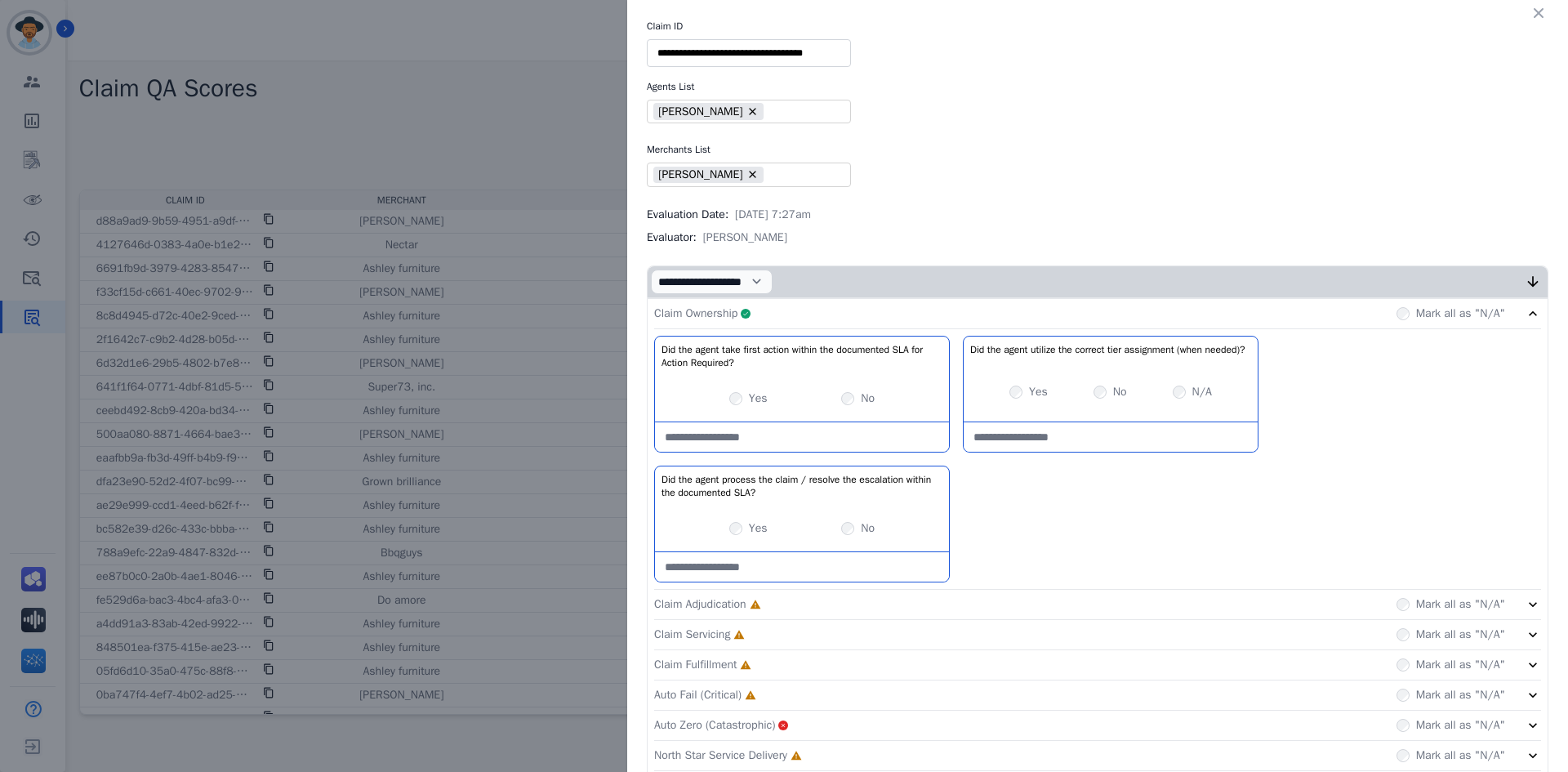click on "Claim Adjudication     Incomplete         Mark all as "N/A"" 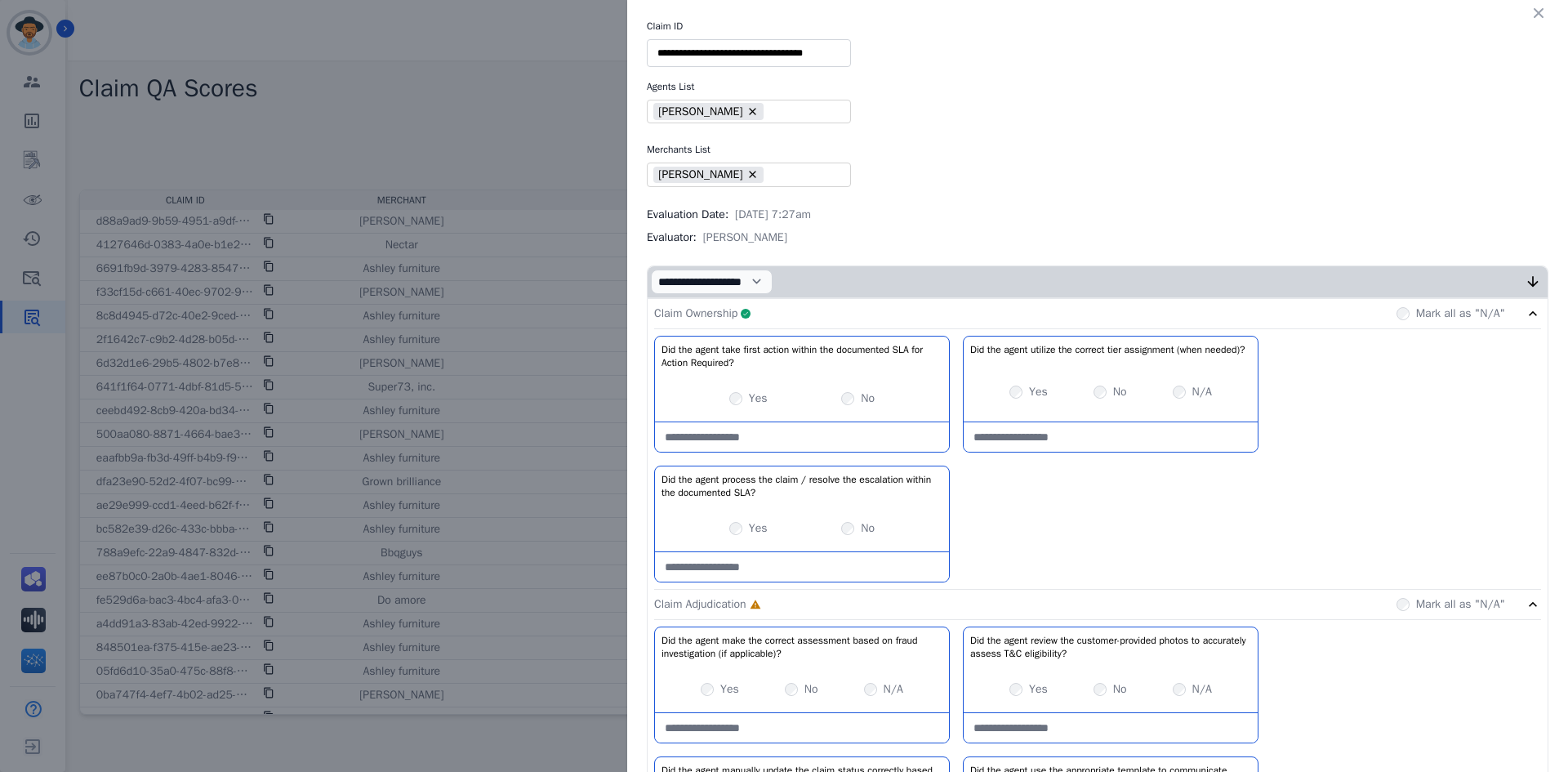click on "Claim Ownership     Complete         Mark all as "N/A"" at bounding box center (1098, 314) 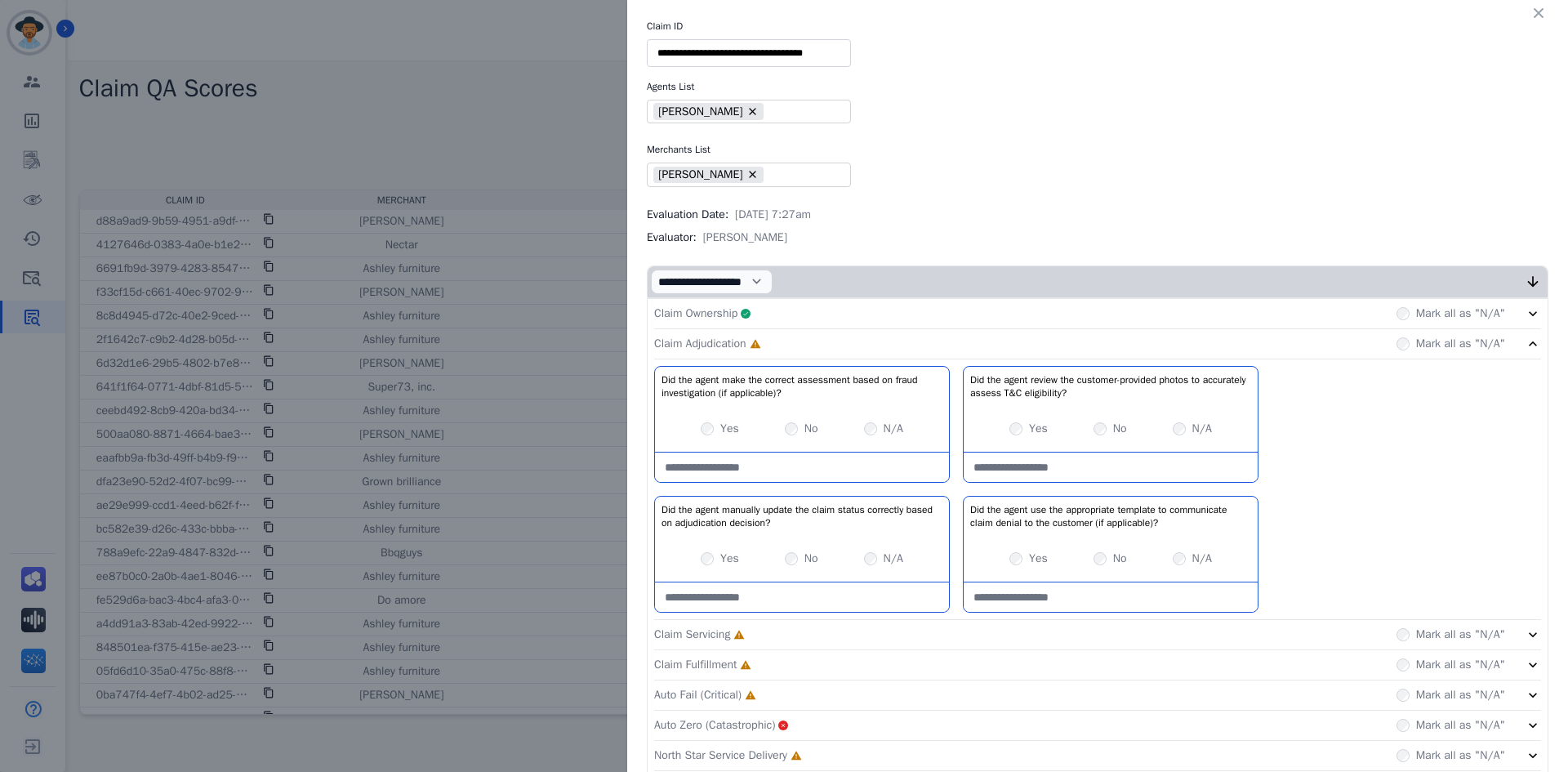 click on "Yes" at bounding box center [719, 559] 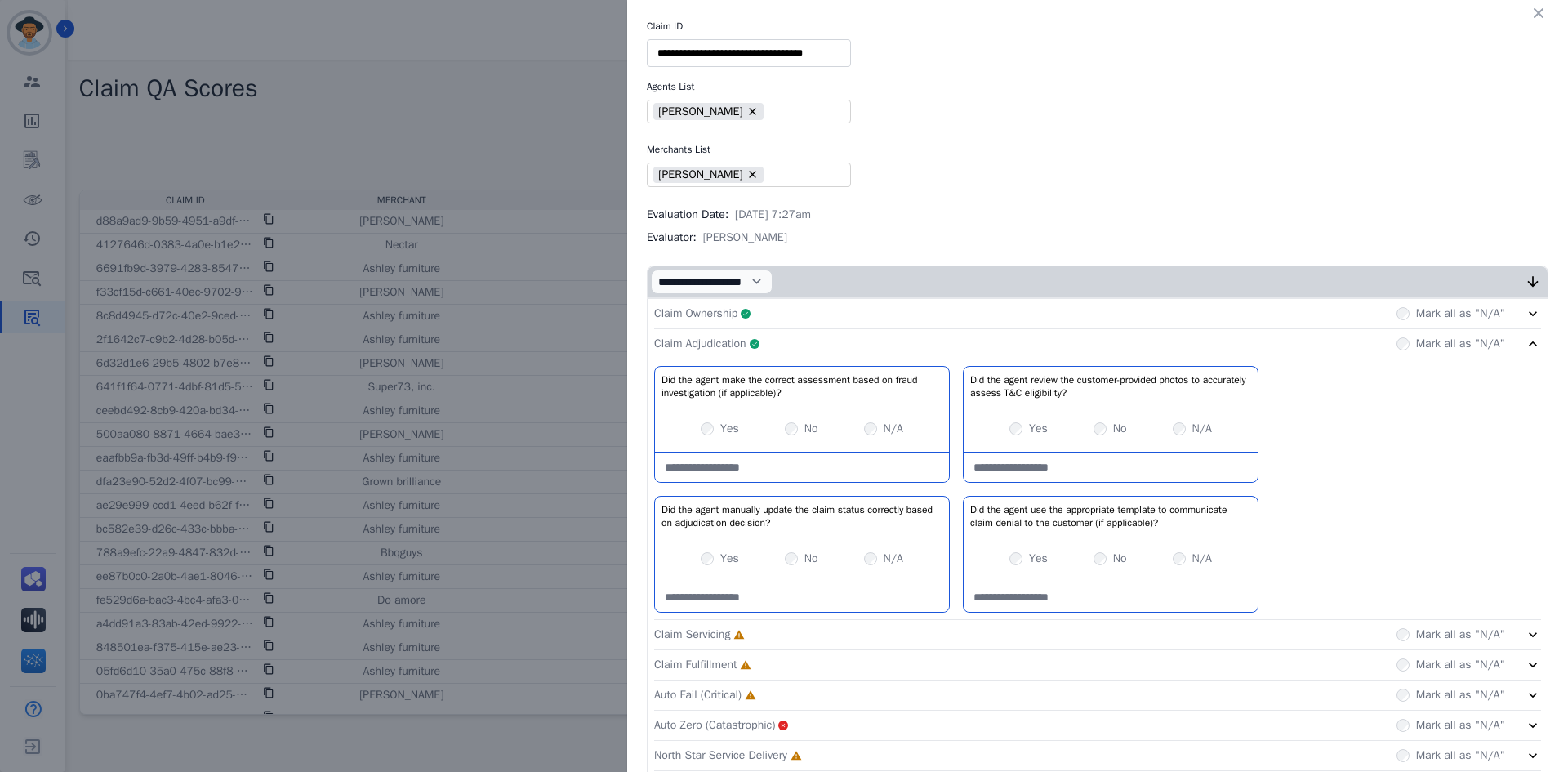 click on "Claim Adjudication     Complete         Mark all as "N/A"" 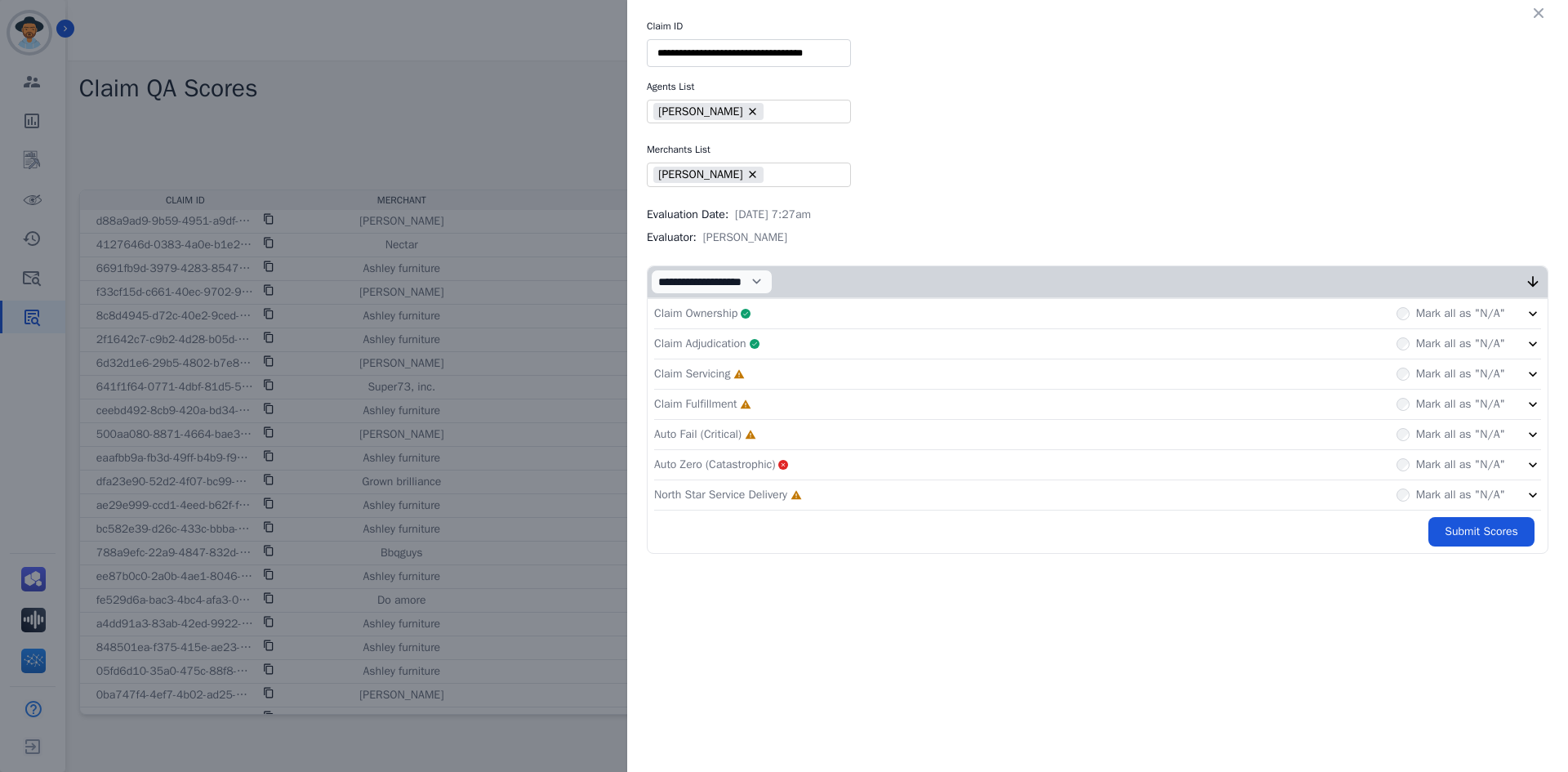 click on "Claim Servicing     Incomplete         Mark all as "N/A"" 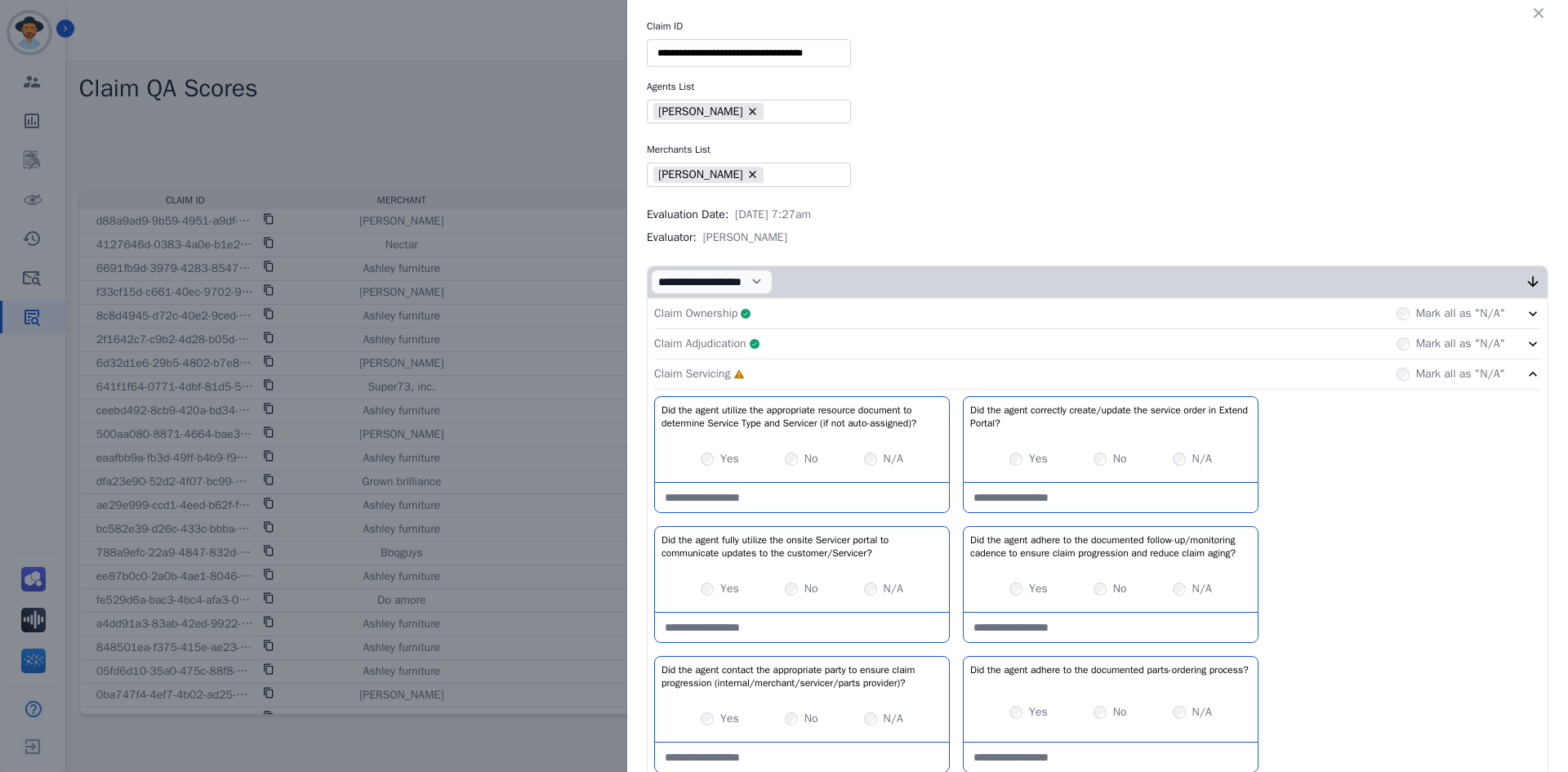 drag, startPoint x: 1312, startPoint y: 377, endPoint x: 1374, endPoint y: 368, distance: 62.64982 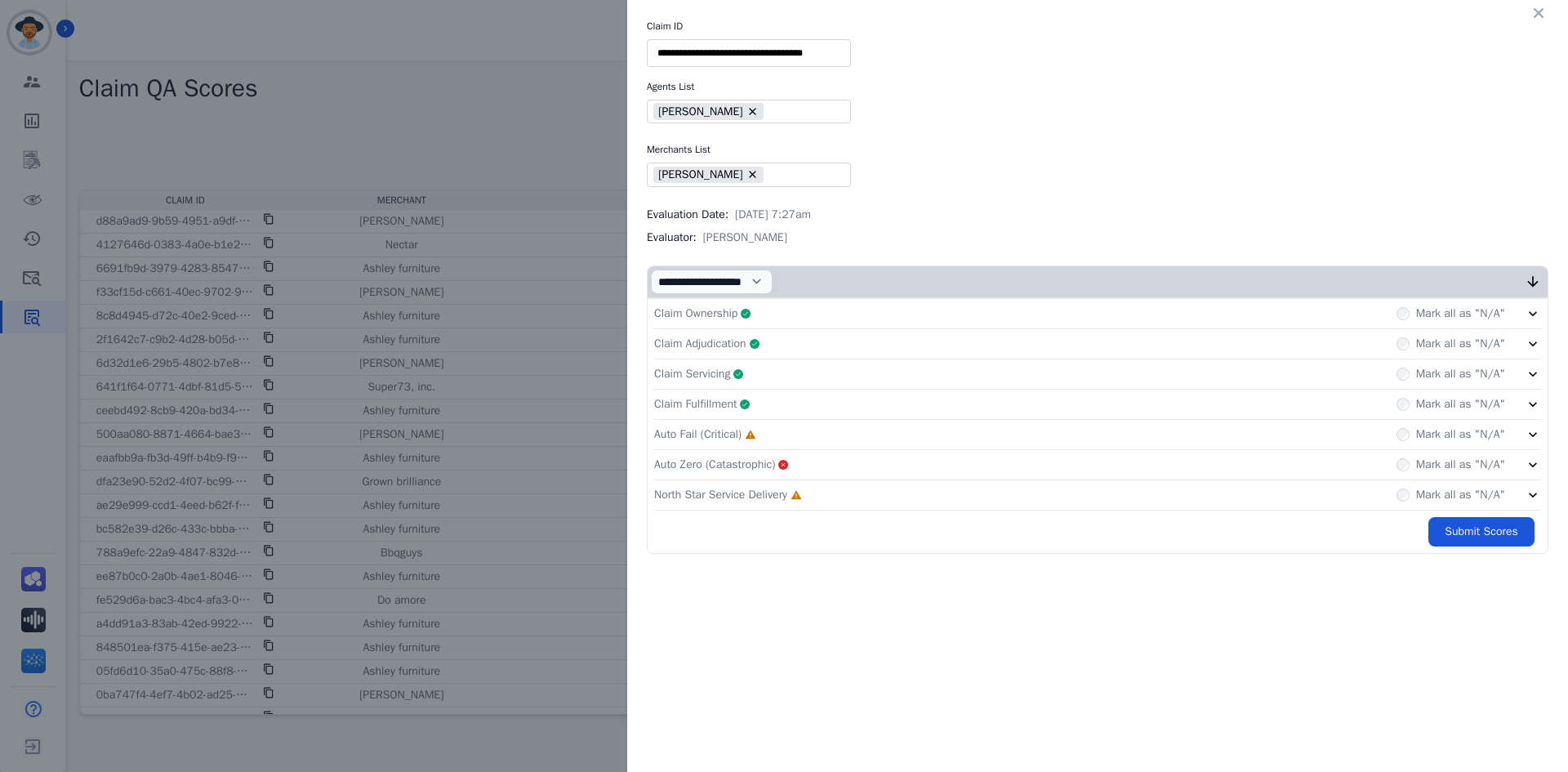 click on "Auto Fail (Critical)     Incomplete         Mark all as "N/A"" 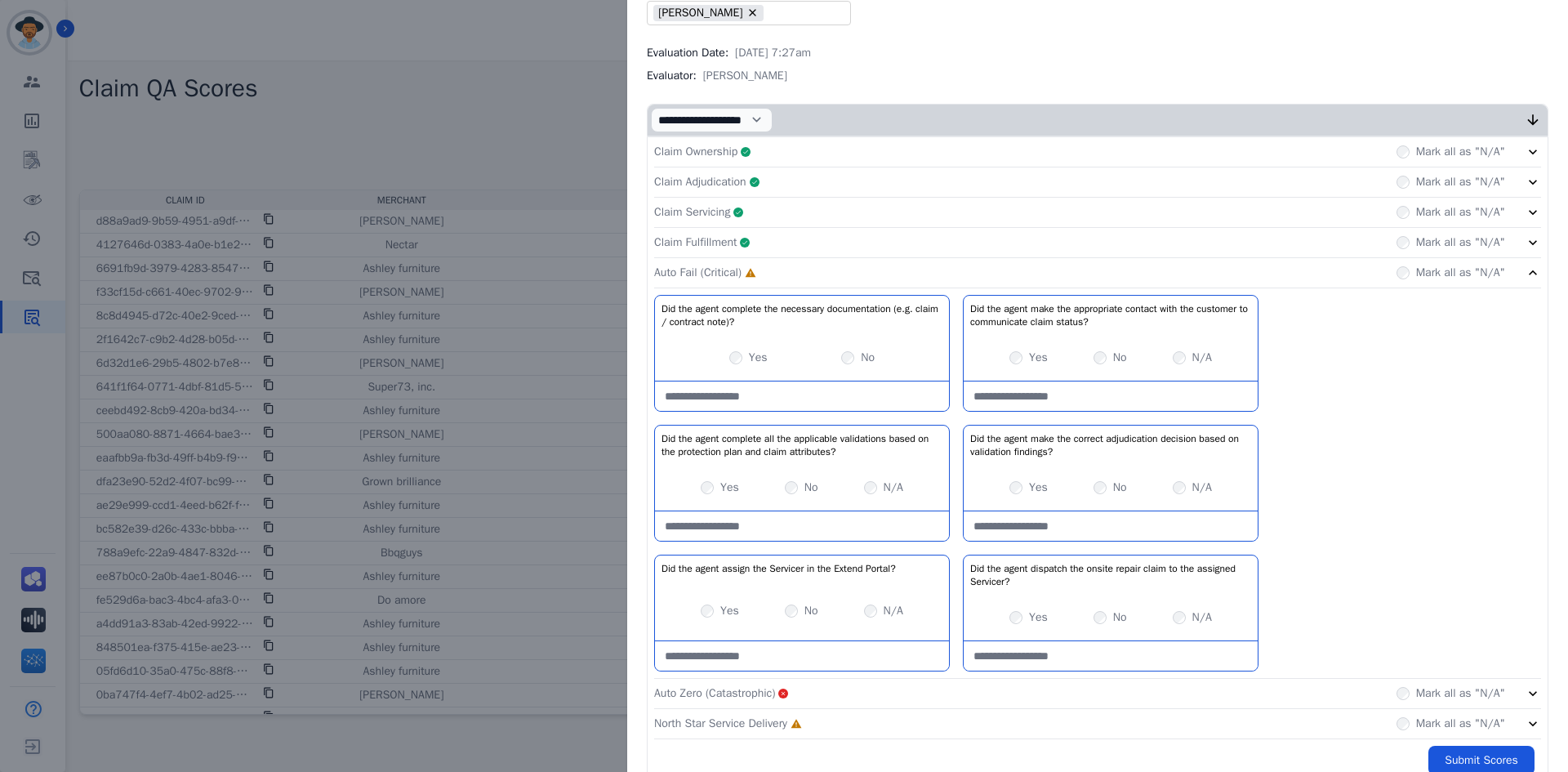 scroll, scrollTop: 163, scrollLeft: 0, axis: vertical 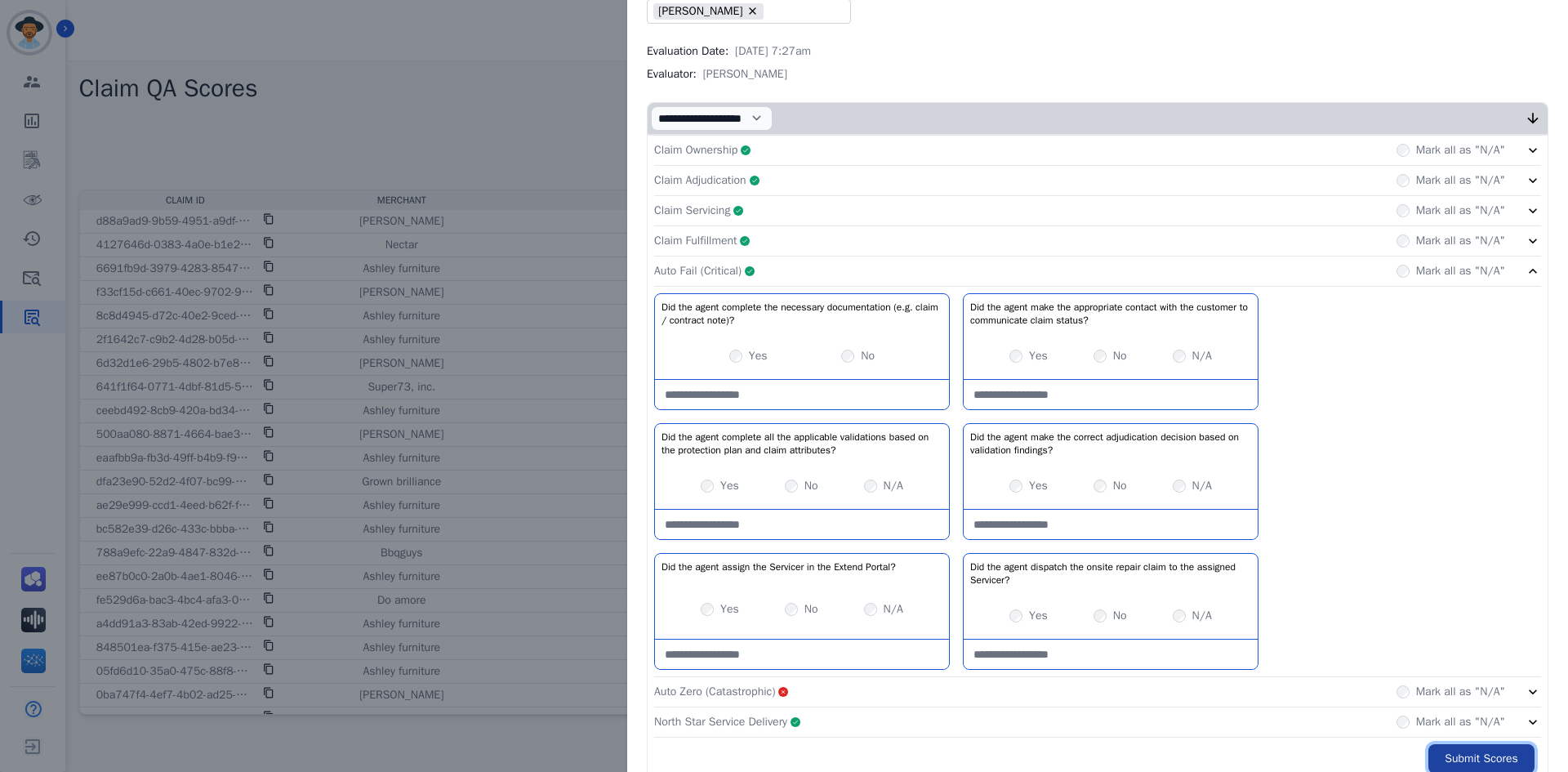click on "Submit Scores" at bounding box center (1481, 759) 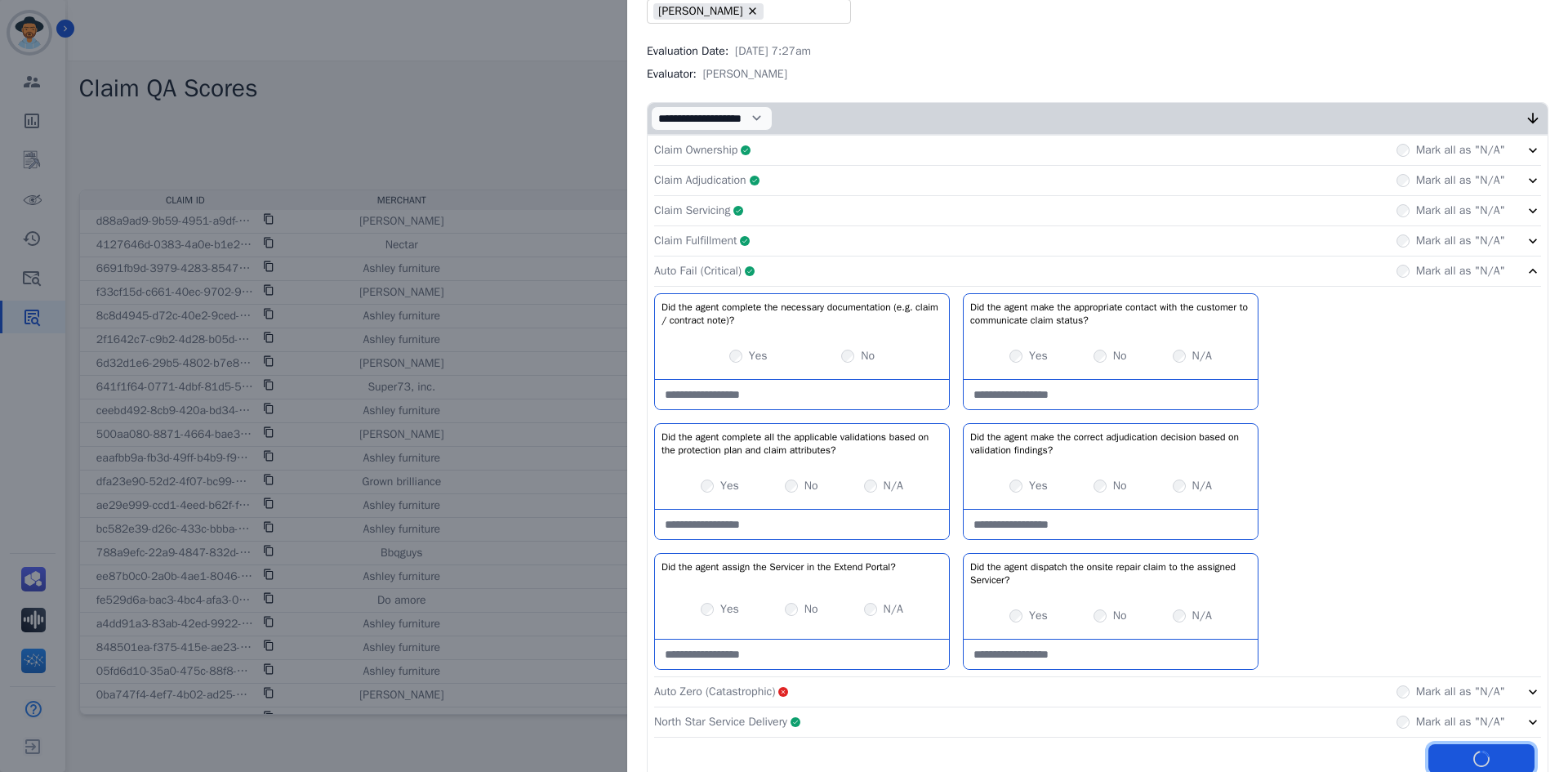 scroll, scrollTop: 255, scrollLeft: 0, axis: vertical 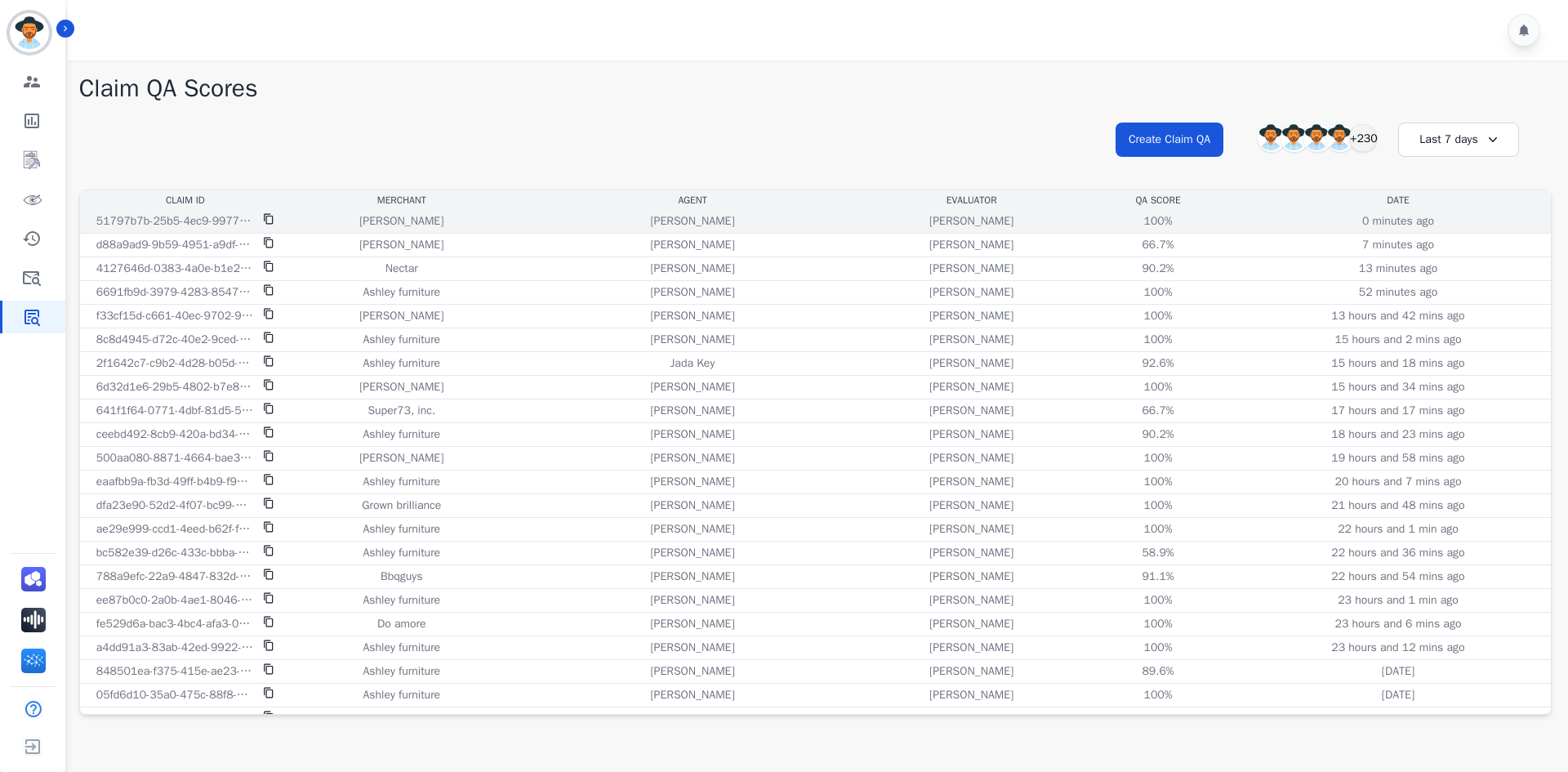 click 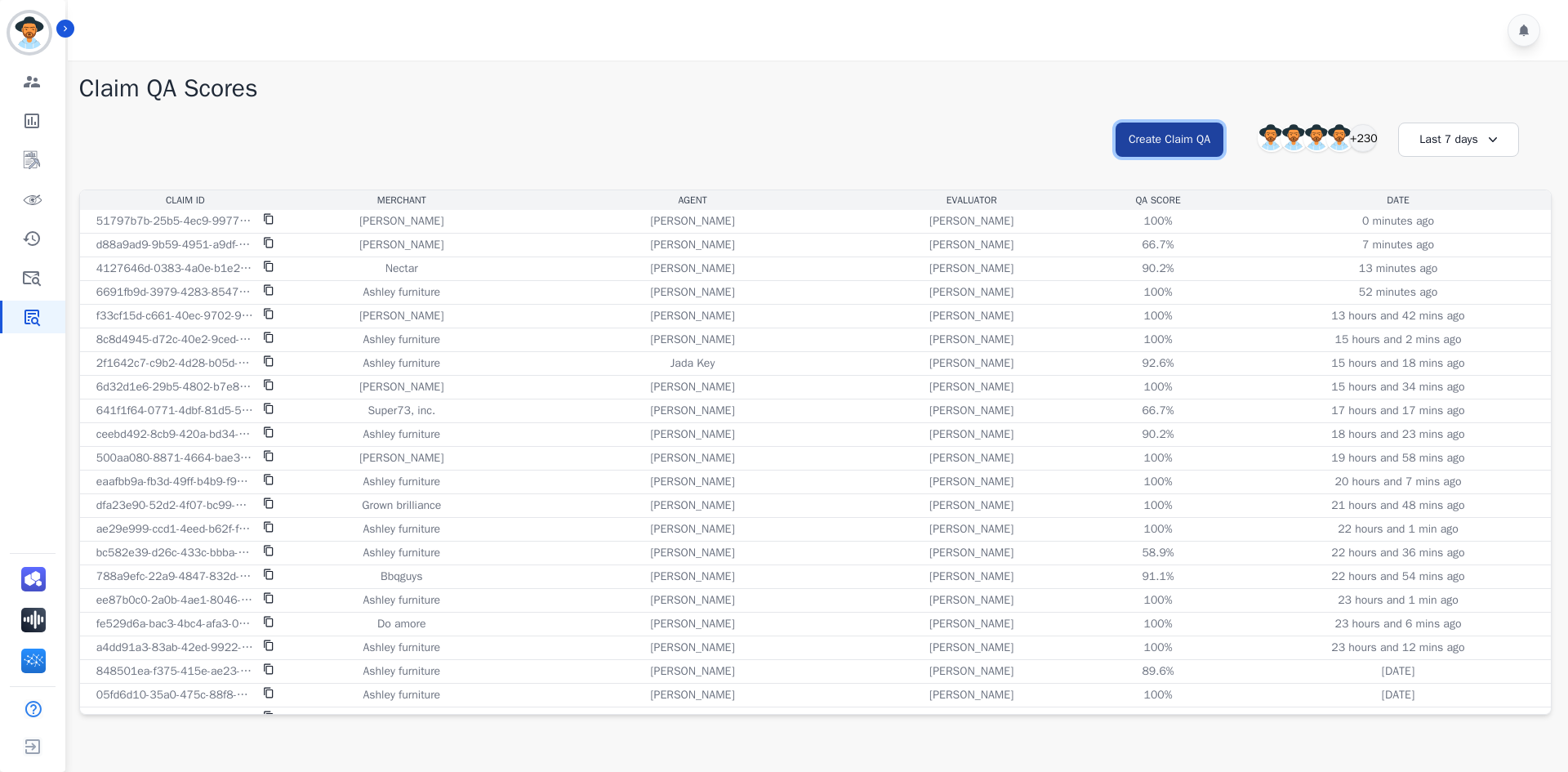 click on "Create Claim QA" at bounding box center (1169, 140) 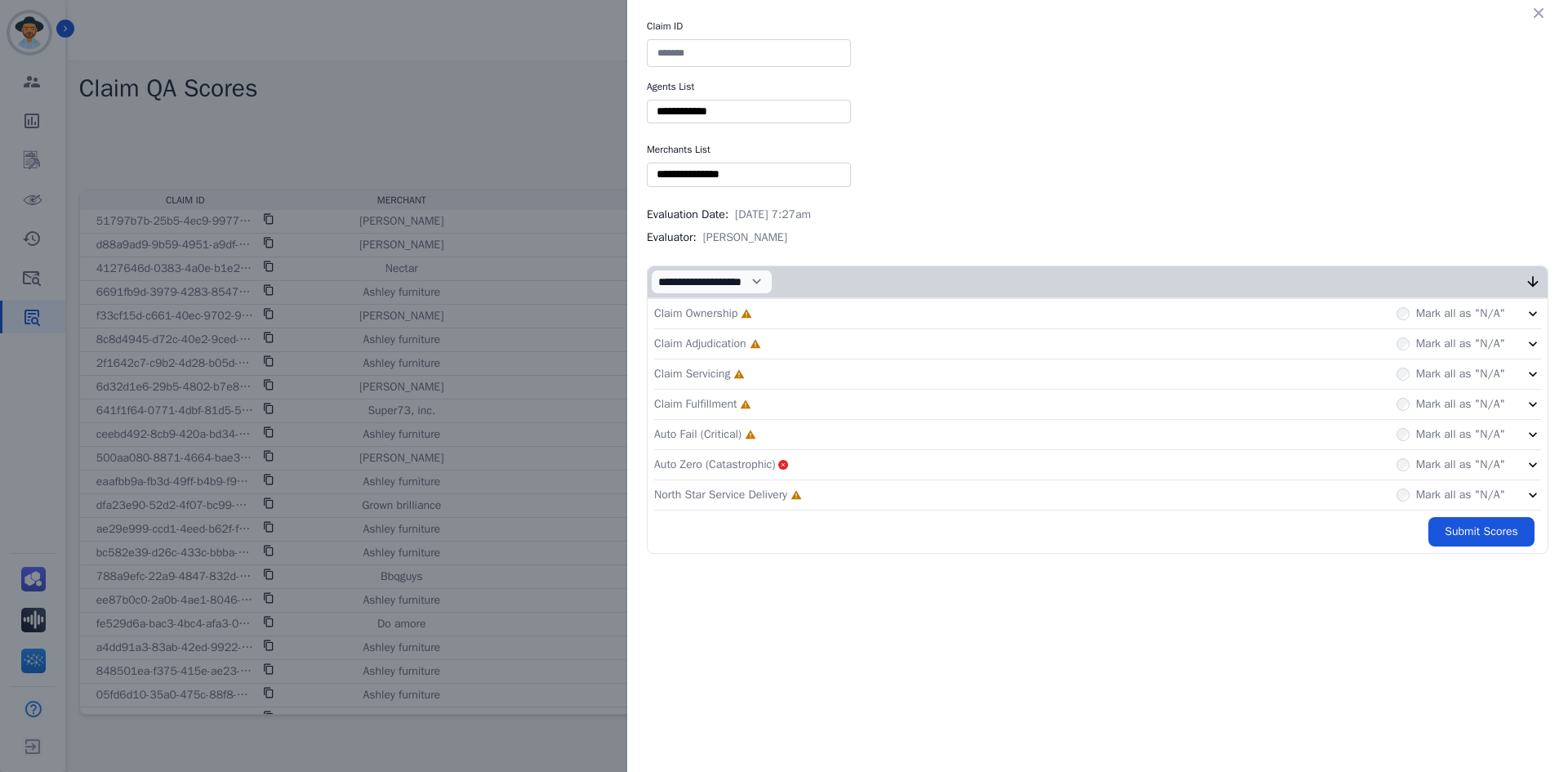 click at bounding box center [749, 53] 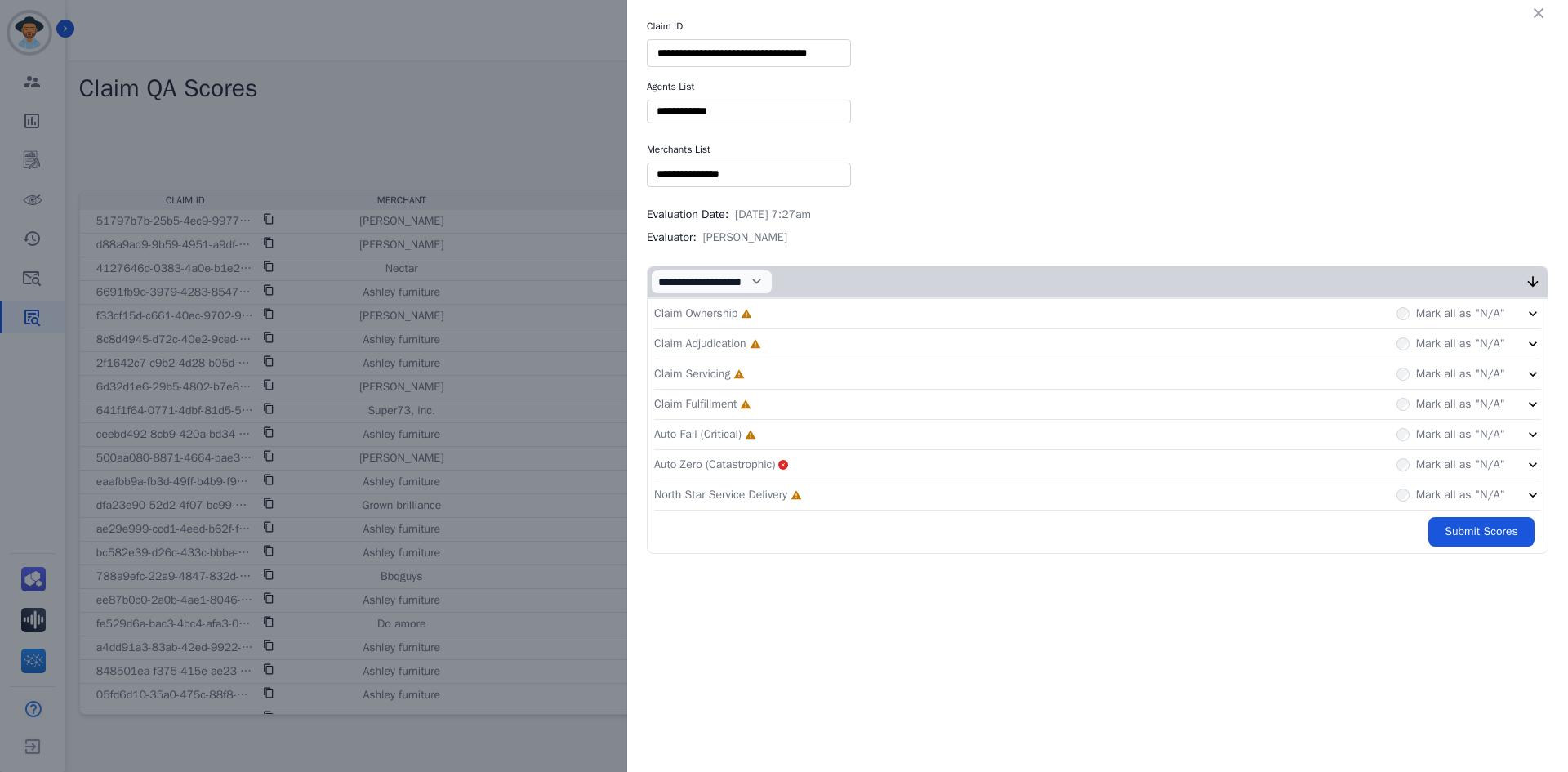 type on "**********" 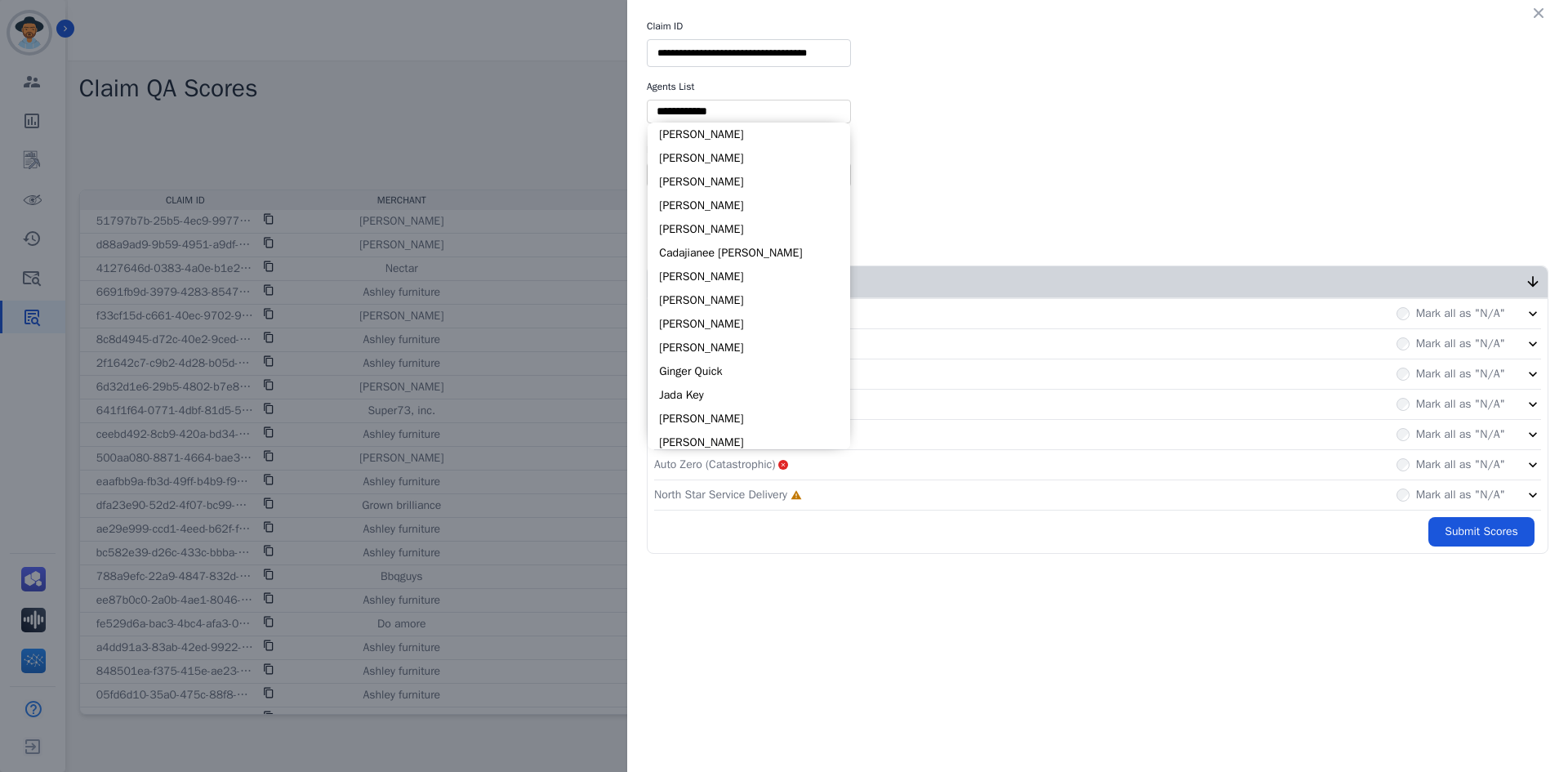 click at bounding box center [749, 111] 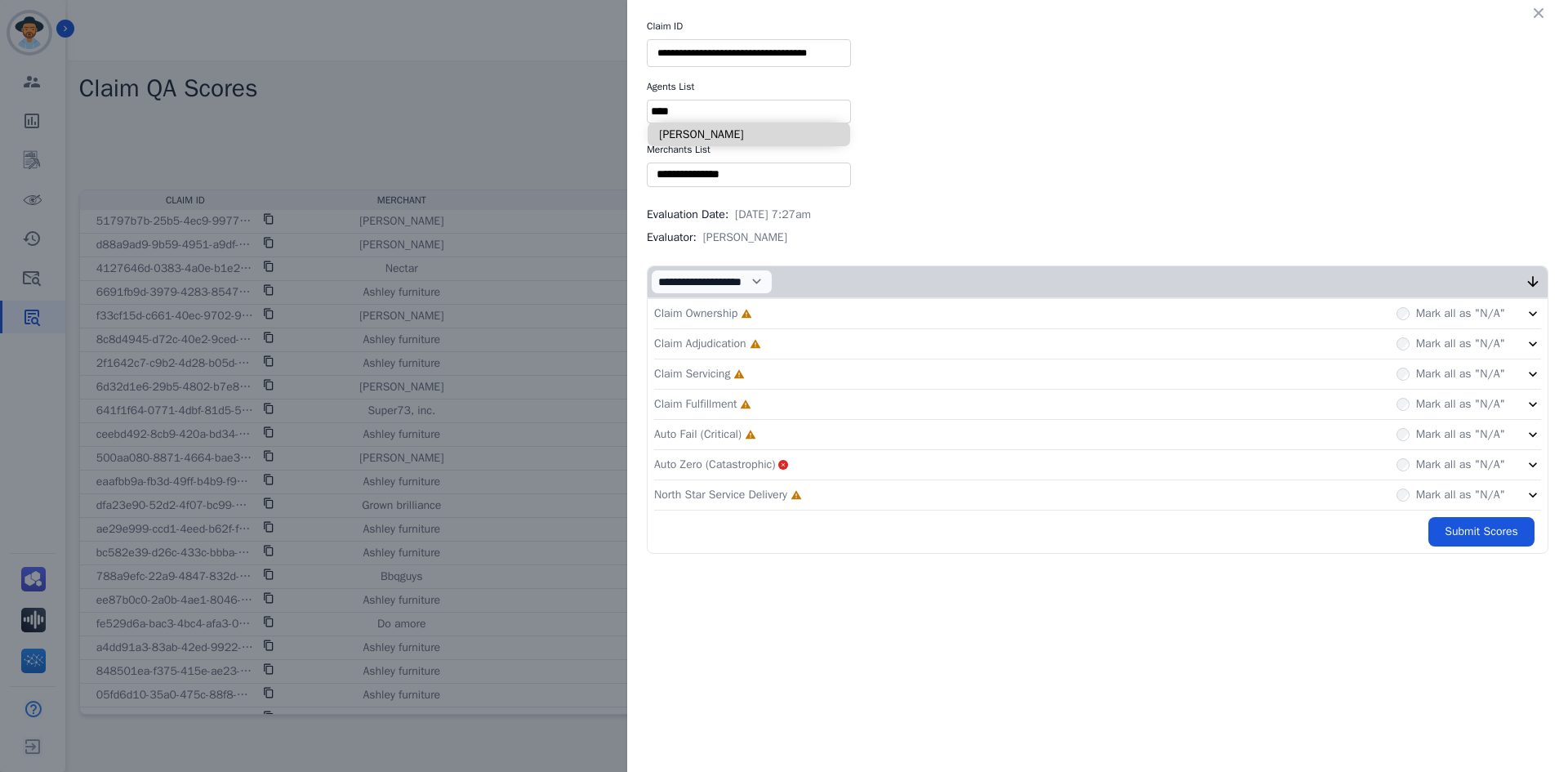 type on "****" 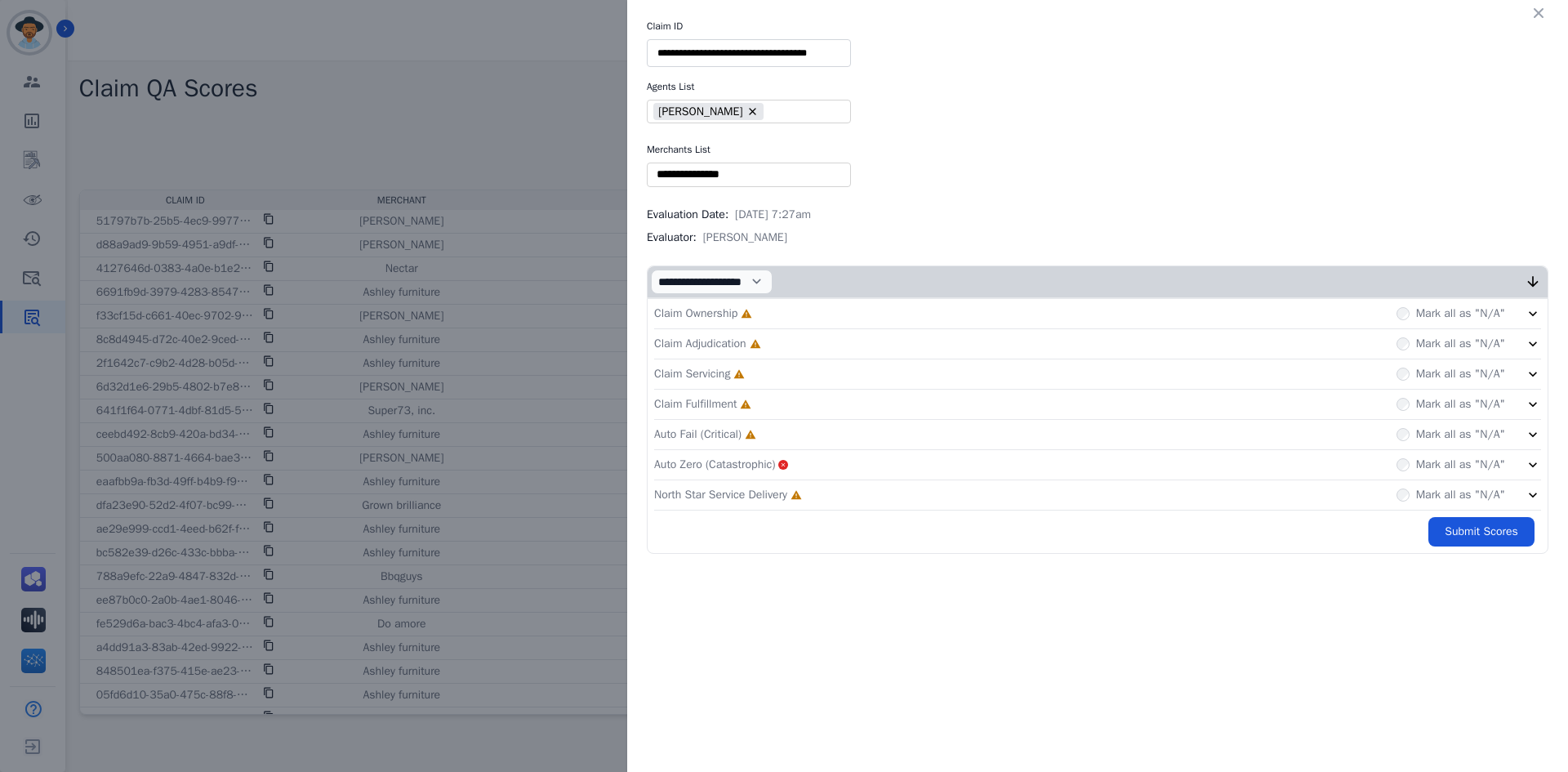click at bounding box center (749, 174) 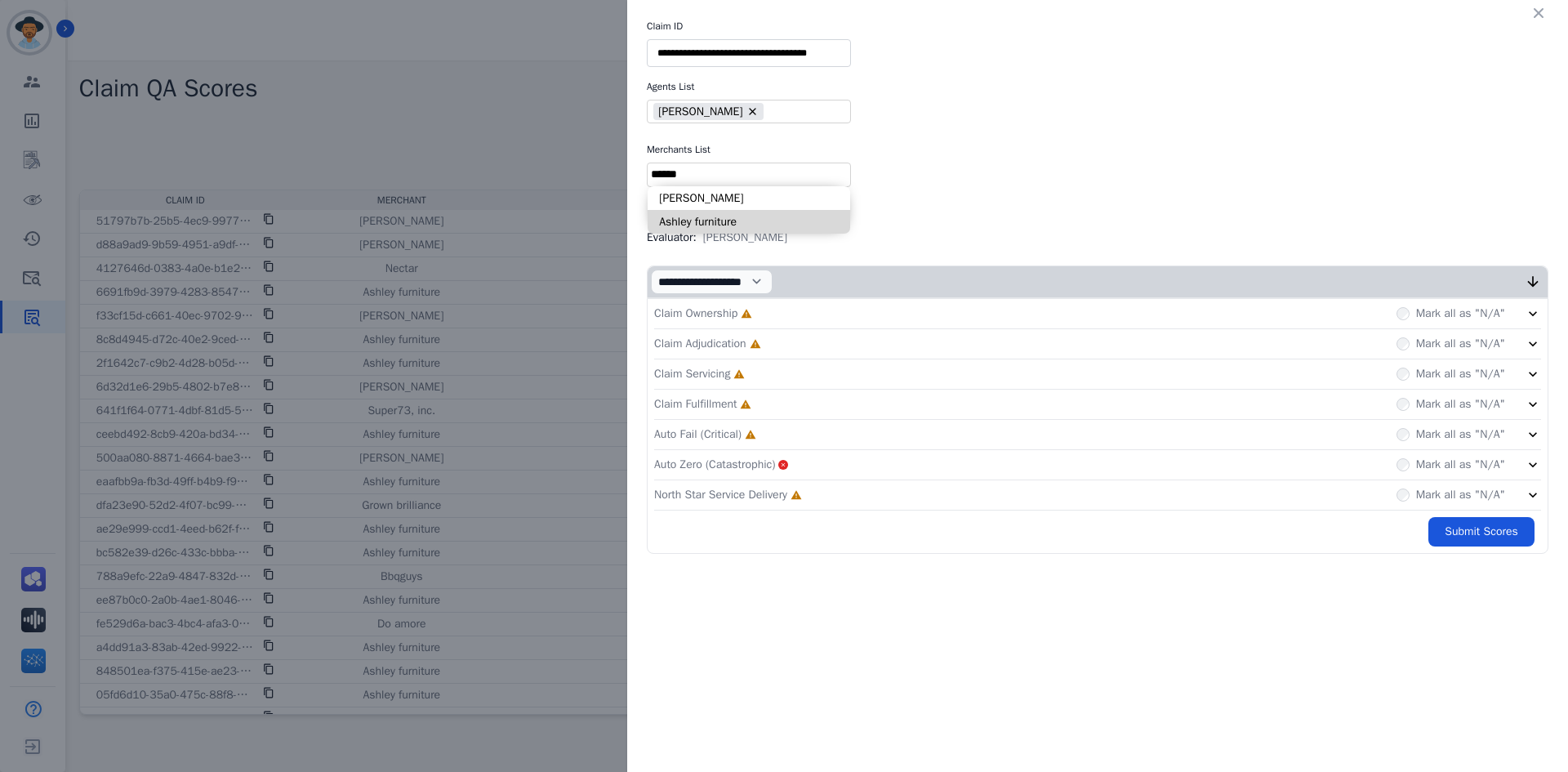 type on "******" 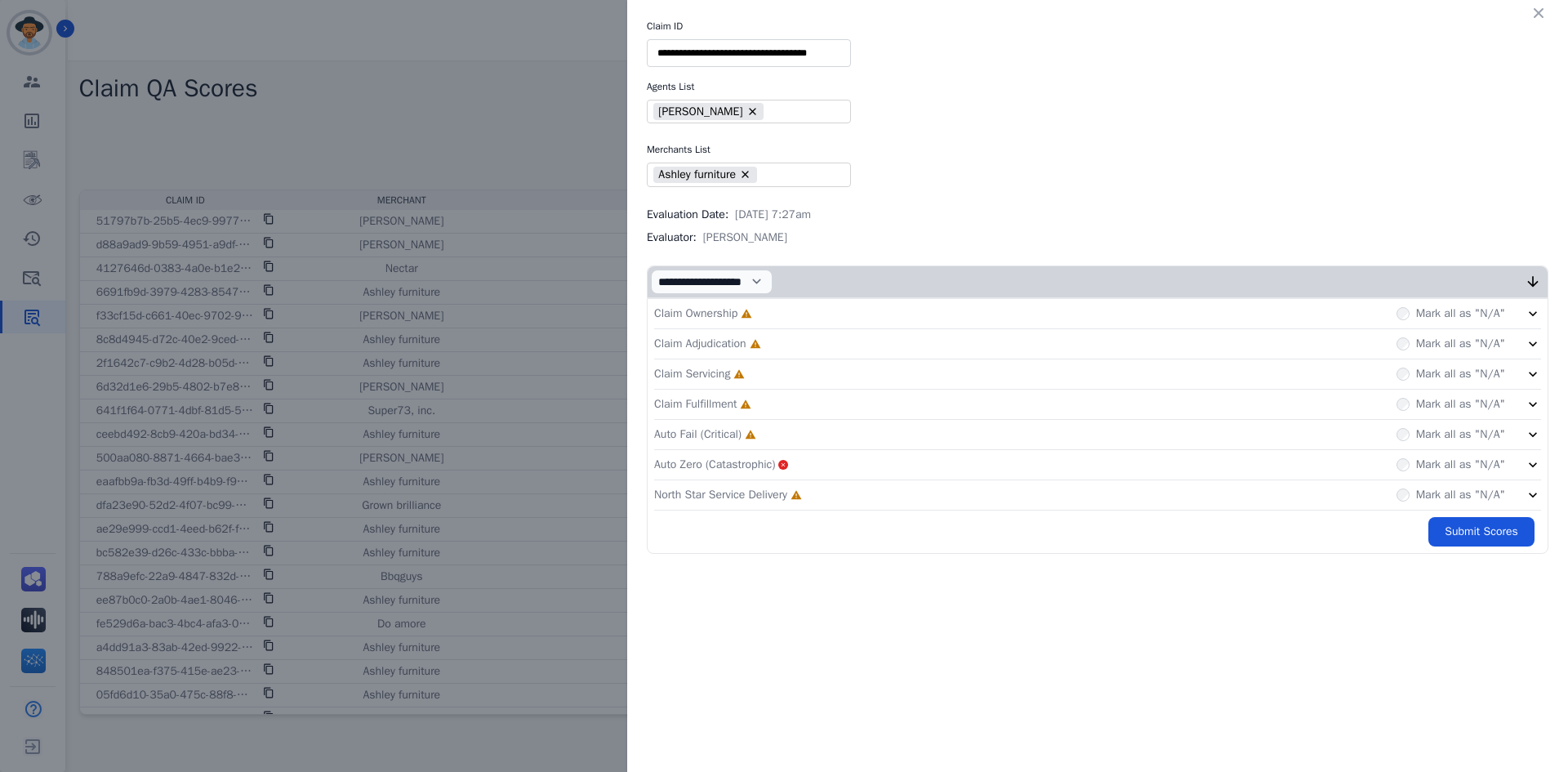 click on "Claim Ownership     Incomplete         Mark all as "N/A"" at bounding box center [1098, 314] 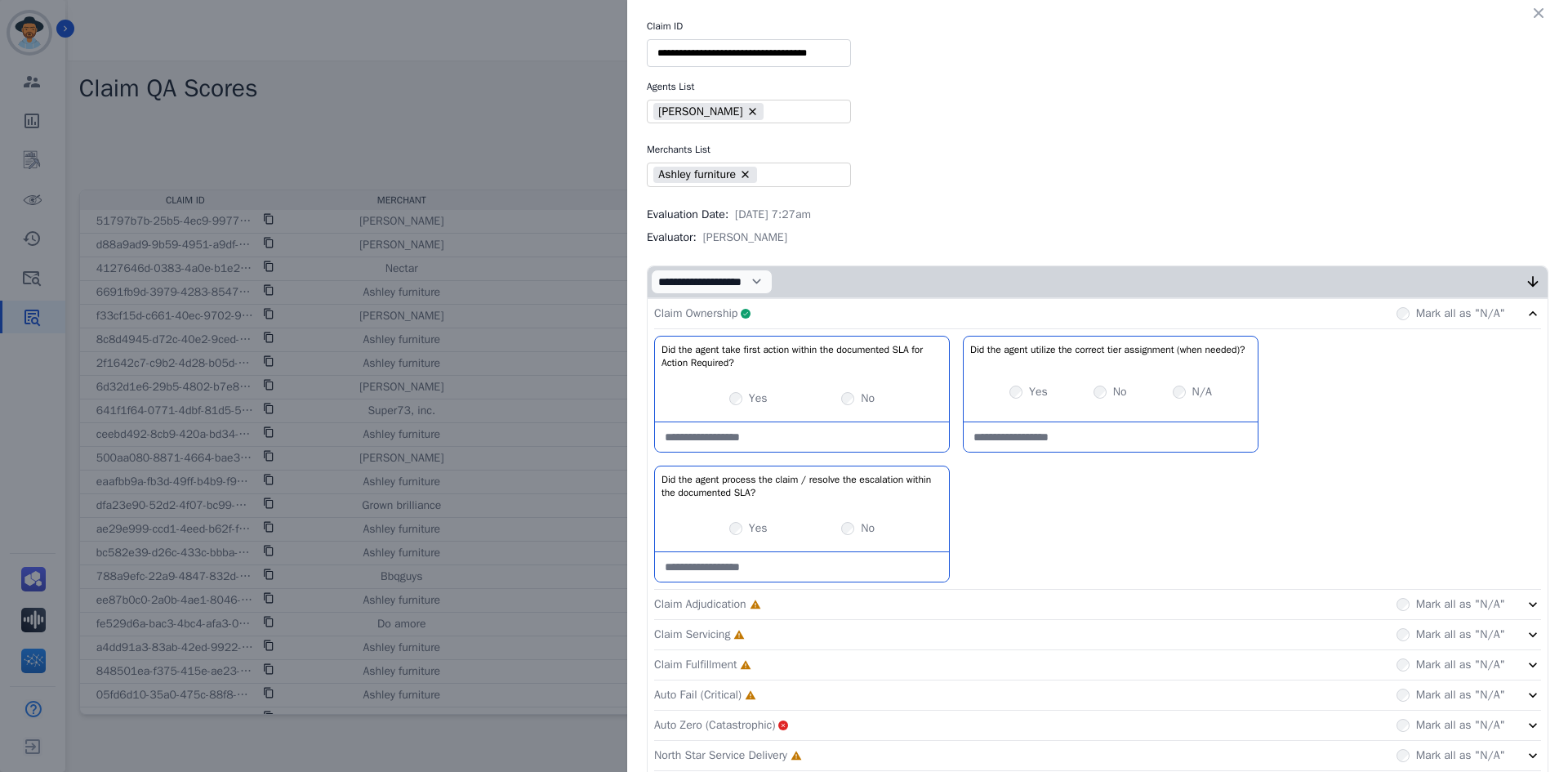 click on "Claim Adjudication     Incomplete         Mark all as "N/A"" 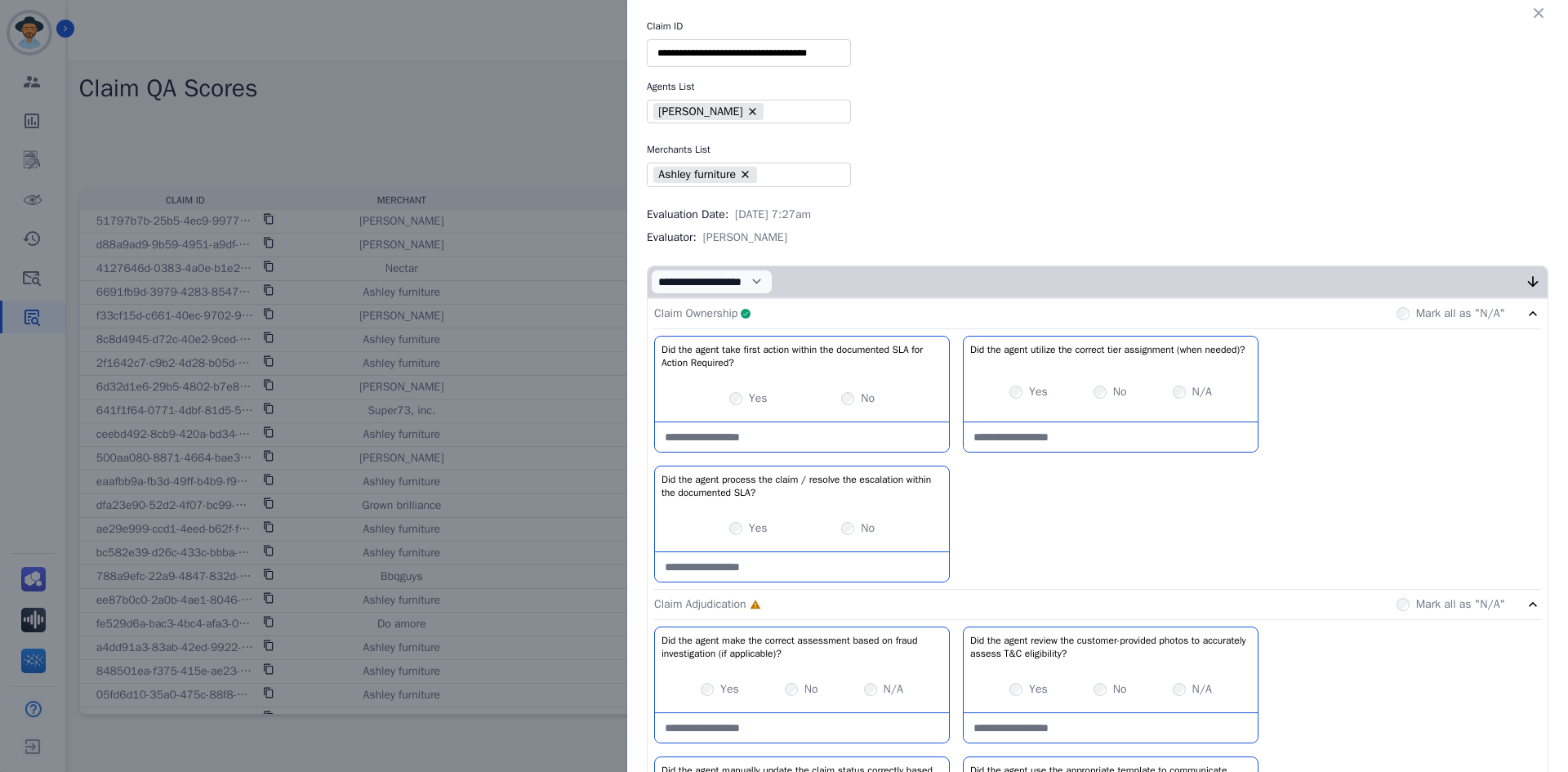 click on "Claim Ownership     Complete         Mark all as "N/A"" at bounding box center [1098, 314] 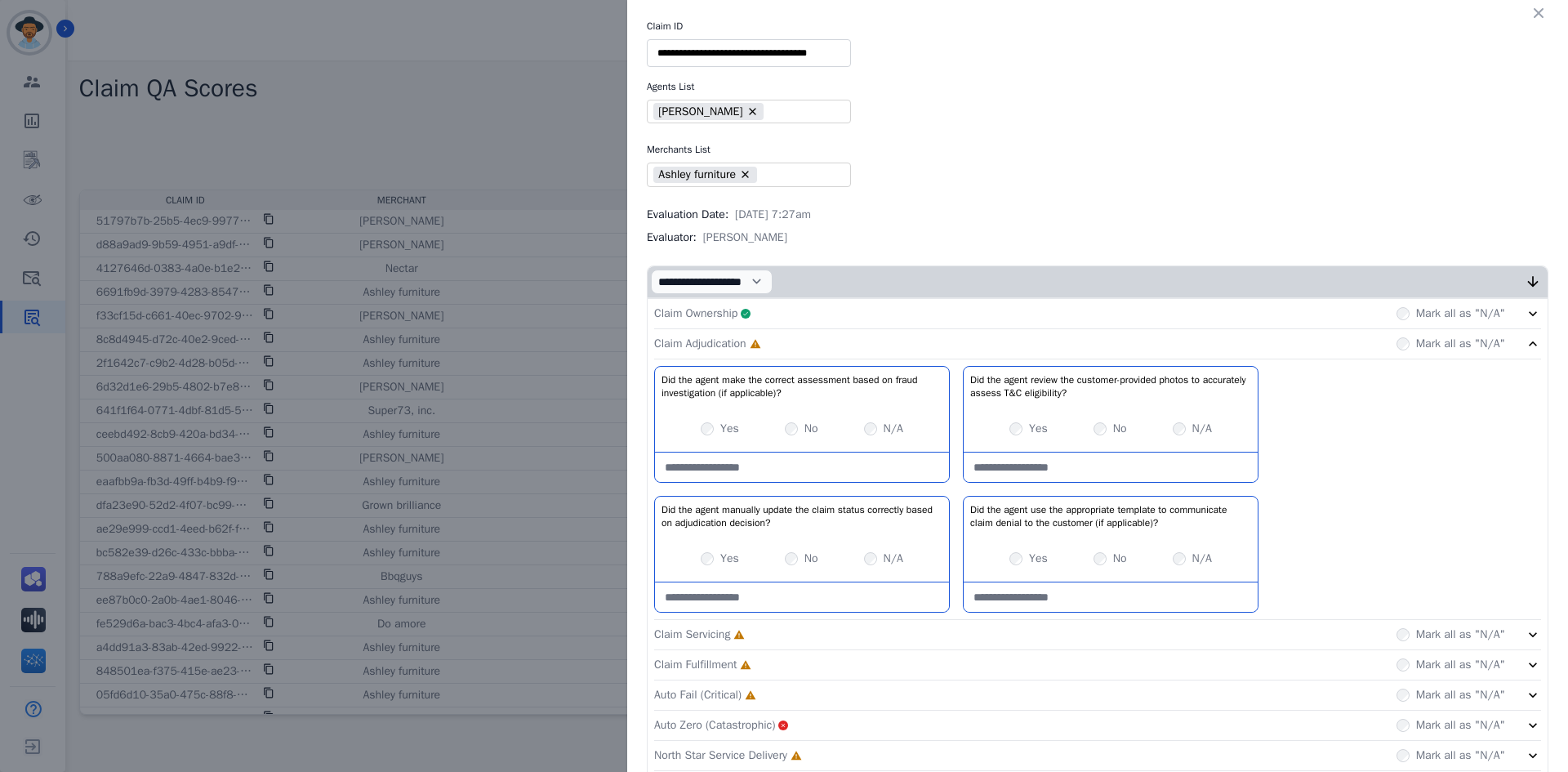 scroll, scrollTop: 62, scrollLeft: 0, axis: vertical 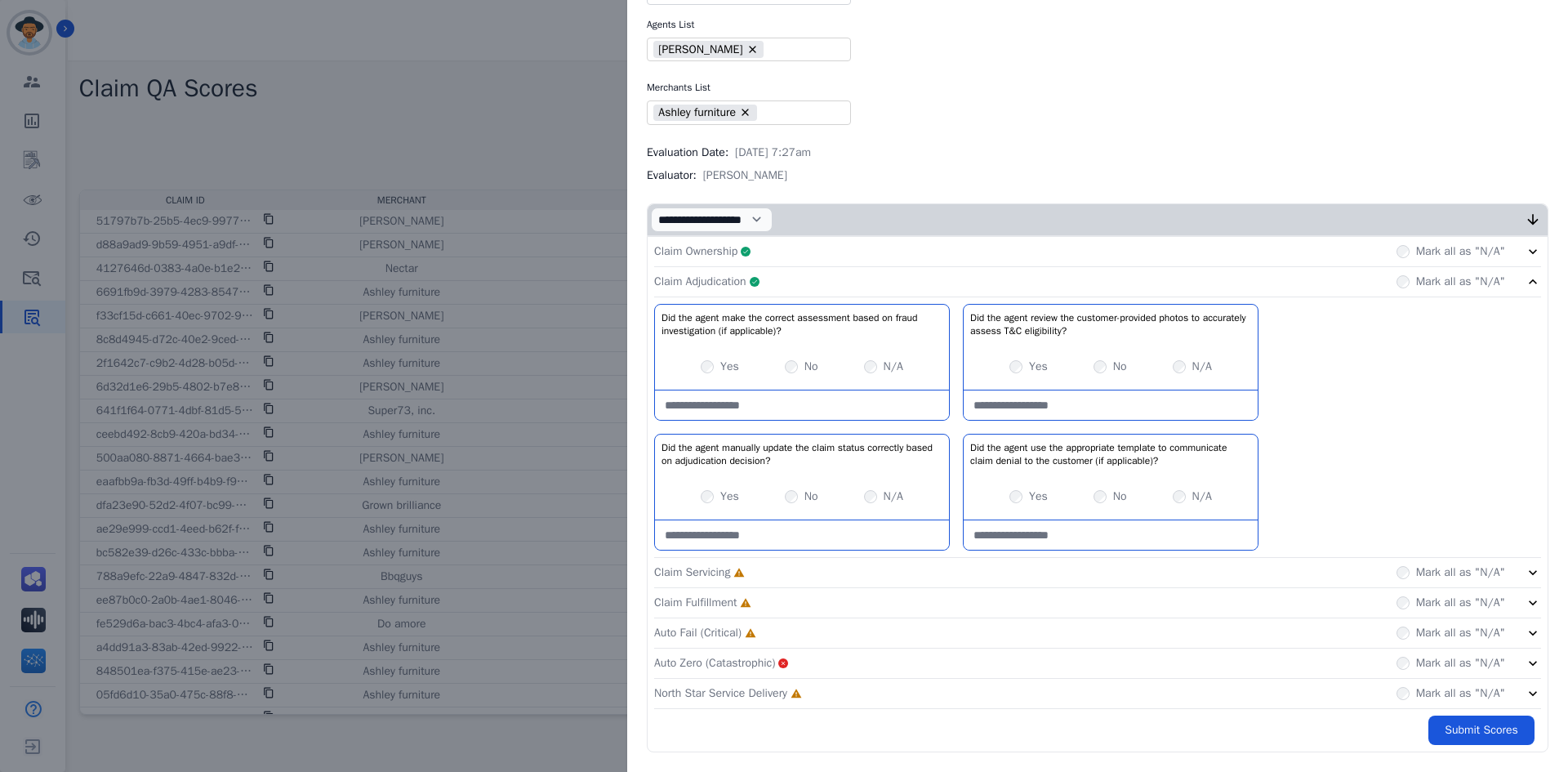 click on "Claim Servicing     Incomplete         Mark all as "N/A"" 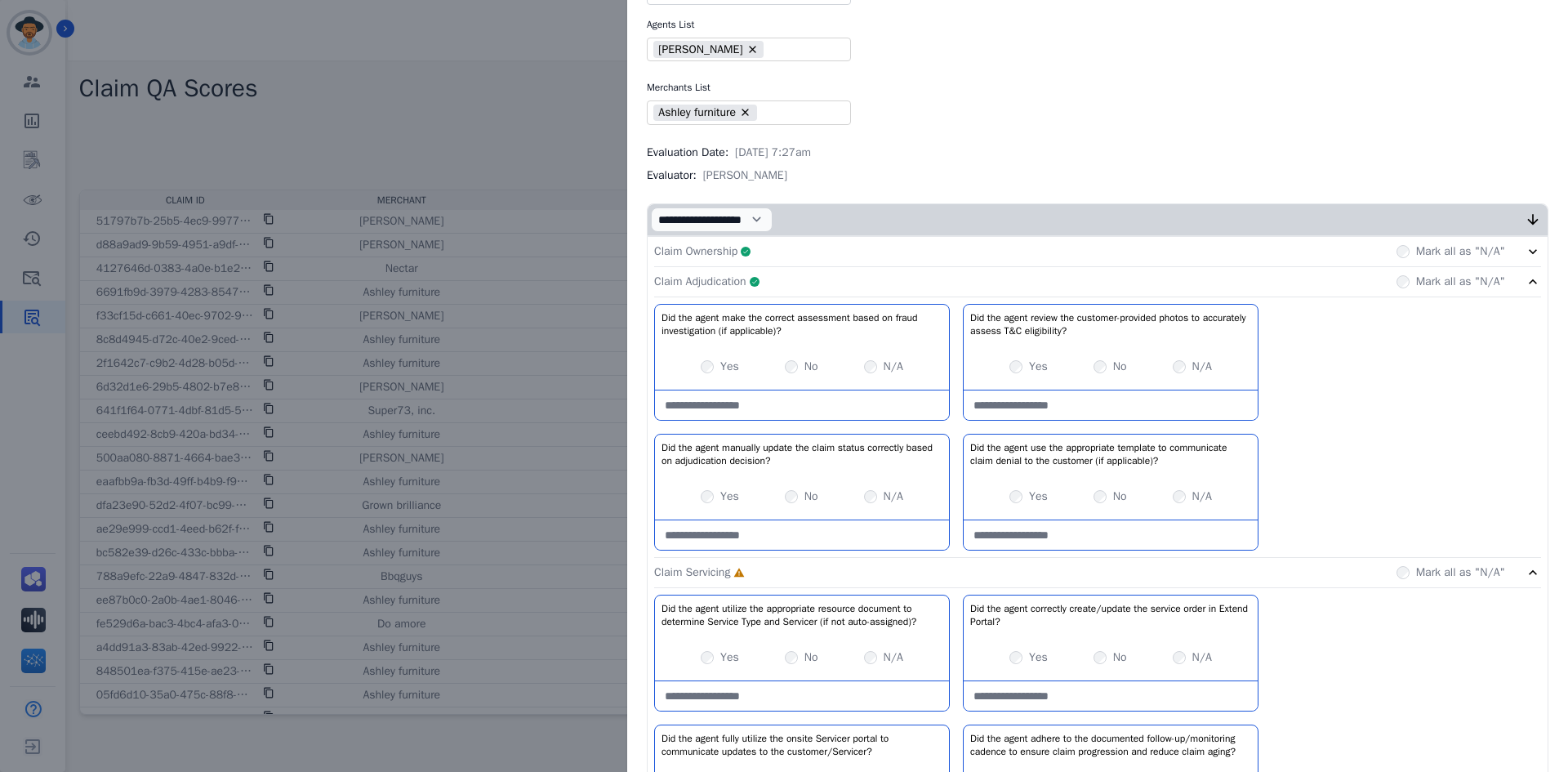 click on "Claim Adjudication     Complete         Mark all as "N/A"" 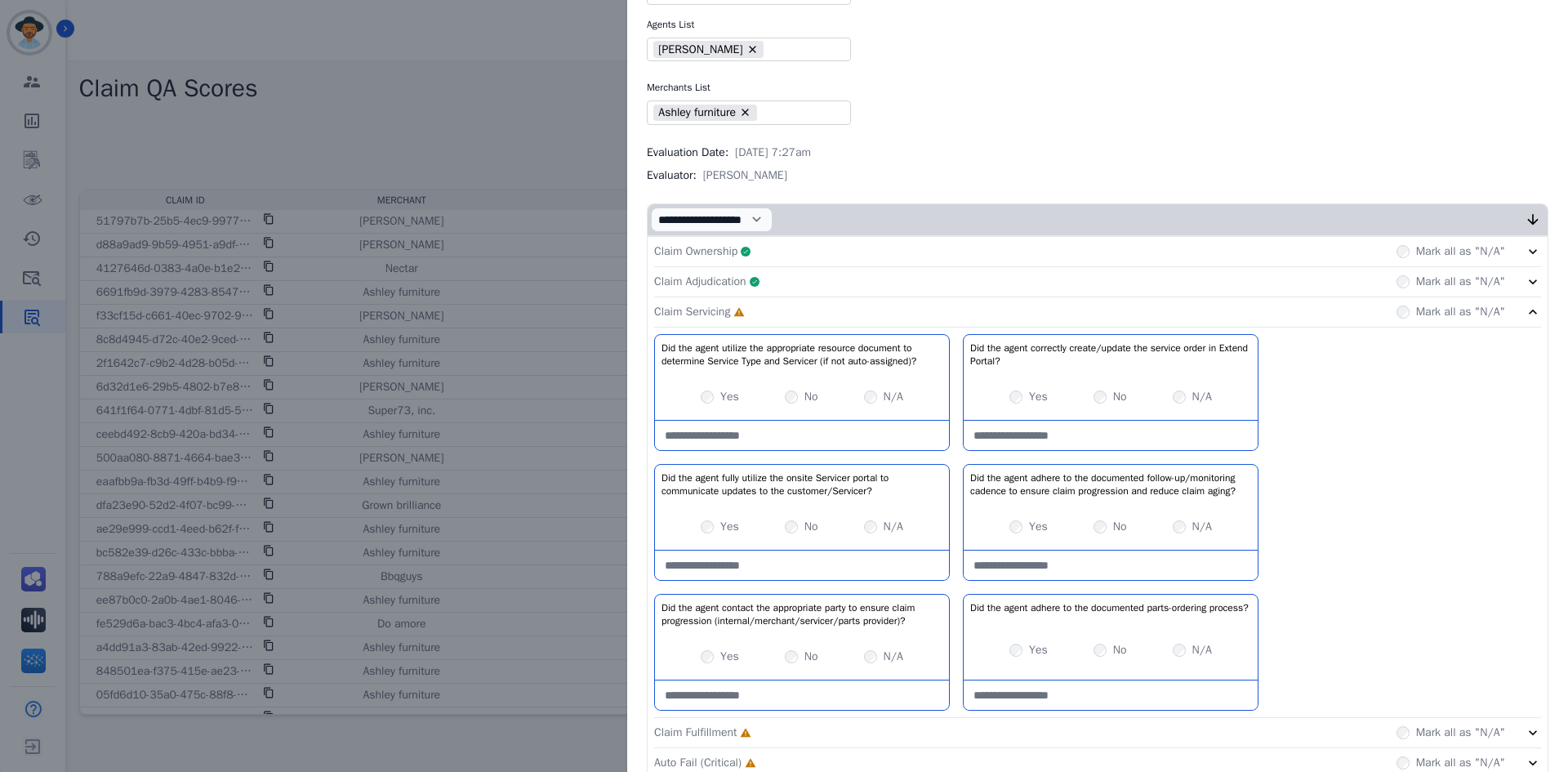 click on "Claim Servicing     Incomplete         Mark all as "N/A"" 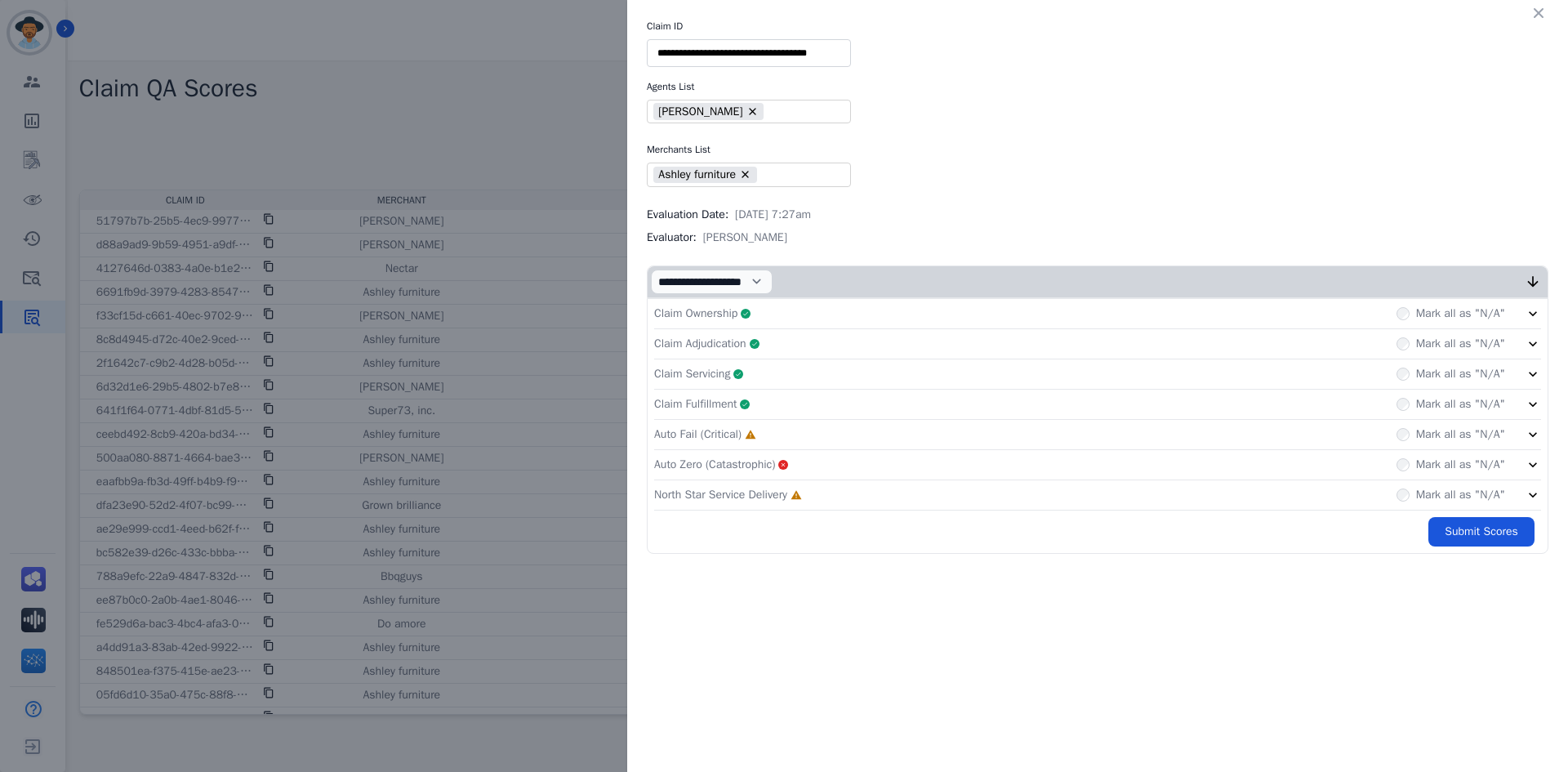 click on "Auto Fail (Critical)     Incomplete         Mark all as "N/A"" 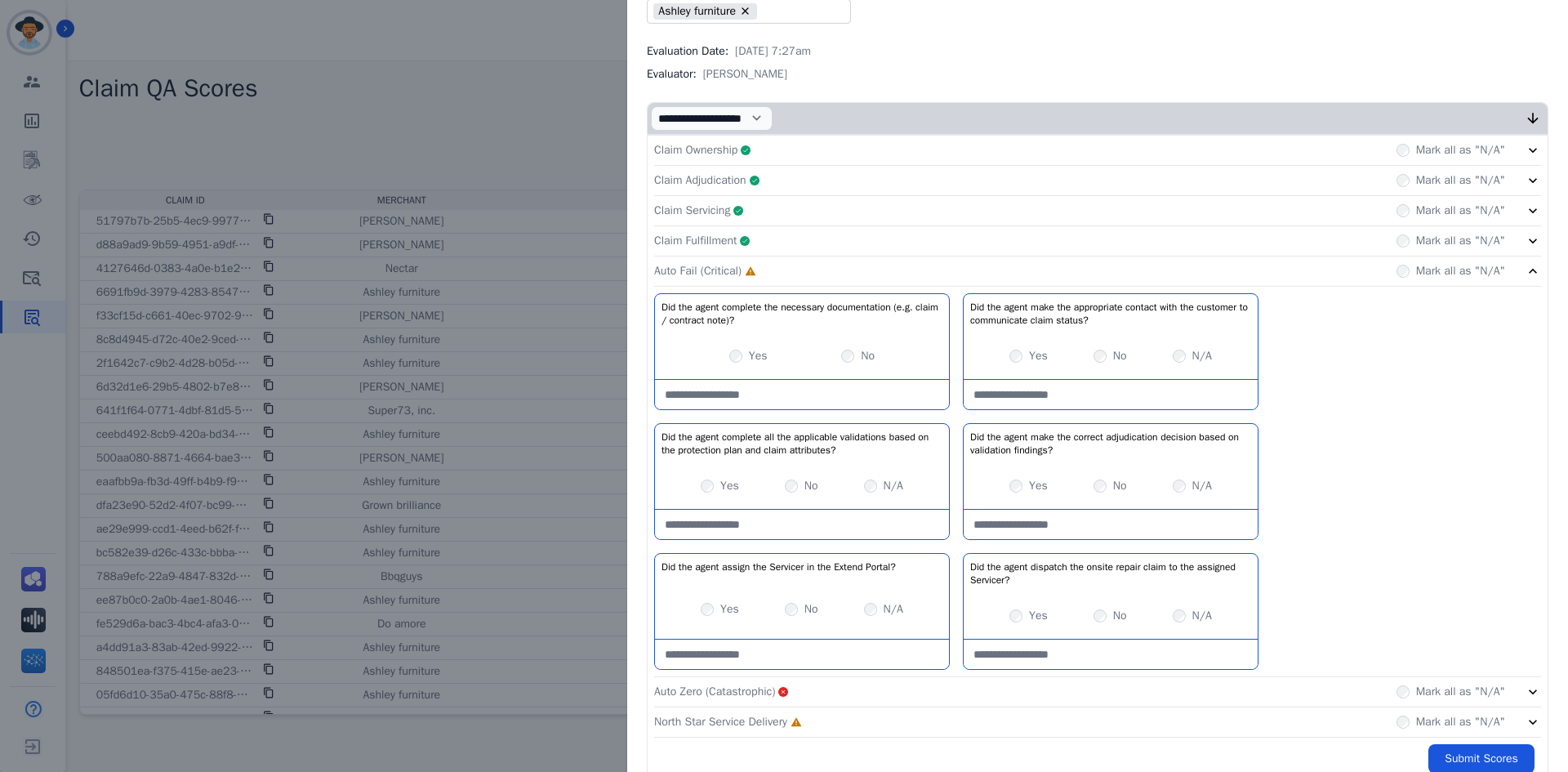 scroll, scrollTop: 192, scrollLeft: 0, axis: vertical 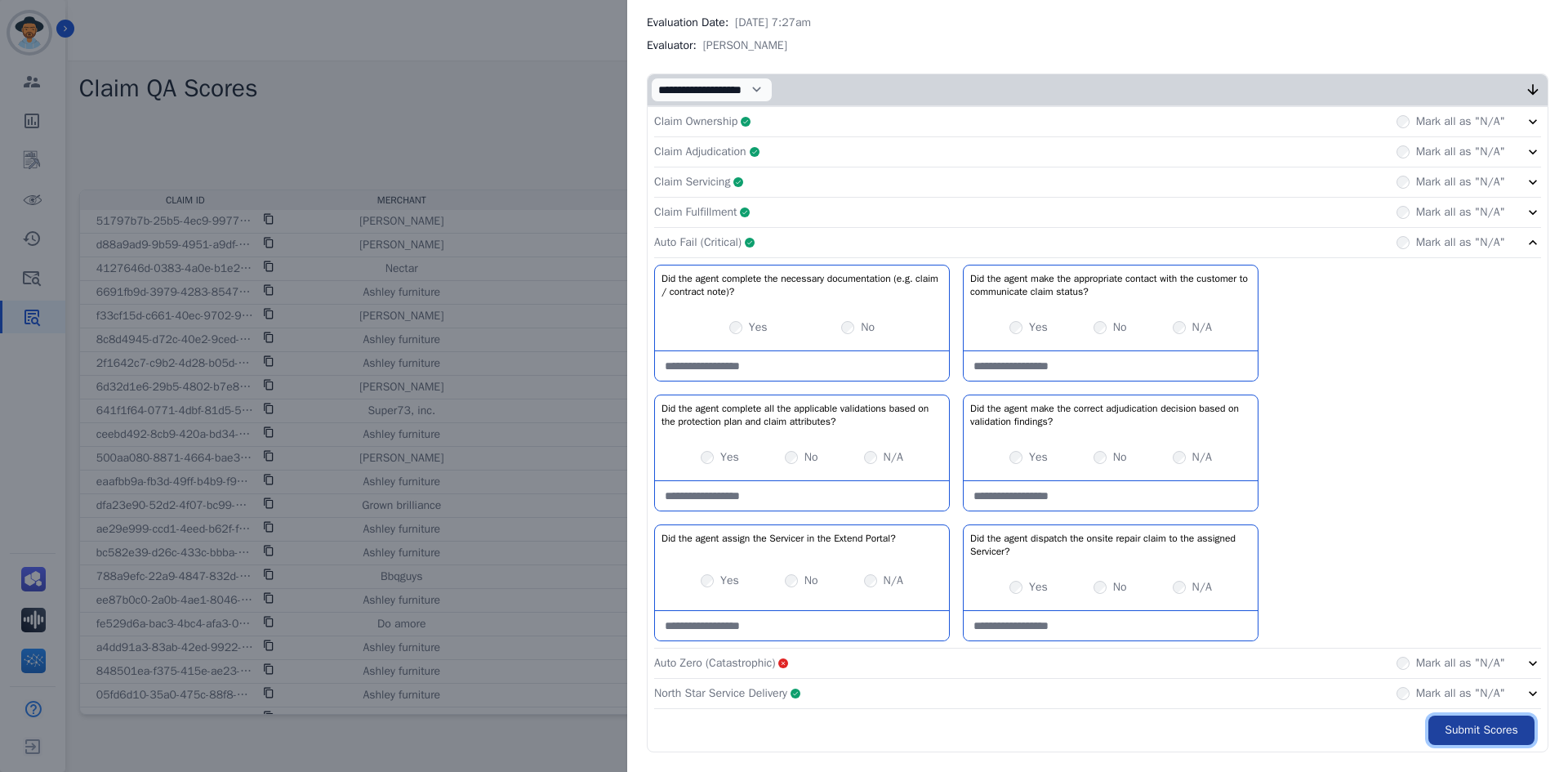 drag, startPoint x: 1462, startPoint y: 732, endPoint x: 1490, endPoint y: 730, distance: 28.071338 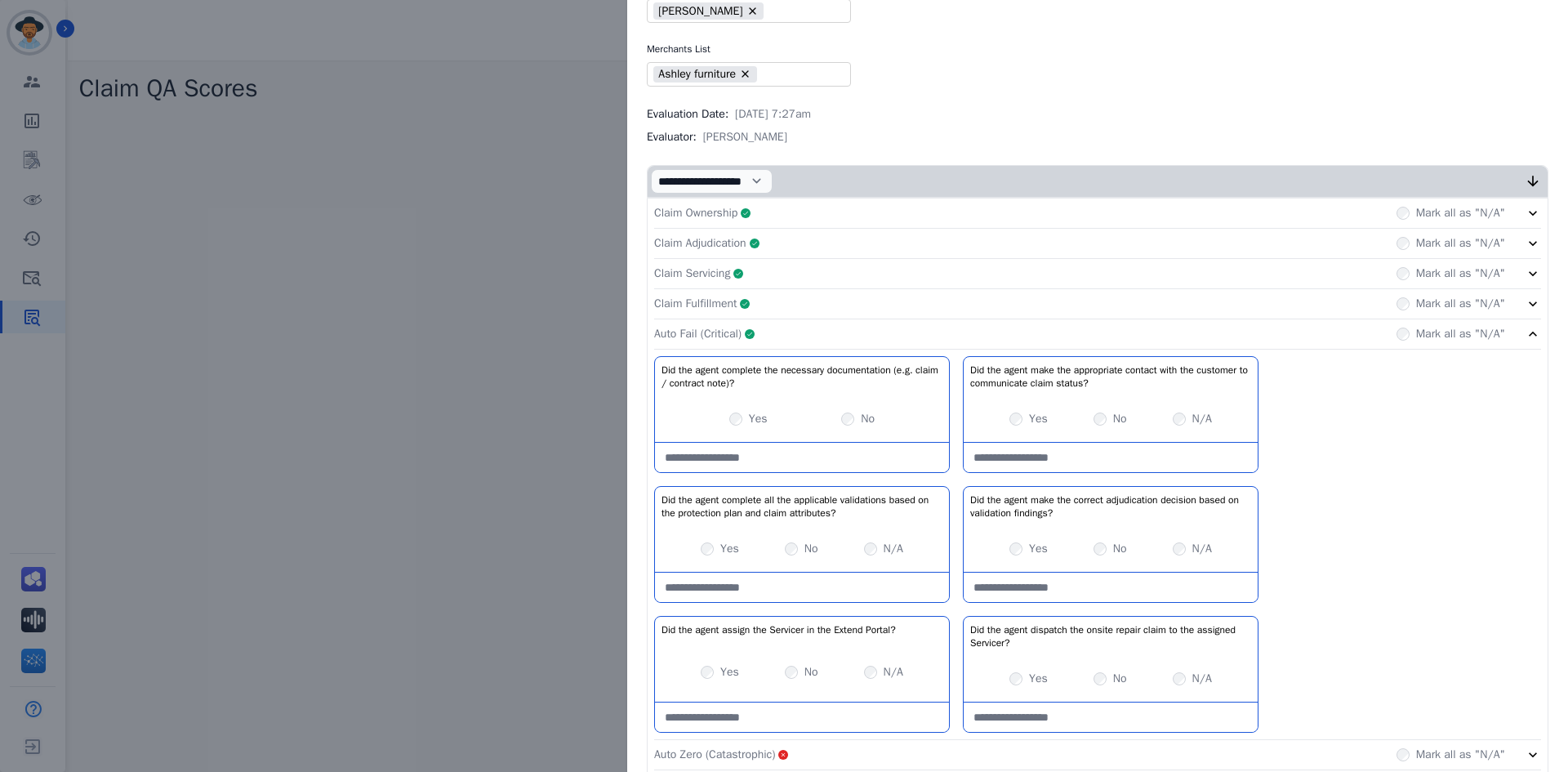 scroll, scrollTop: 283, scrollLeft: 0, axis: vertical 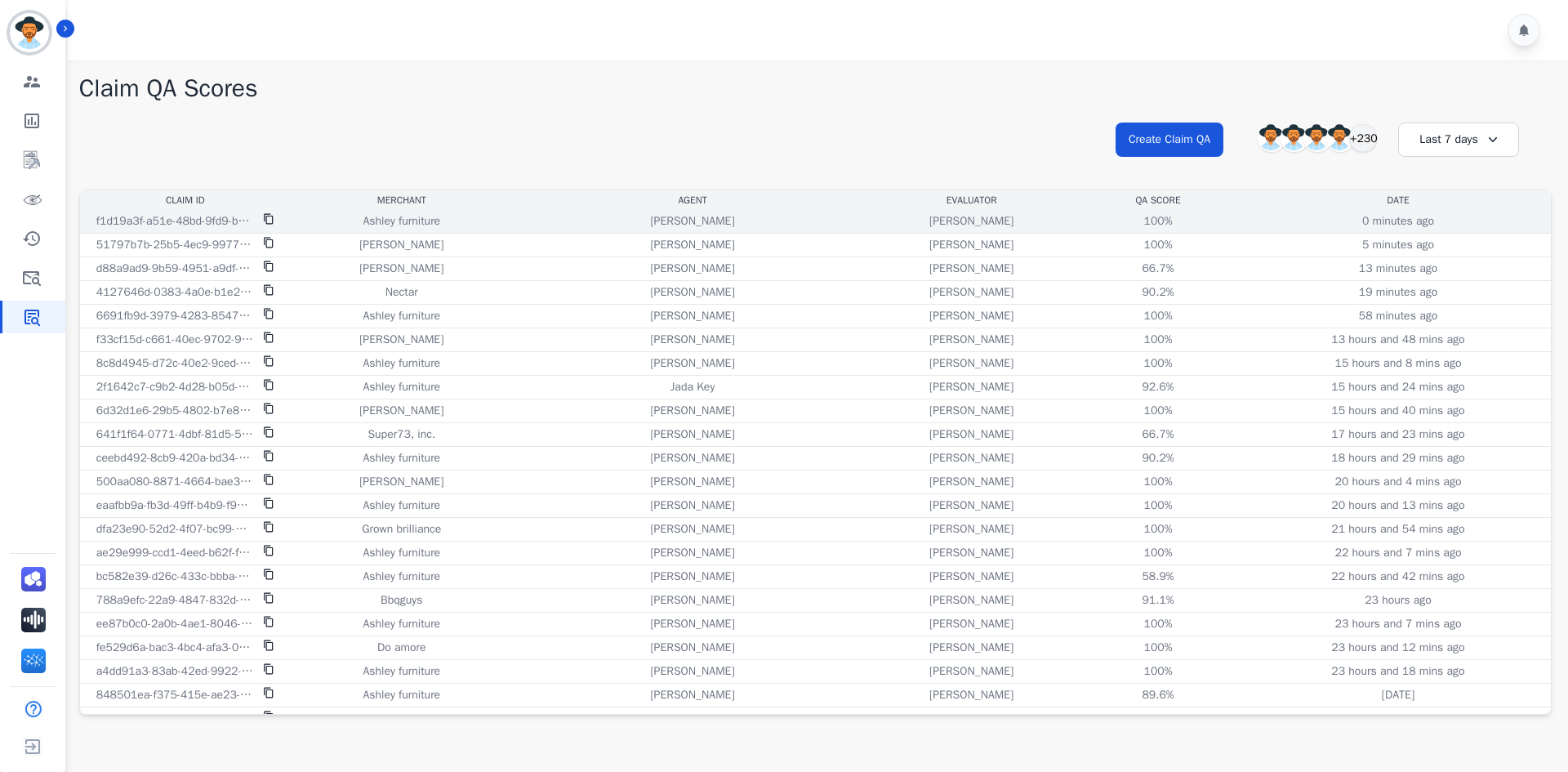 click 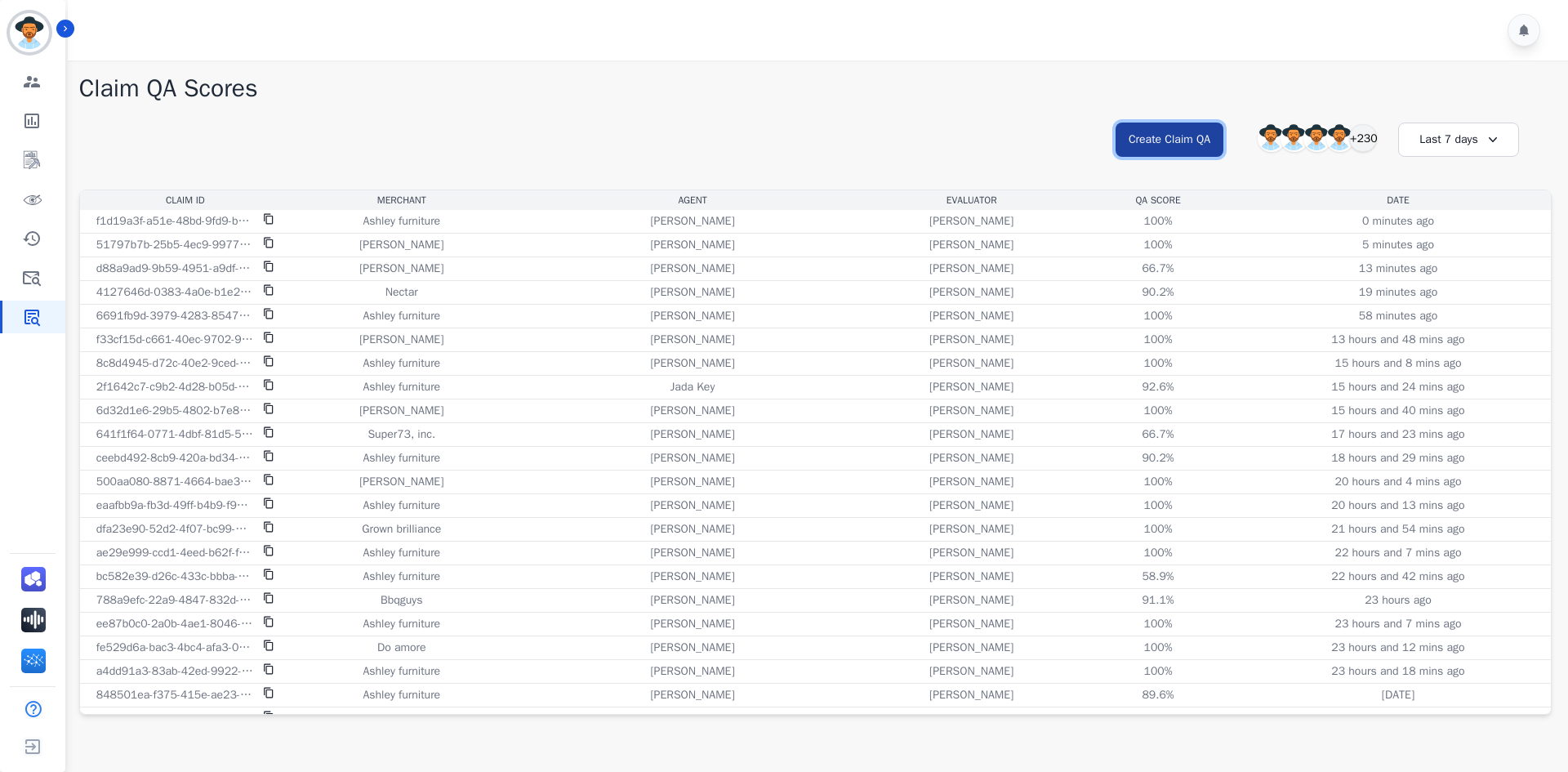 click on "Create Claim QA" at bounding box center [1169, 140] 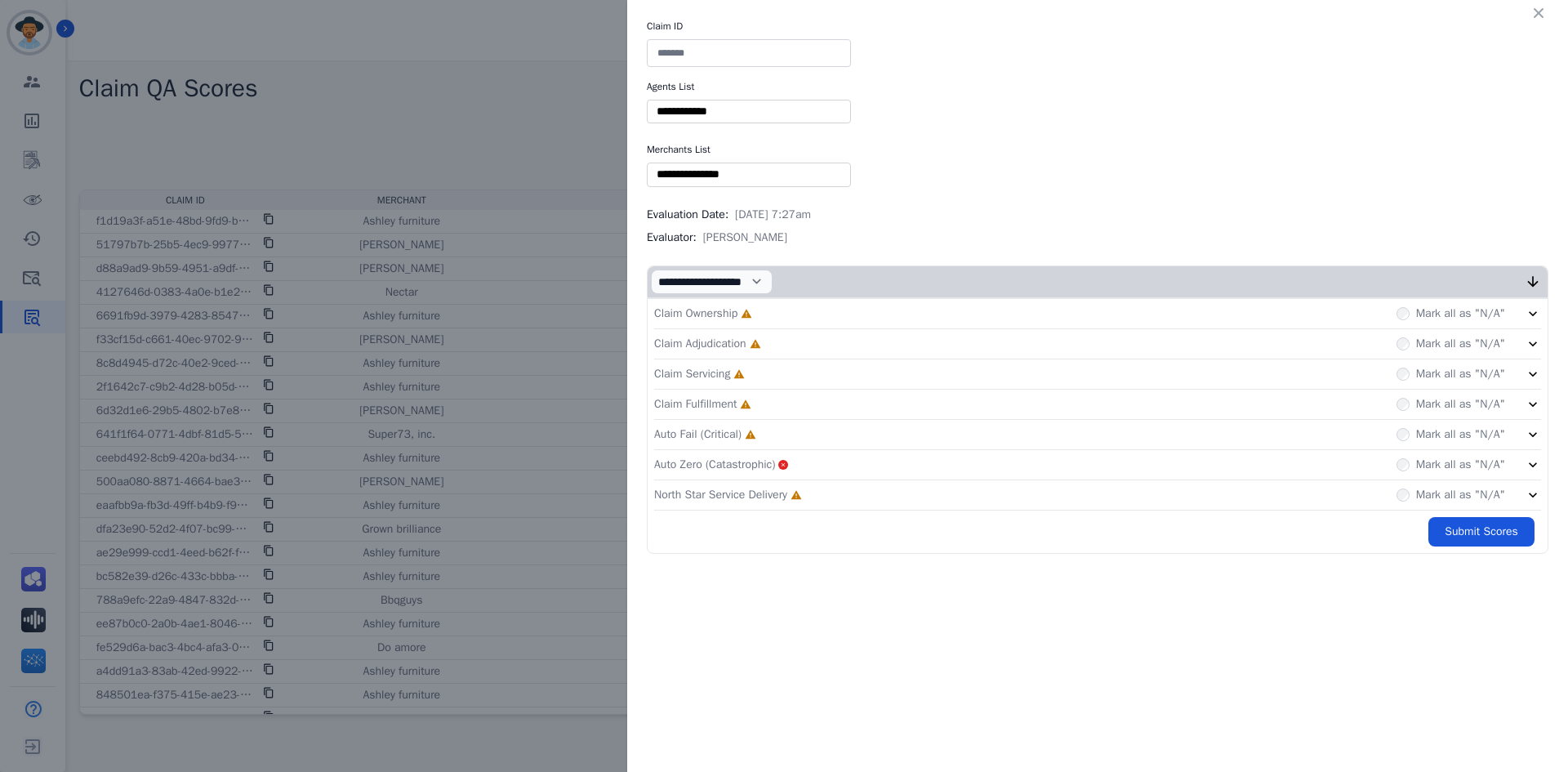 click at bounding box center [749, 53] 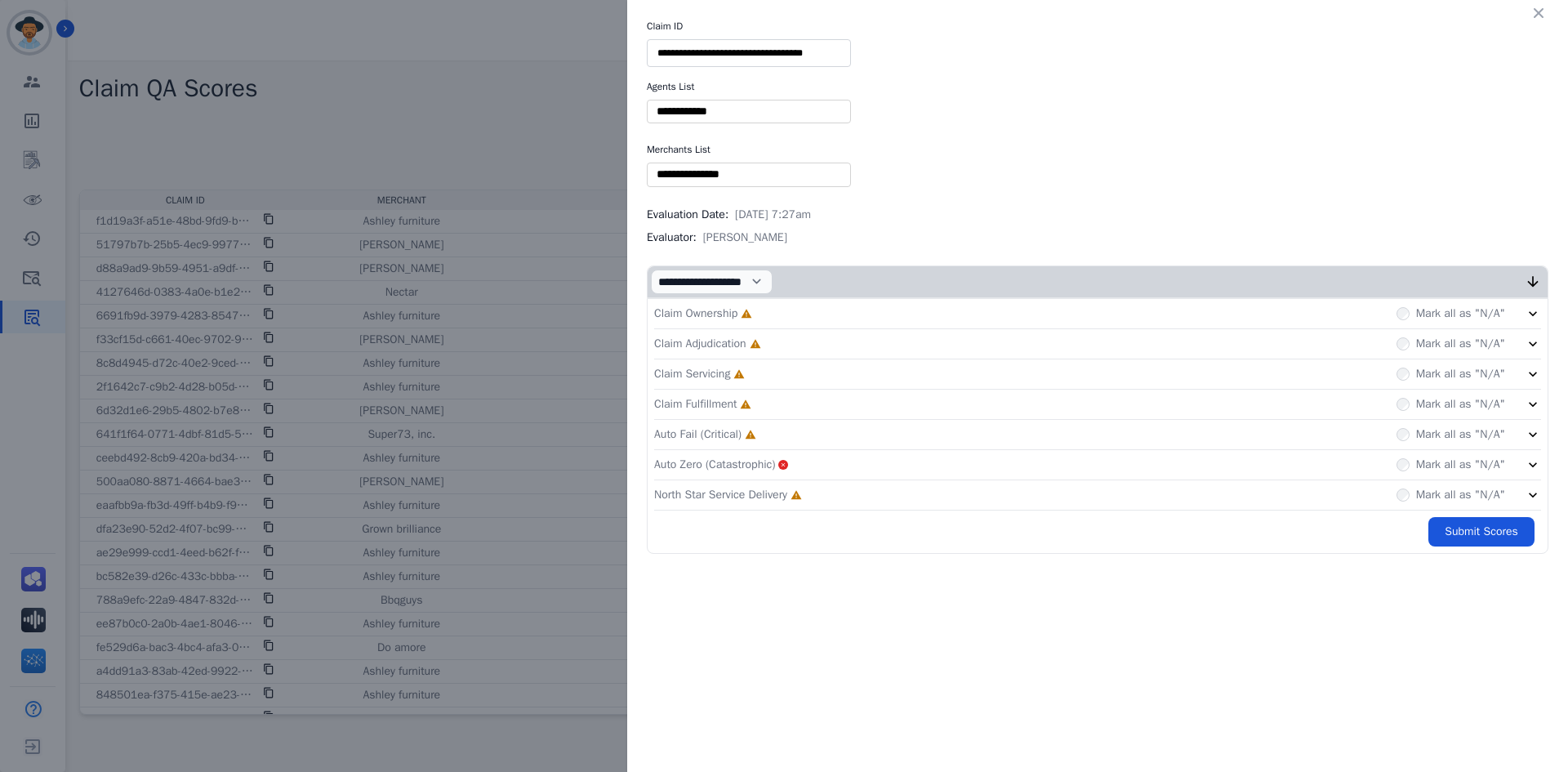 type on "**********" 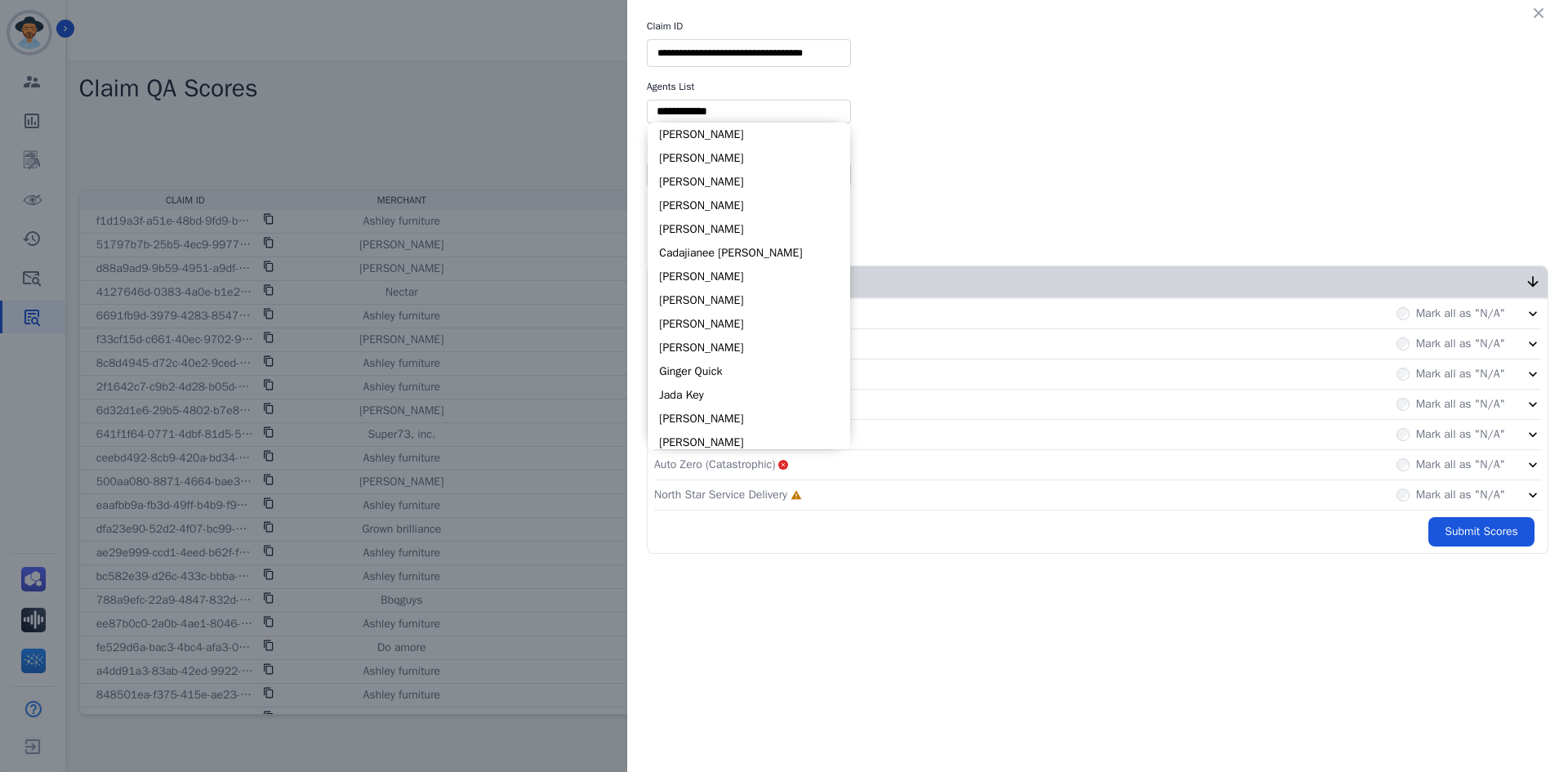 click at bounding box center [749, 111] 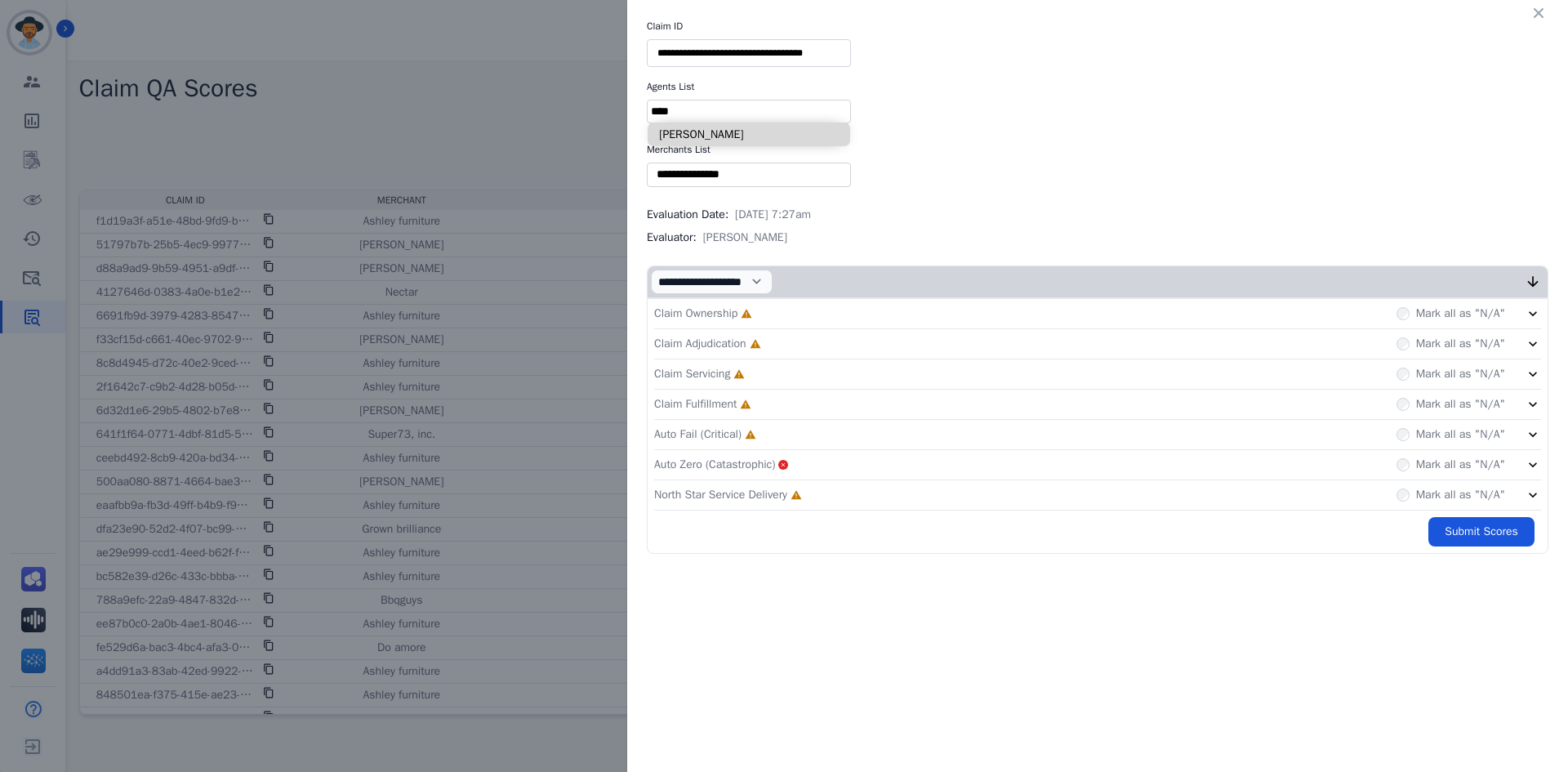type on "****" 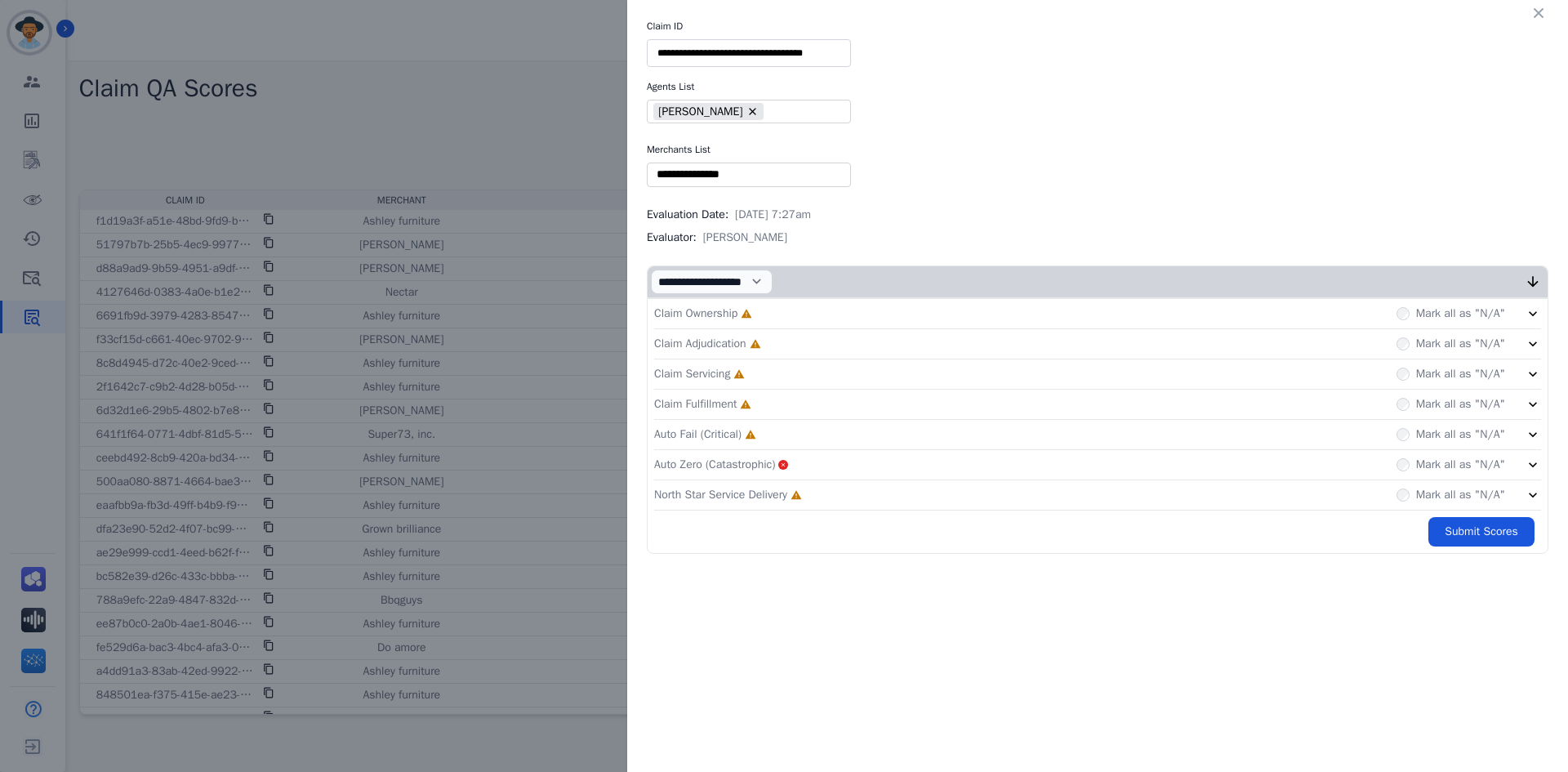 click at bounding box center (749, 174) 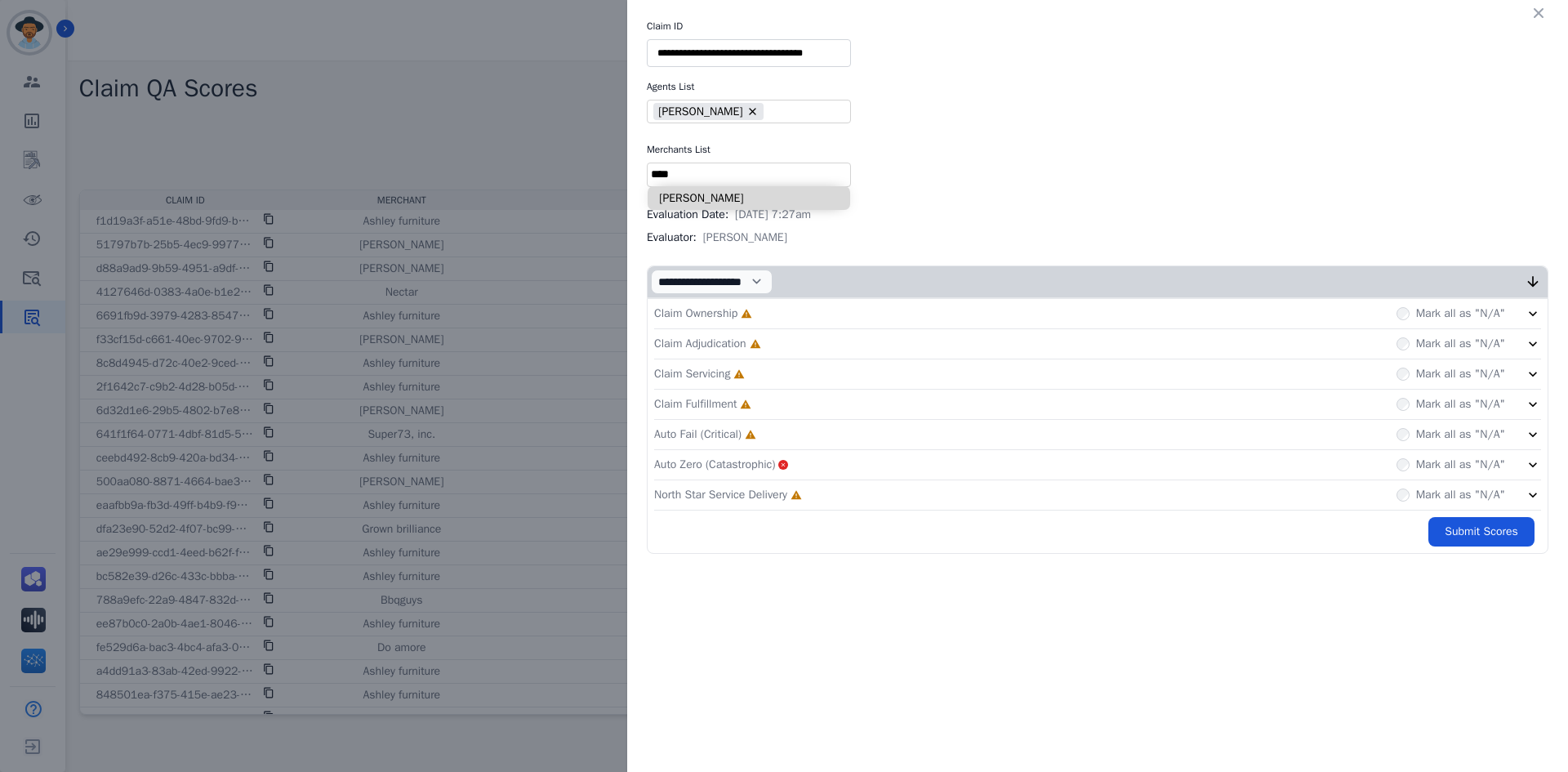 type on "****" 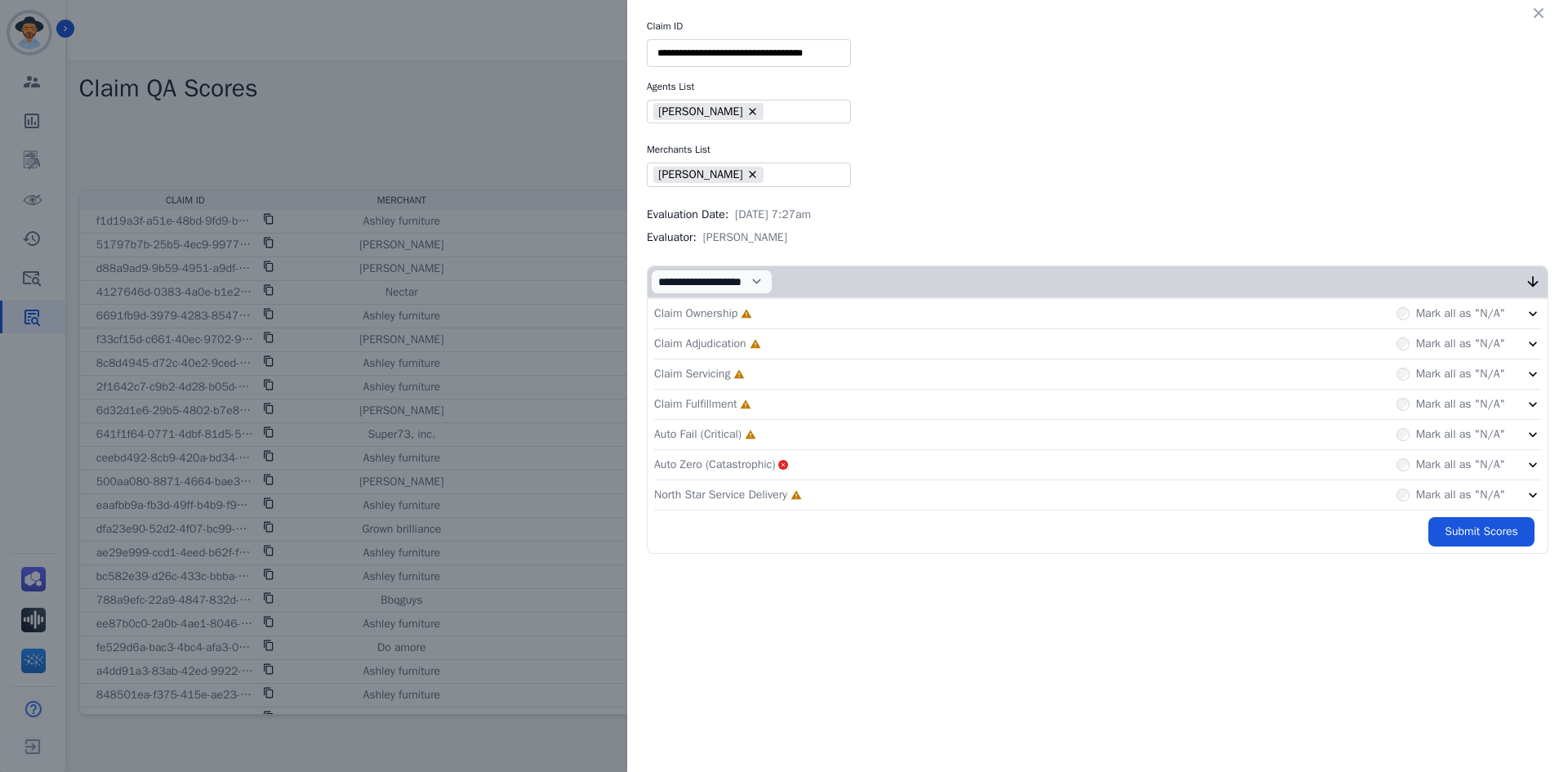 click on "Claim Ownership     Incomplete         Mark all as "N/A"" at bounding box center (1098, 314) 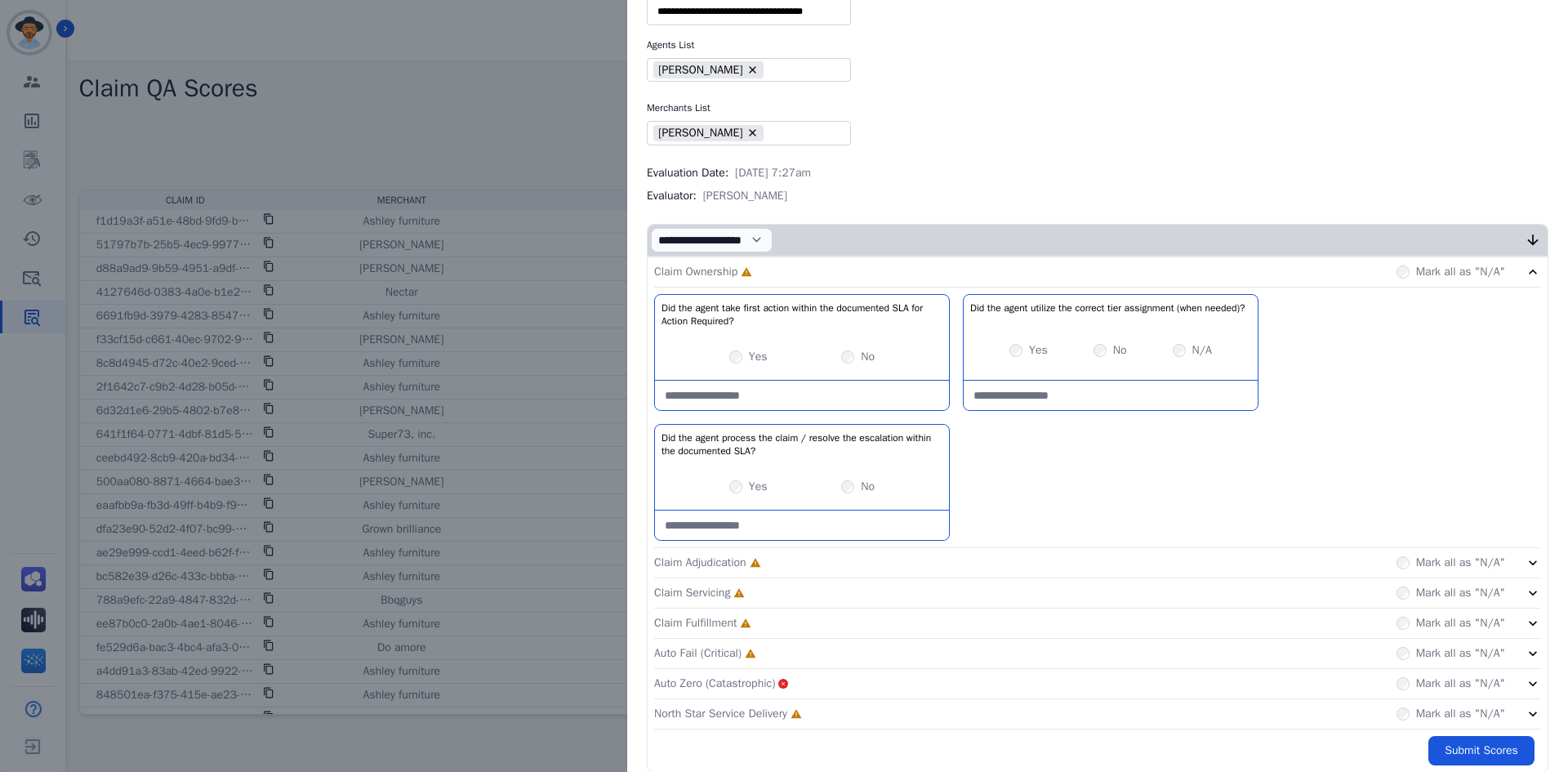 scroll, scrollTop: 62, scrollLeft: 0, axis: vertical 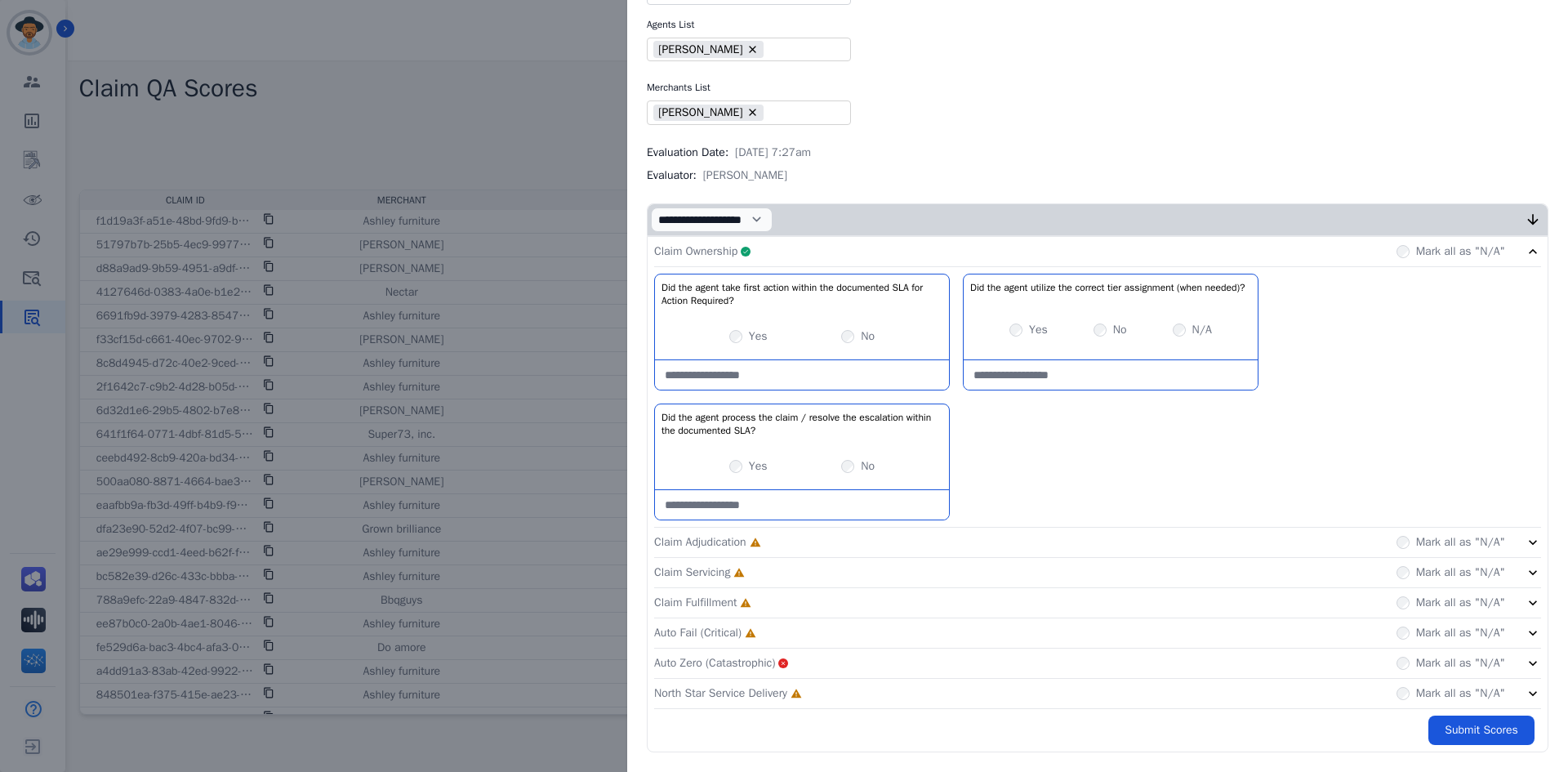 click on "Claim Ownership     Complete         Mark all as "N/A"" at bounding box center [1098, 252] 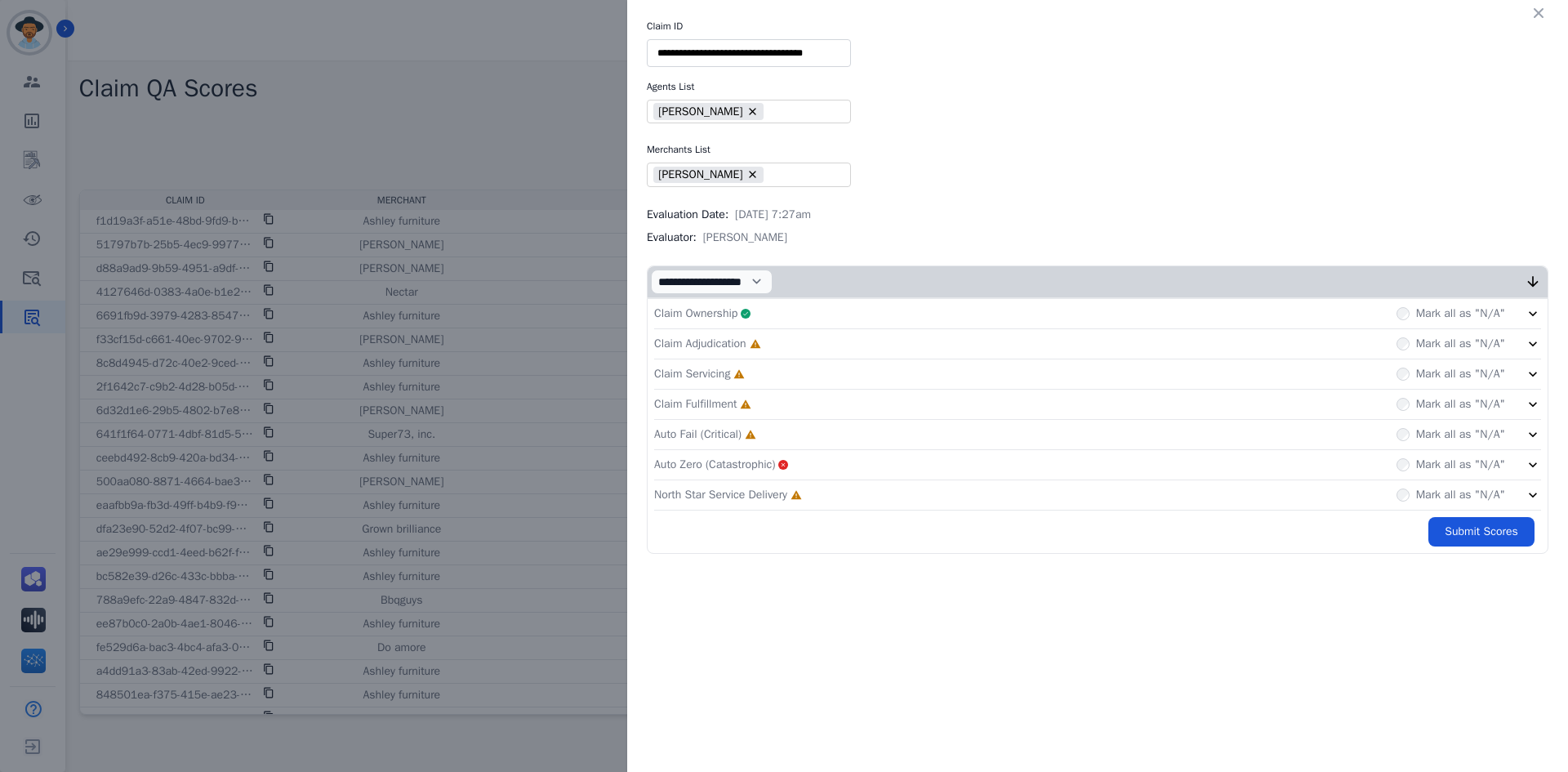 click on "Claim Adjudication     Incomplete         Mark all as "N/A"" 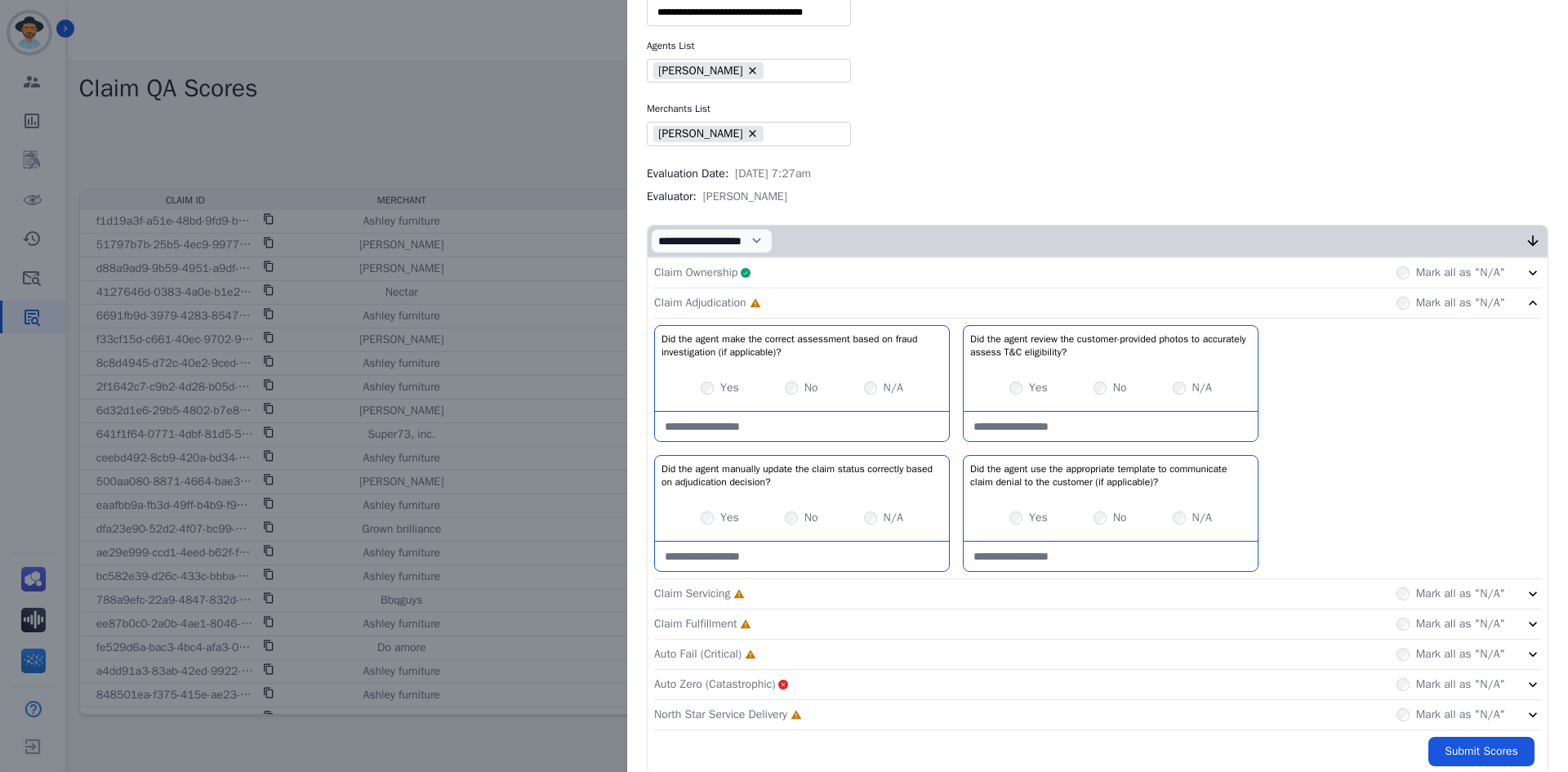 scroll, scrollTop: 62, scrollLeft: 0, axis: vertical 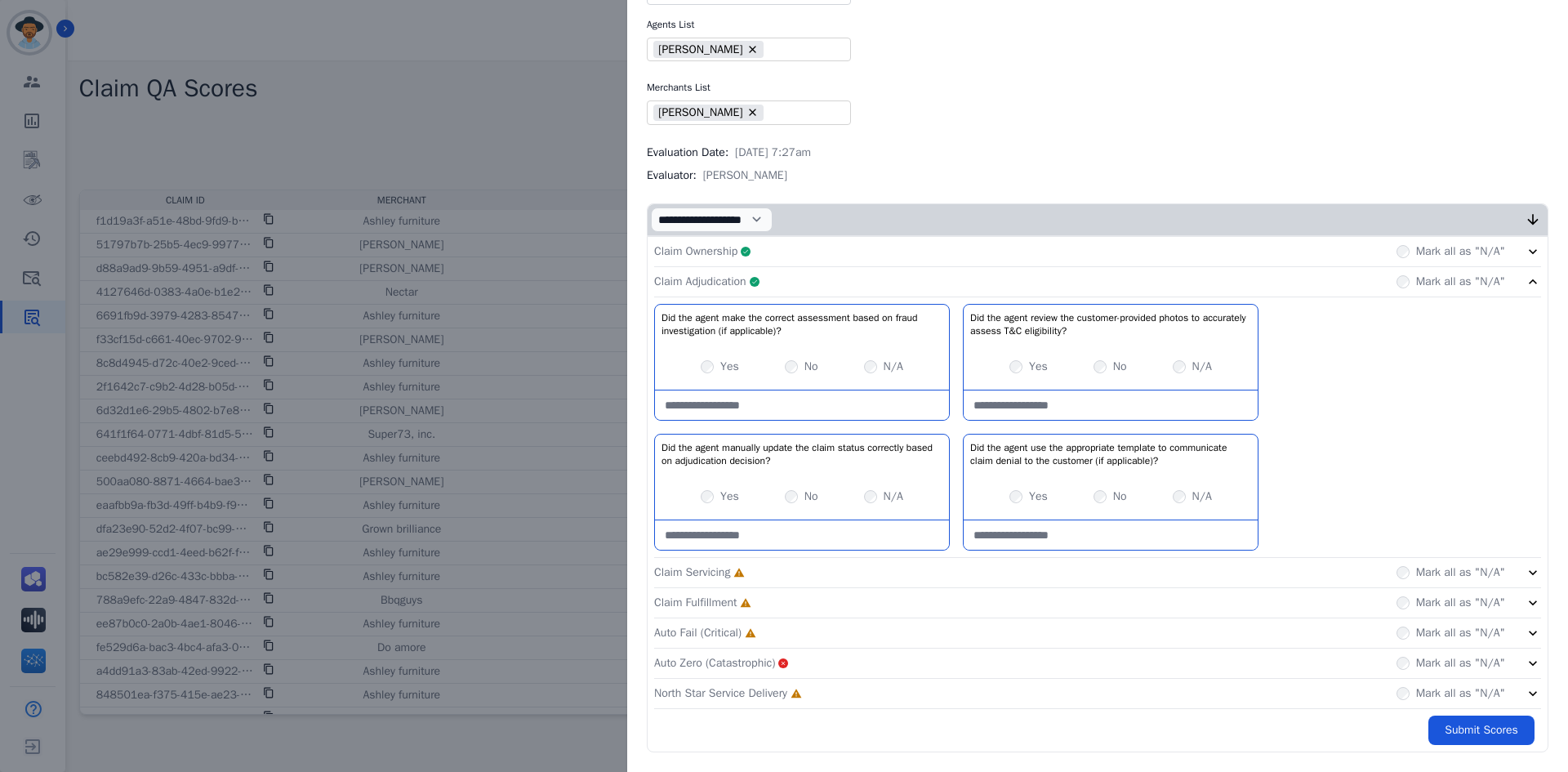 click at bounding box center [1111, 535] 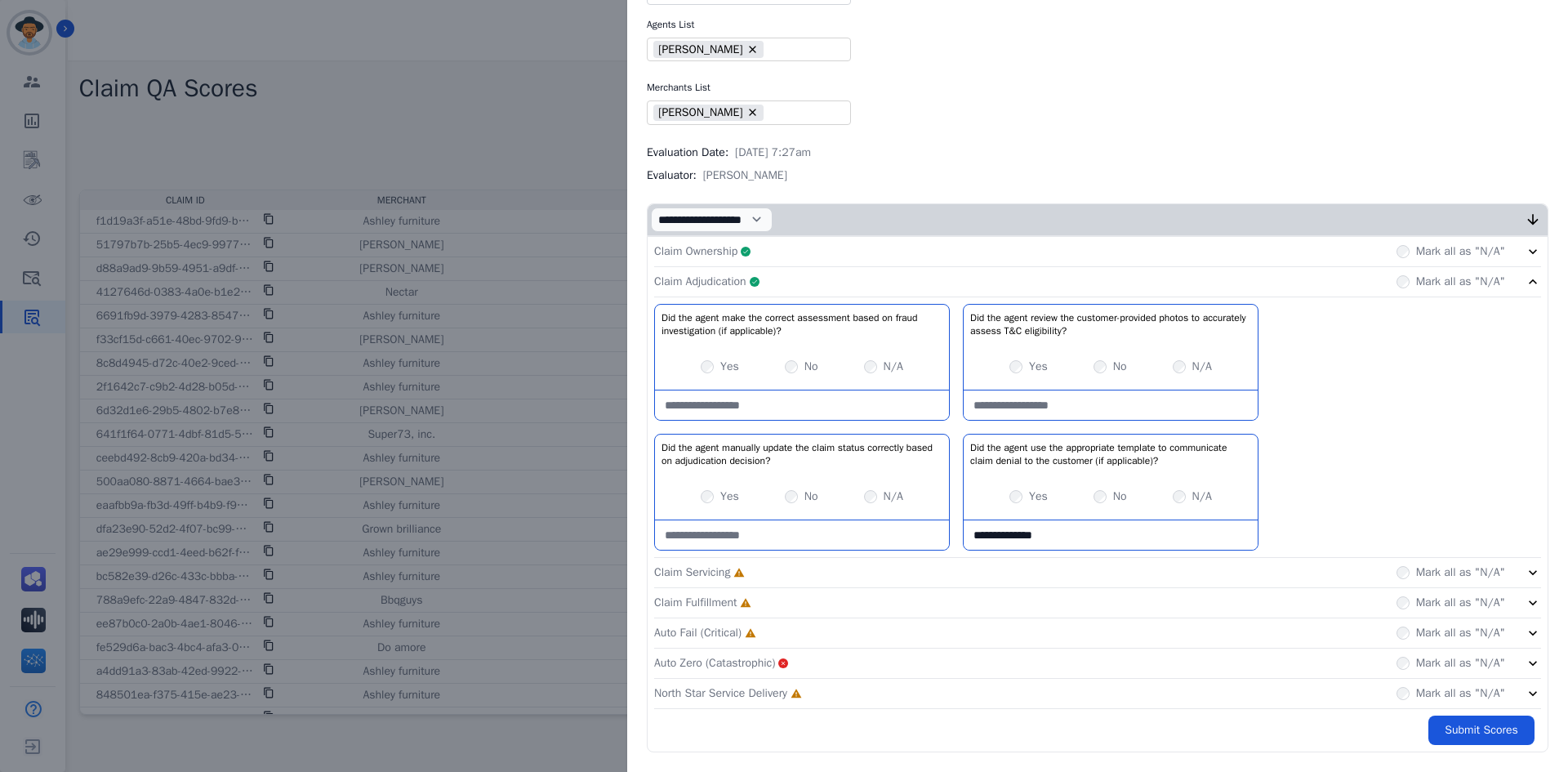 type on "**********" 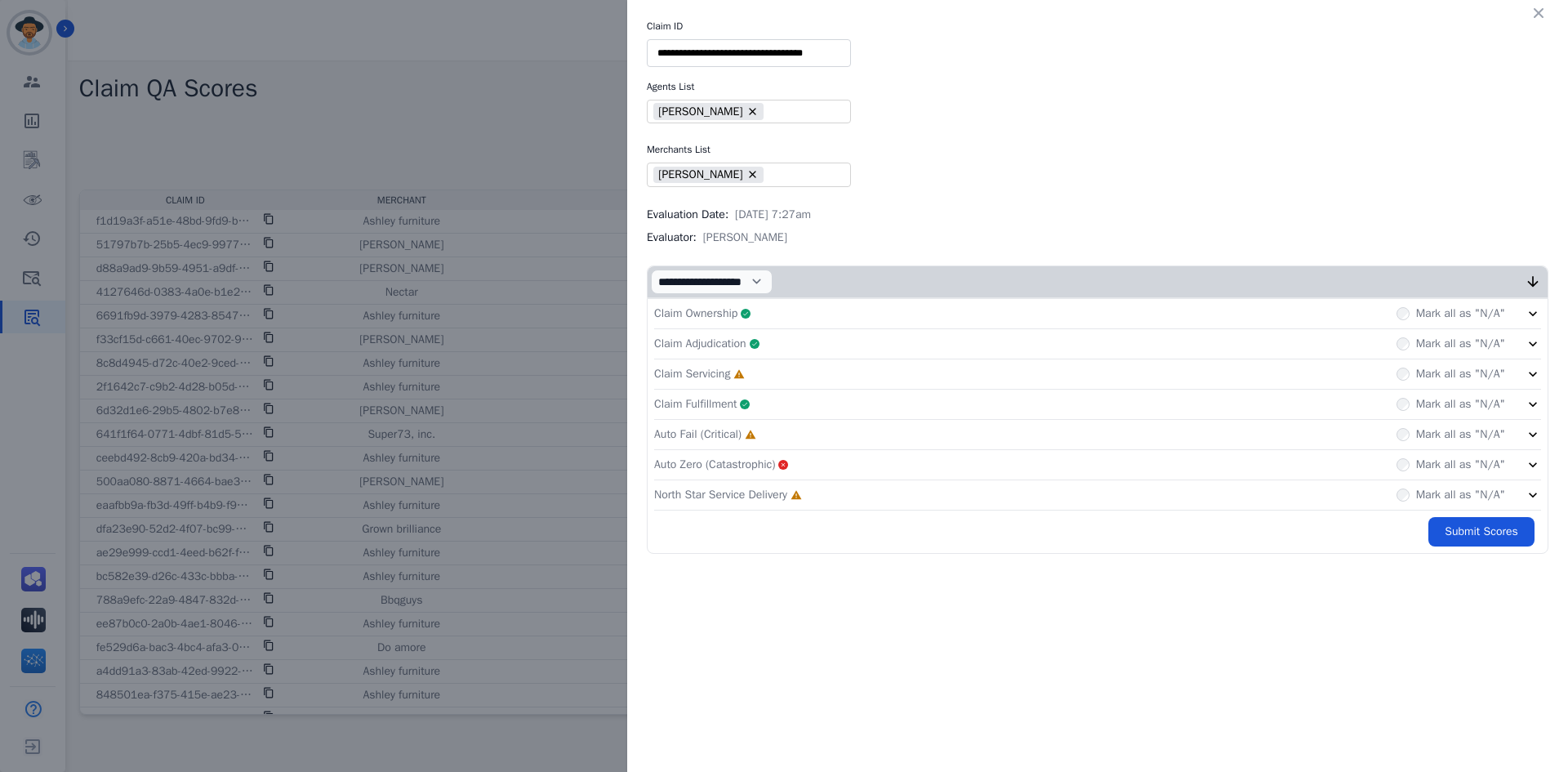 click on "Claim Servicing     Incomplete         Mark all as "N/A"" 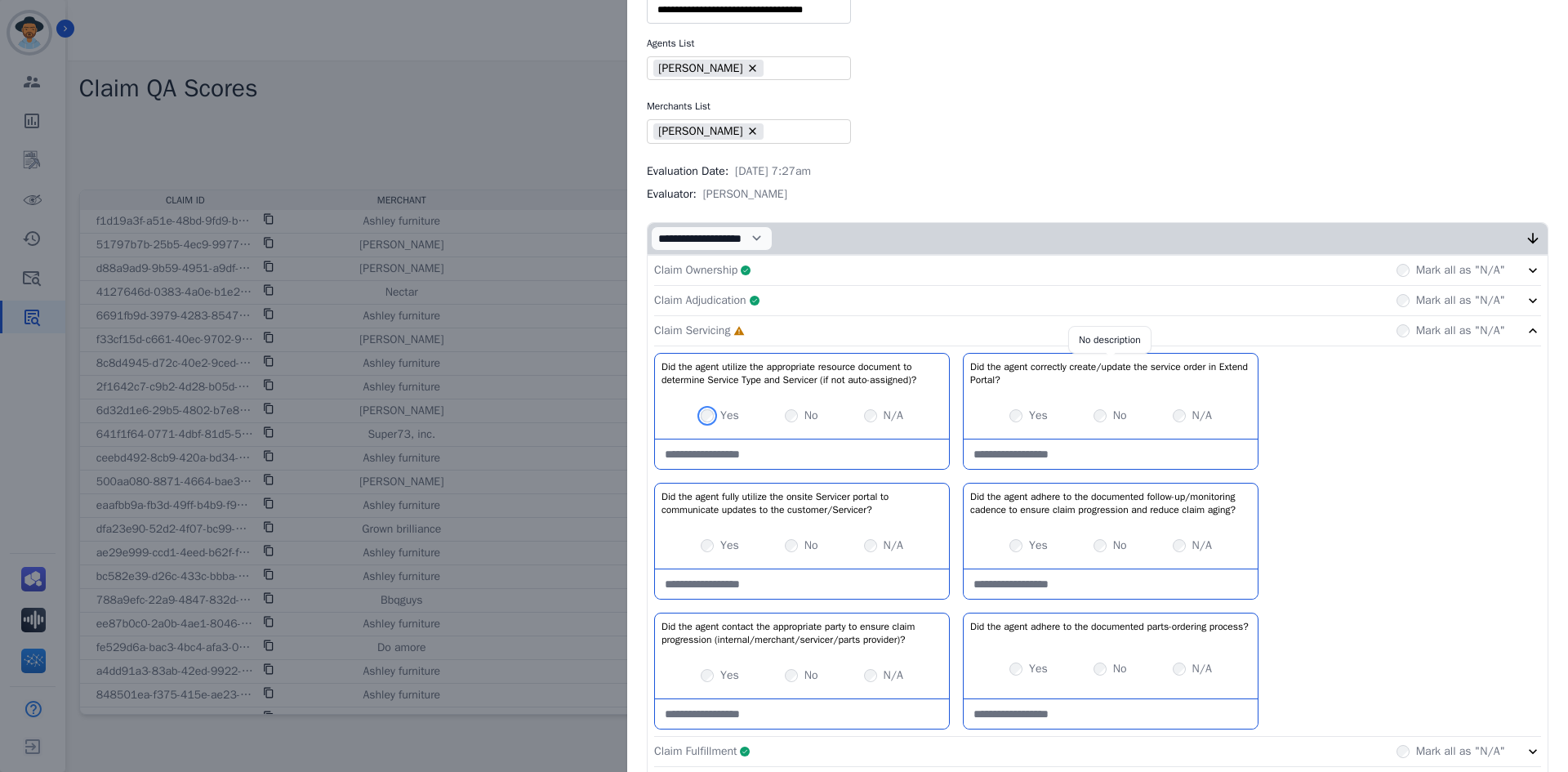 scroll, scrollTop: 82, scrollLeft: 0, axis: vertical 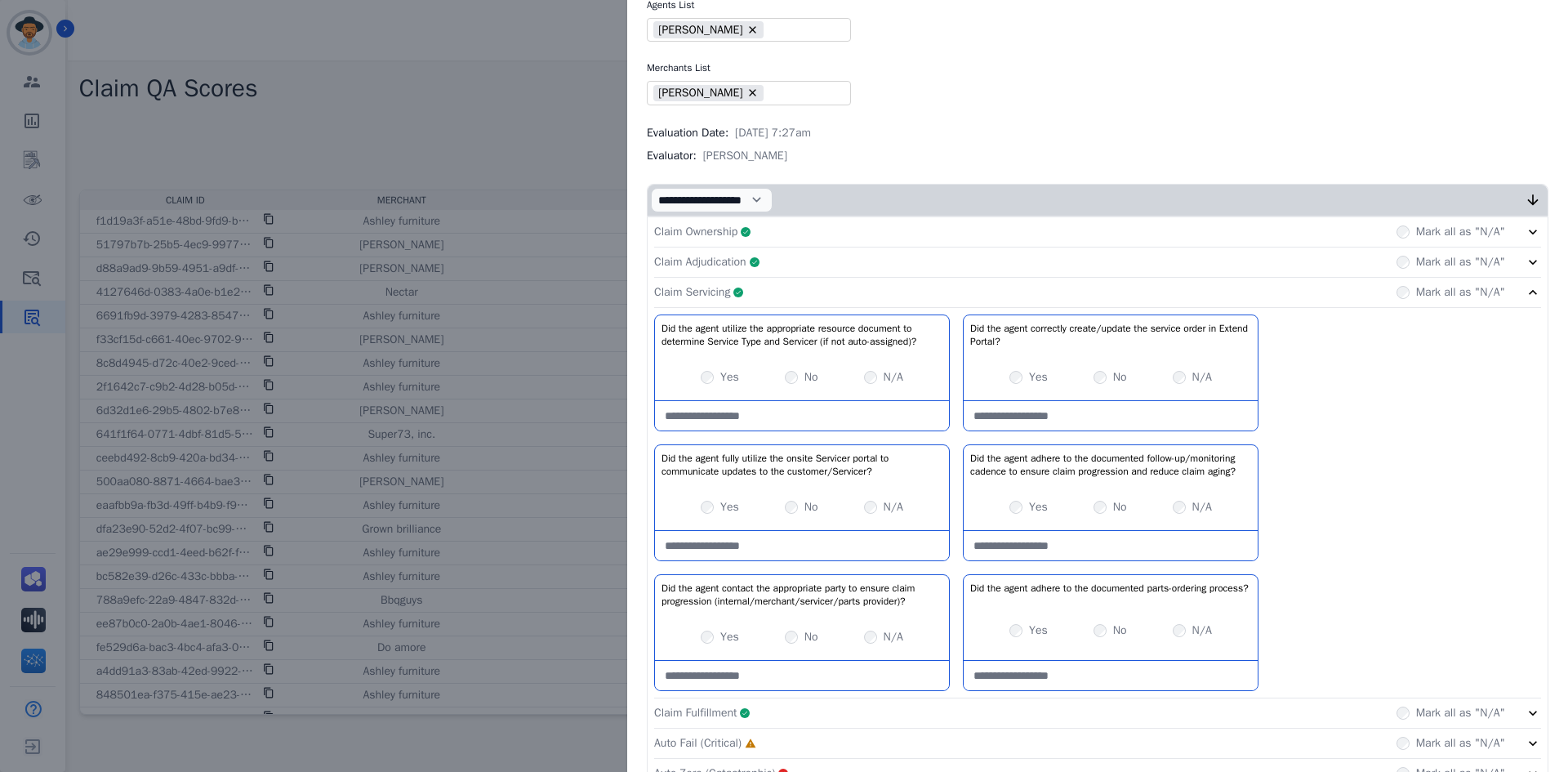 click on "Claim Servicing     Complete         Mark all as "N/A"" 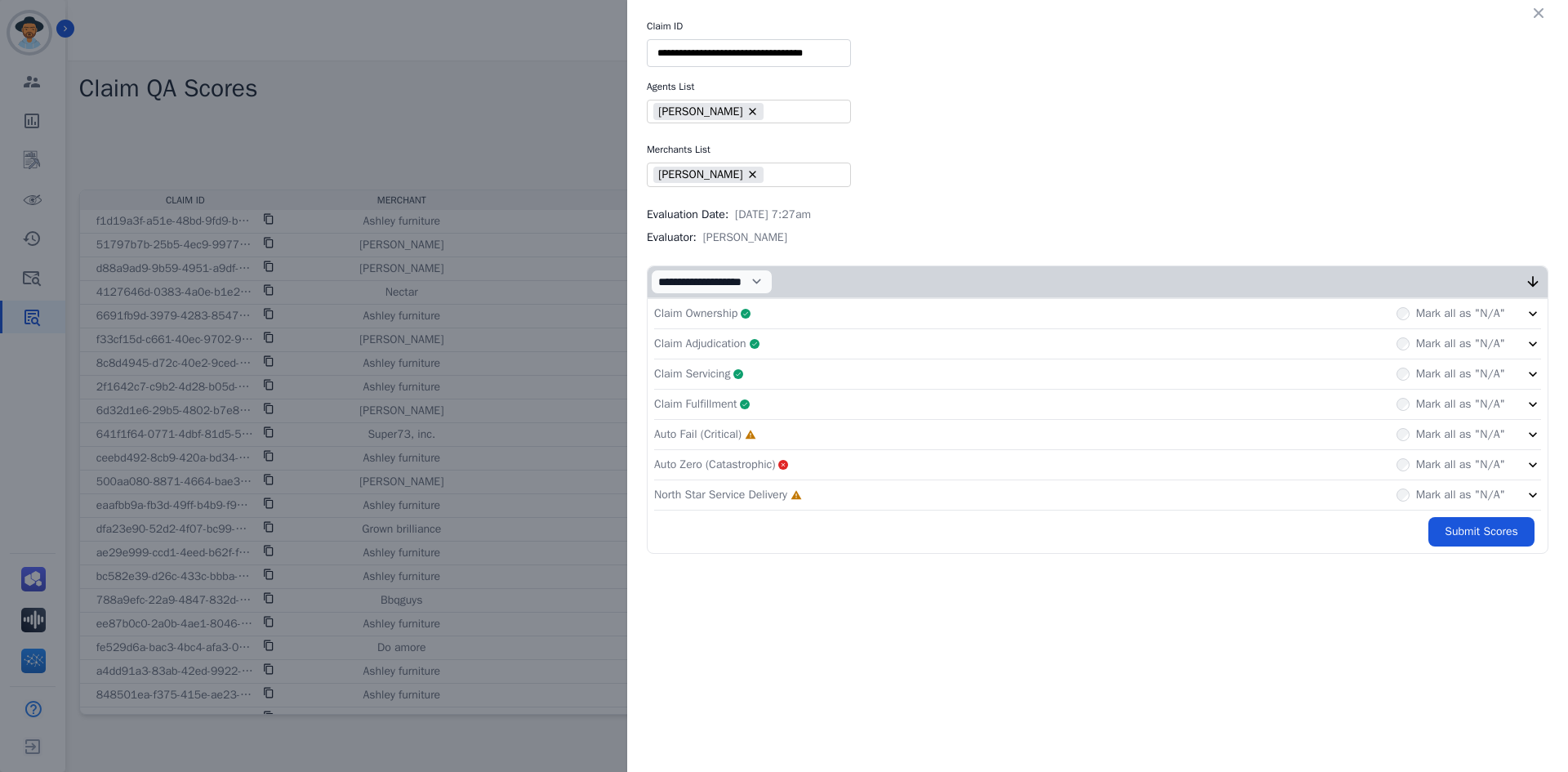 scroll, scrollTop: 0, scrollLeft: 0, axis: both 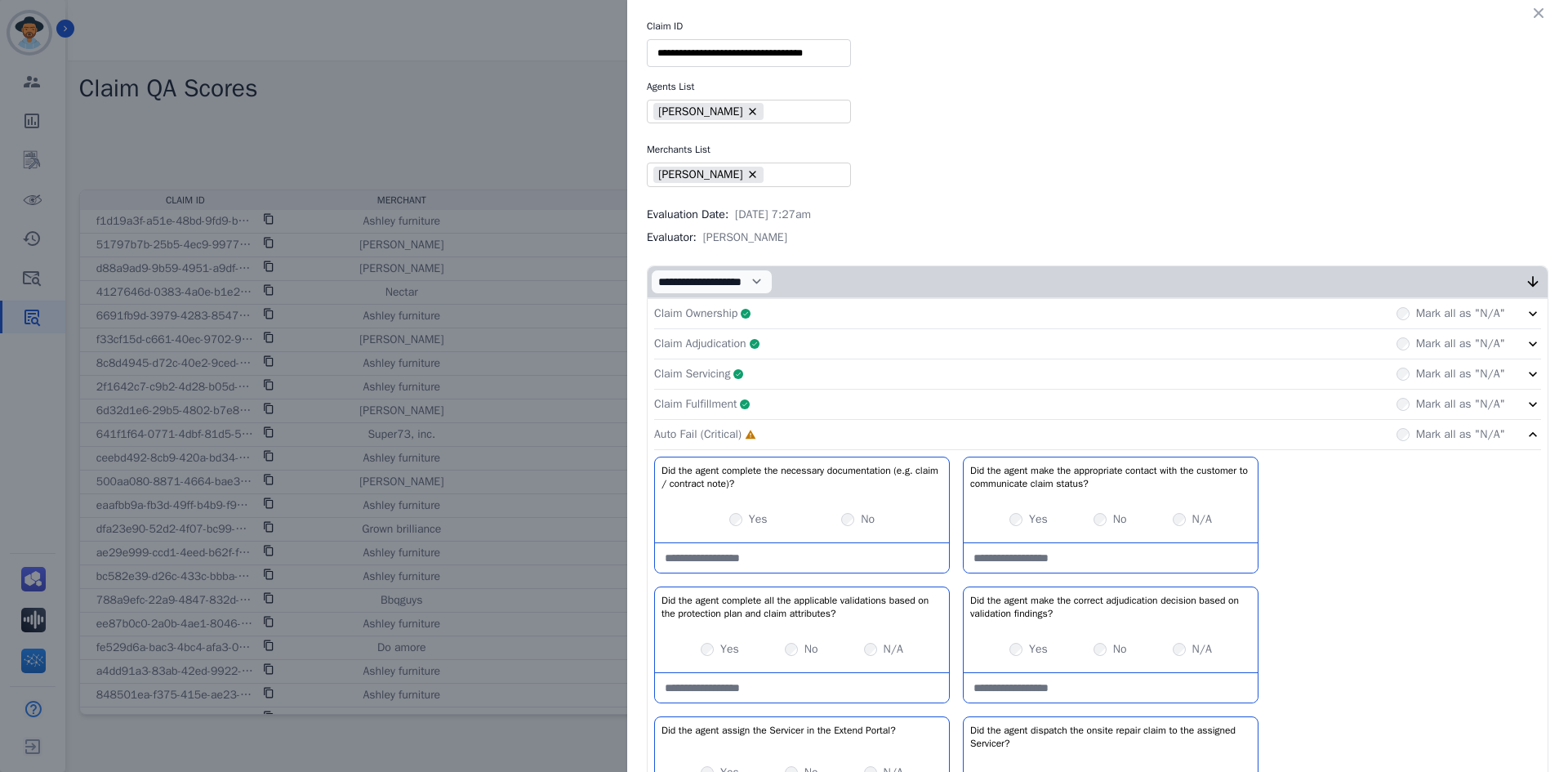 click on "Claim Servicing     Complete         Mark all as "N/A"" 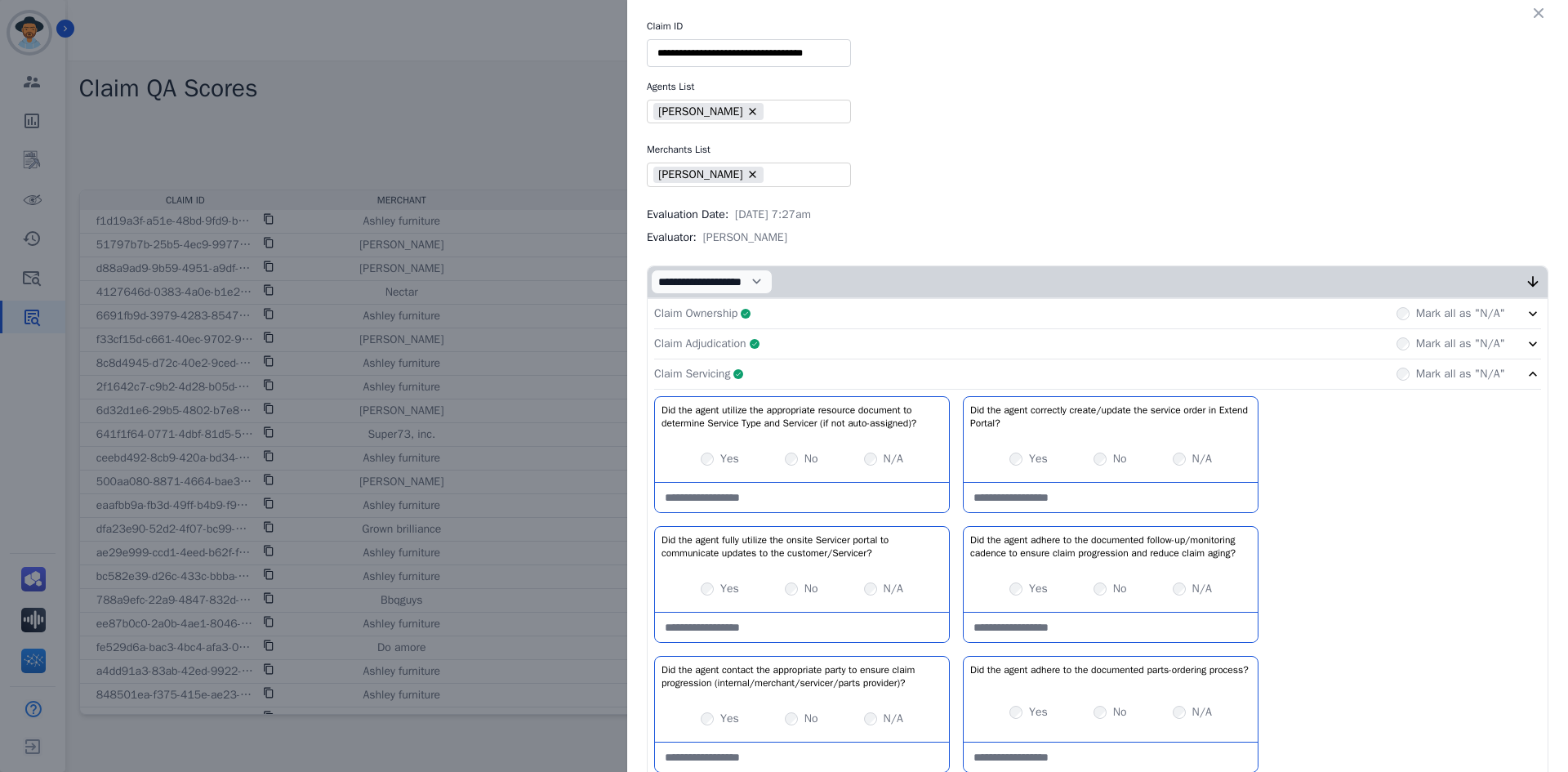 click on "Claim Servicing     Complete         Mark all as "N/A"" 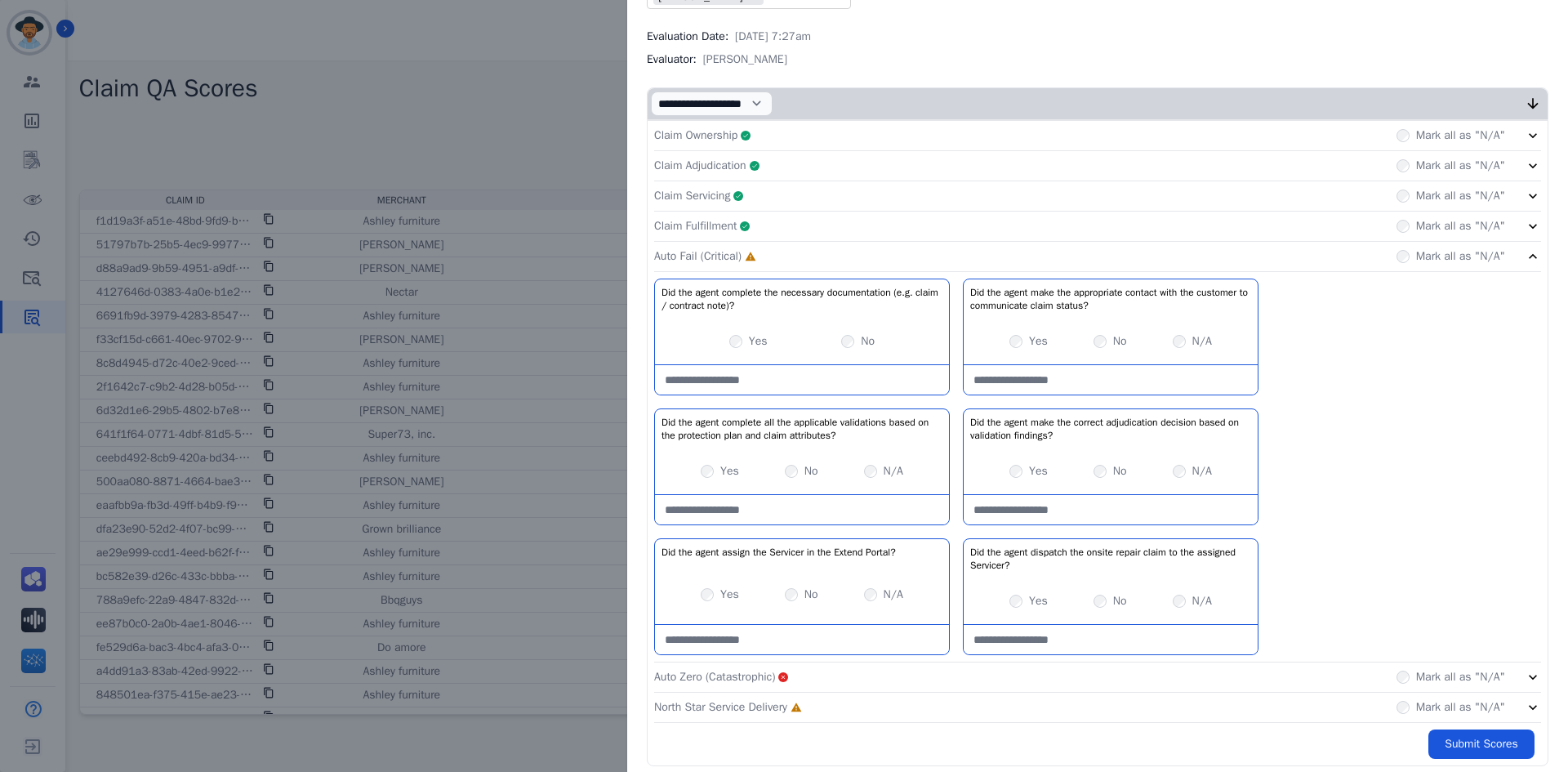 scroll, scrollTop: 192, scrollLeft: 0, axis: vertical 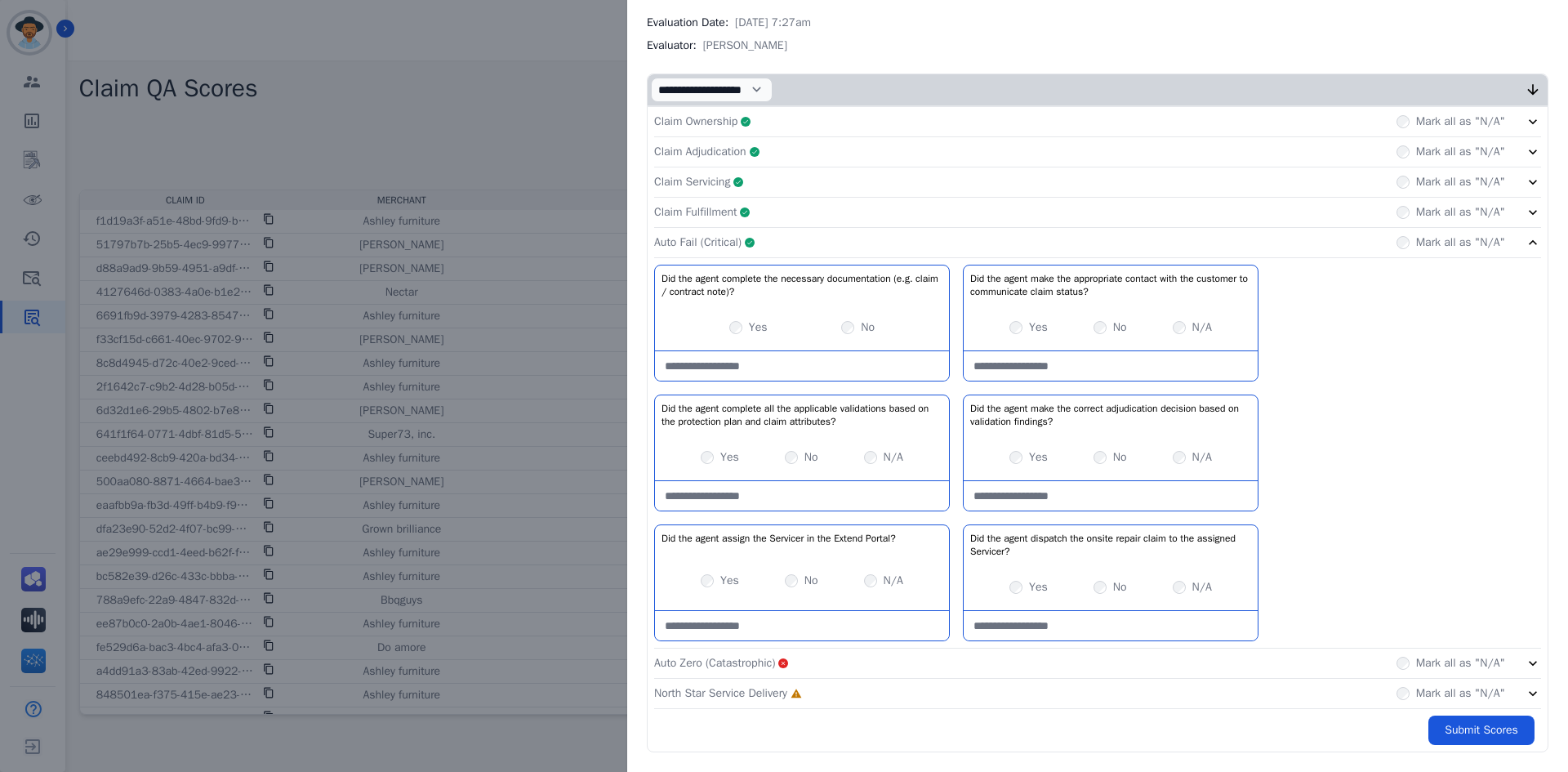 click on "Auto Fail (Critical)     Complete         Mark all as "N/A"" 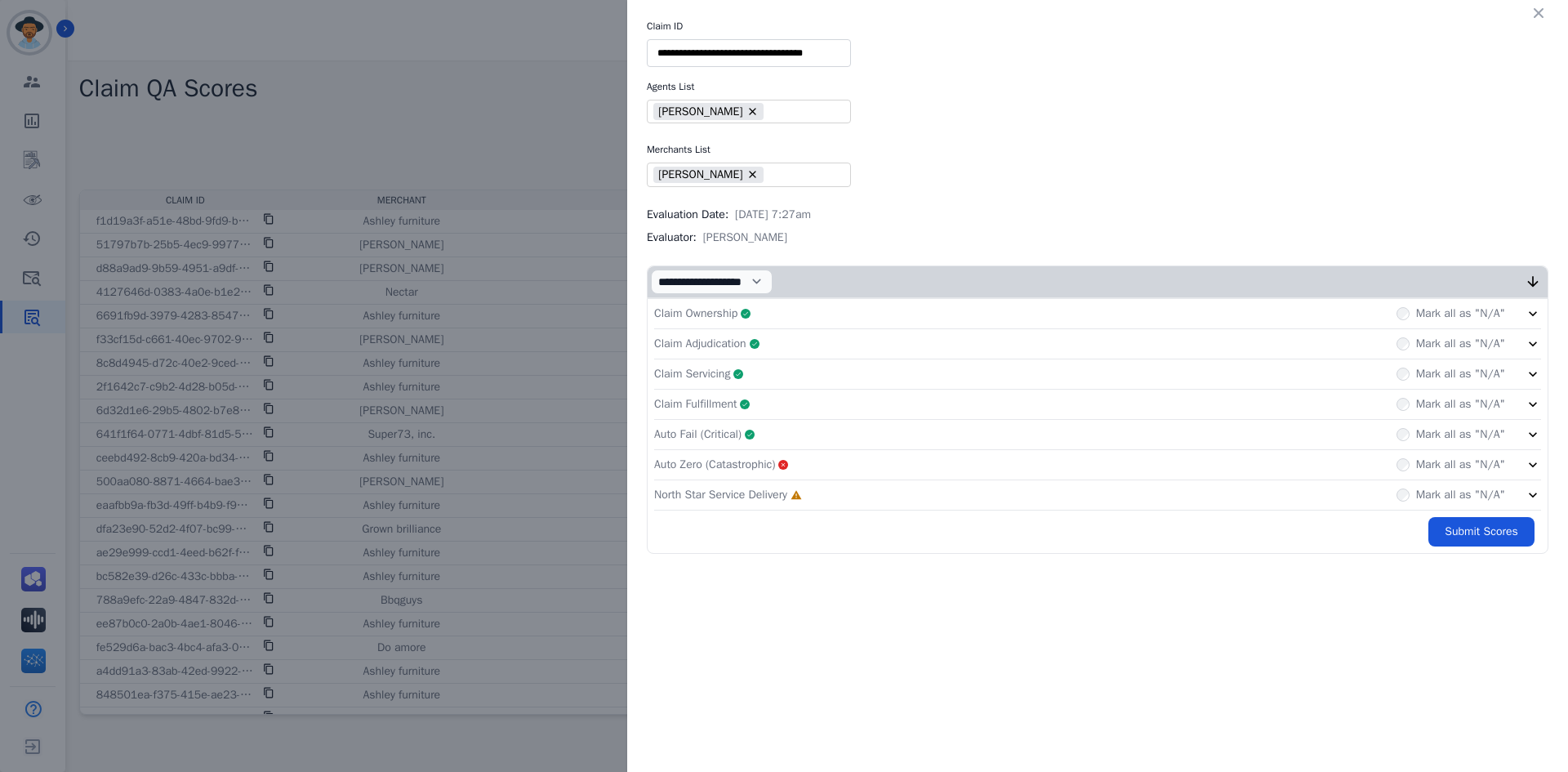 scroll, scrollTop: 0, scrollLeft: 0, axis: both 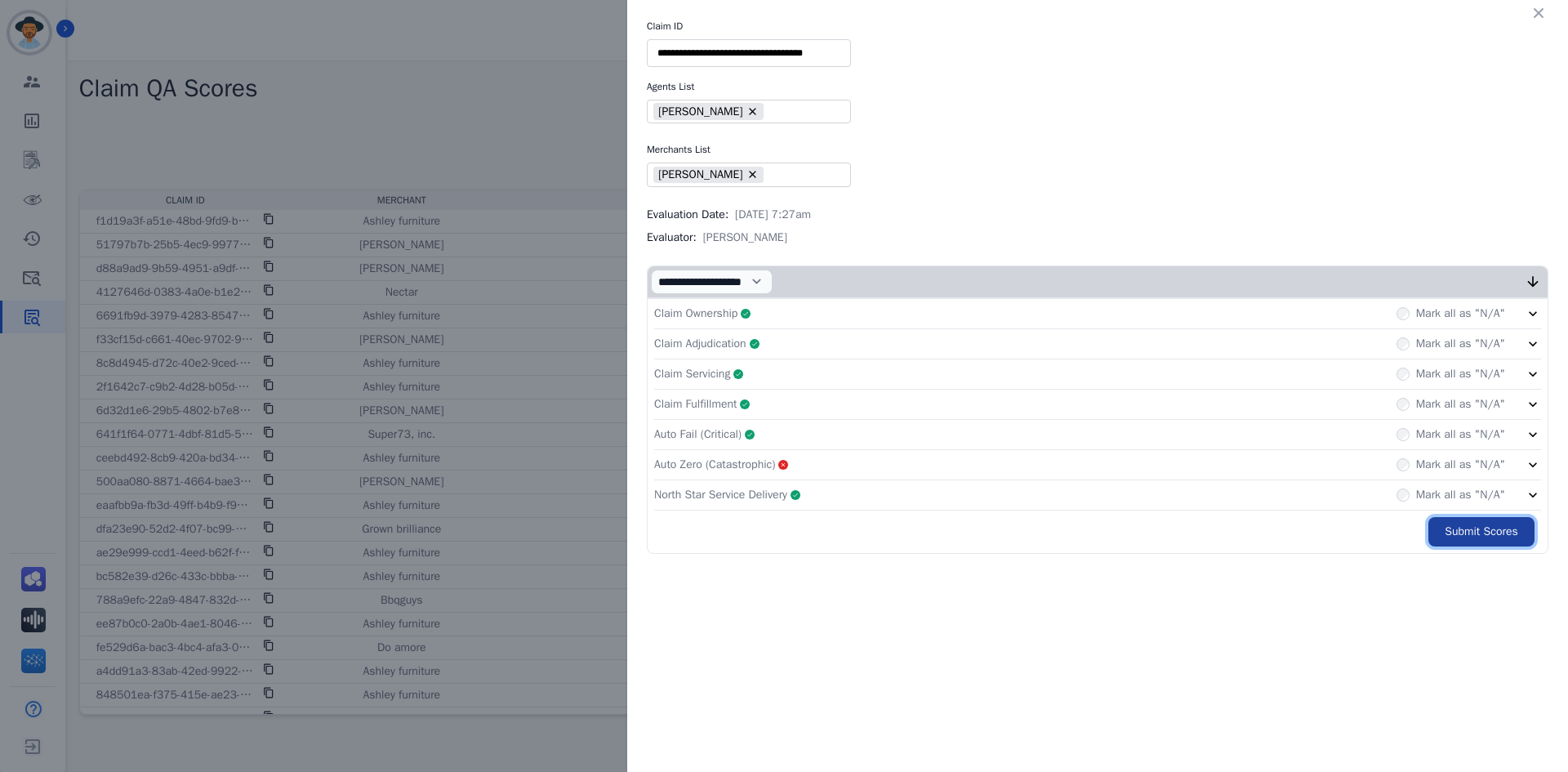 click on "Submit Scores" at bounding box center (1481, 532) 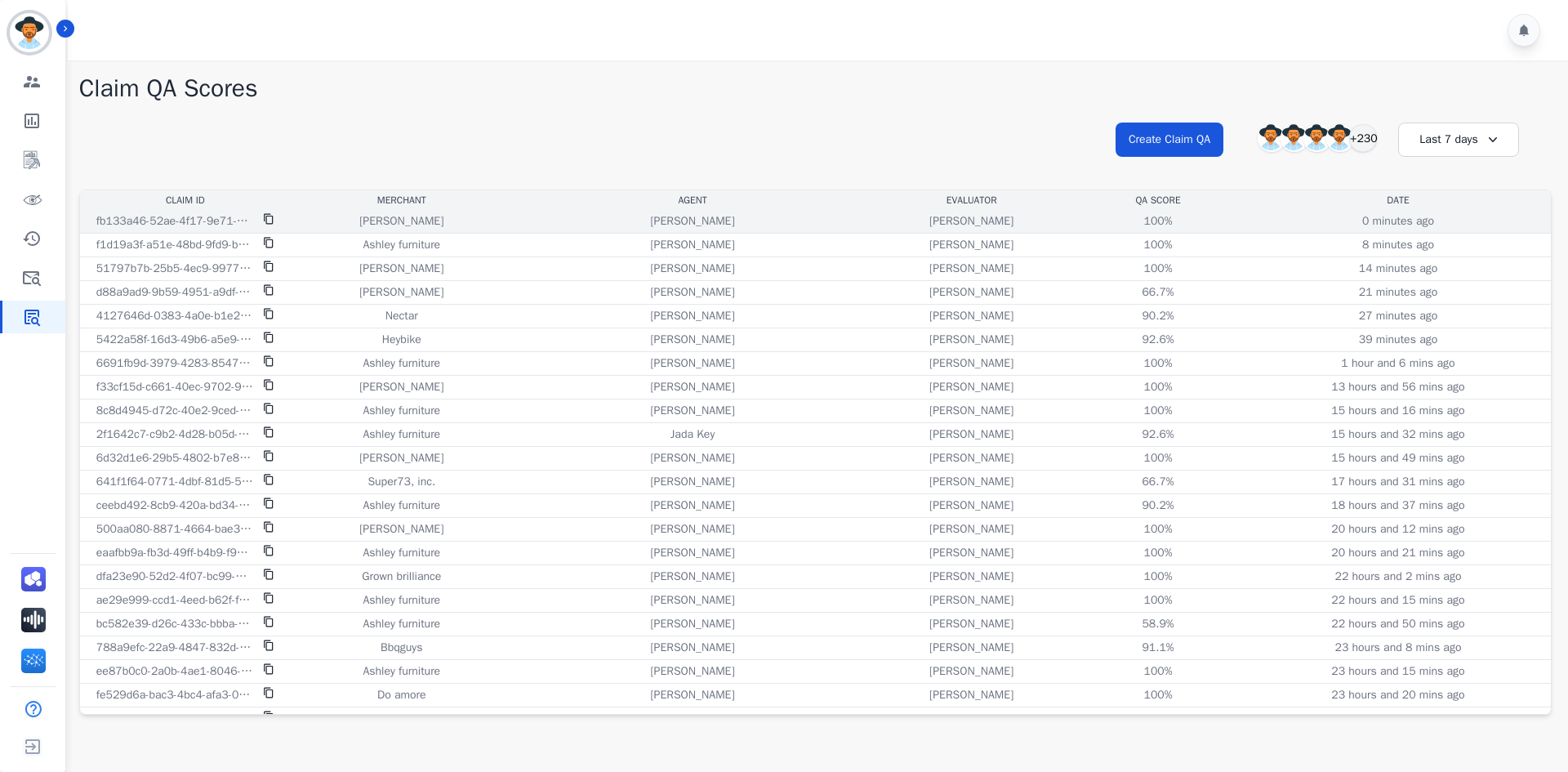 click 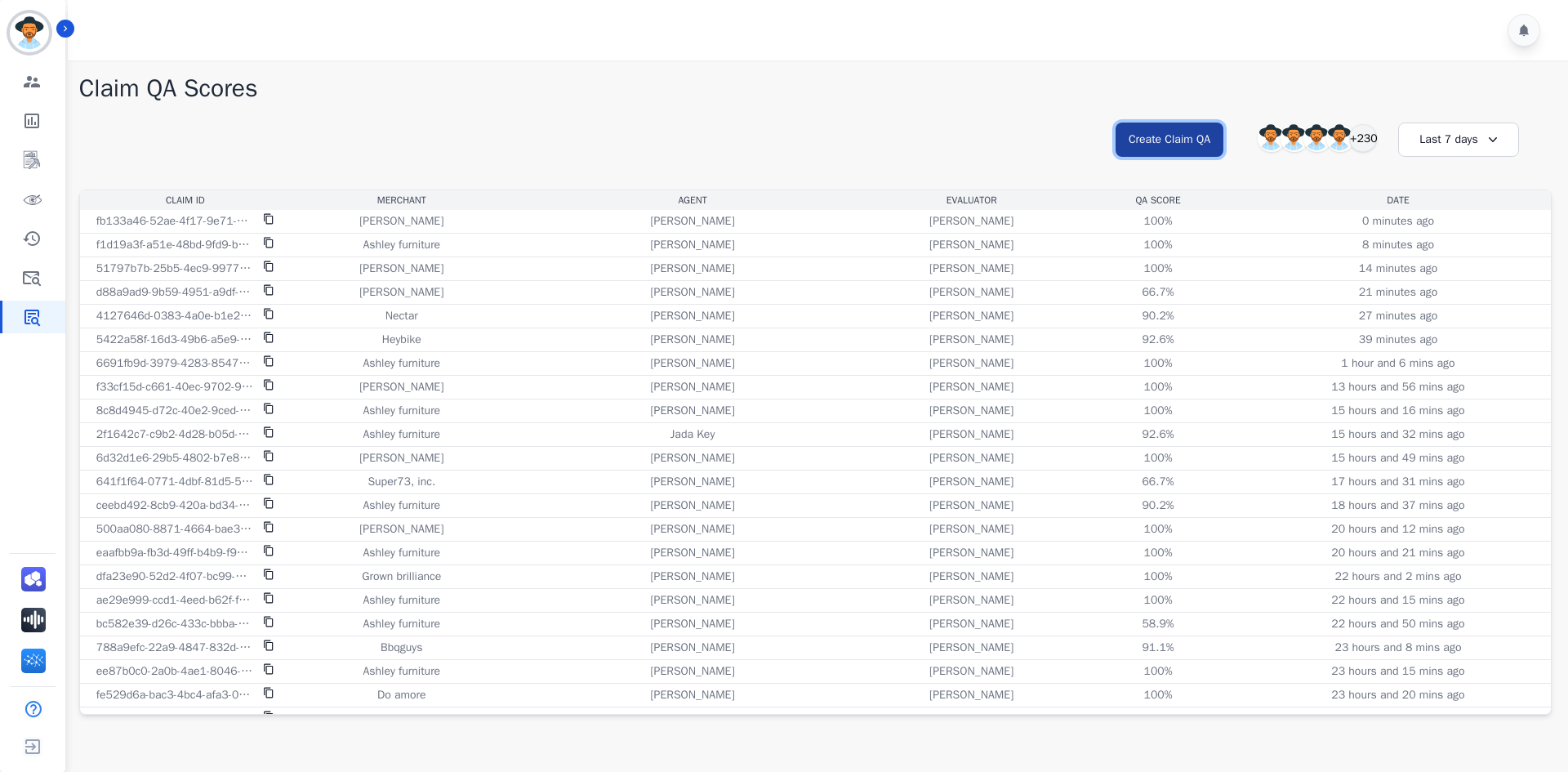 click on "Create Claim QA" at bounding box center [1169, 140] 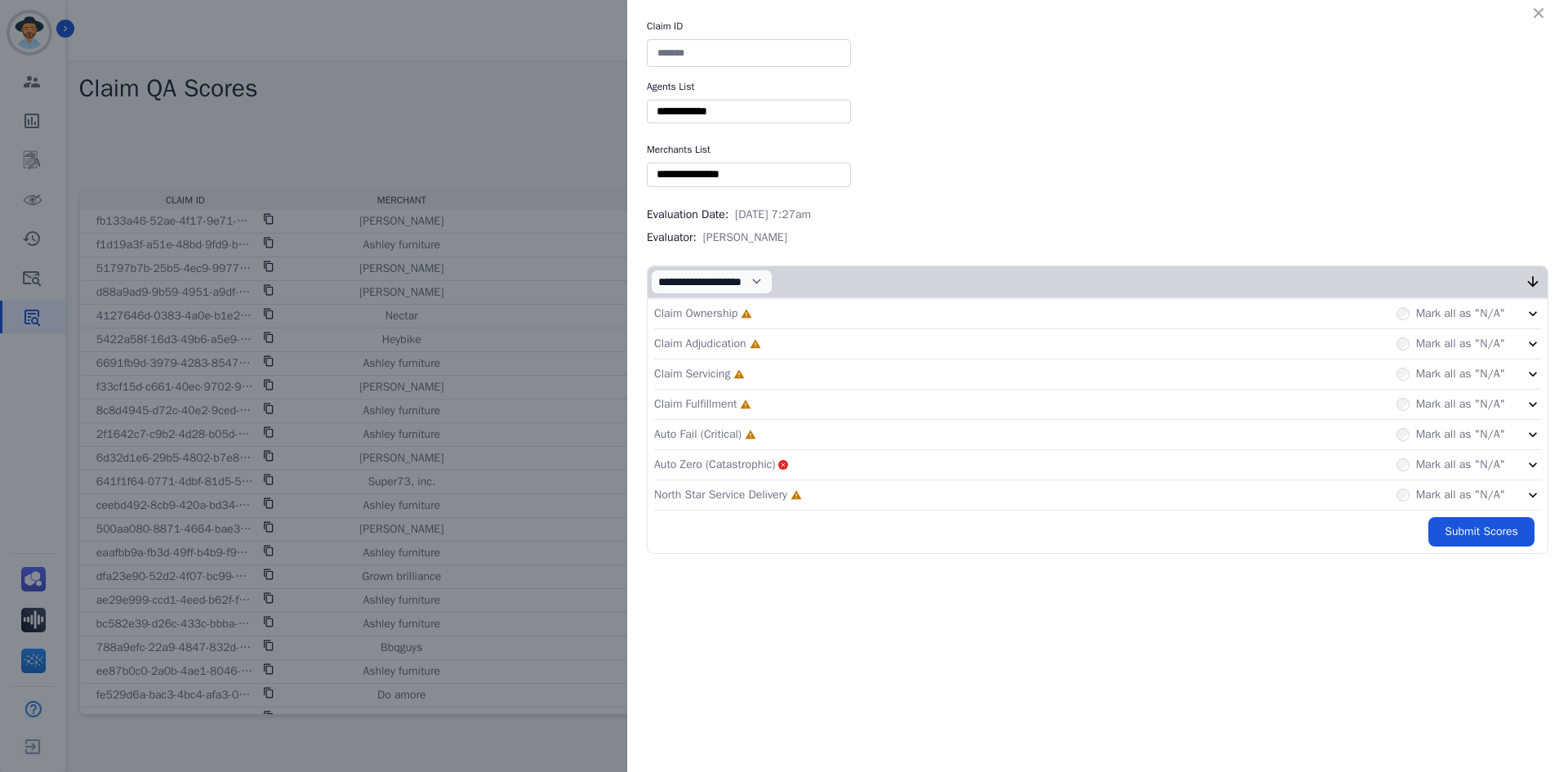 click at bounding box center [749, 53] 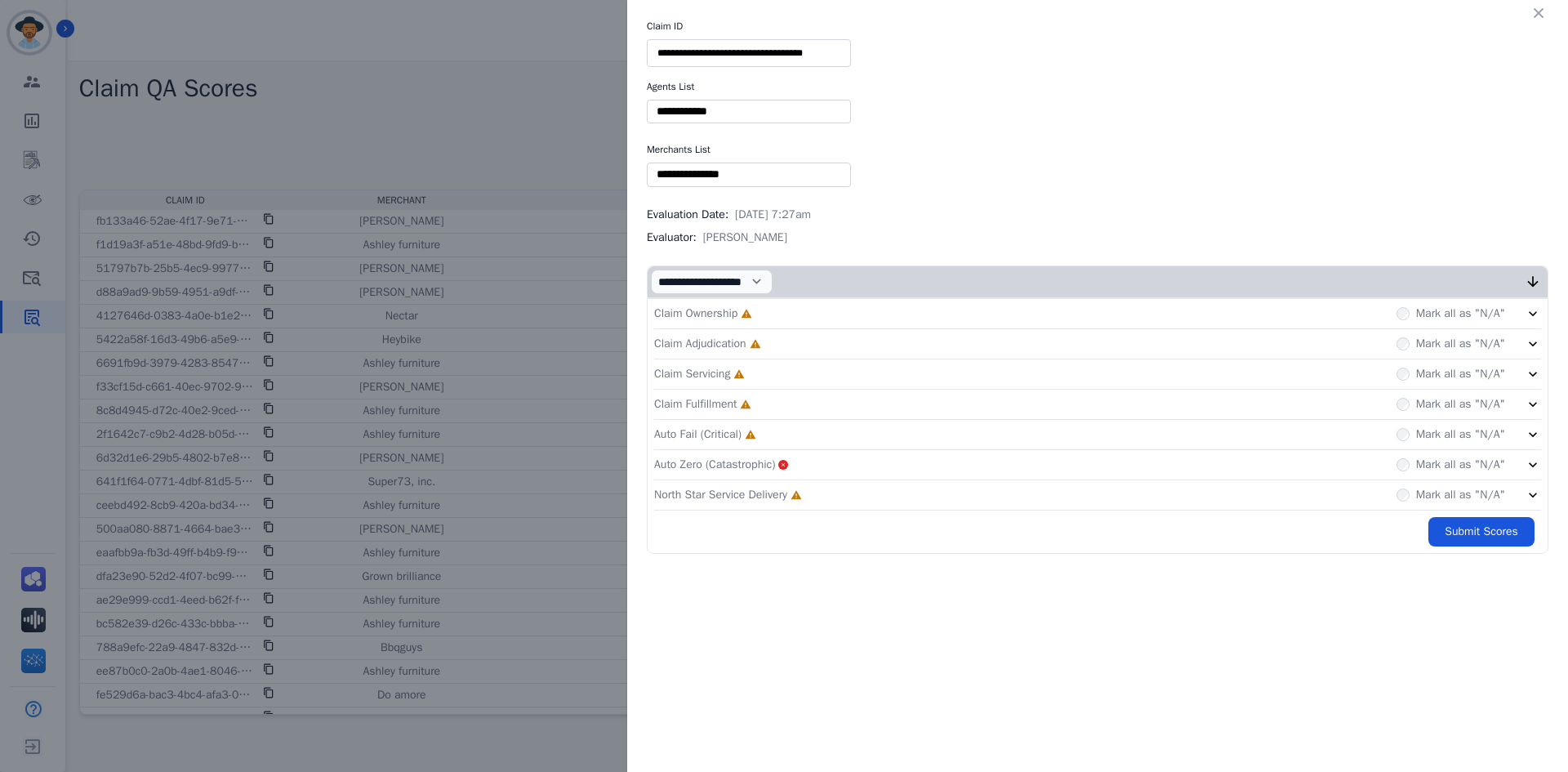 type on "**********" 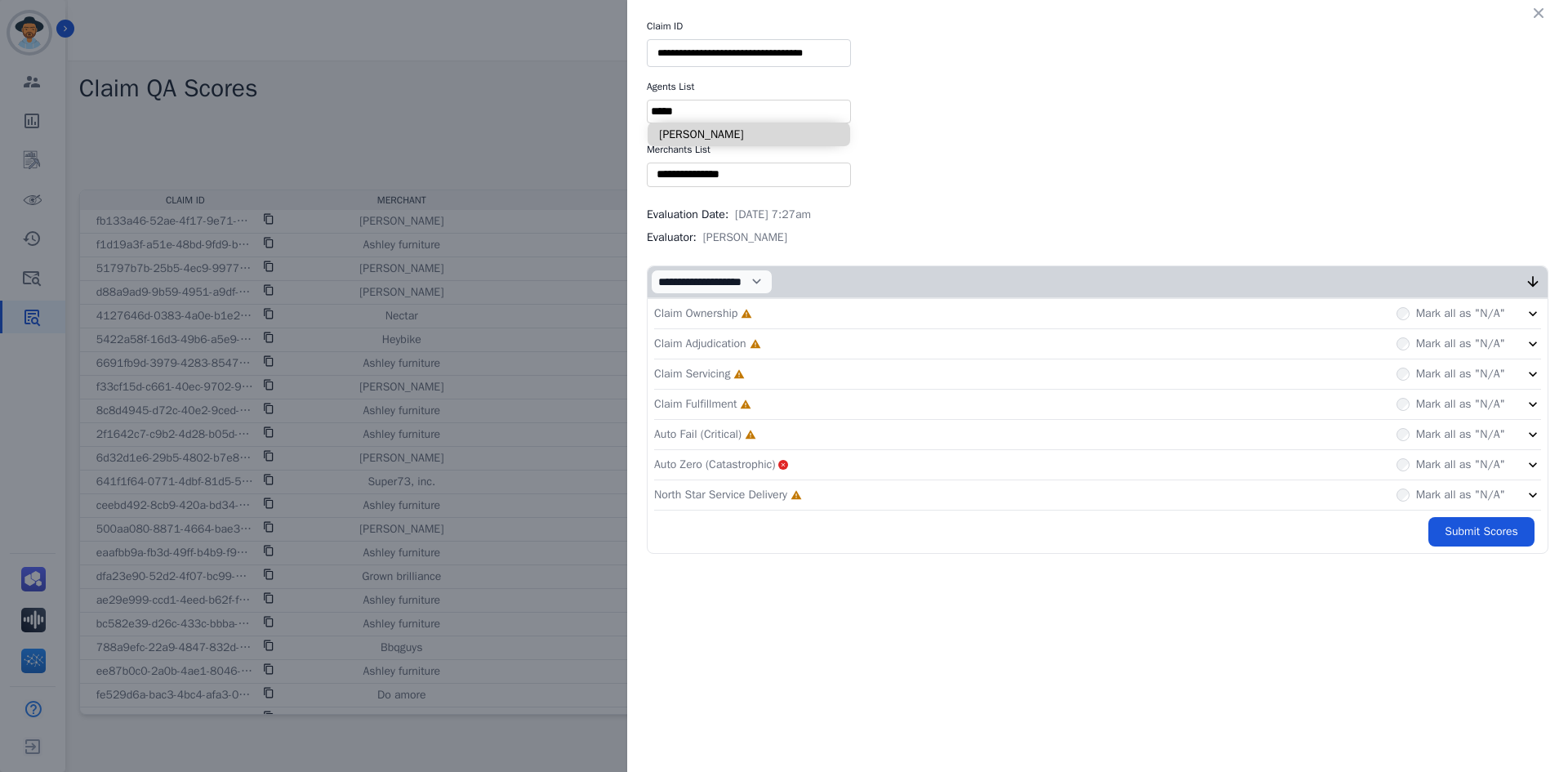 type on "*****" 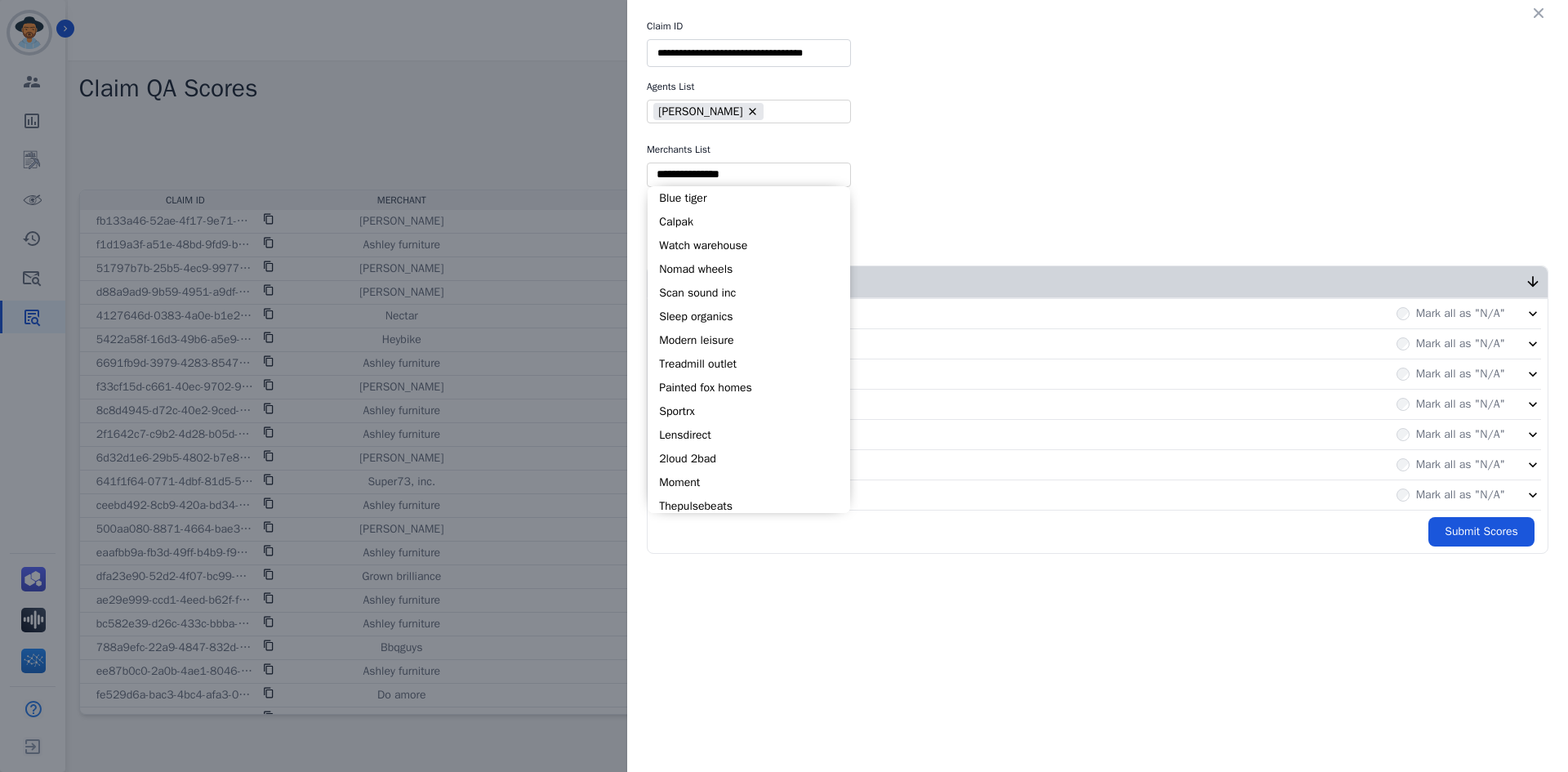 click at bounding box center [749, 174] 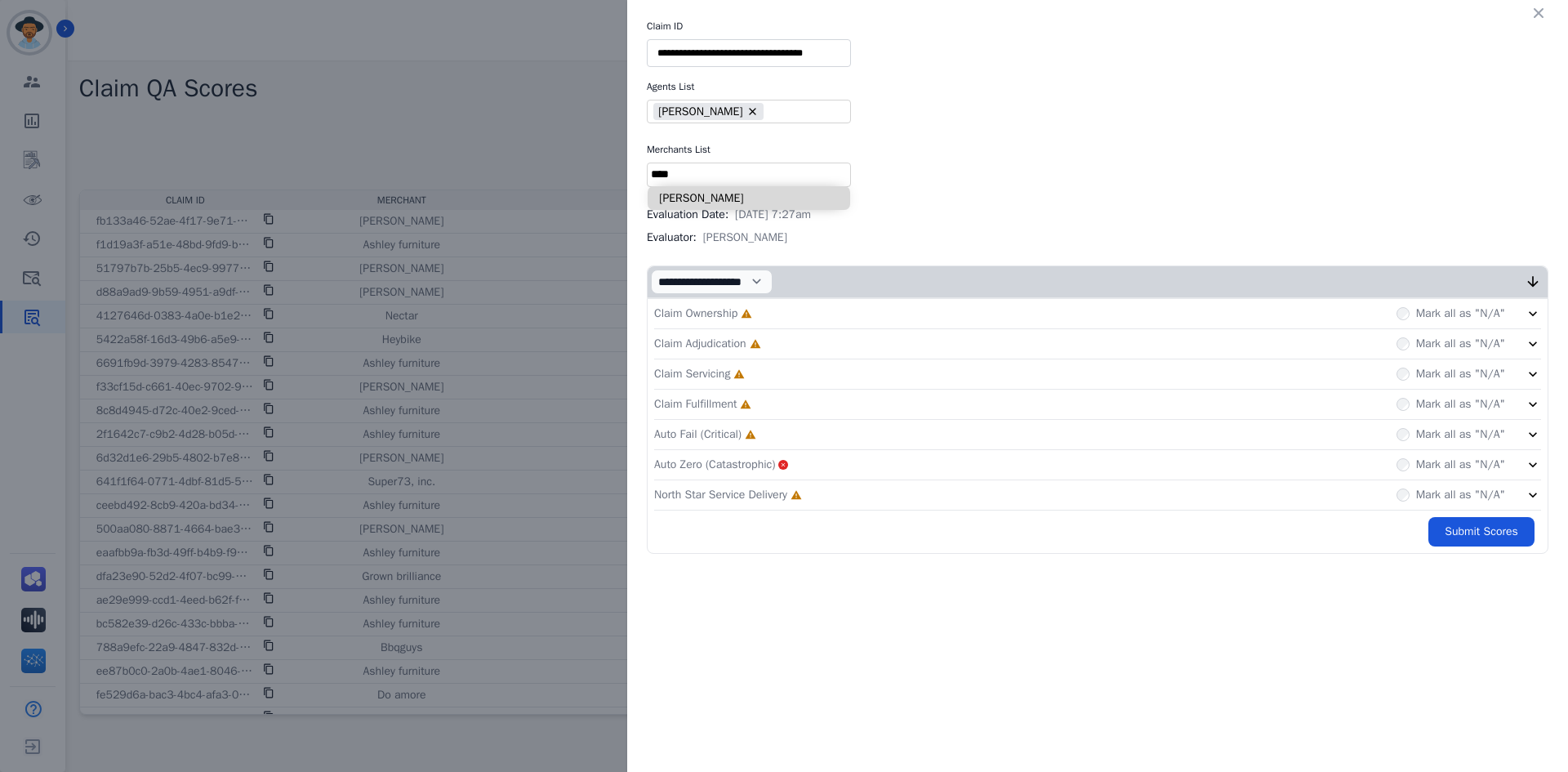 type on "****" 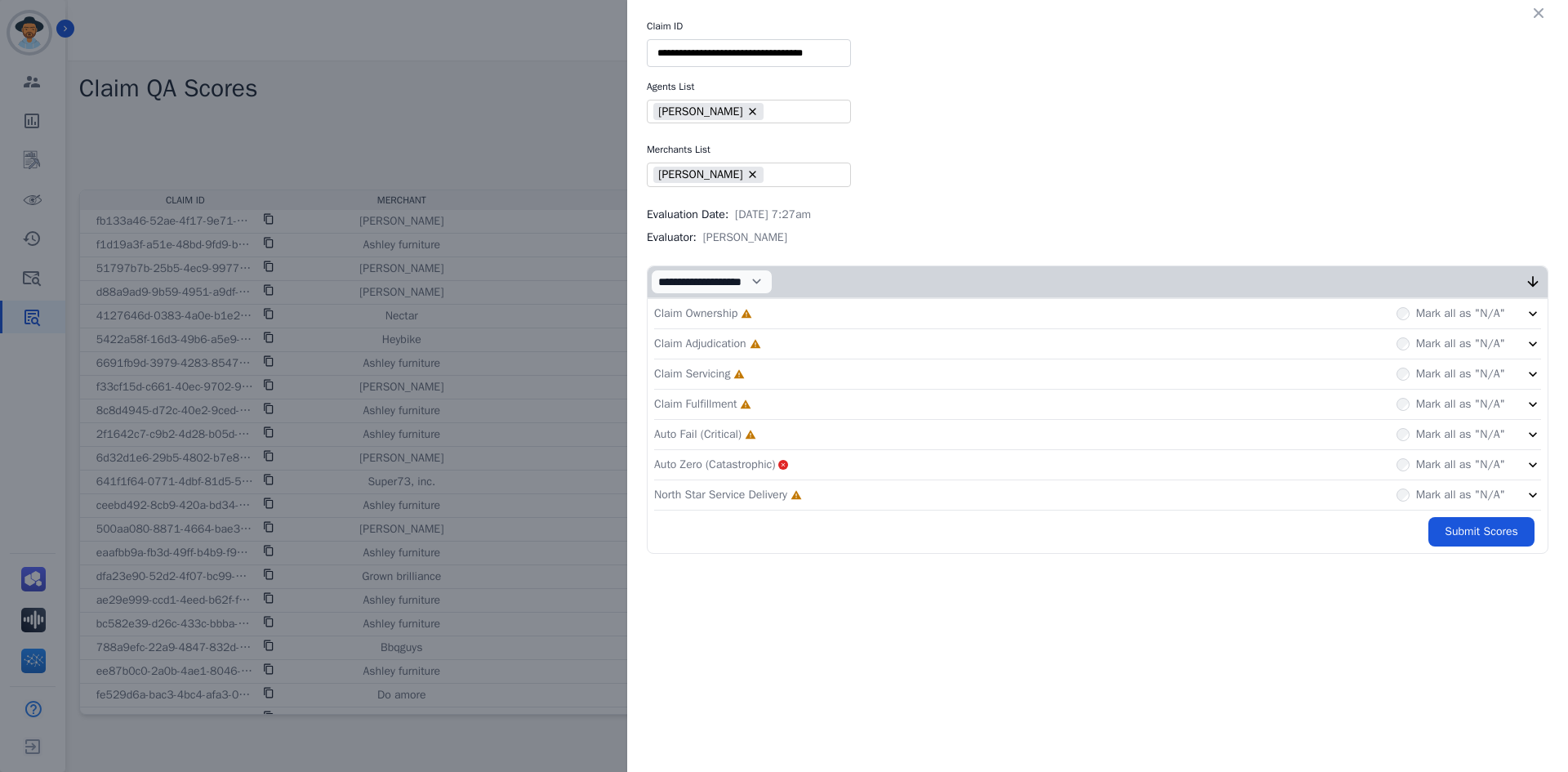 click on "Claim Ownership     Incomplete         Mark all as "N/A"" at bounding box center [1098, 314] 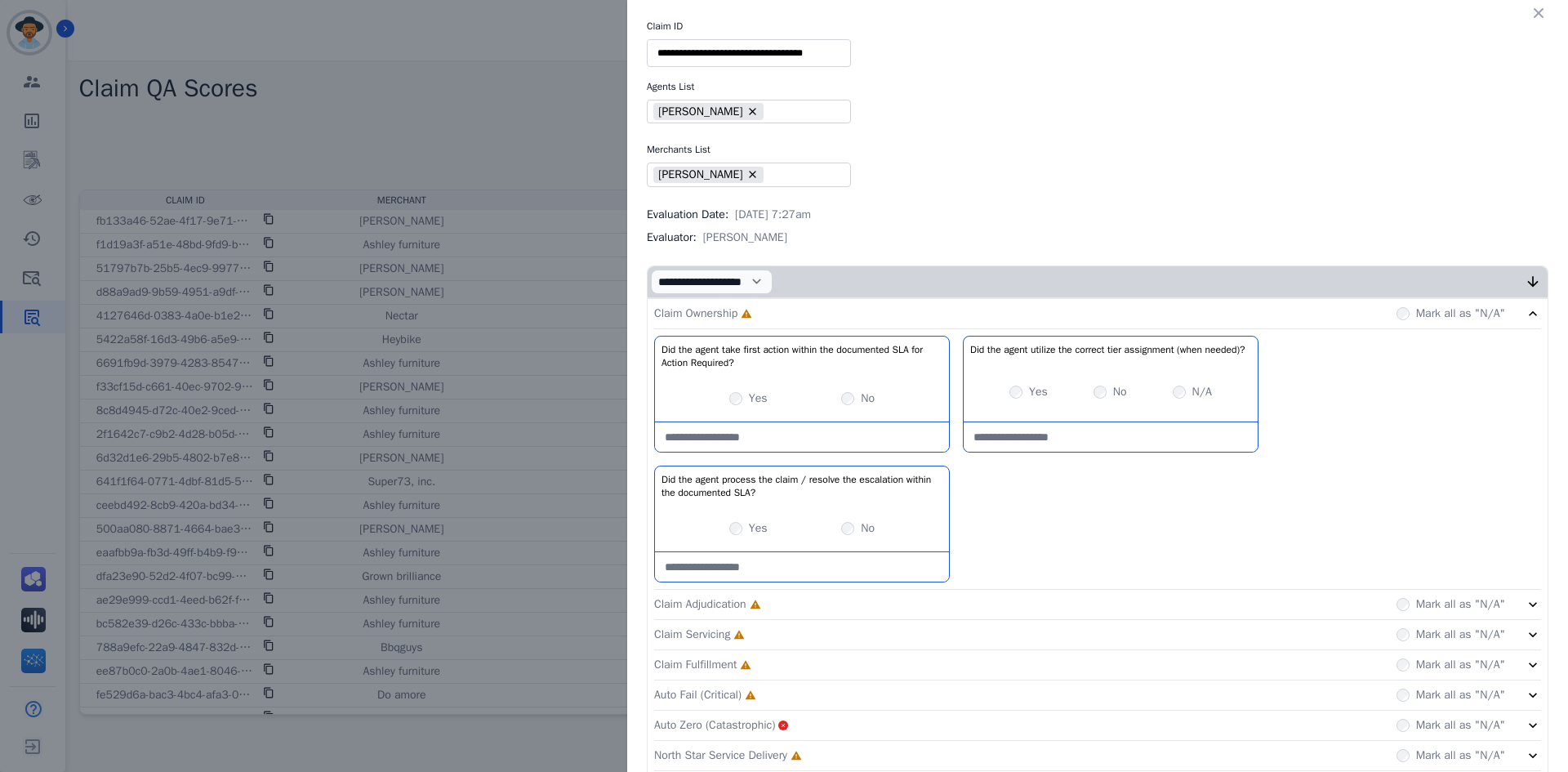 click at bounding box center [802, 437] 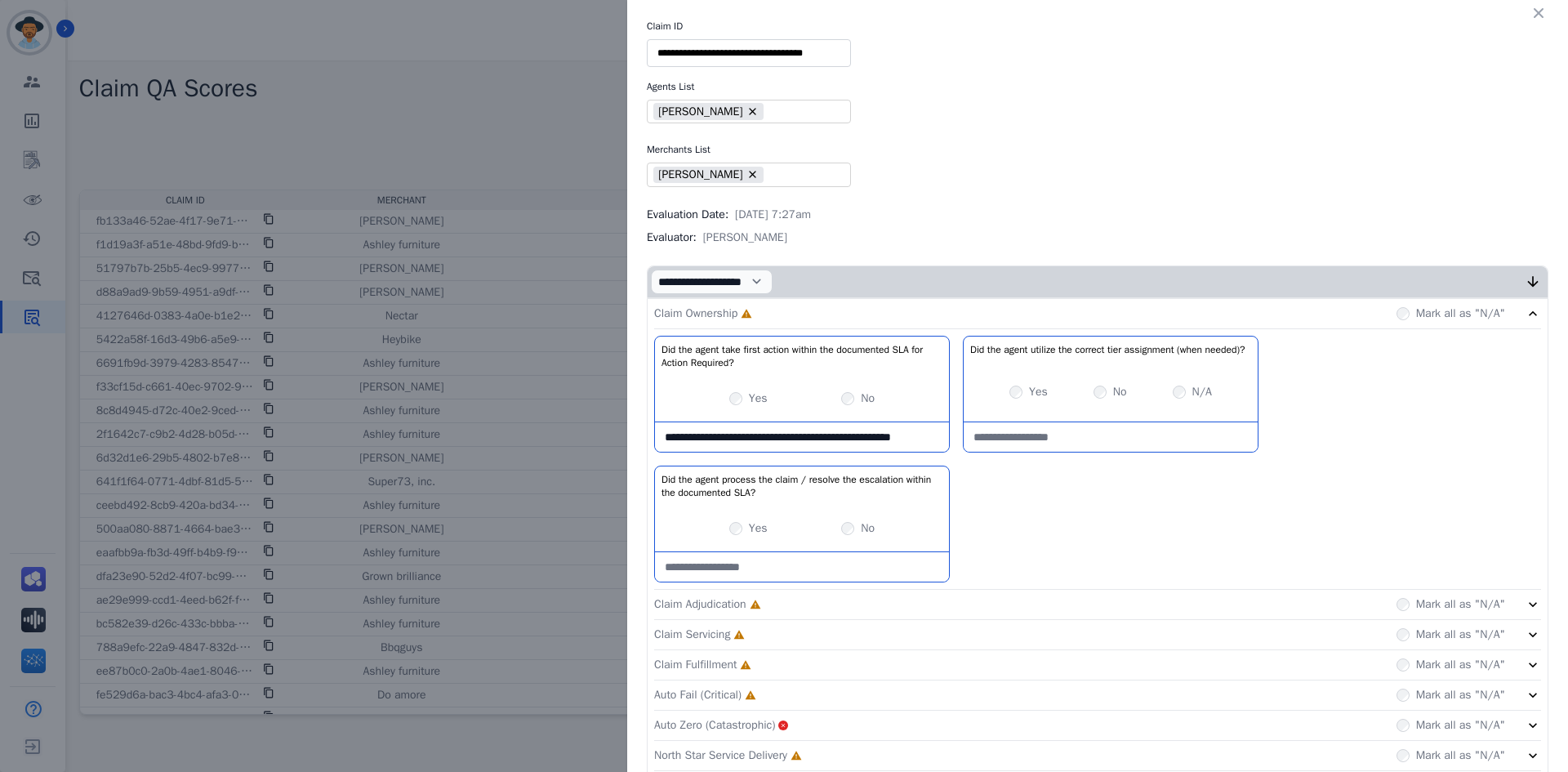scroll, scrollTop: 9, scrollLeft: 0, axis: vertical 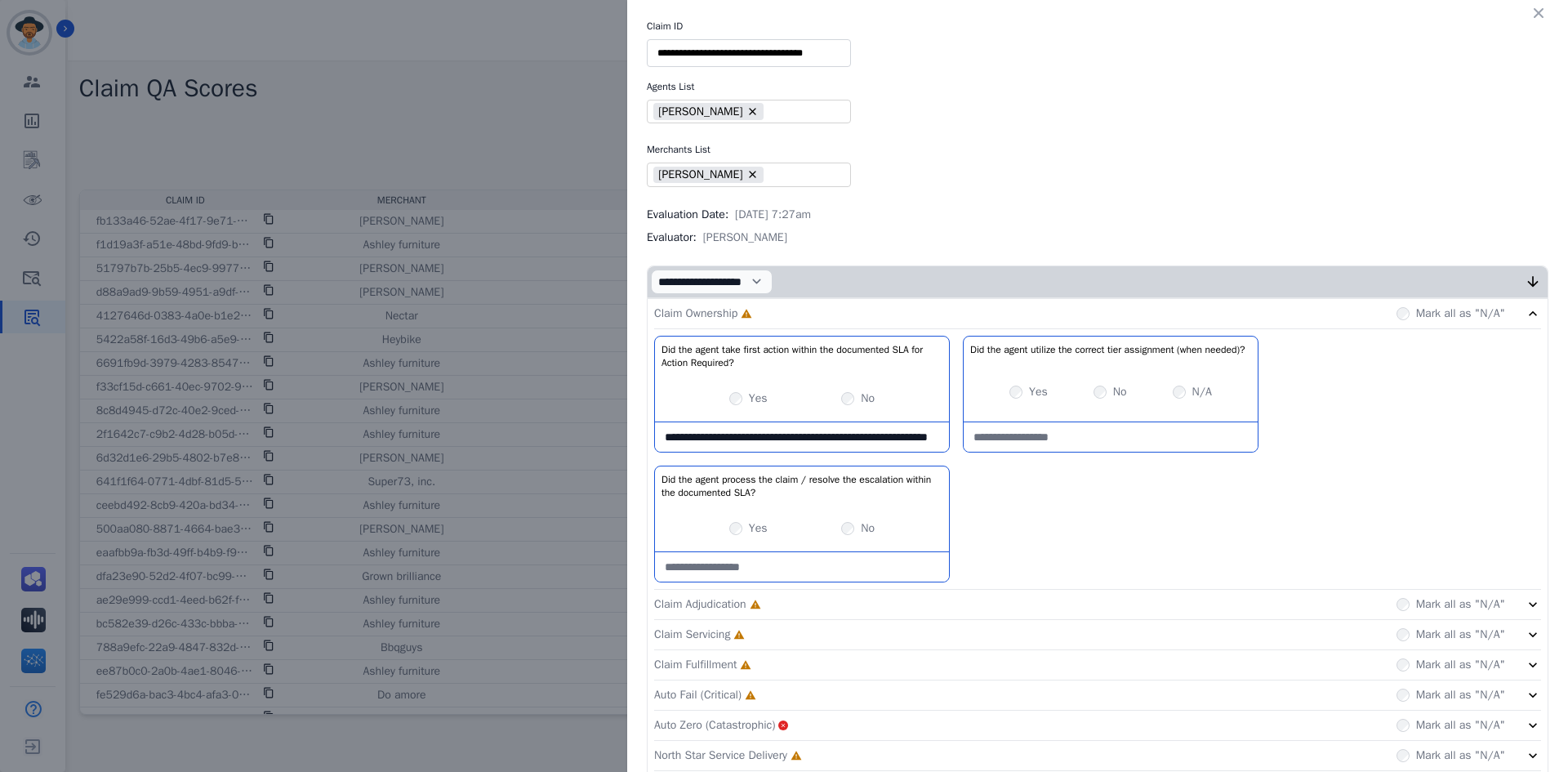 type on "**********" 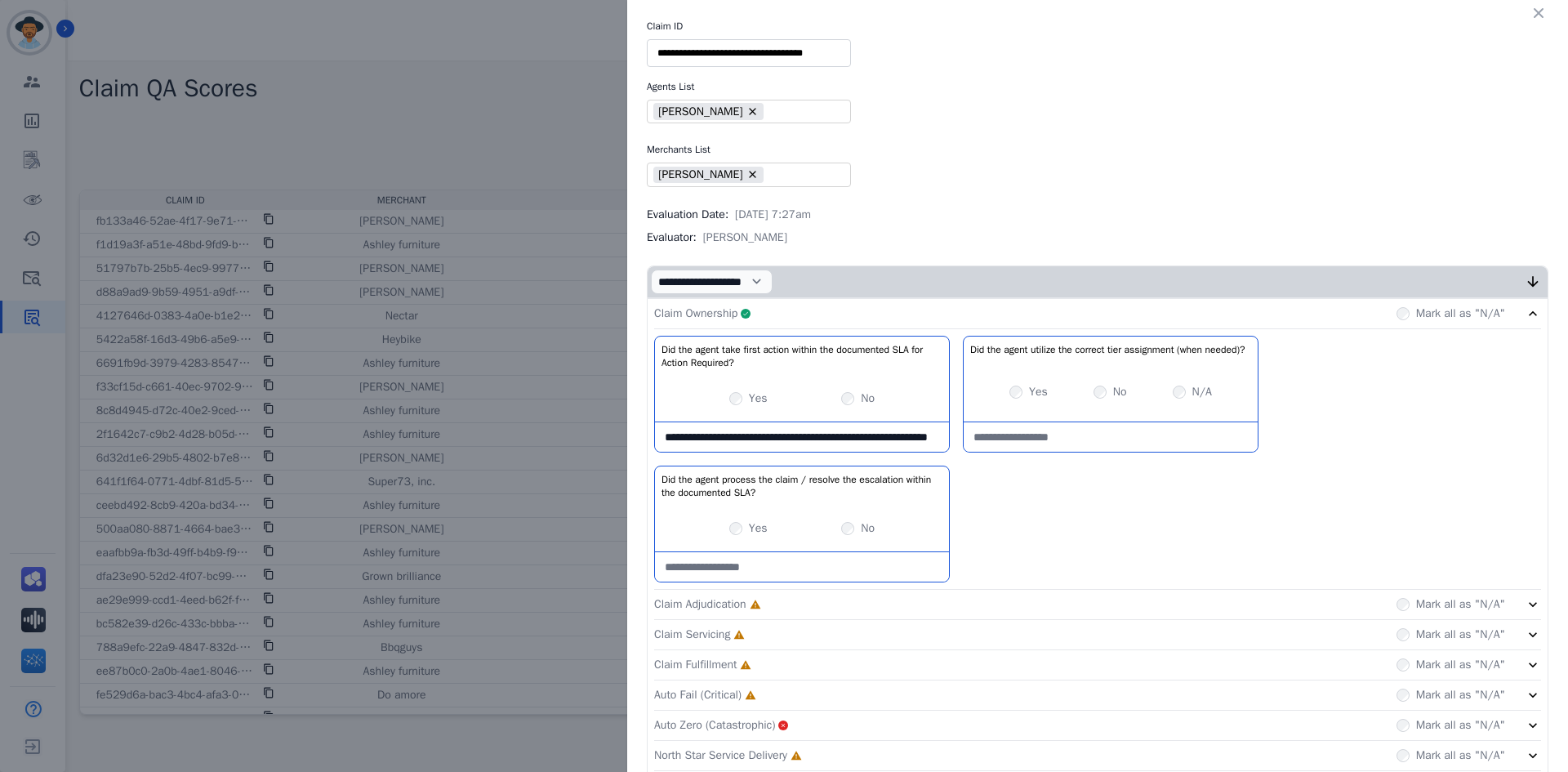 drag, startPoint x: 869, startPoint y: 600, endPoint x: 867, endPoint y: 584, distance: 16.124515 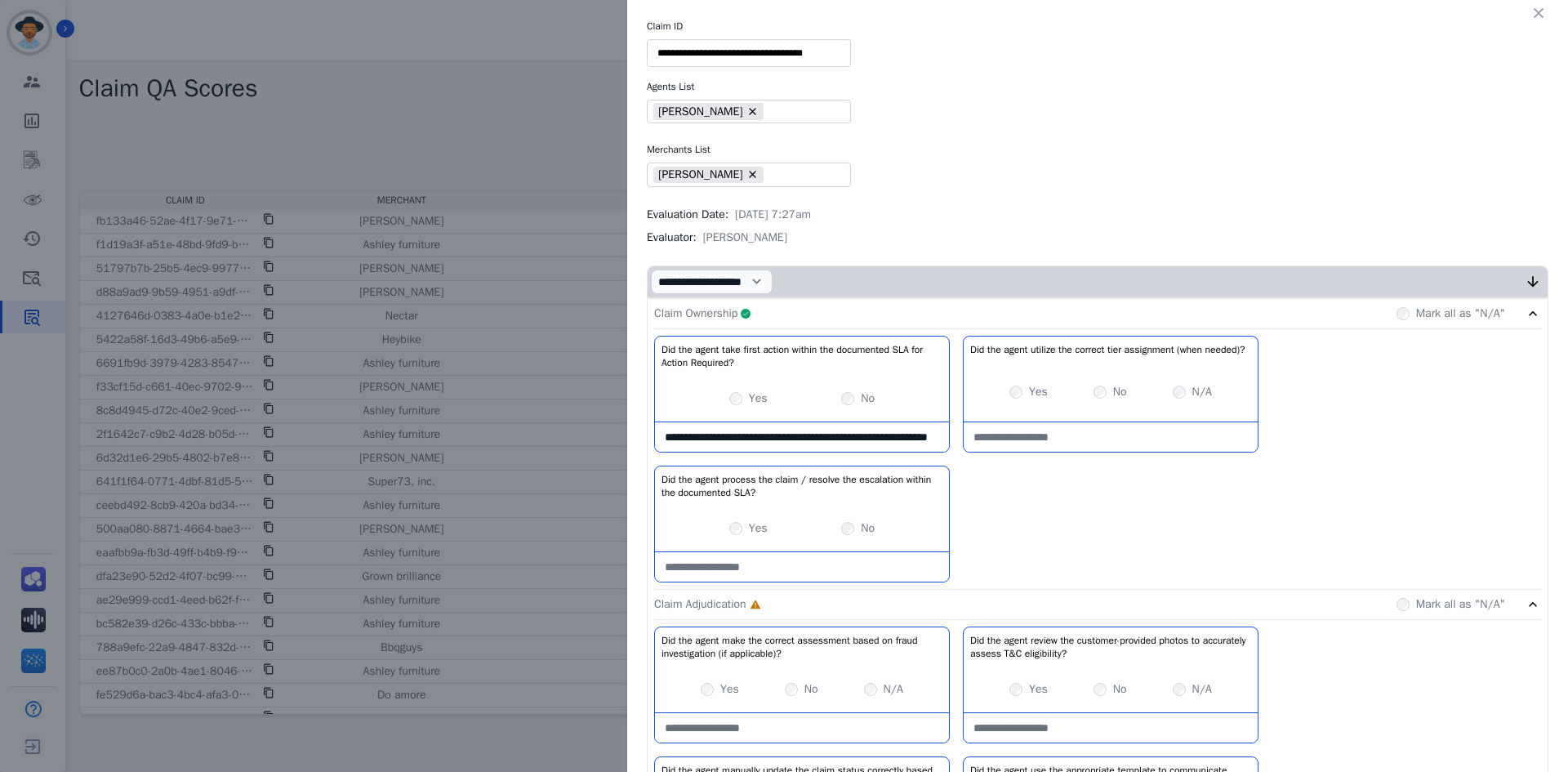 click on "Claim Ownership     Complete         Mark all as "N/A"" at bounding box center [1098, 314] 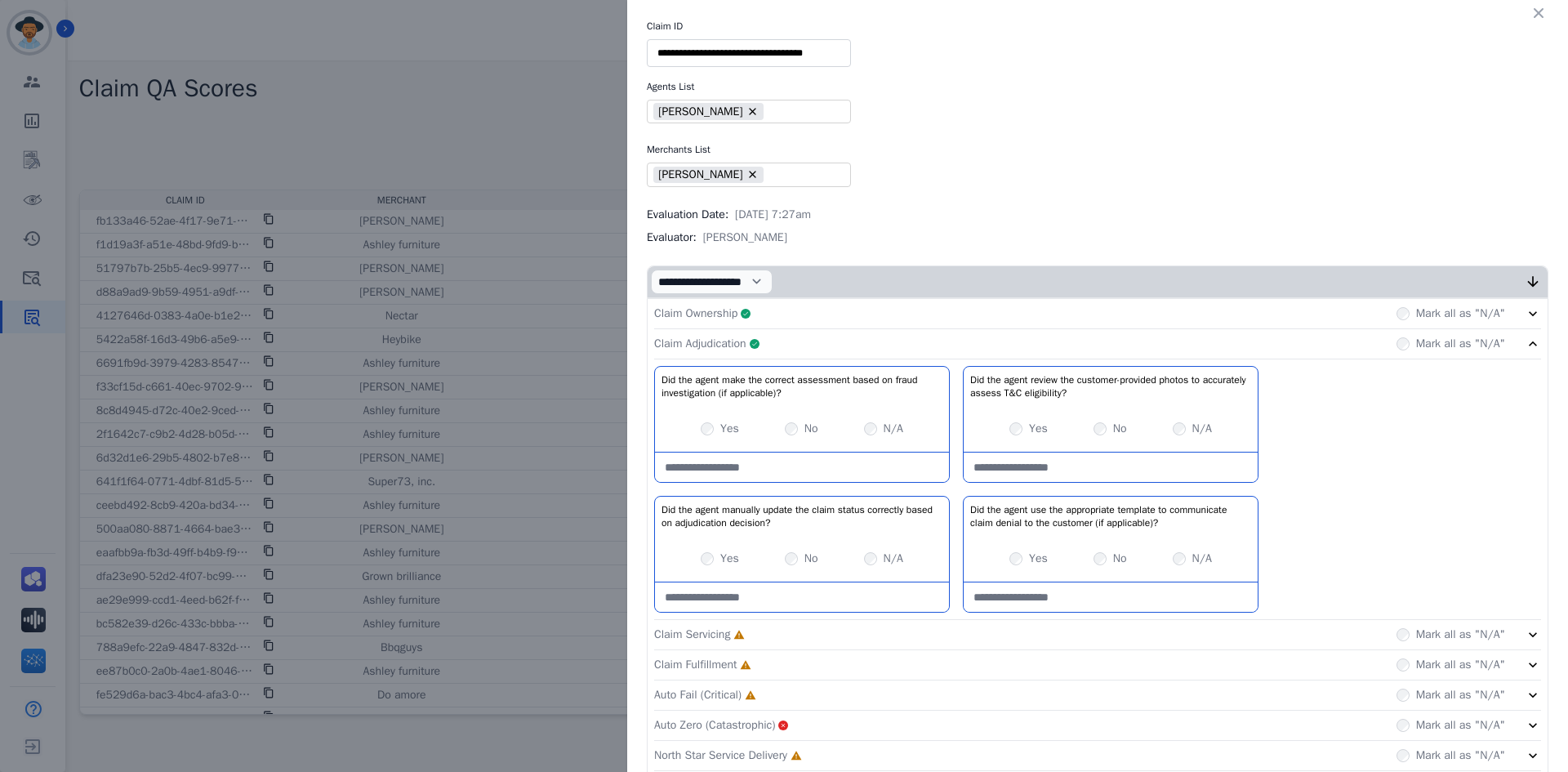 click on "Claim Servicing     Incomplete         Mark all as "N/A"" 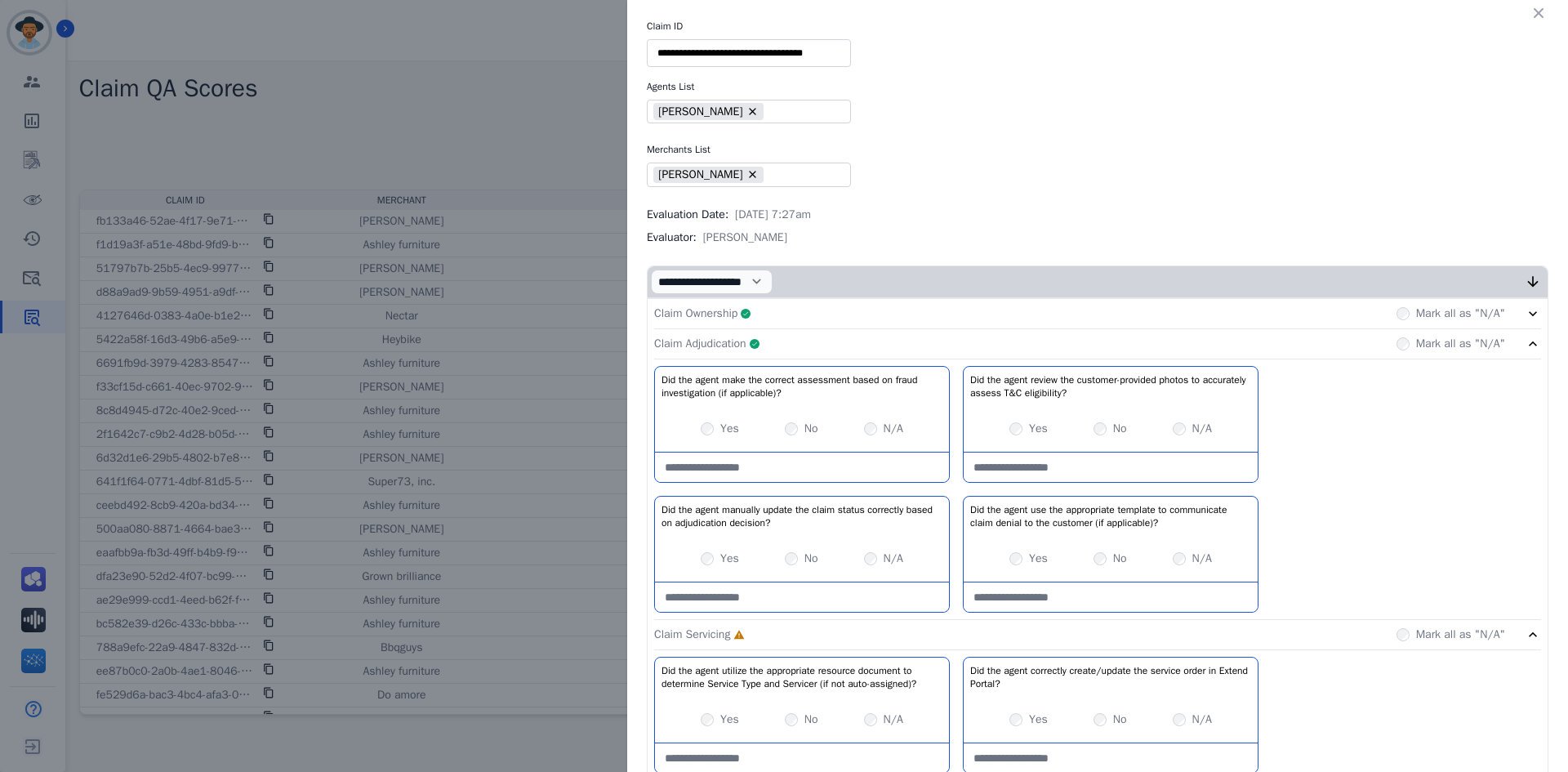 click on "Claim Adjudication     Complete         Mark all as "N/A"" 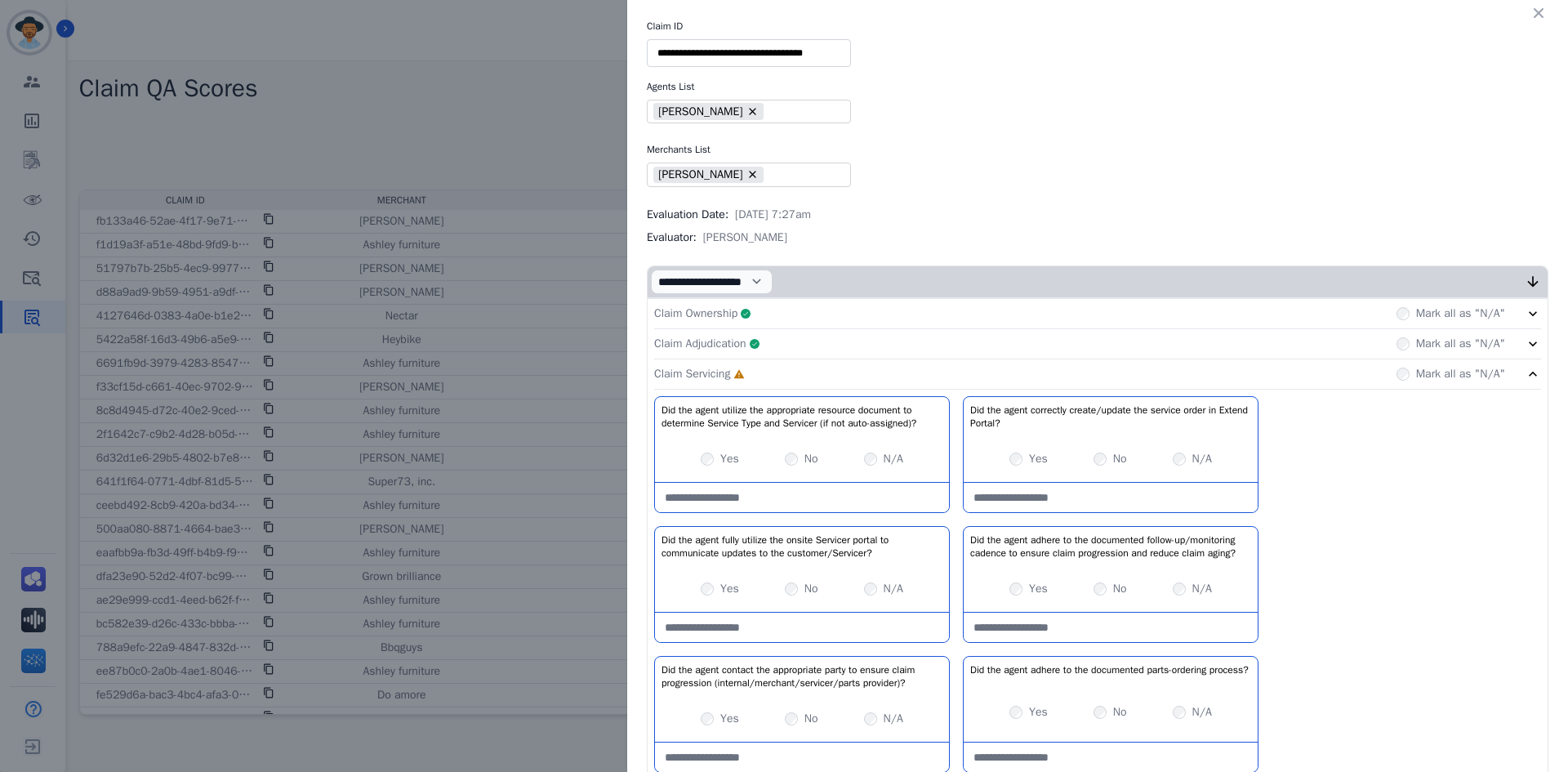 click on "Claim Servicing     Incomplete         Mark all as "N/A"" 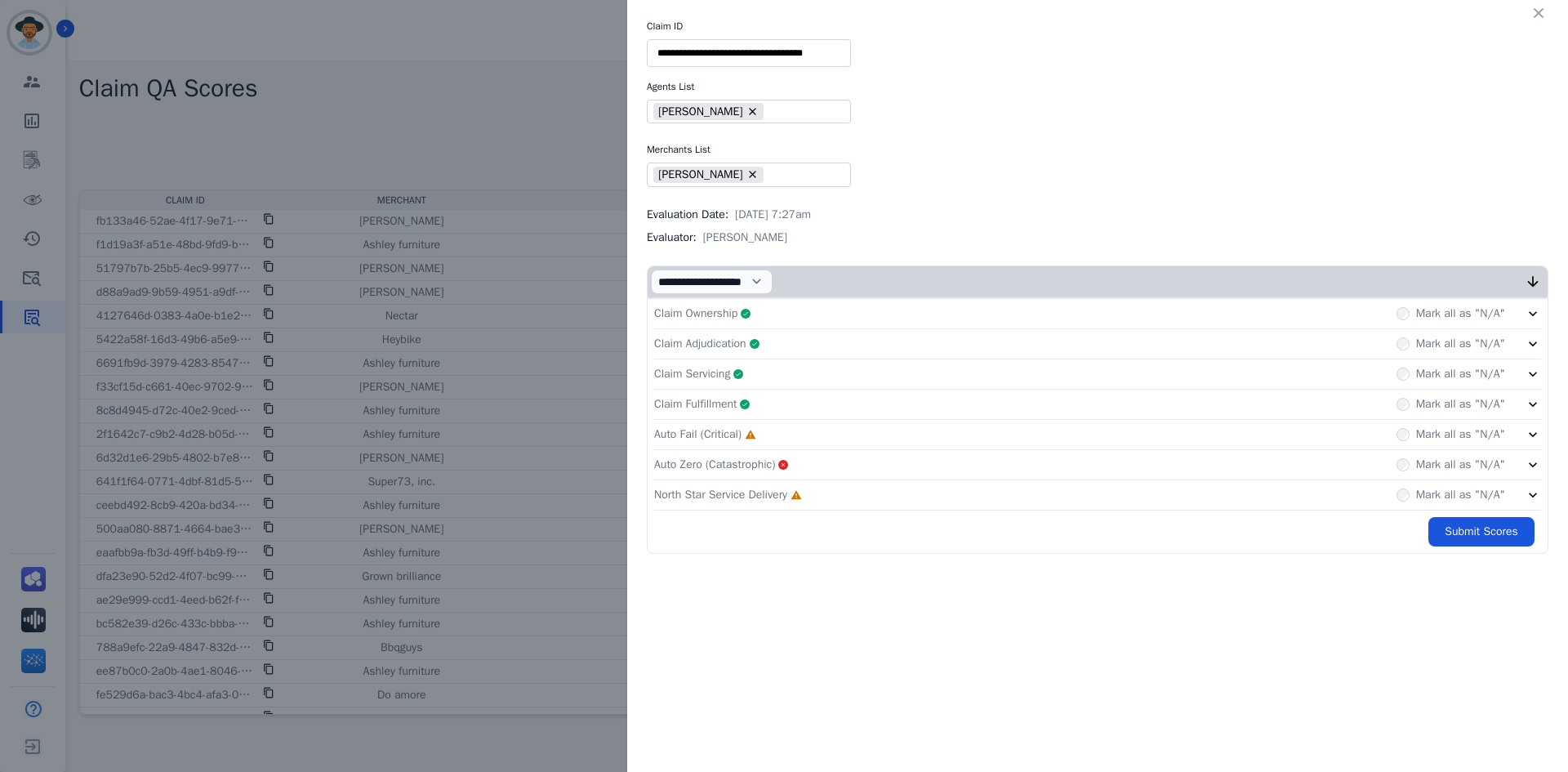 click on "Auto Fail (Critical)     Incomplete         Mark all as "N/A"" 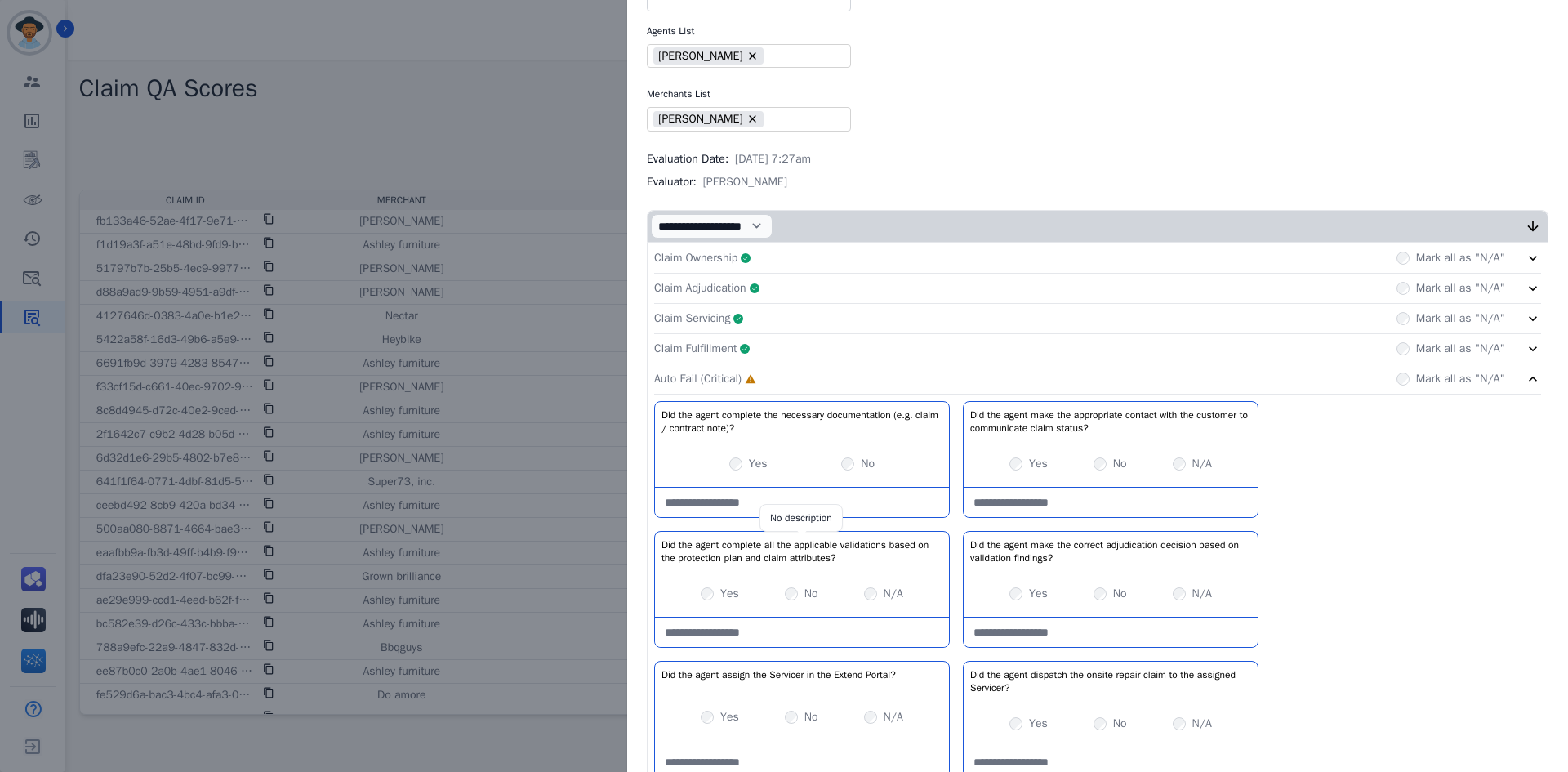 scroll, scrollTop: 82, scrollLeft: 0, axis: vertical 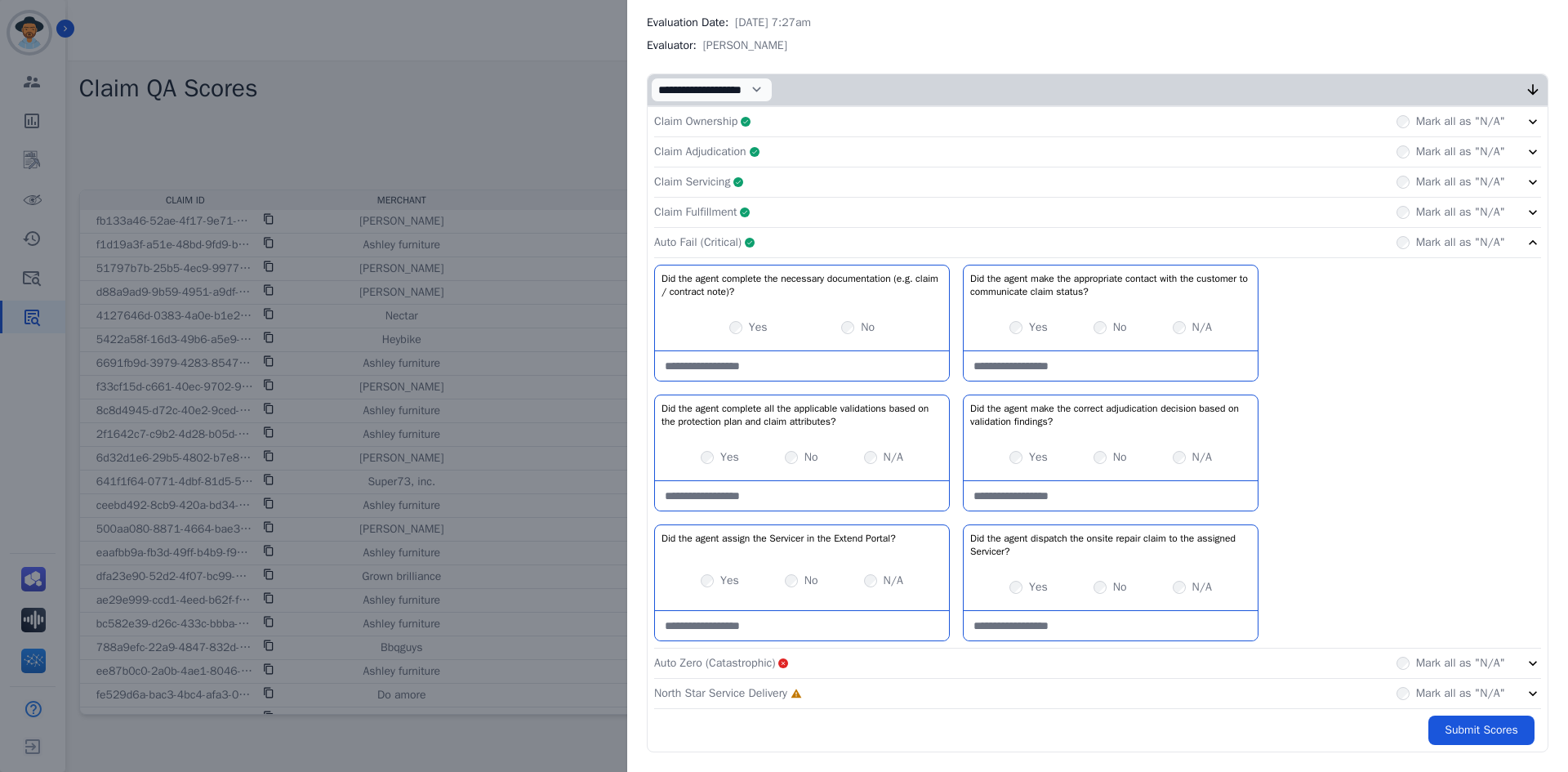 click on "Mark all as "N/A"" at bounding box center (1450, 694) 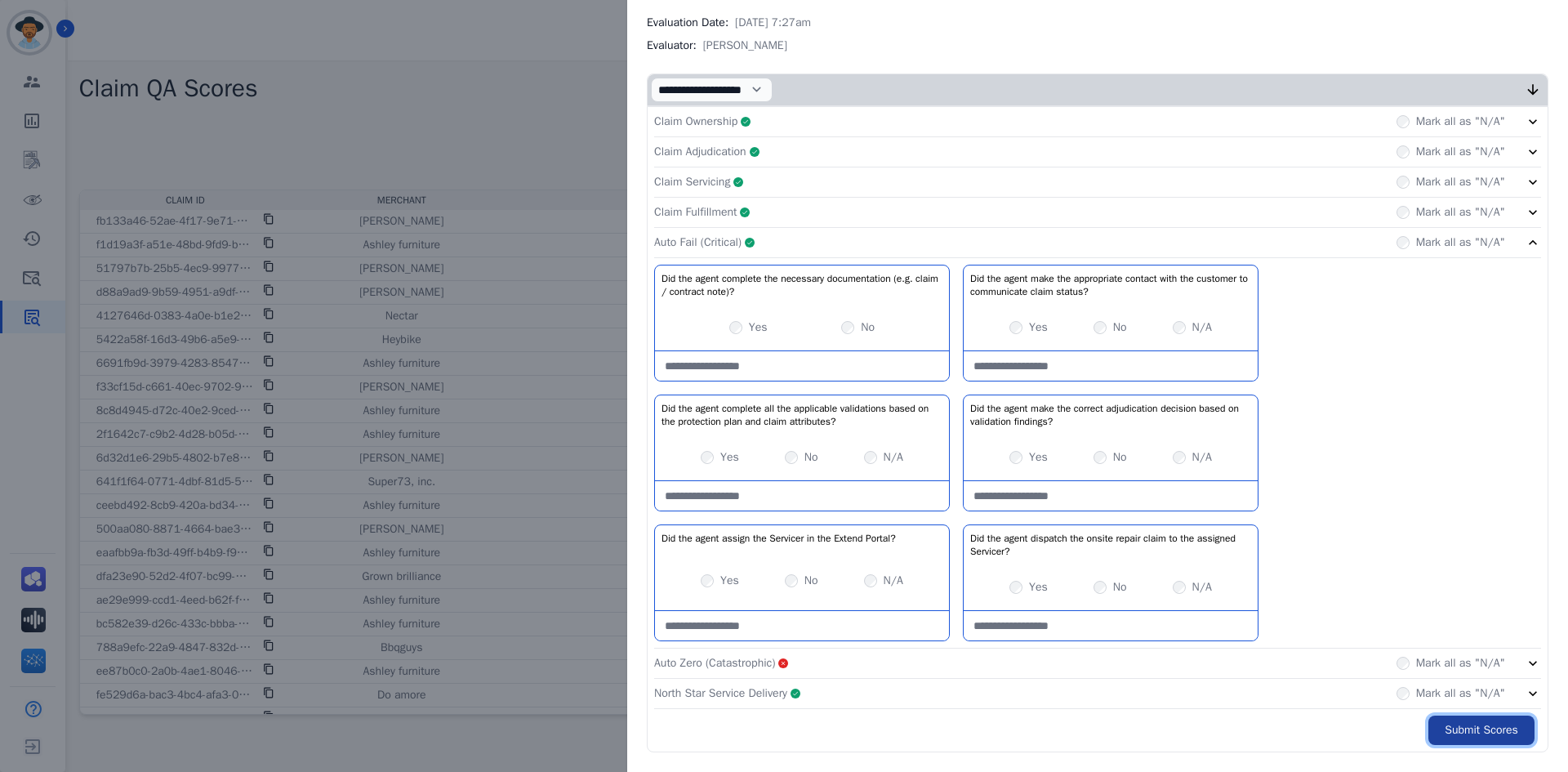 click on "Submit Scores" at bounding box center [1481, 730] 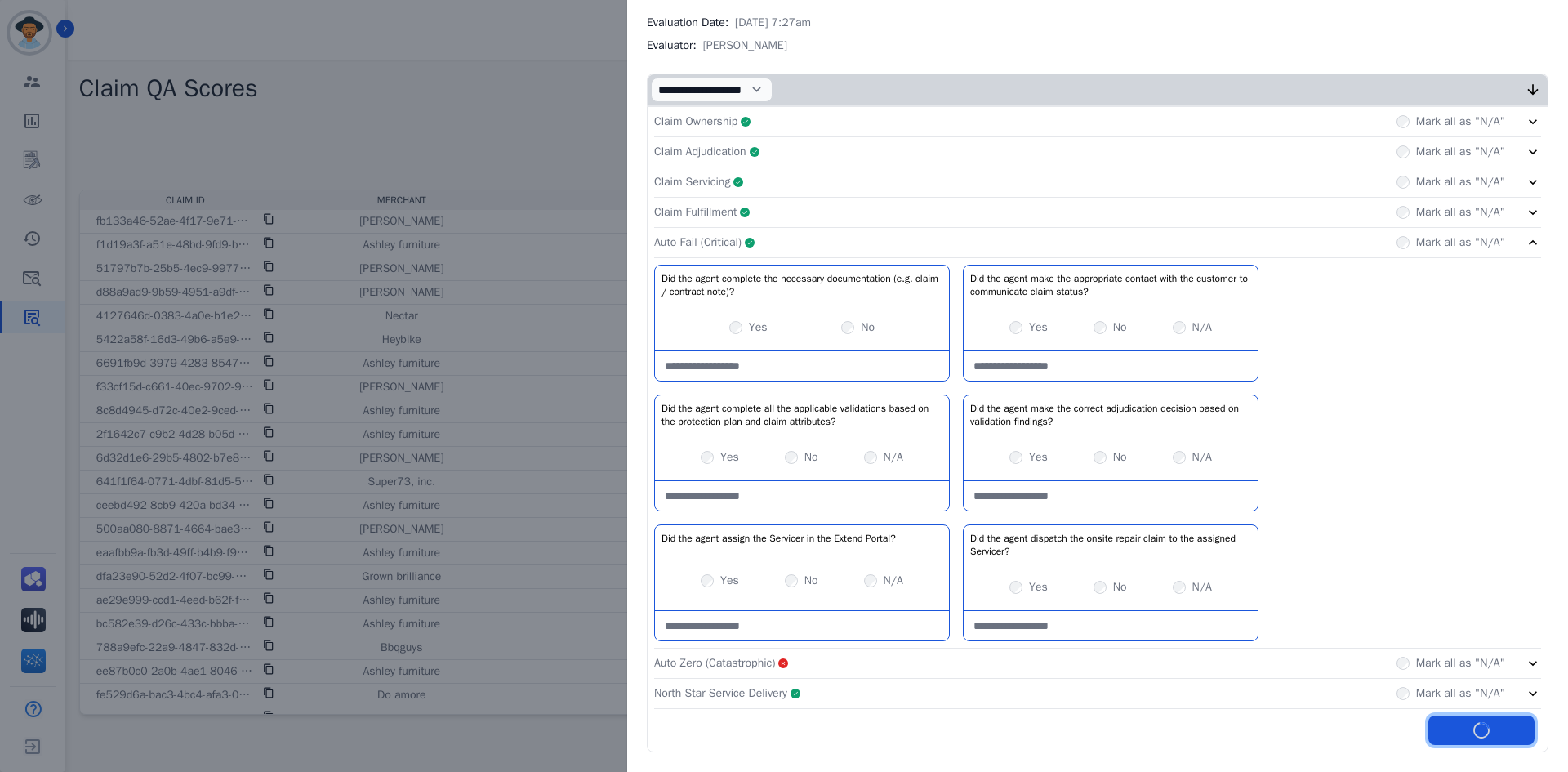 scroll, scrollTop: 283, scrollLeft: 0, axis: vertical 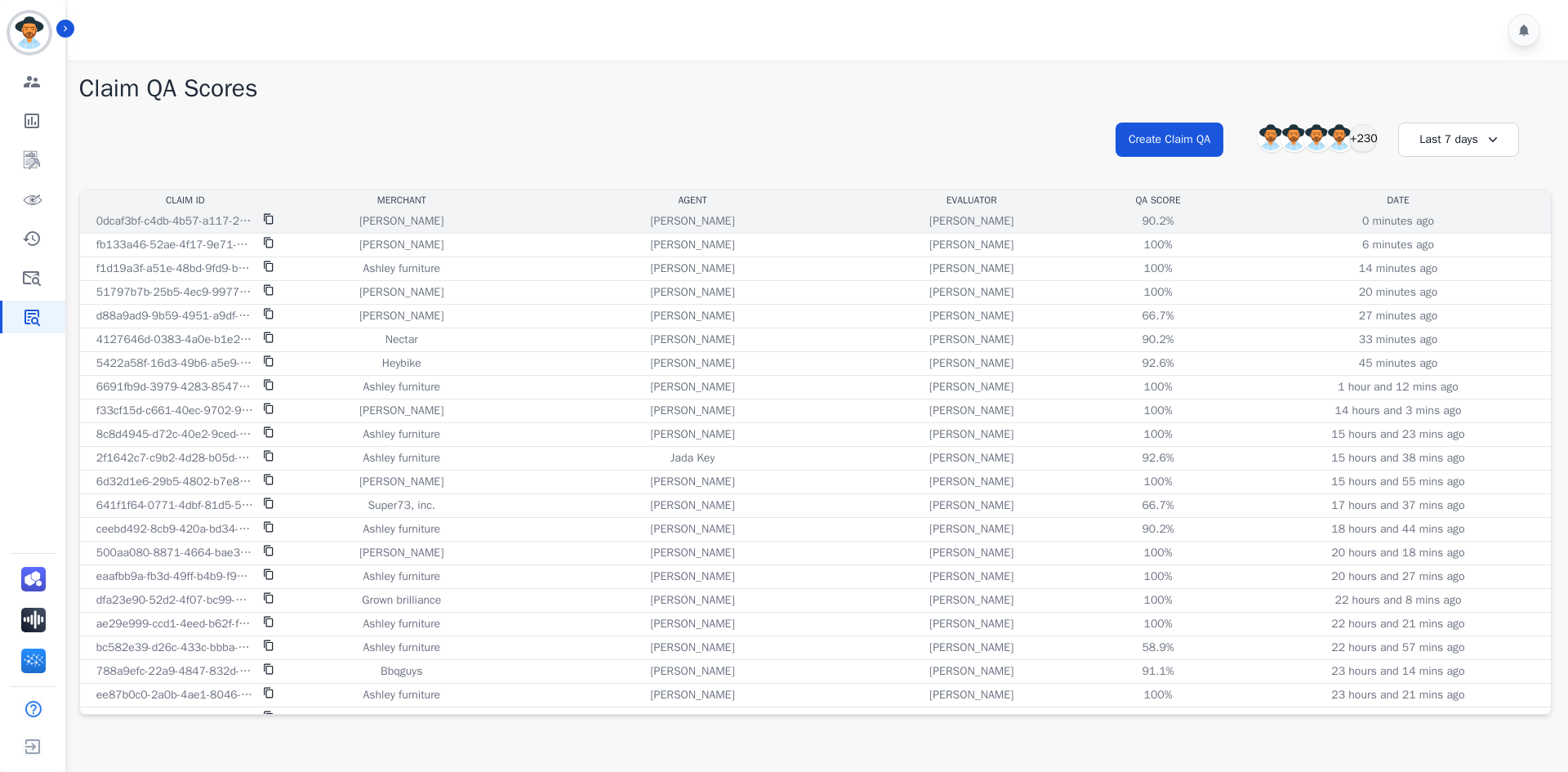 click 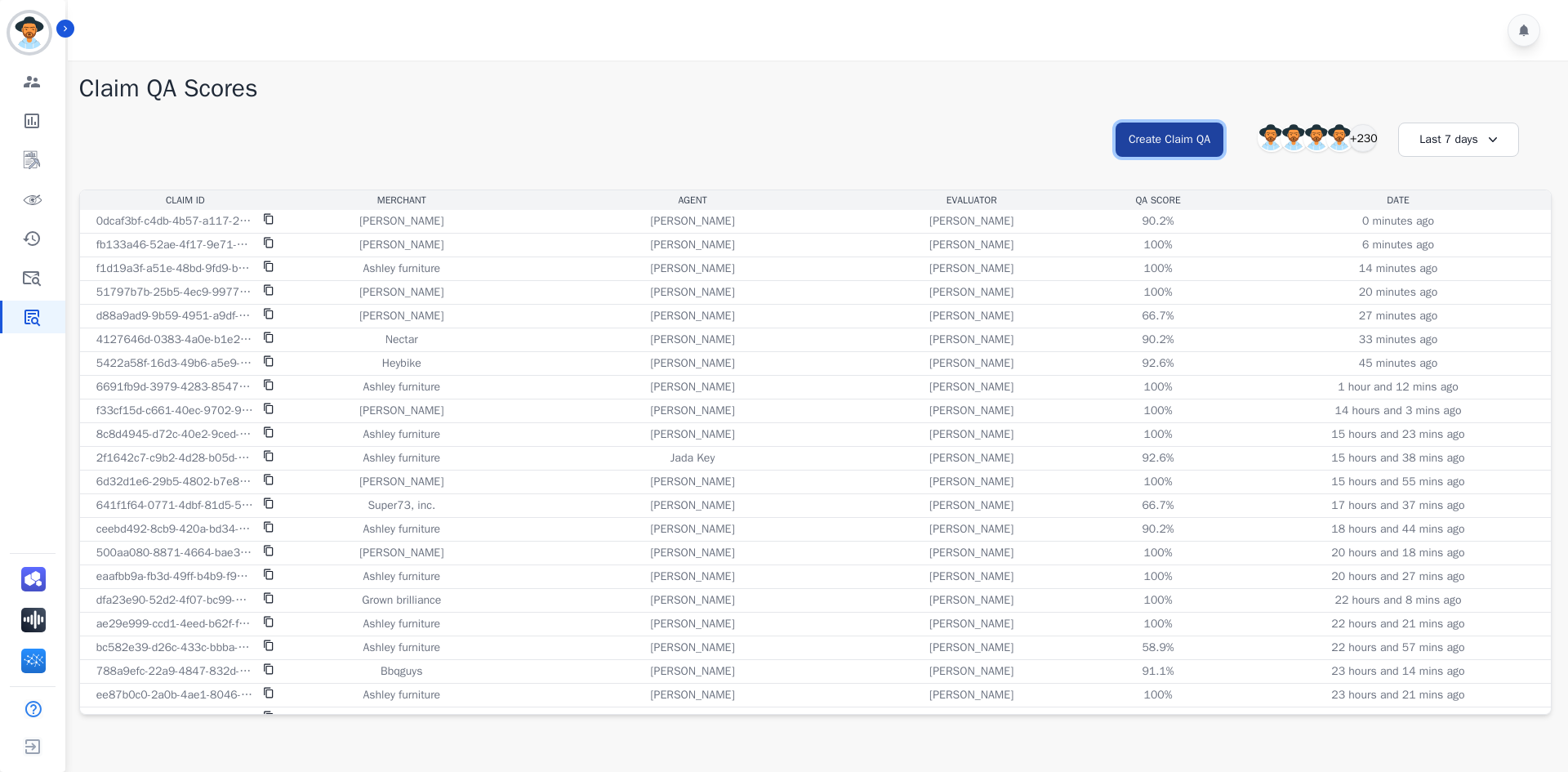 click on "Create Claim QA" at bounding box center (1169, 140) 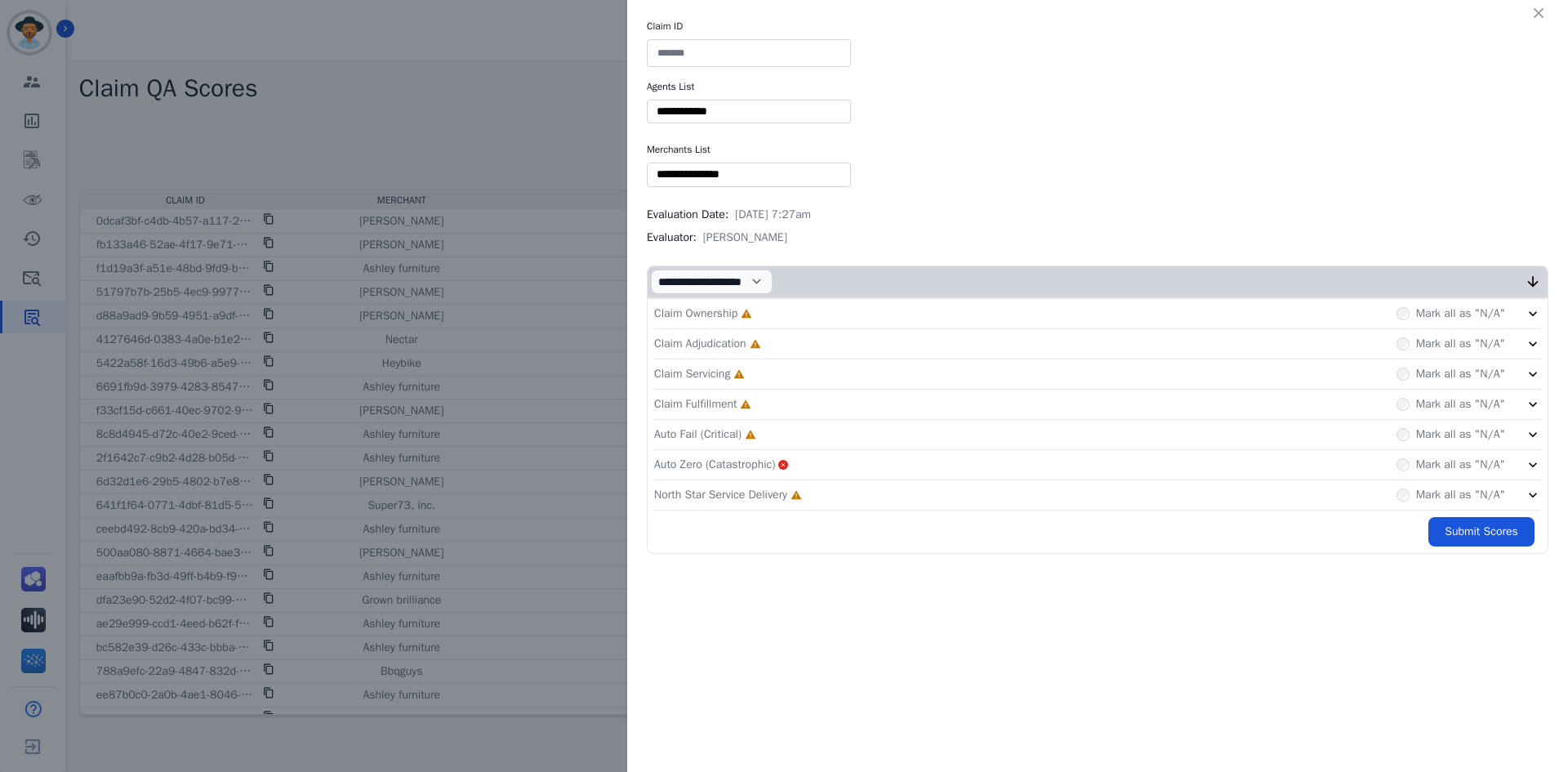 click at bounding box center (749, 53) 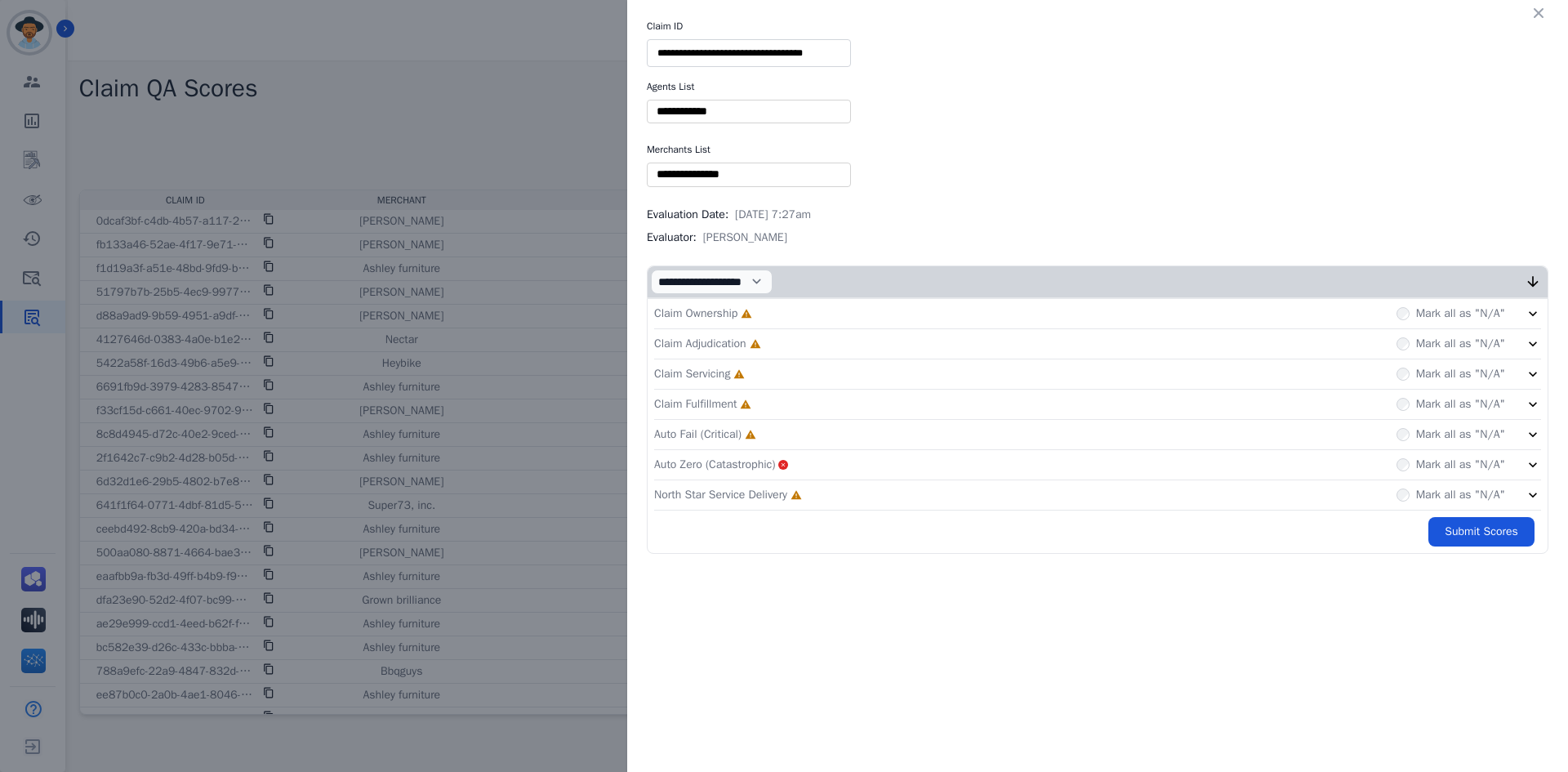 type on "**********" 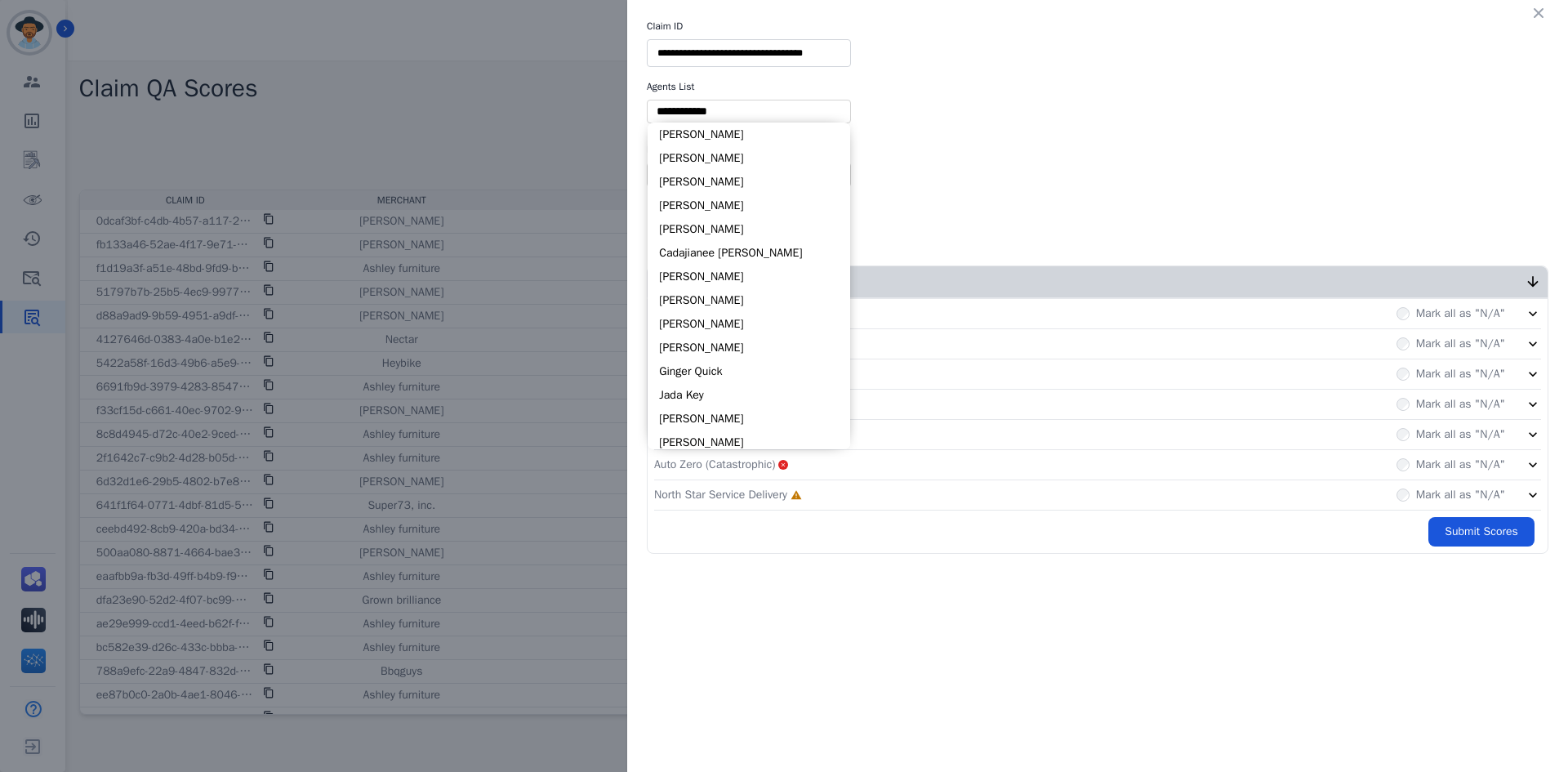 click at bounding box center (749, 111) 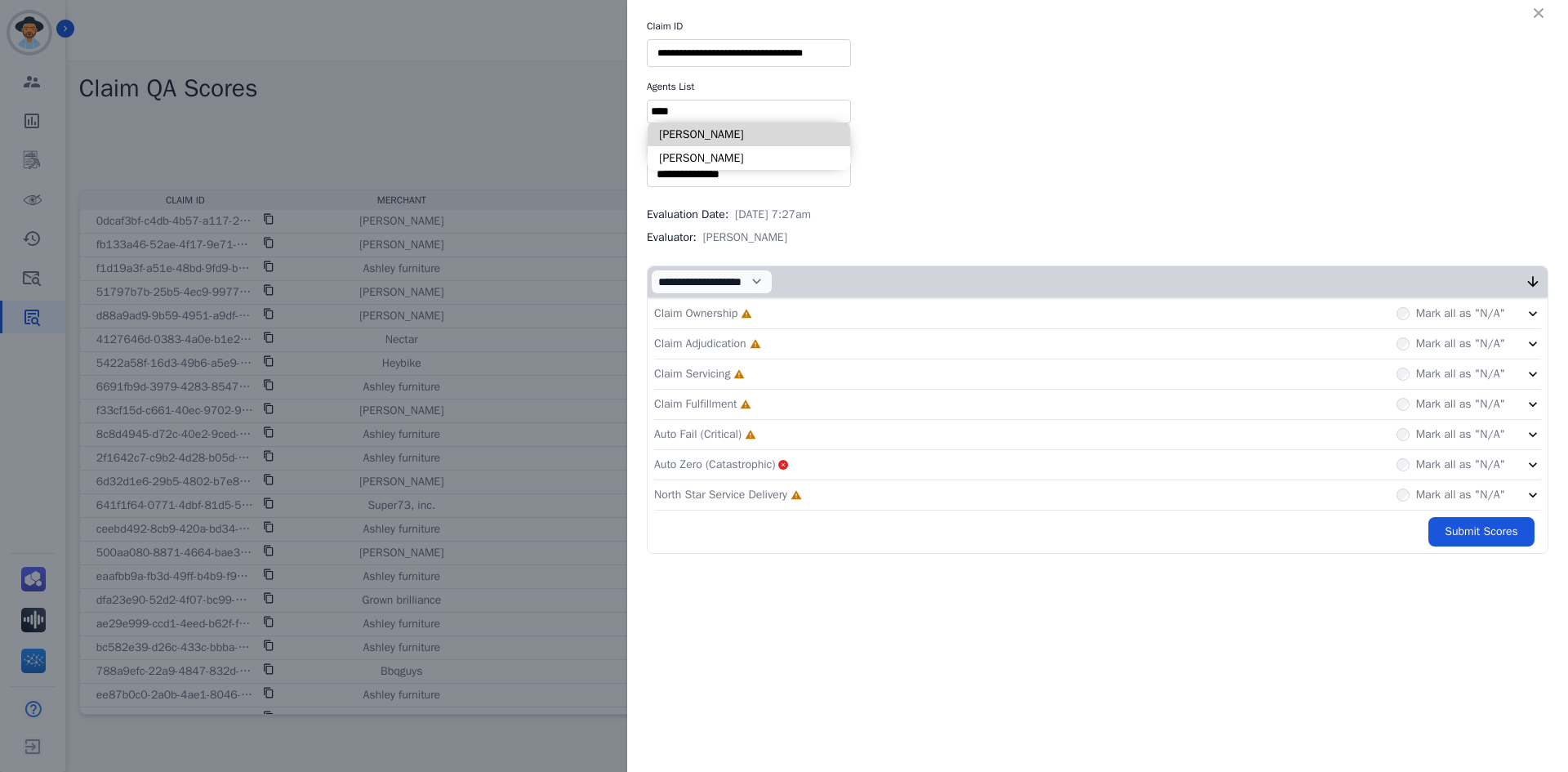 type on "****" 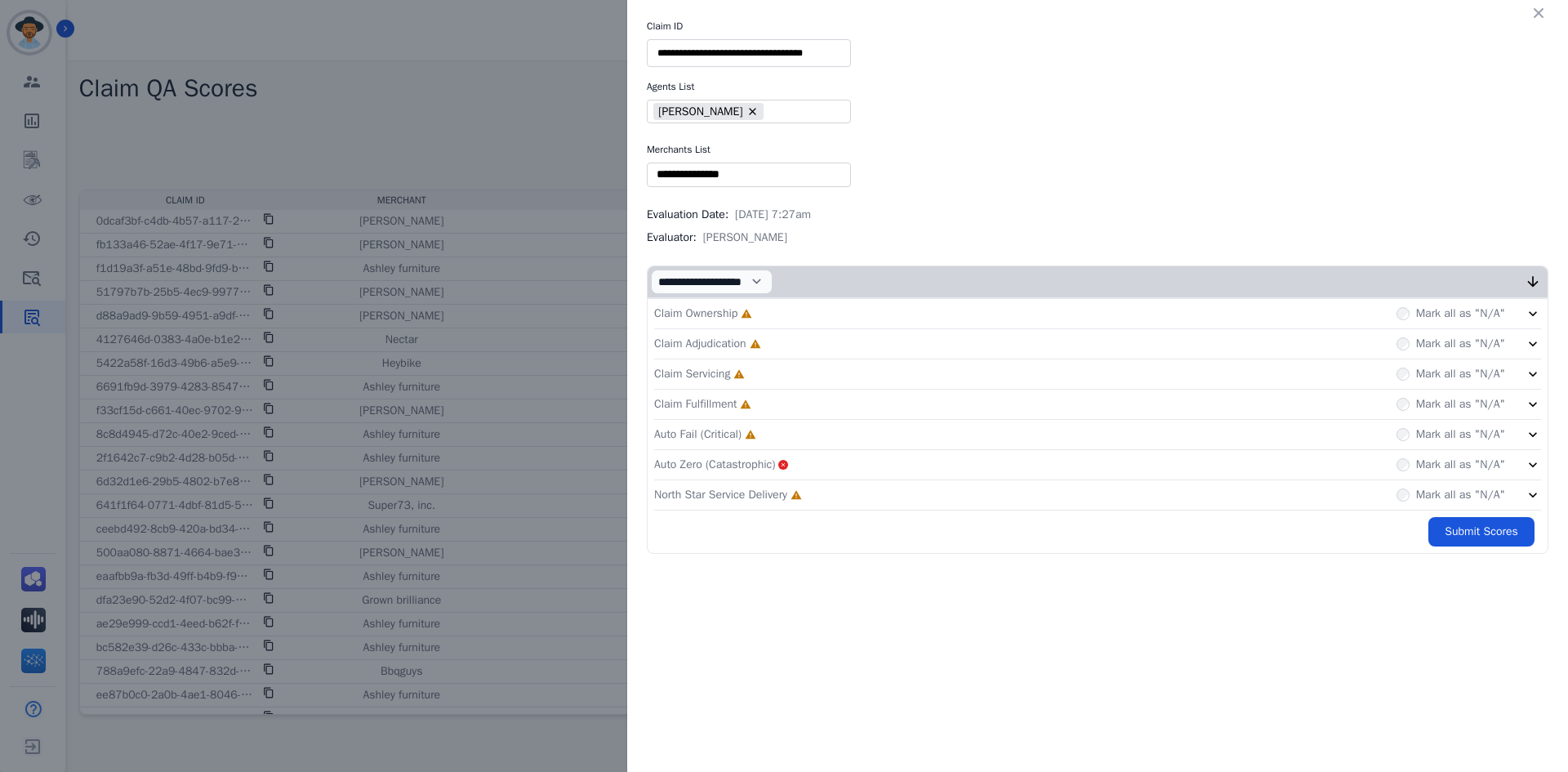 click at bounding box center (749, 174) 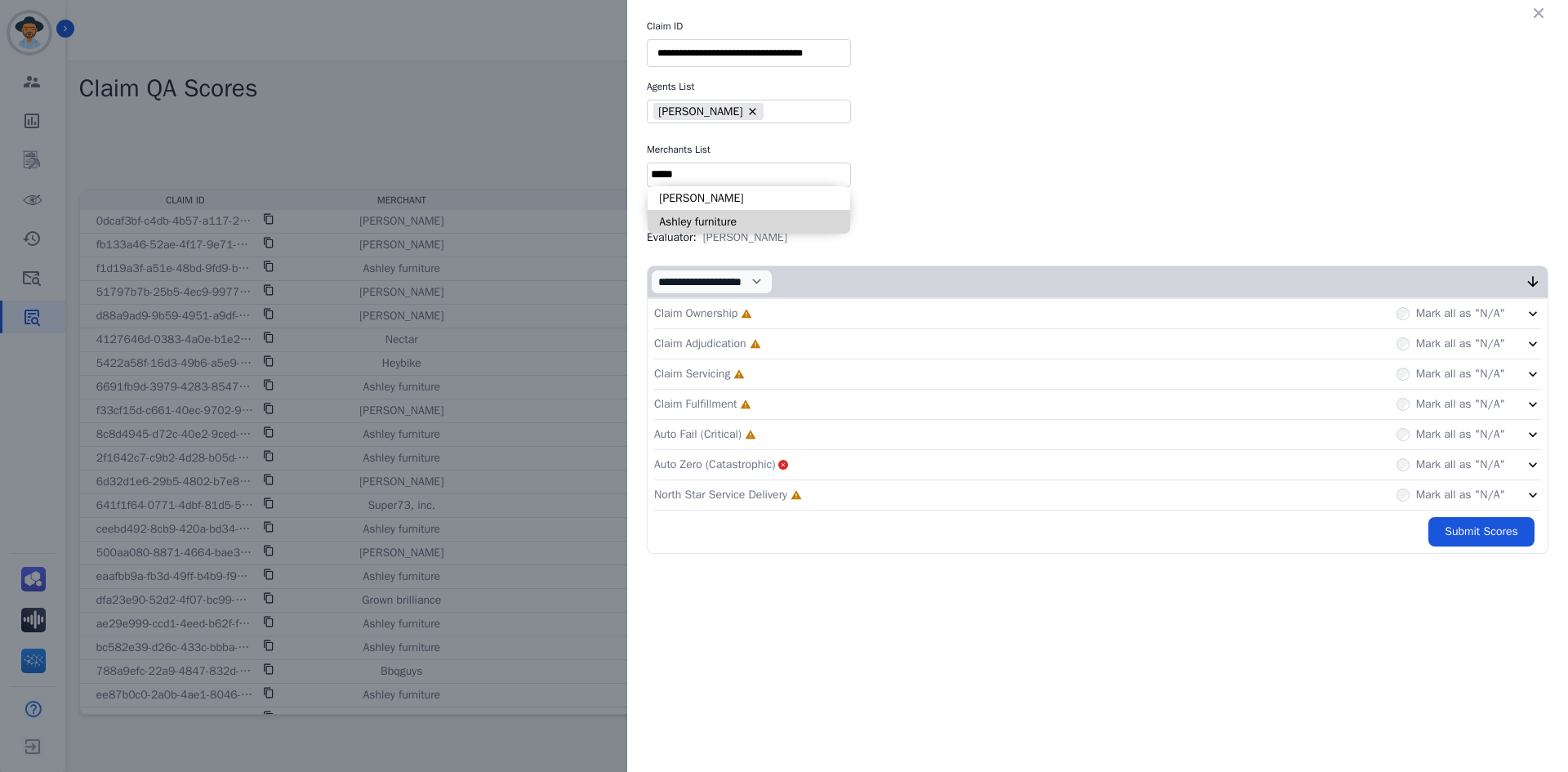 type on "*****" 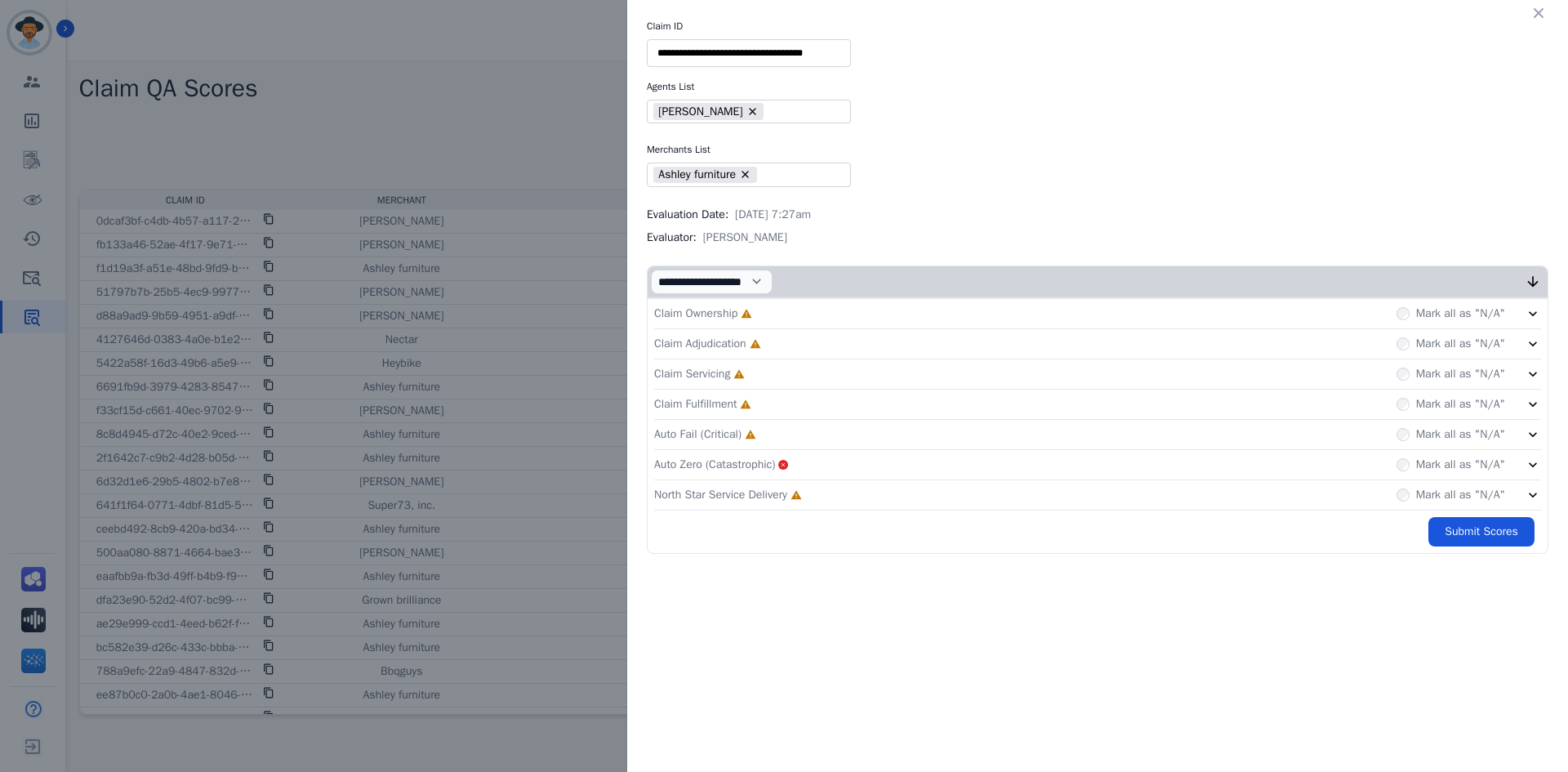 click on "Claim Ownership     Incomplete         Mark all as "N/A"" at bounding box center (1098, 314) 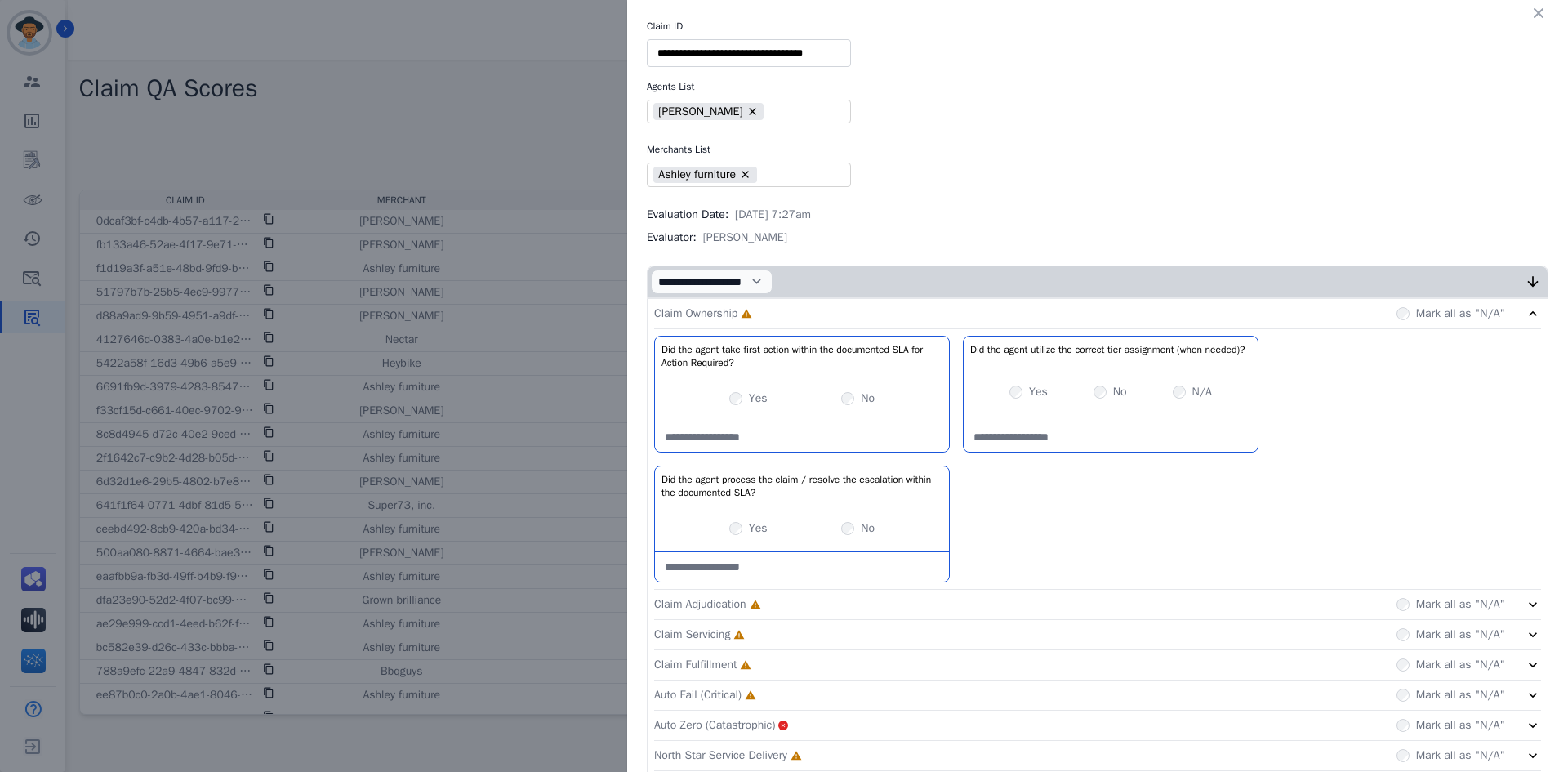 click on "Ashley furniture" at bounding box center (705, 175) 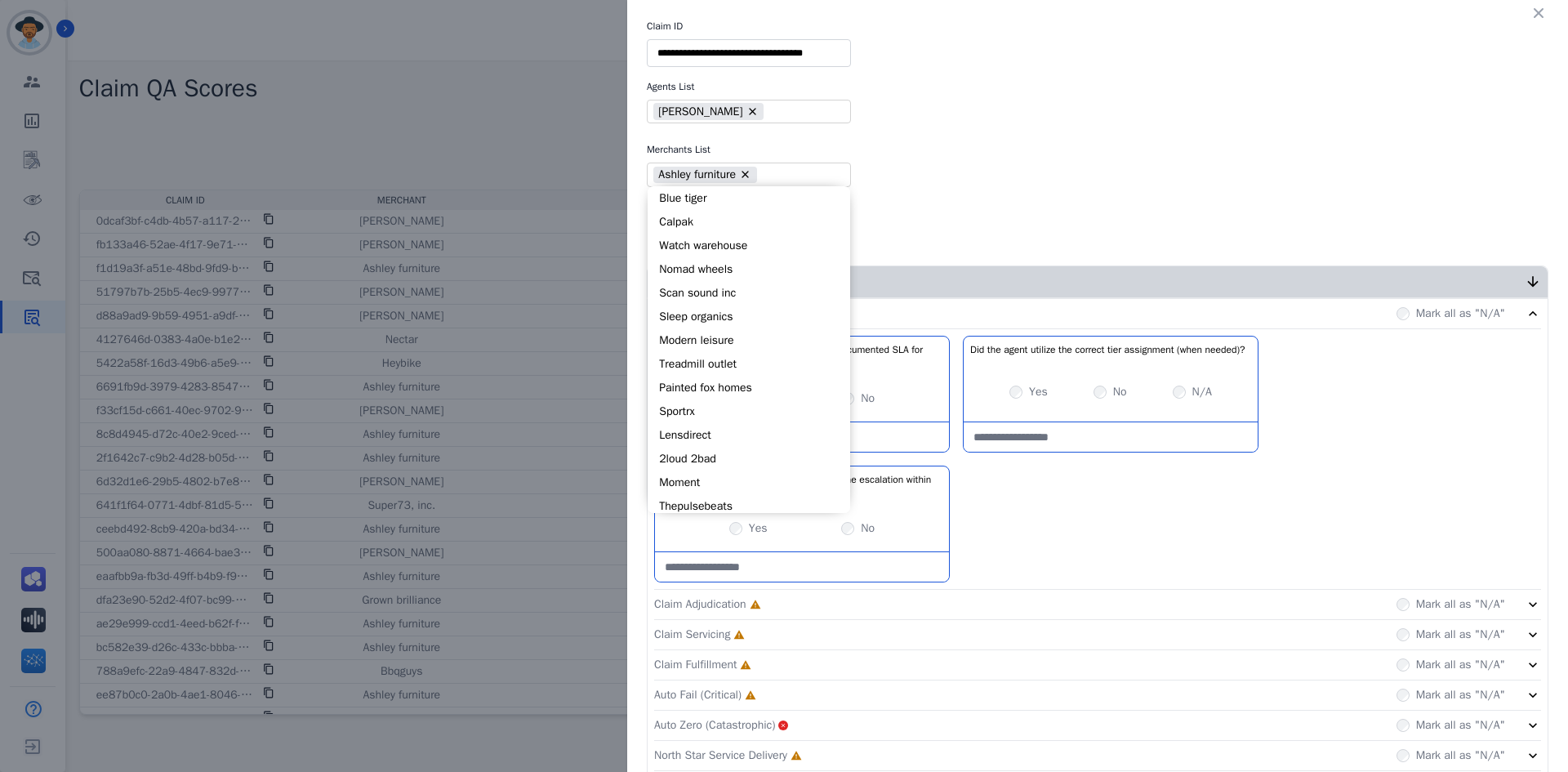 type on "**" 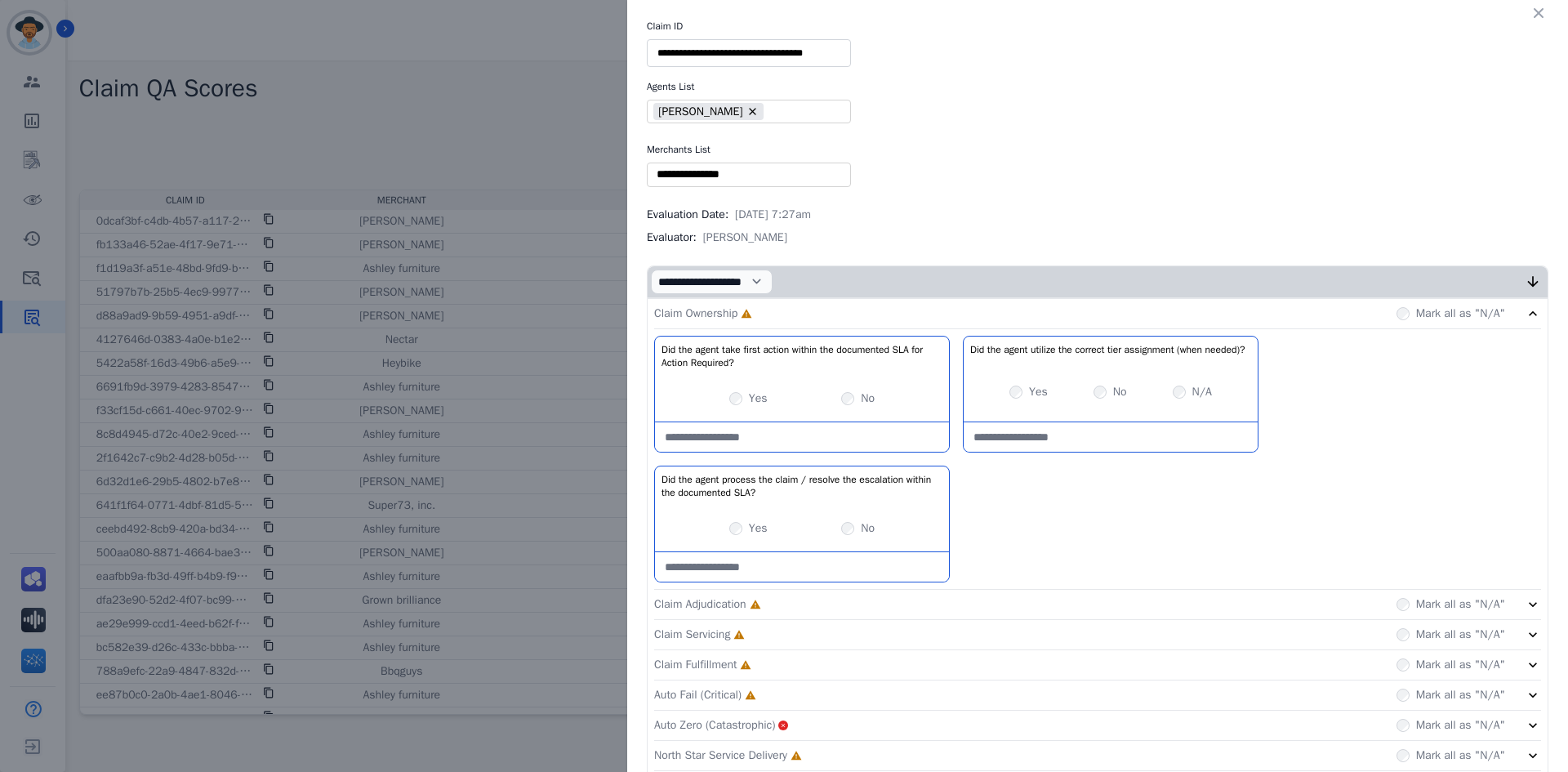 scroll, scrollTop: 0, scrollLeft: 0, axis: both 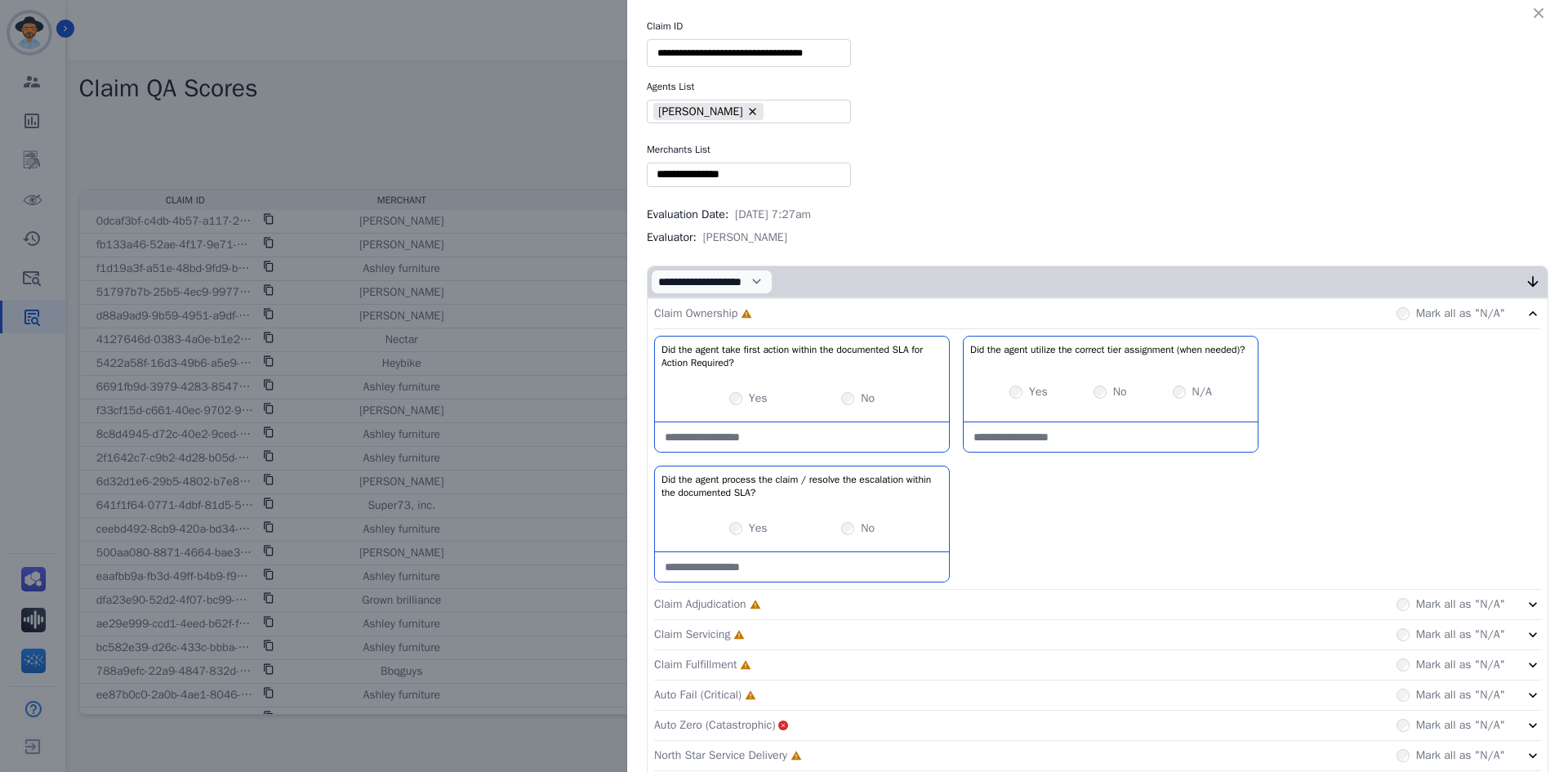 drag, startPoint x: 837, startPoint y: 53, endPoint x: 646, endPoint y: 58, distance: 191.0654 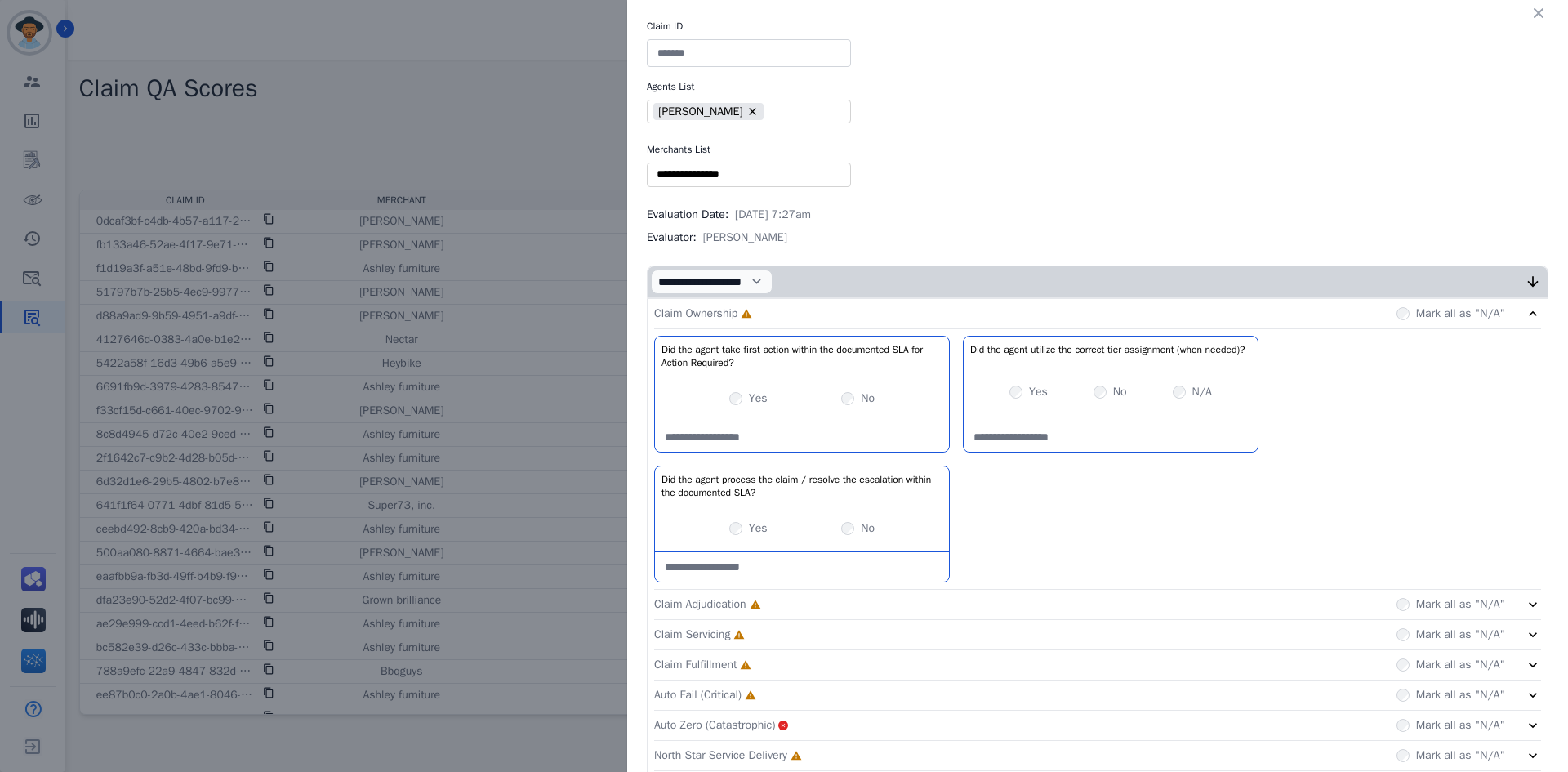 click on "No" at bounding box center [858, 399] 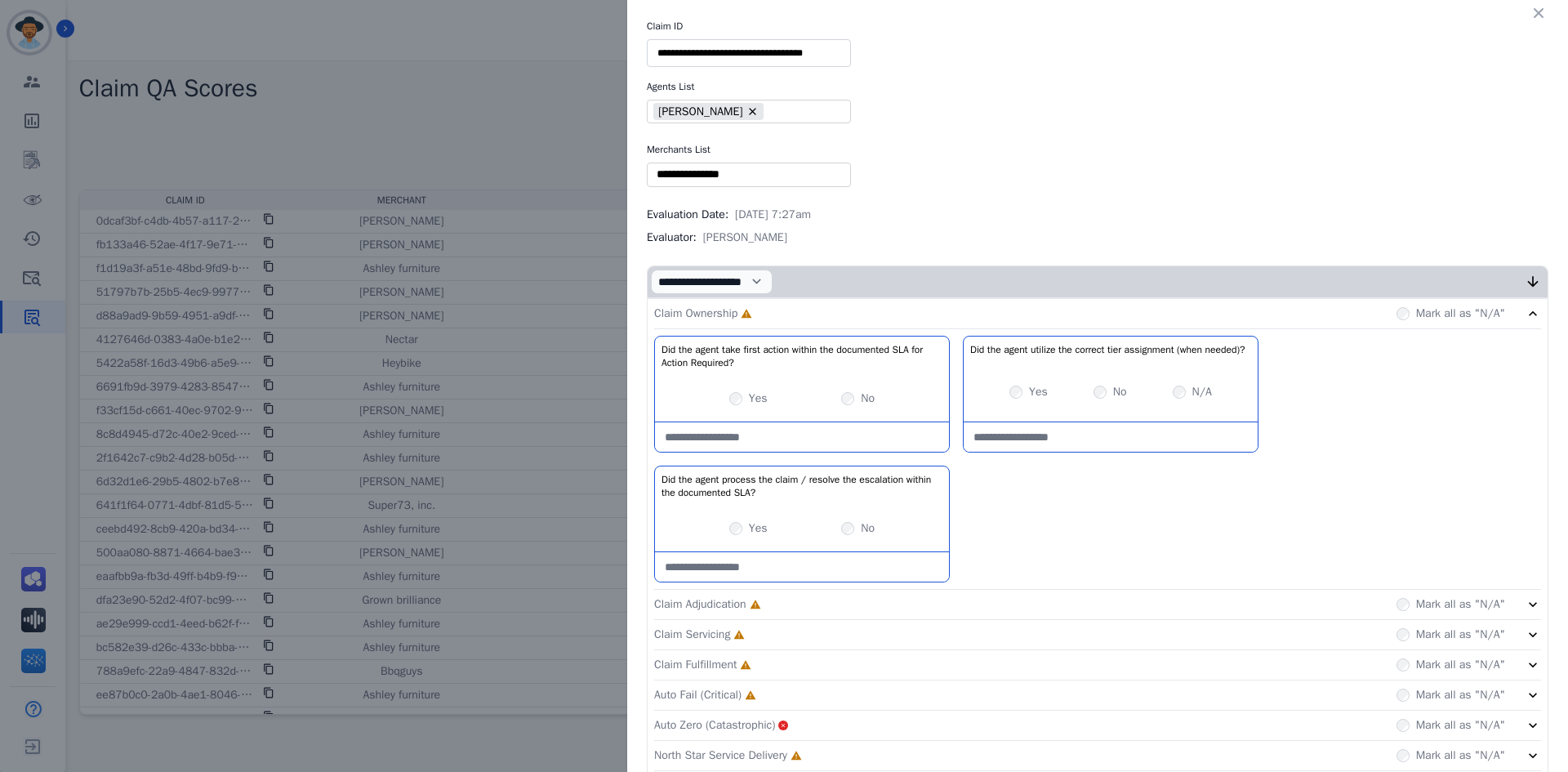 type on "**********" 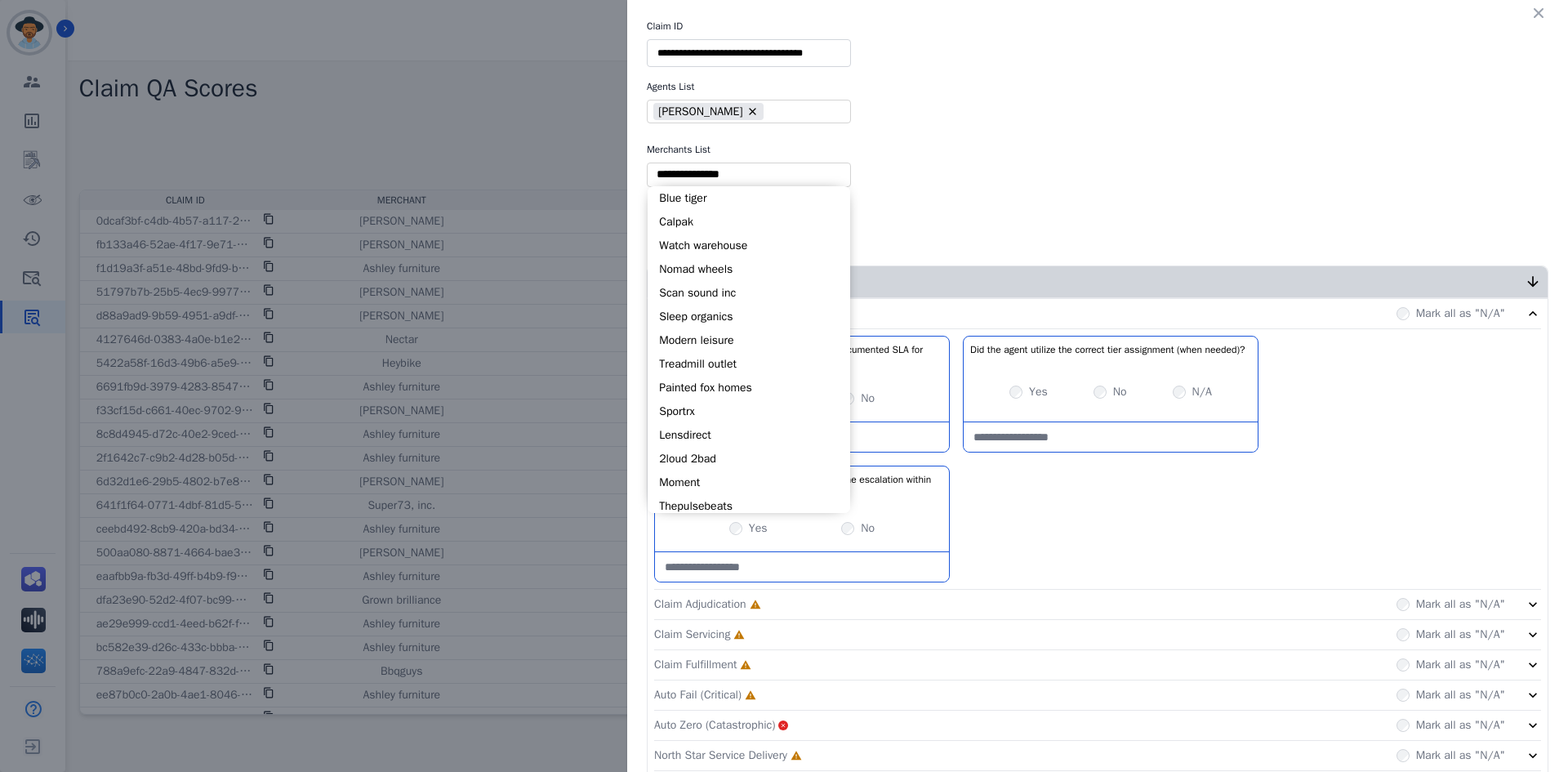 click at bounding box center (749, 174) 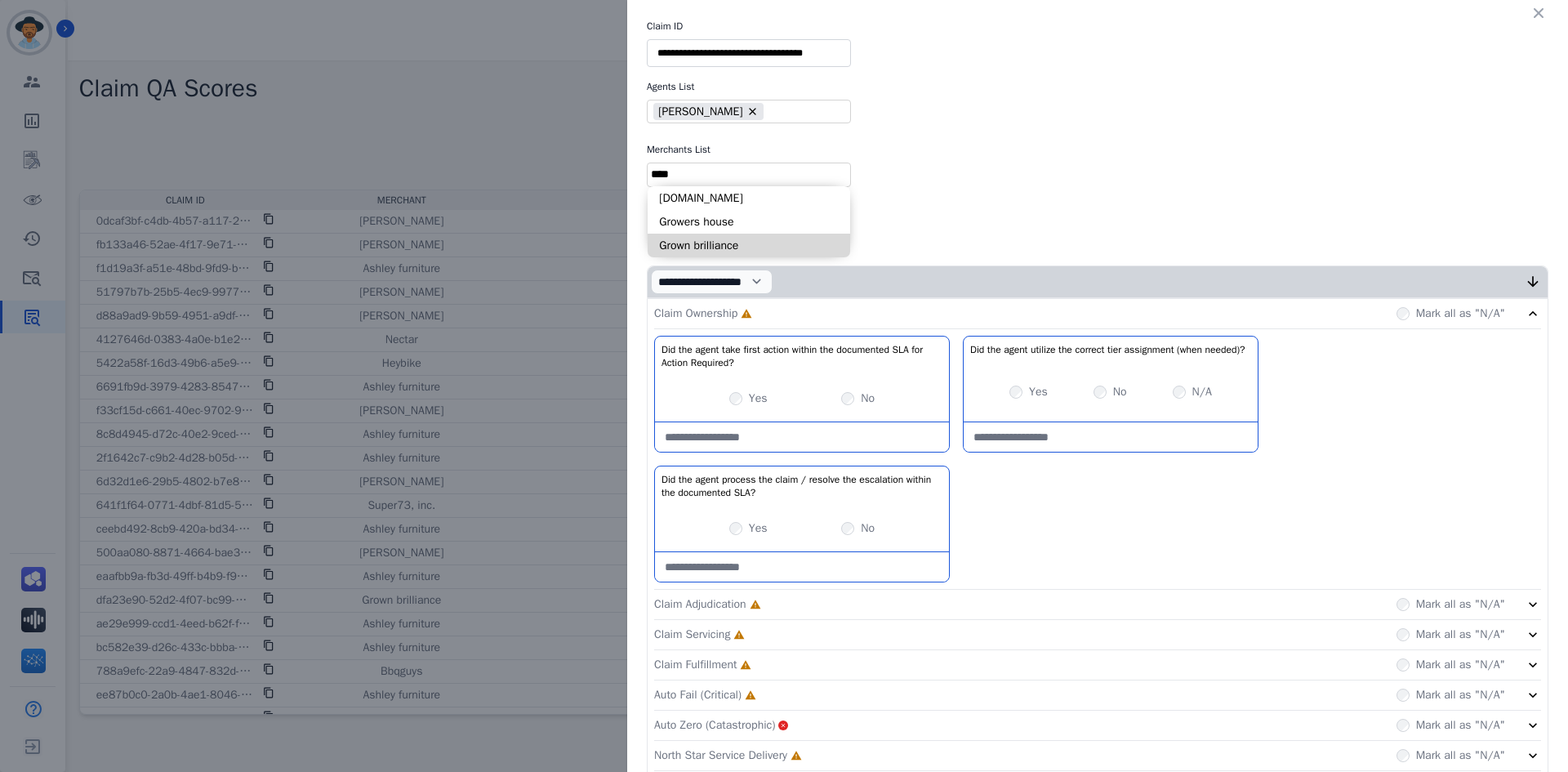 type on "****" 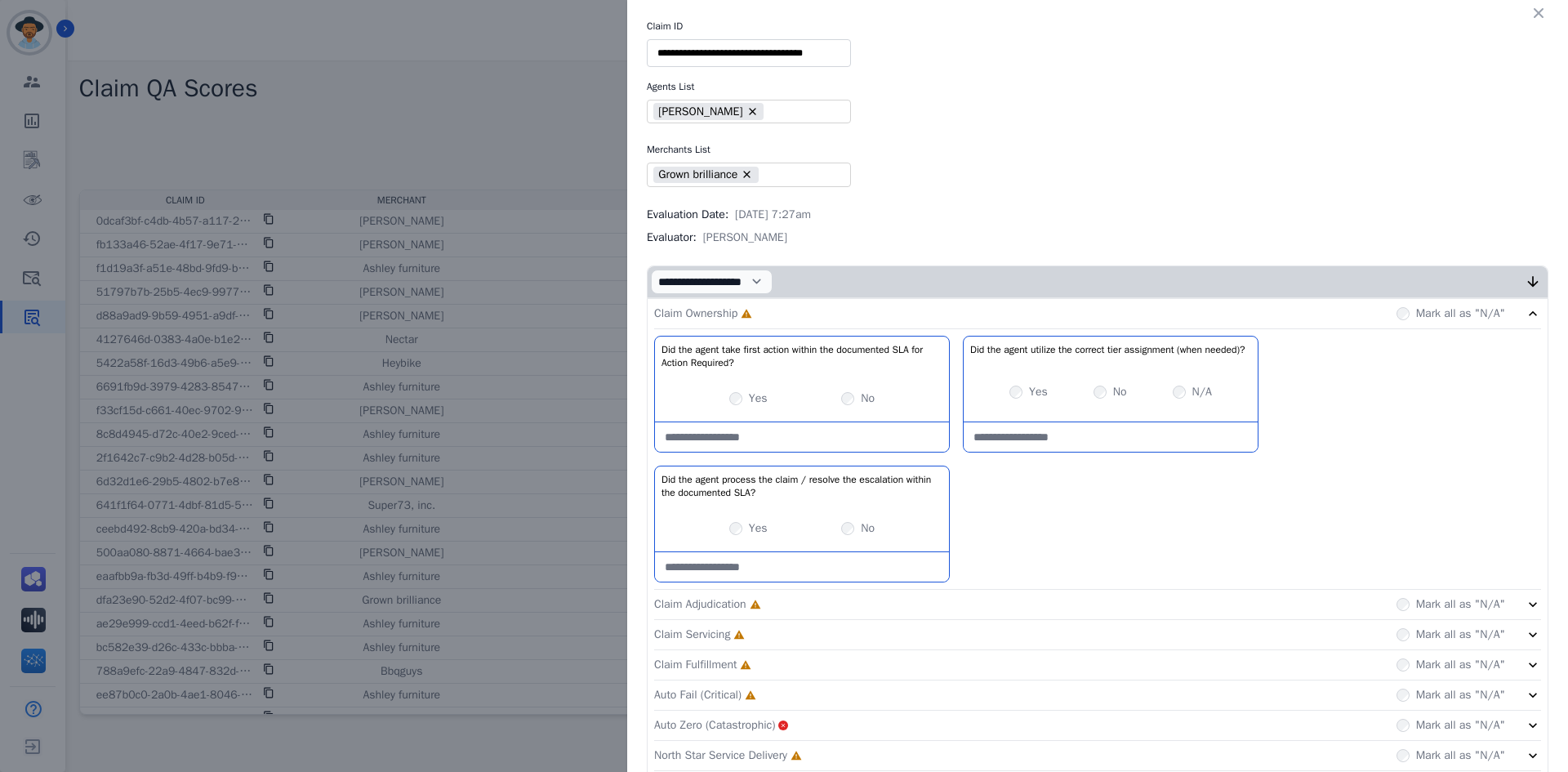 click at bounding box center [802, 437] 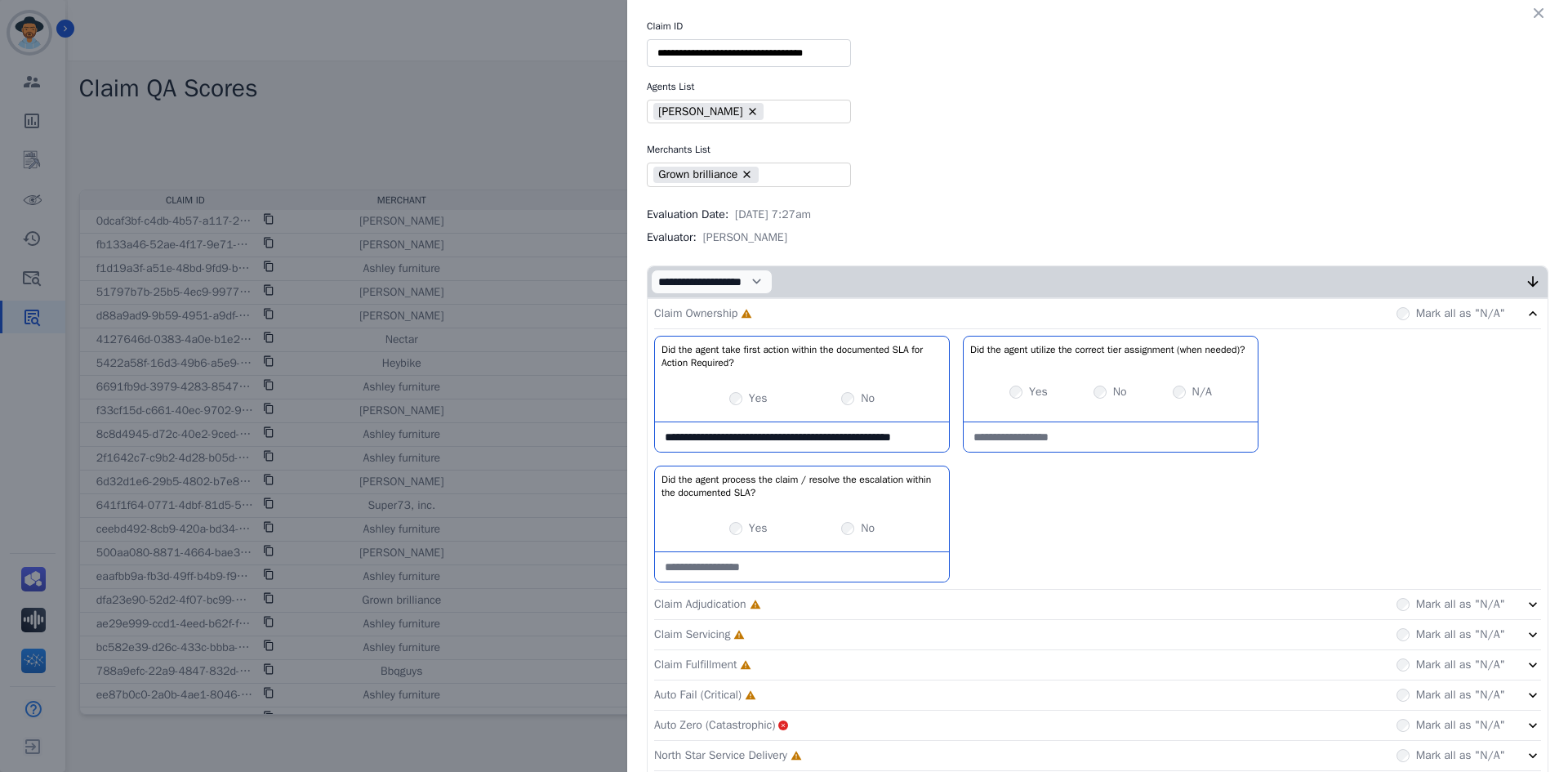 scroll, scrollTop: 9, scrollLeft: 0, axis: vertical 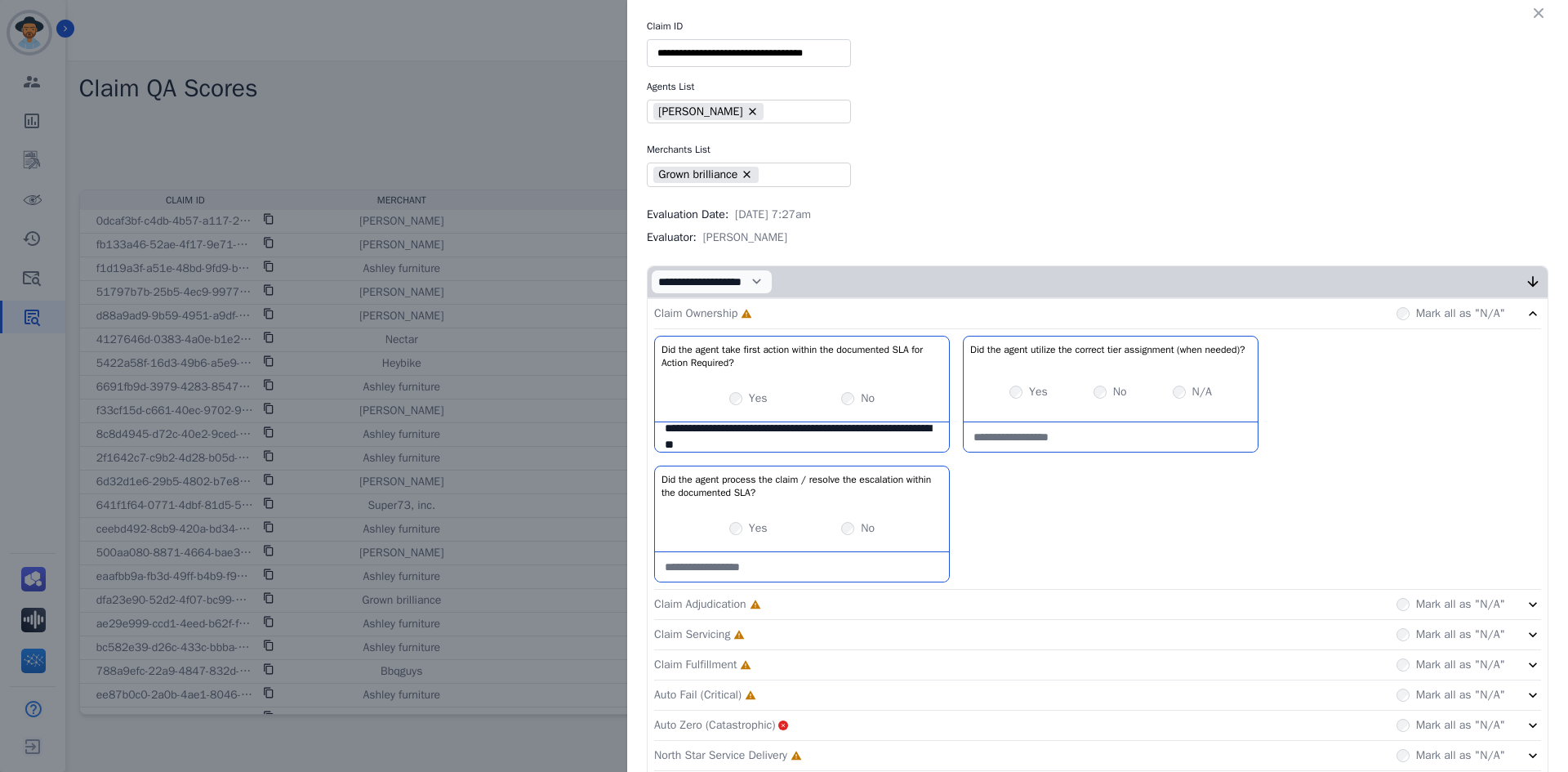 type on "**********" 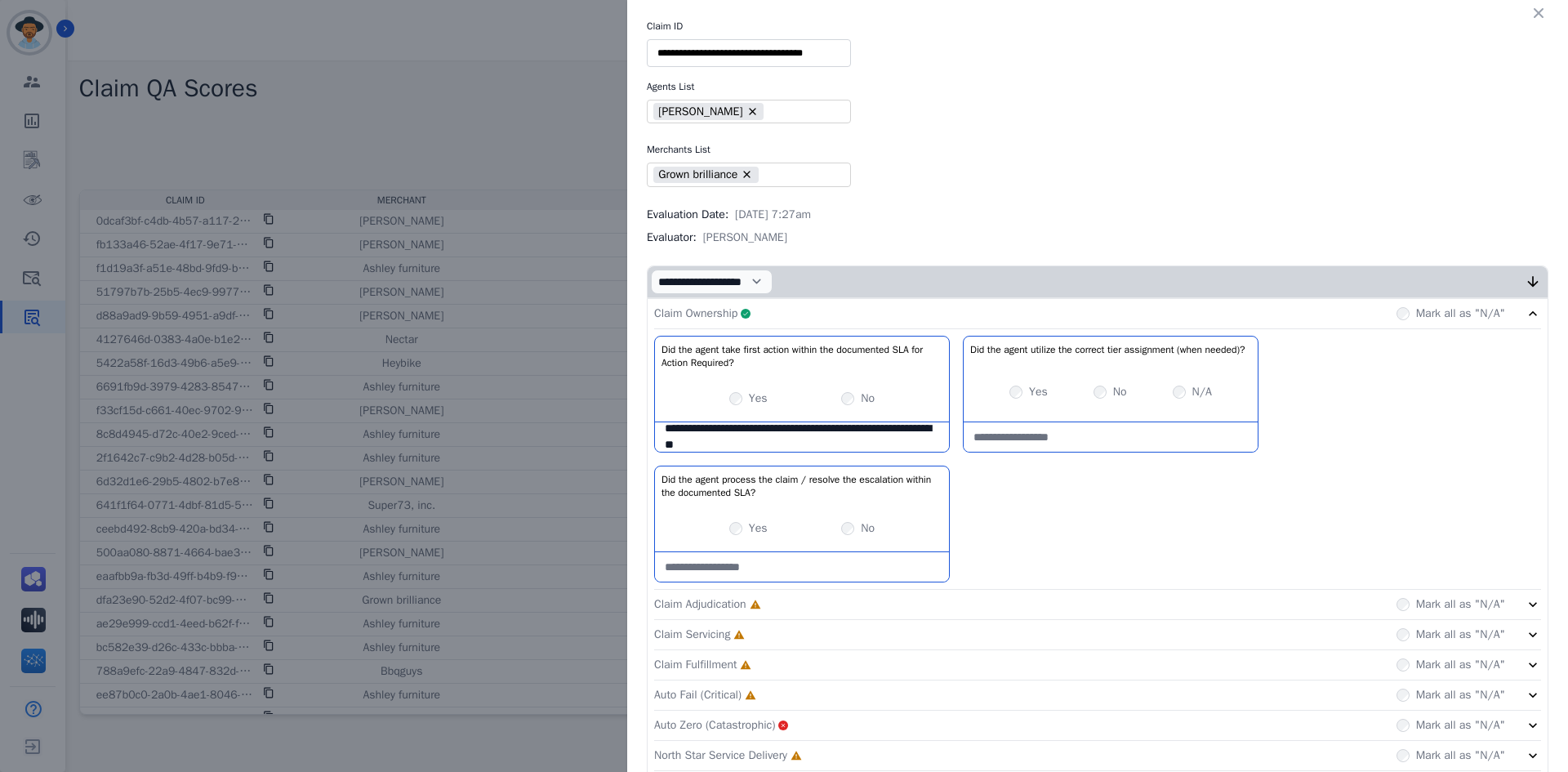 click on "Claim Adjudication     Incomplete         Mark all as "N/A"" 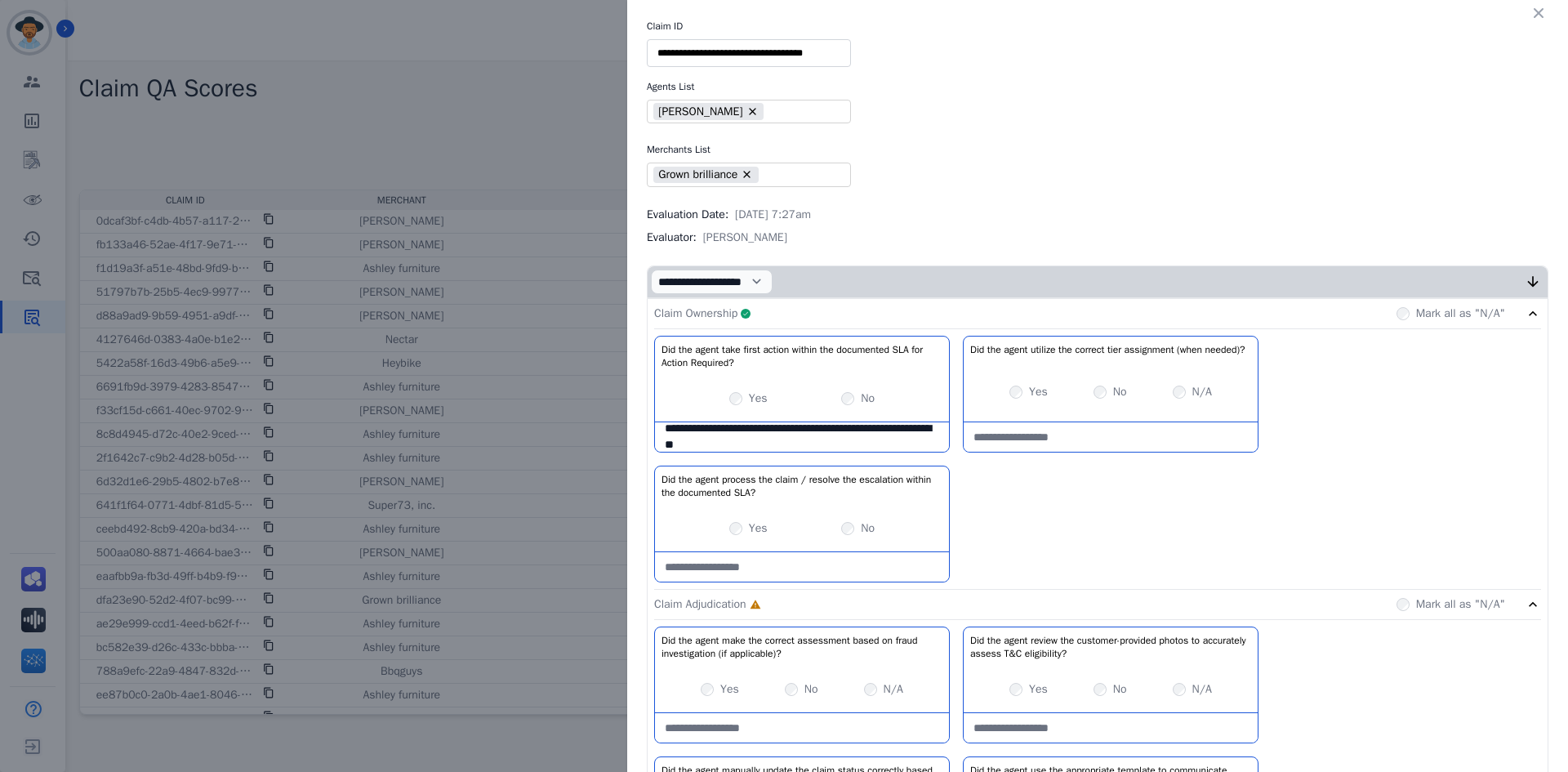 click on "Claim Ownership     Complete         Mark all as "N/A"" at bounding box center [1098, 314] 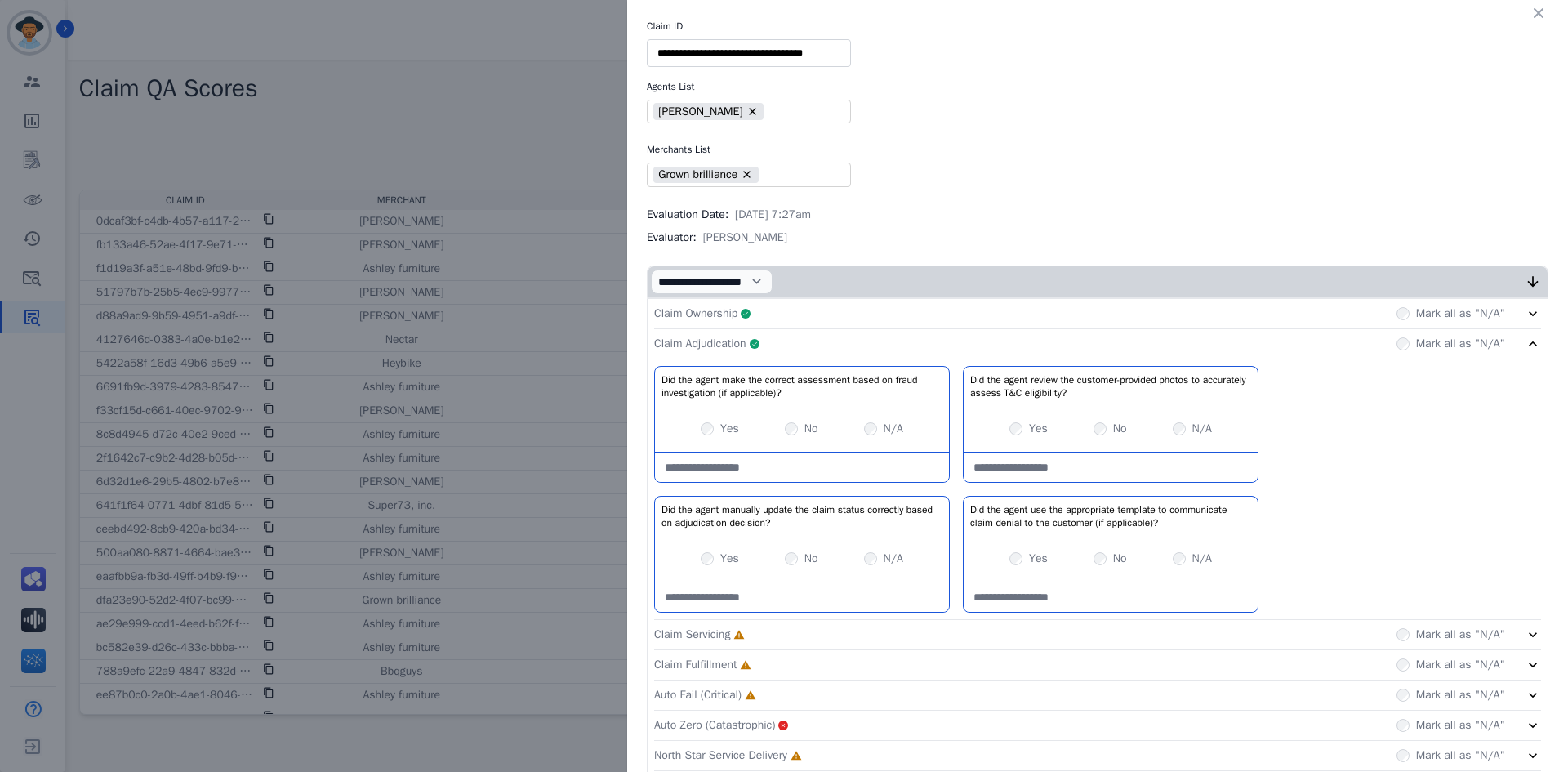 click at bounding box center (1111, 597) 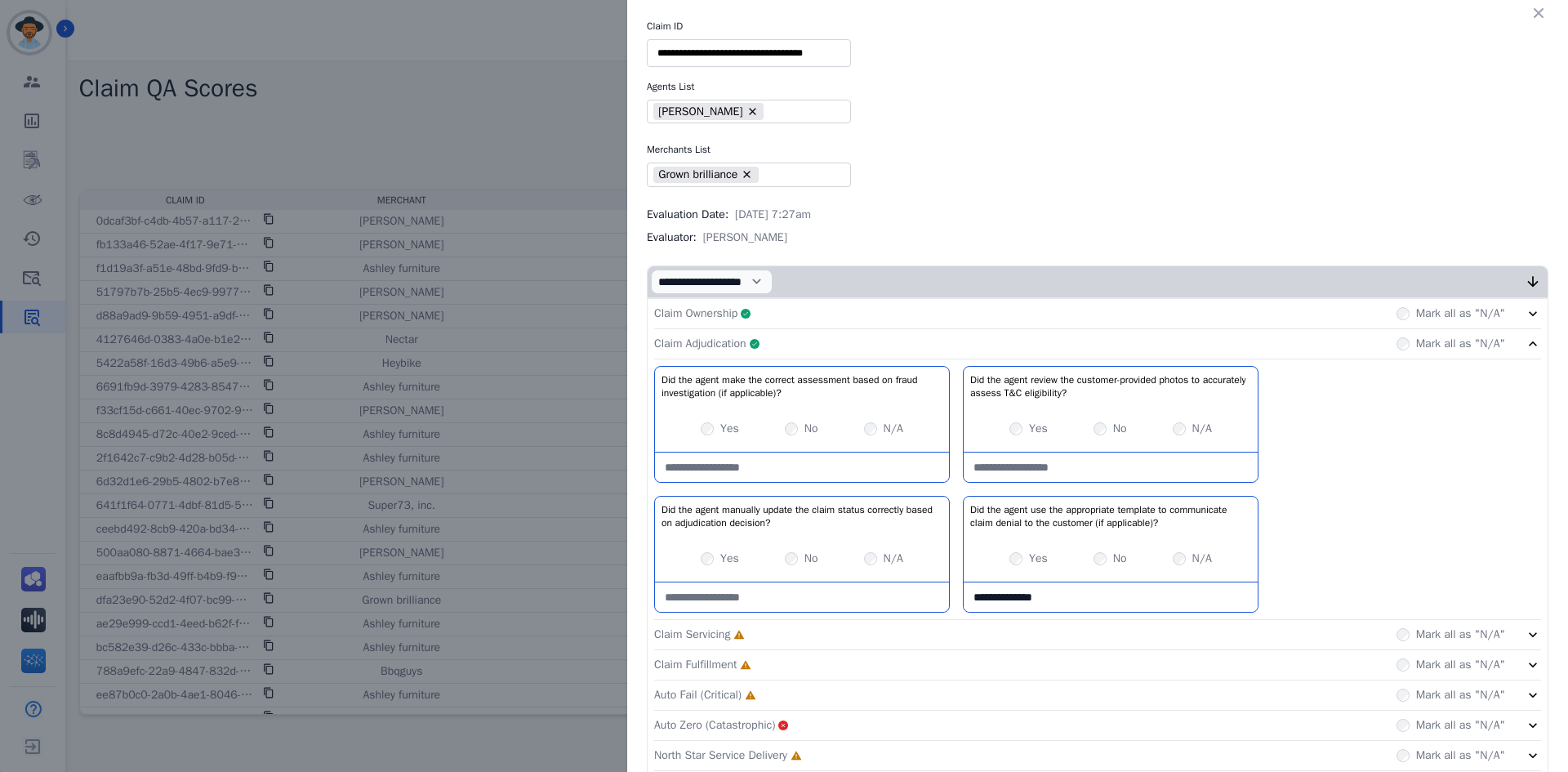 type on "**********" 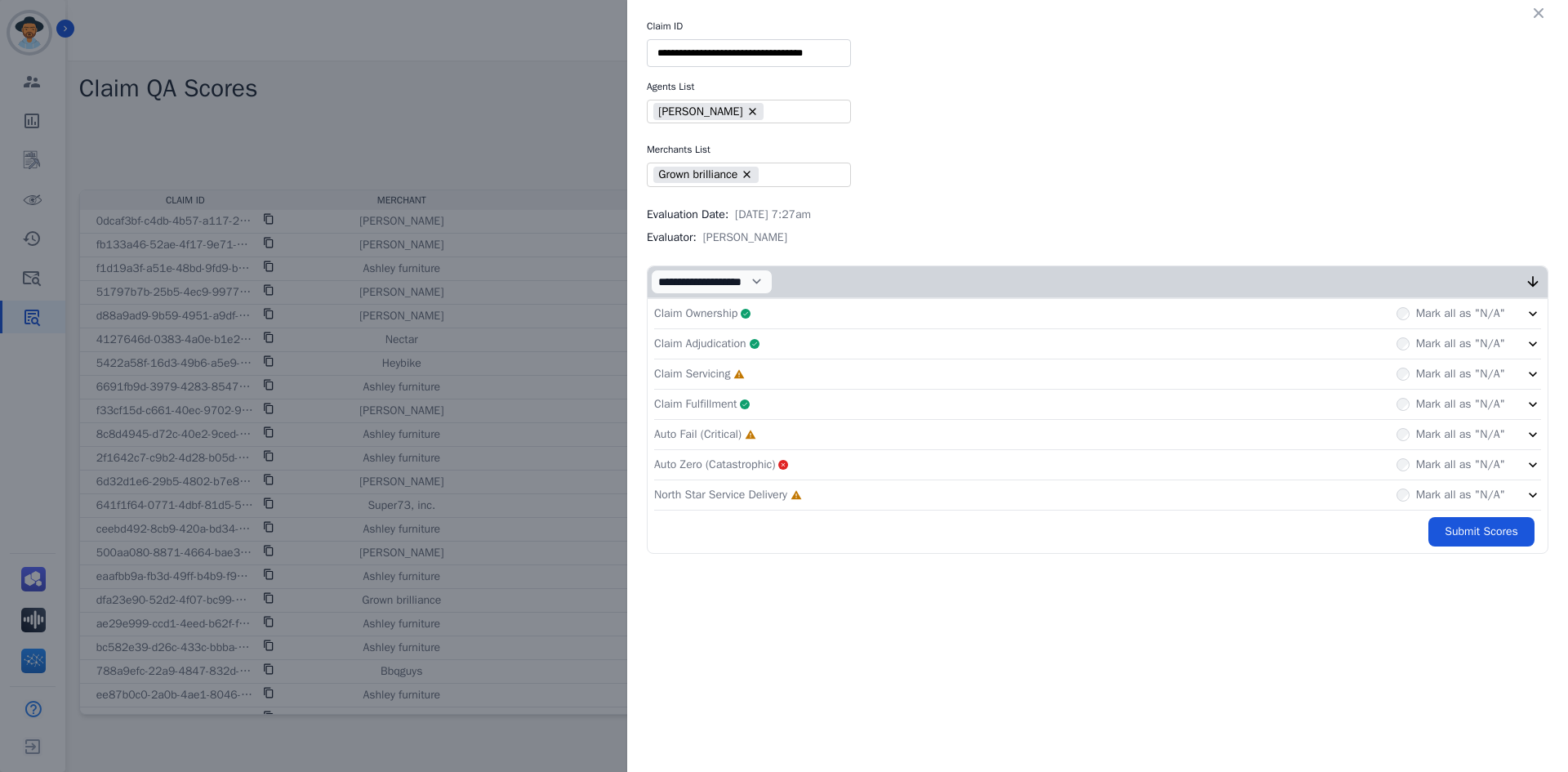 click on "Claim Servicing     Incomplete         Mark all as "N/A"" 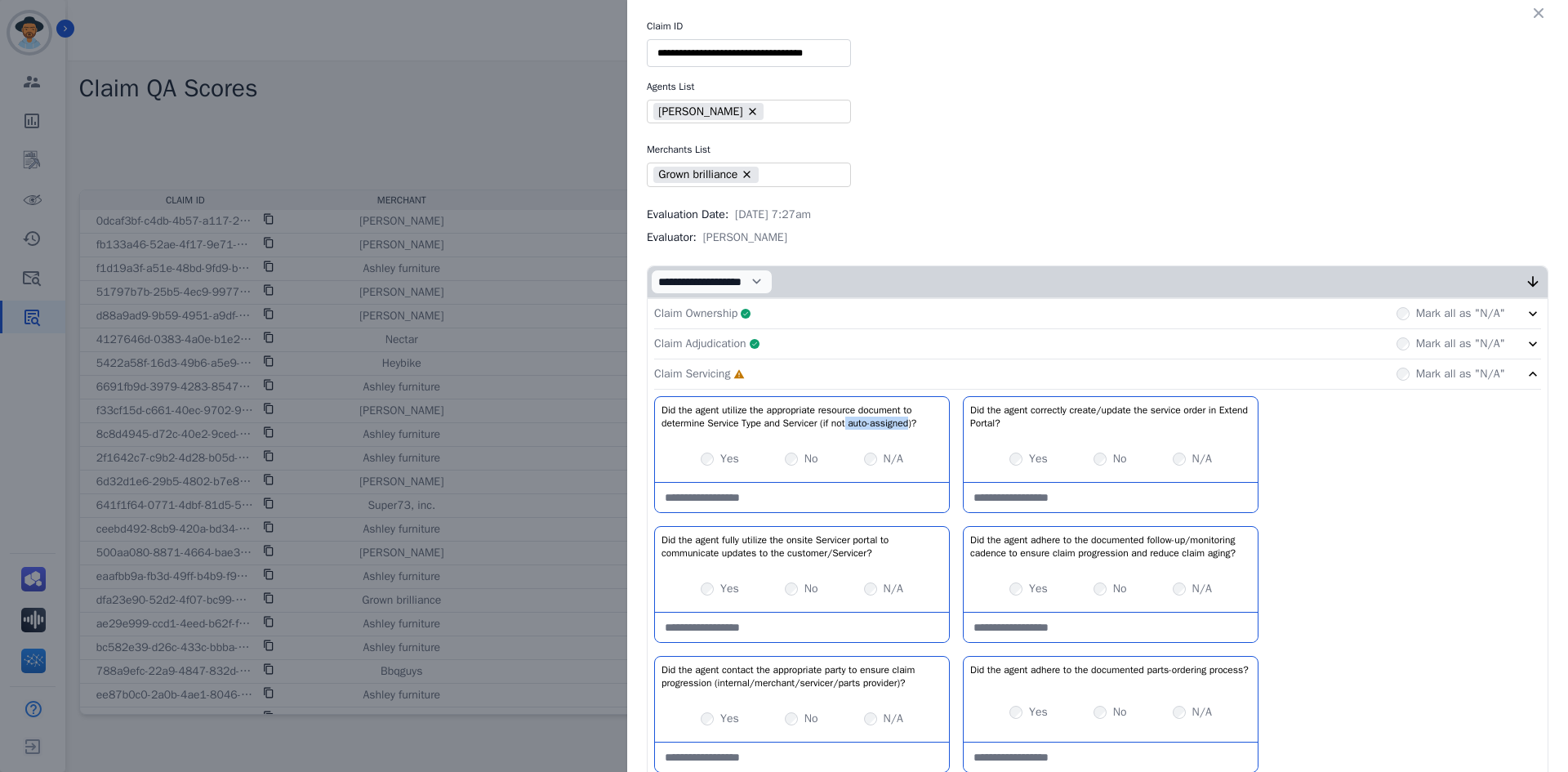 drag, startPoint x: 847, startPoint y: 428, endPoint x: 911, endPoint y: 426, distance: 64.031242 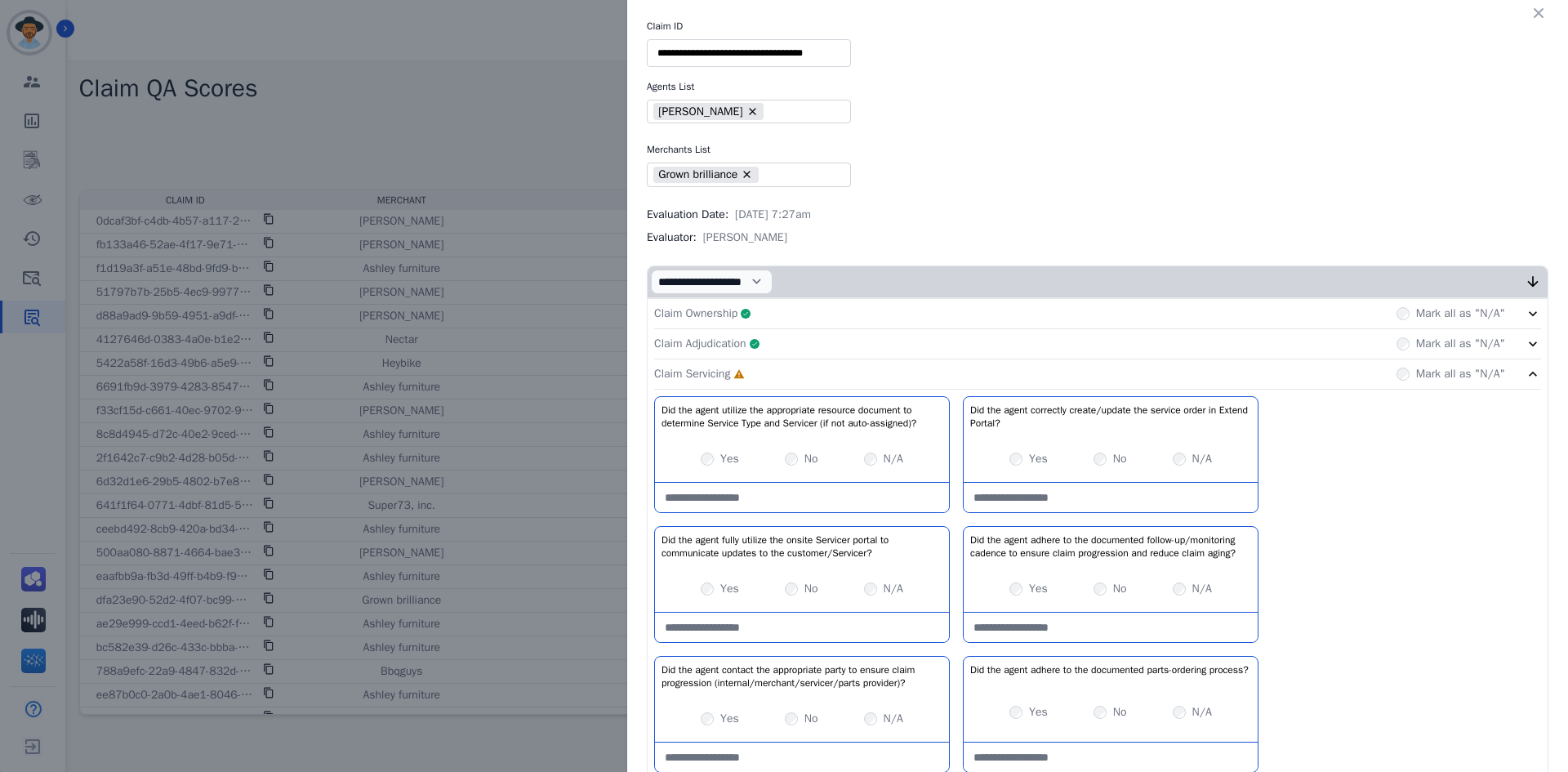 click at bounding box center (802, 498) 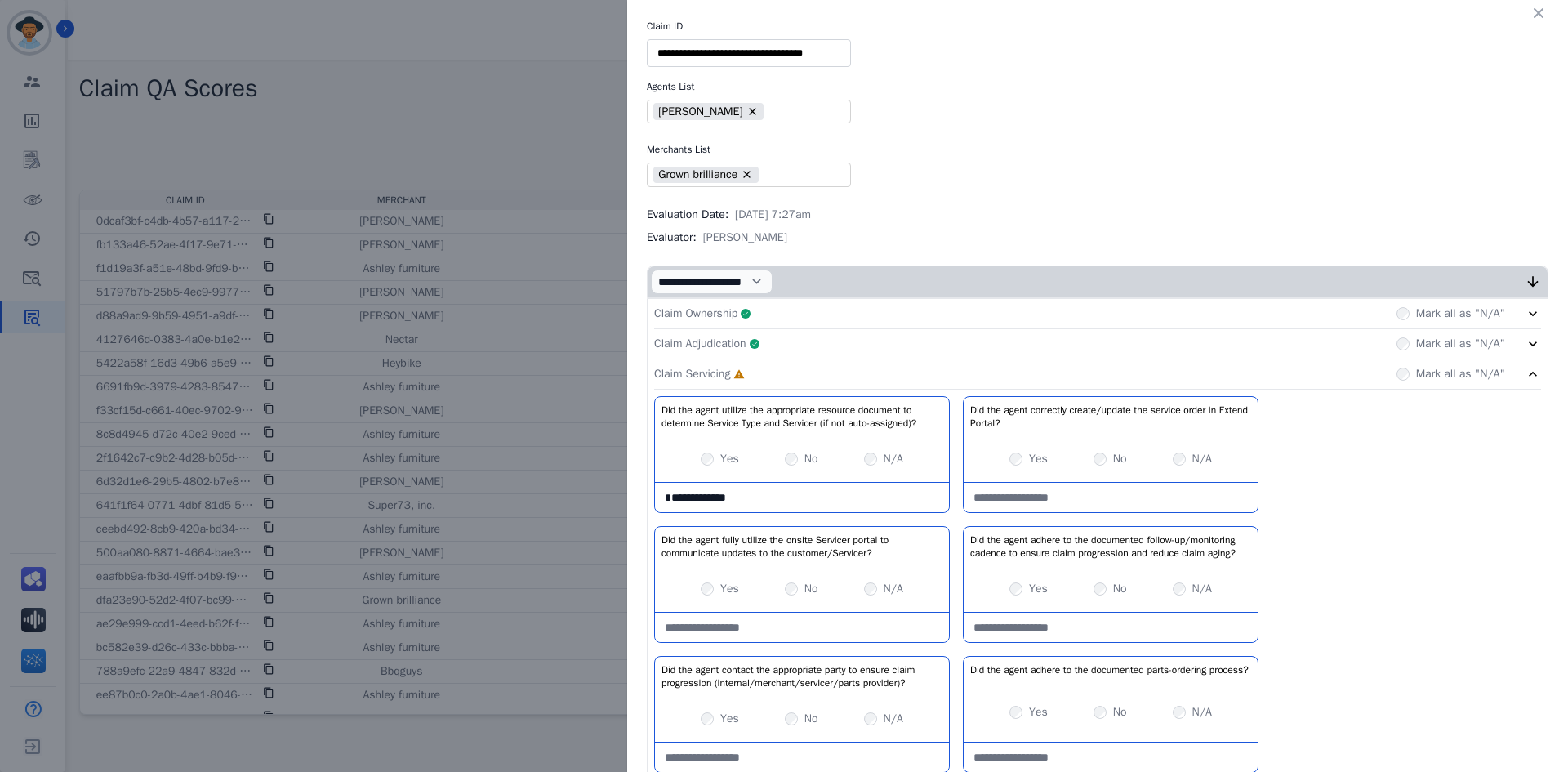 type on "**********" 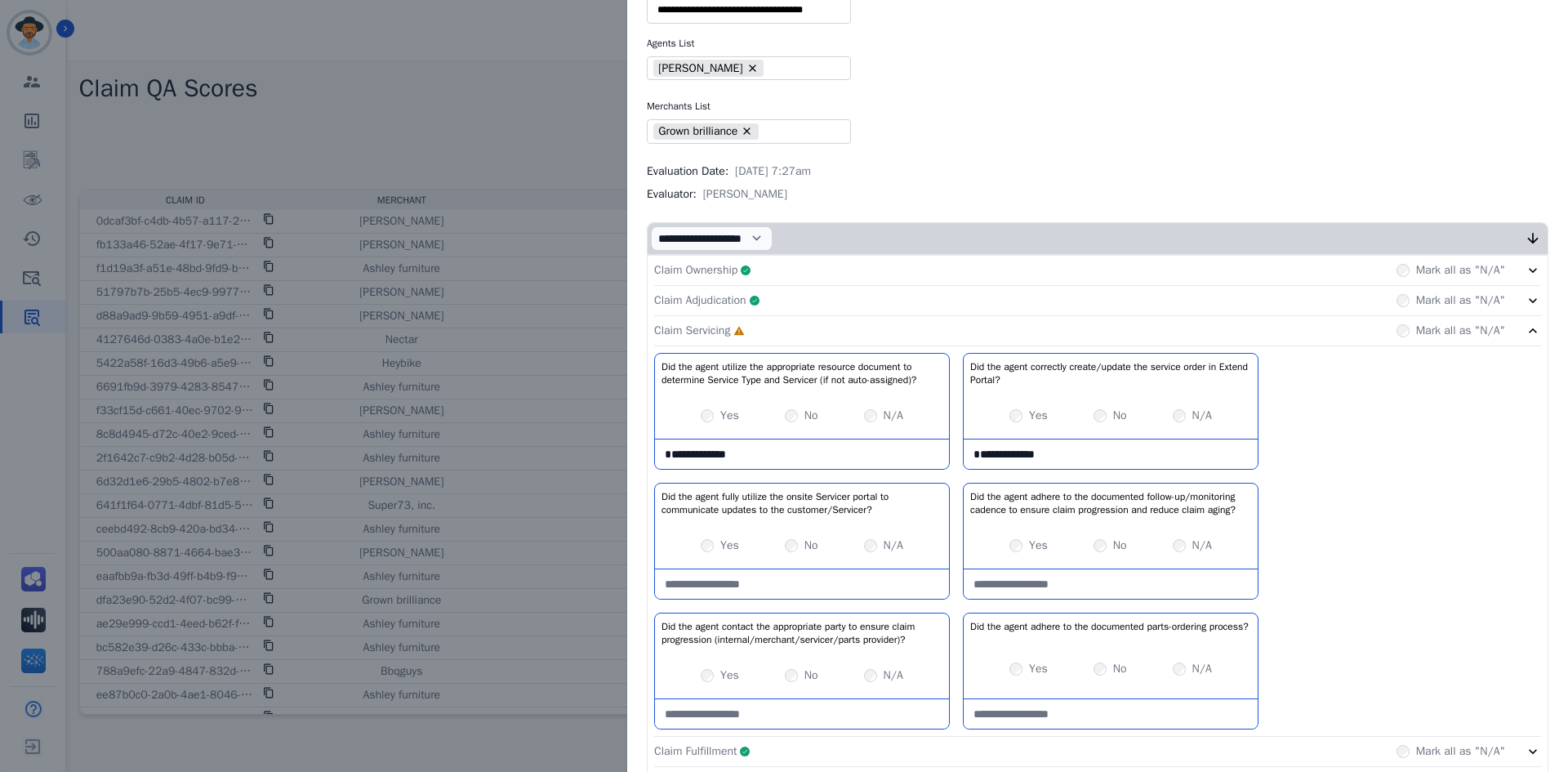 scroll, scrollTop: 82, scrollLeft: 0, axis: vertical 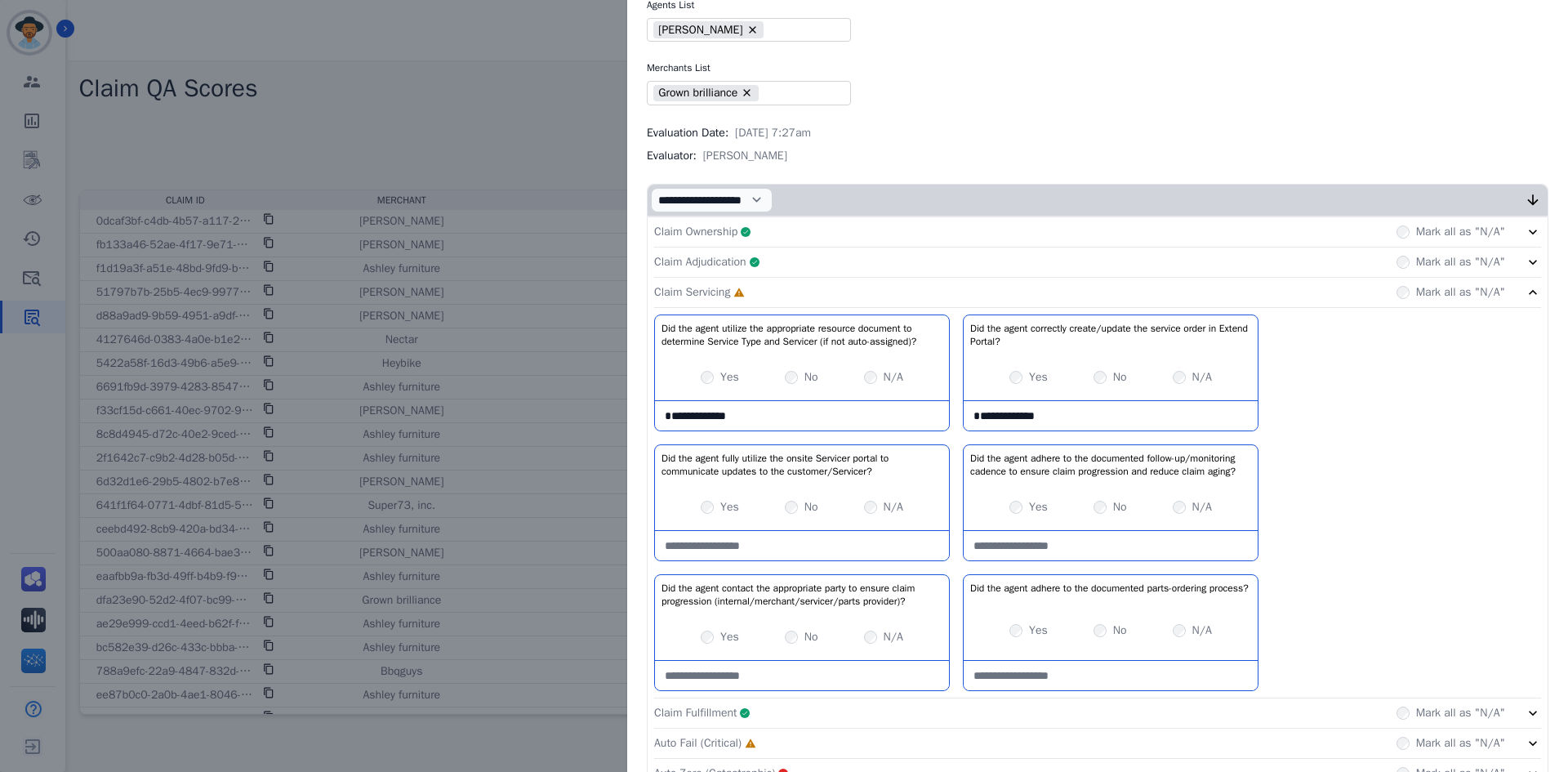 type on "**********" 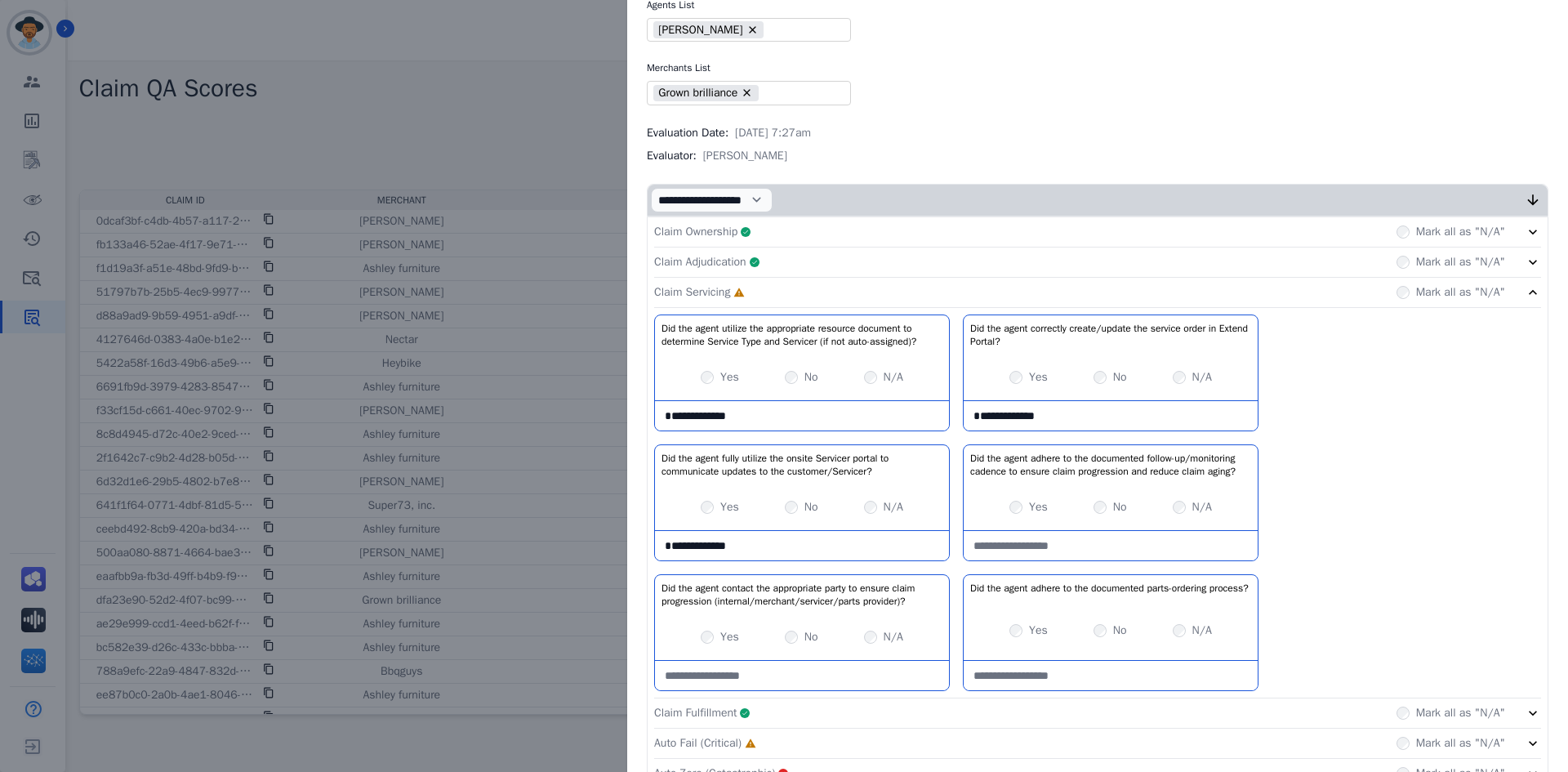 type on "**********" 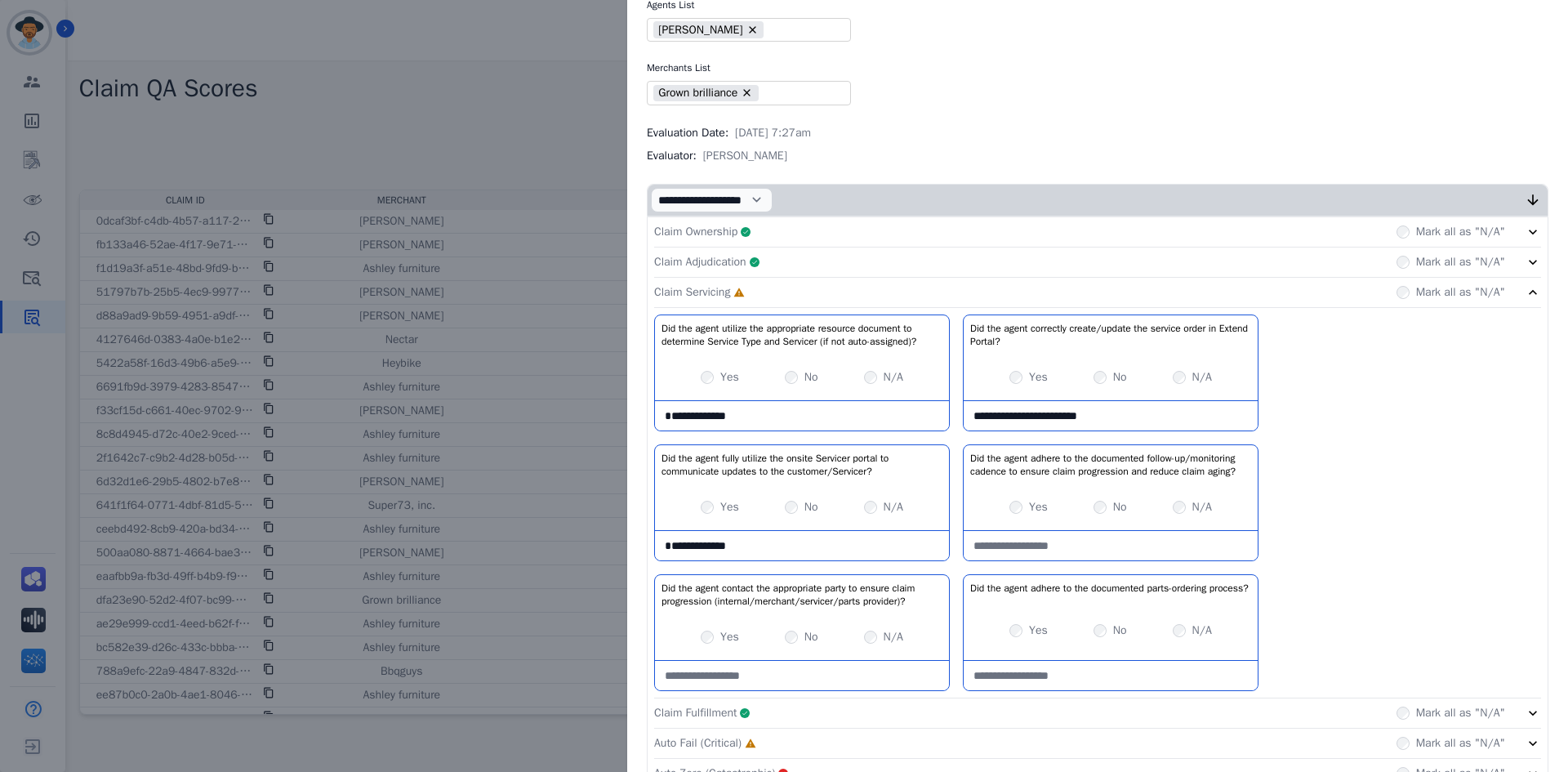 click on "**********" at bounding box center [1111, 416] 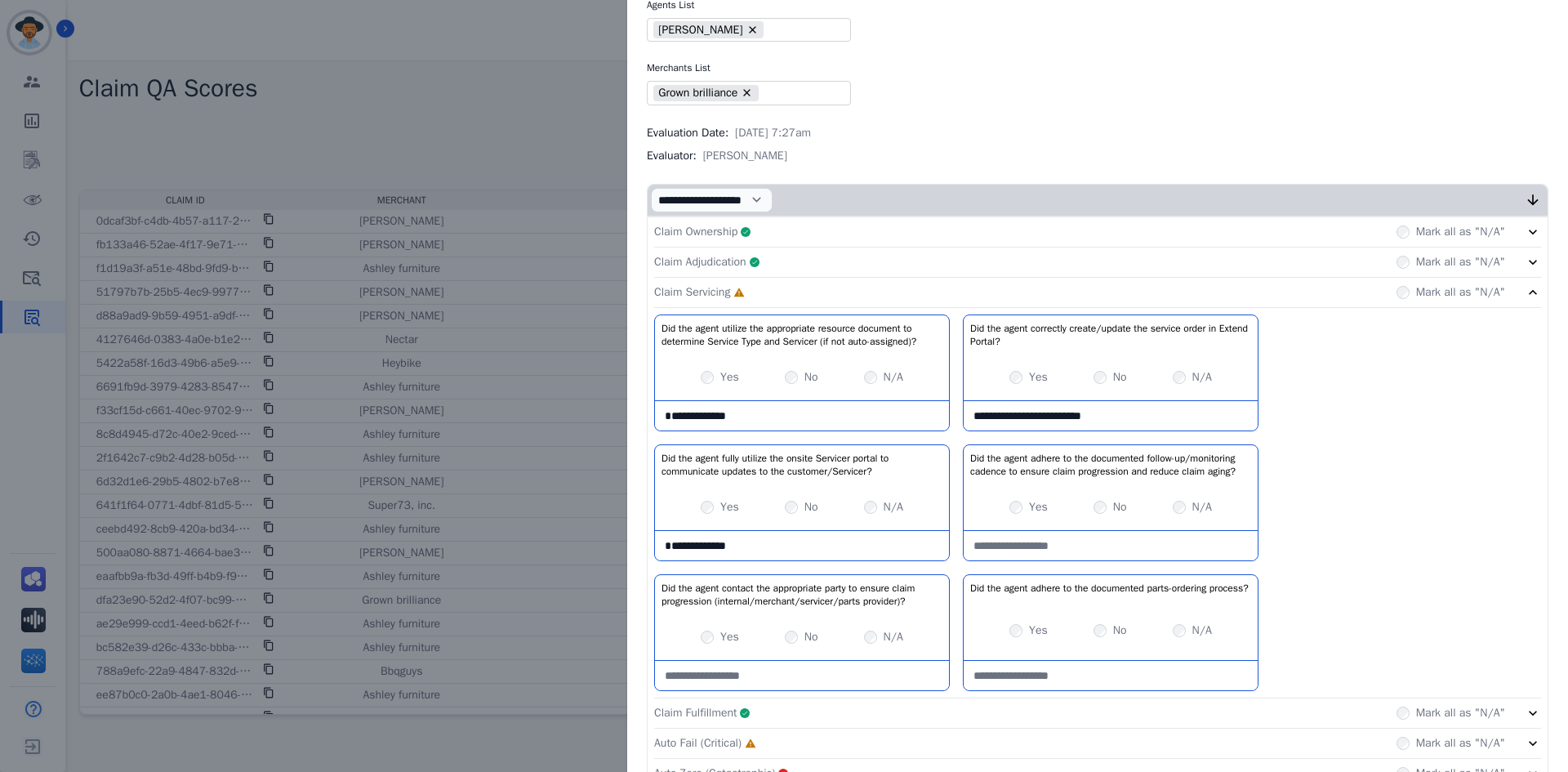 type on "**********" 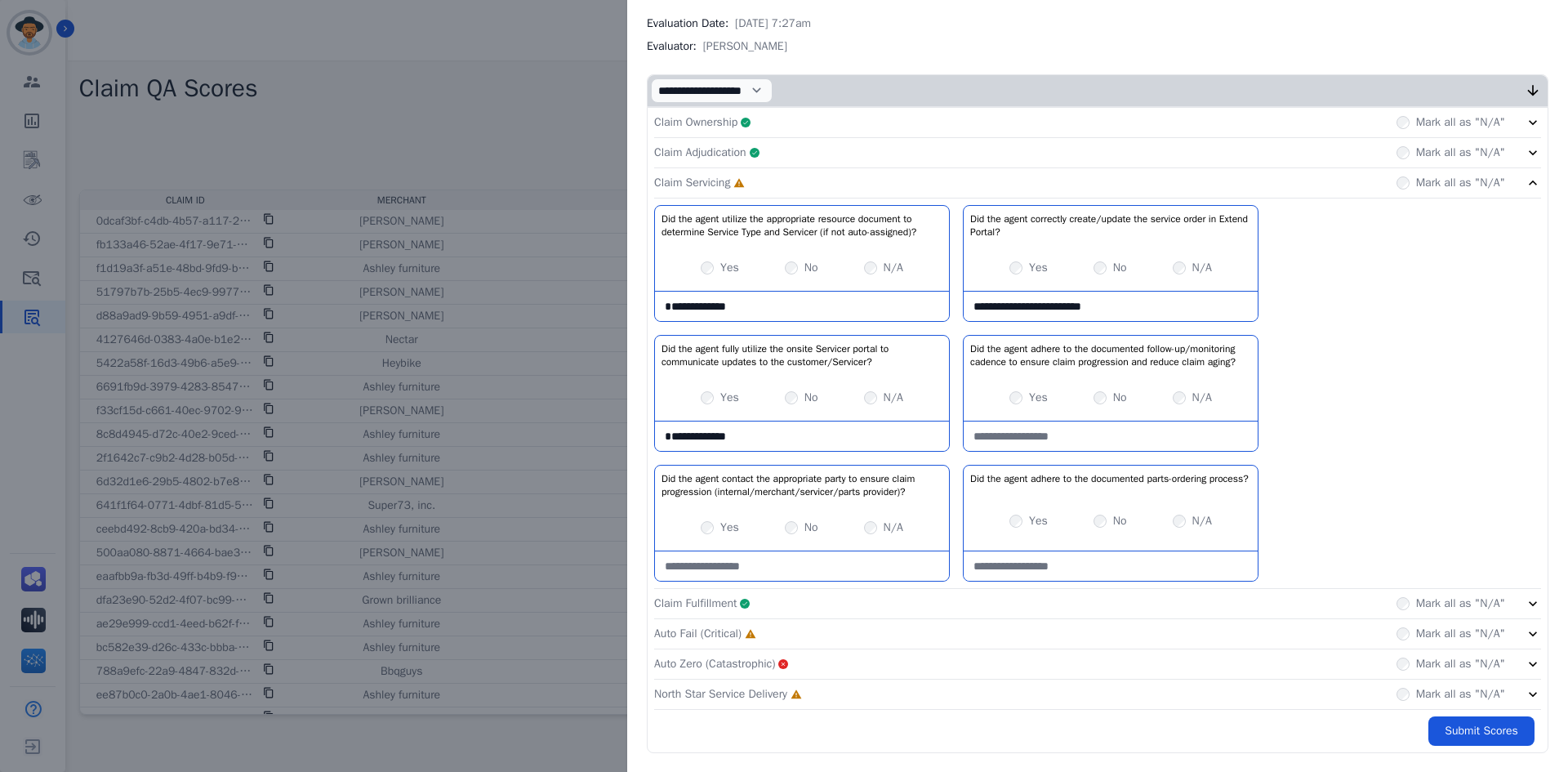 scroll, scrollTop: 205, scrollLeft: 0, axis: vertical 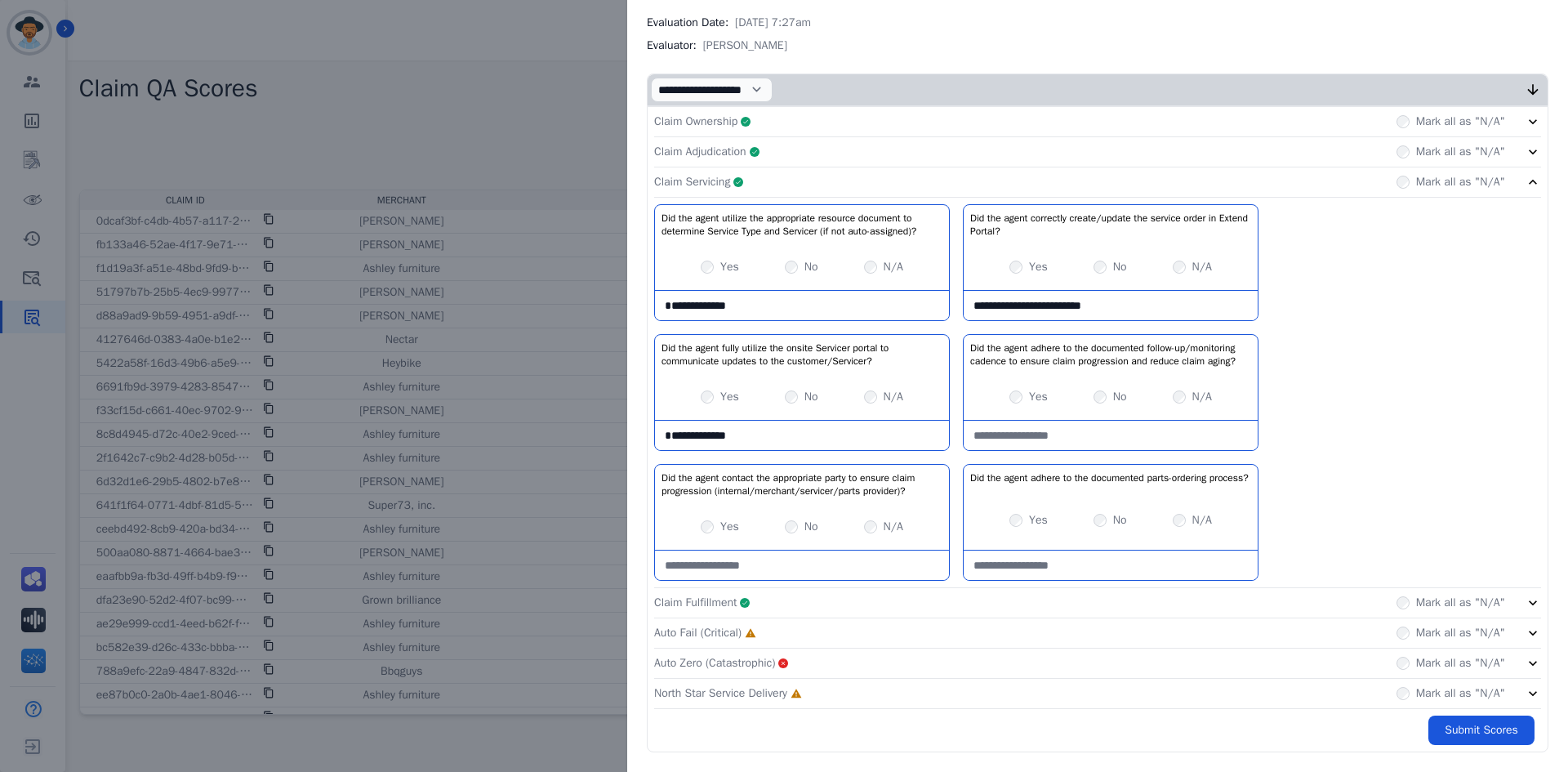 click on "Claim Servicing     Complete         Mark all as "N/A"" 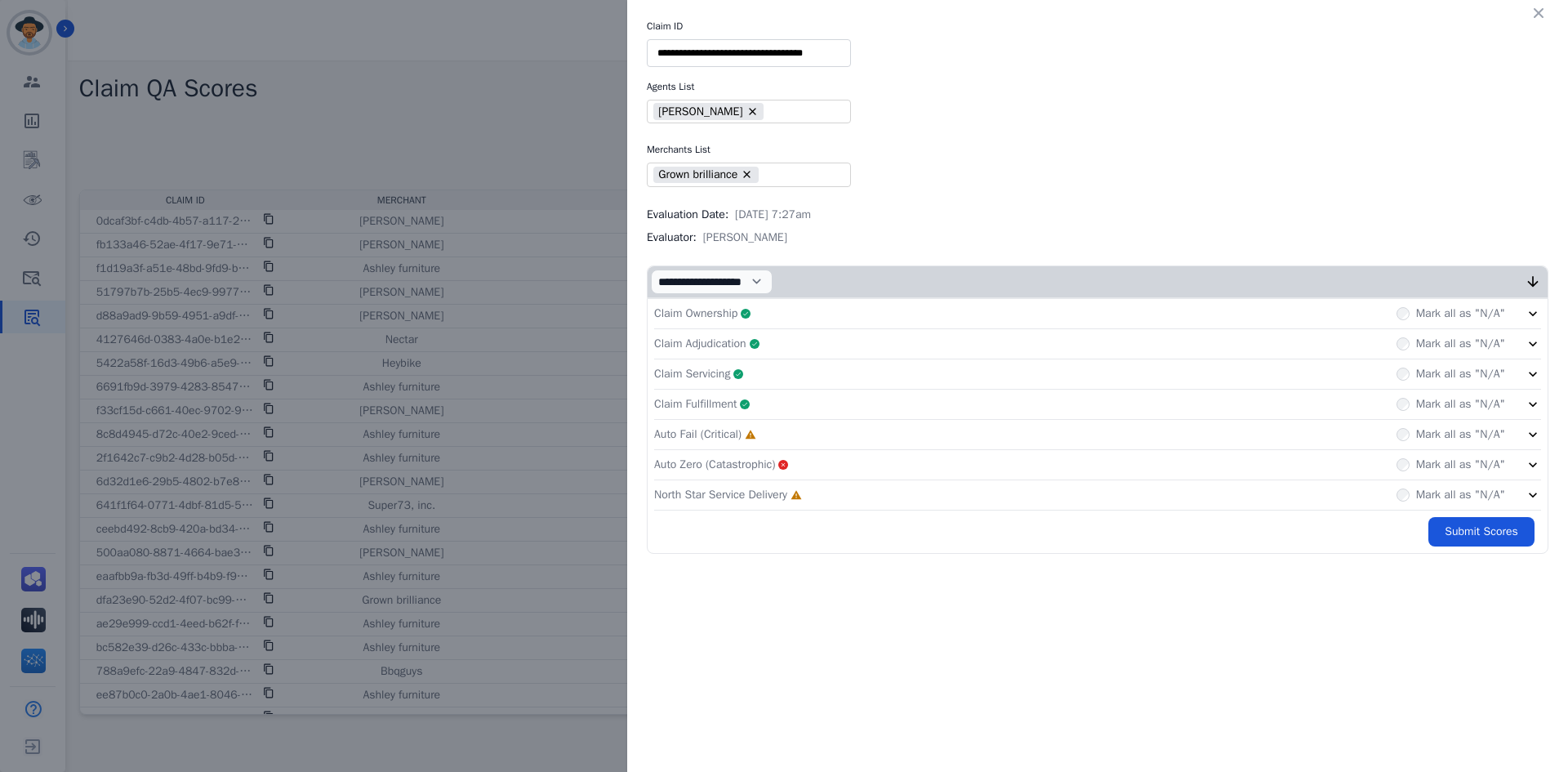 click on "Auto Fail (Critical)     Incomplete         Mark all as "N/A"" 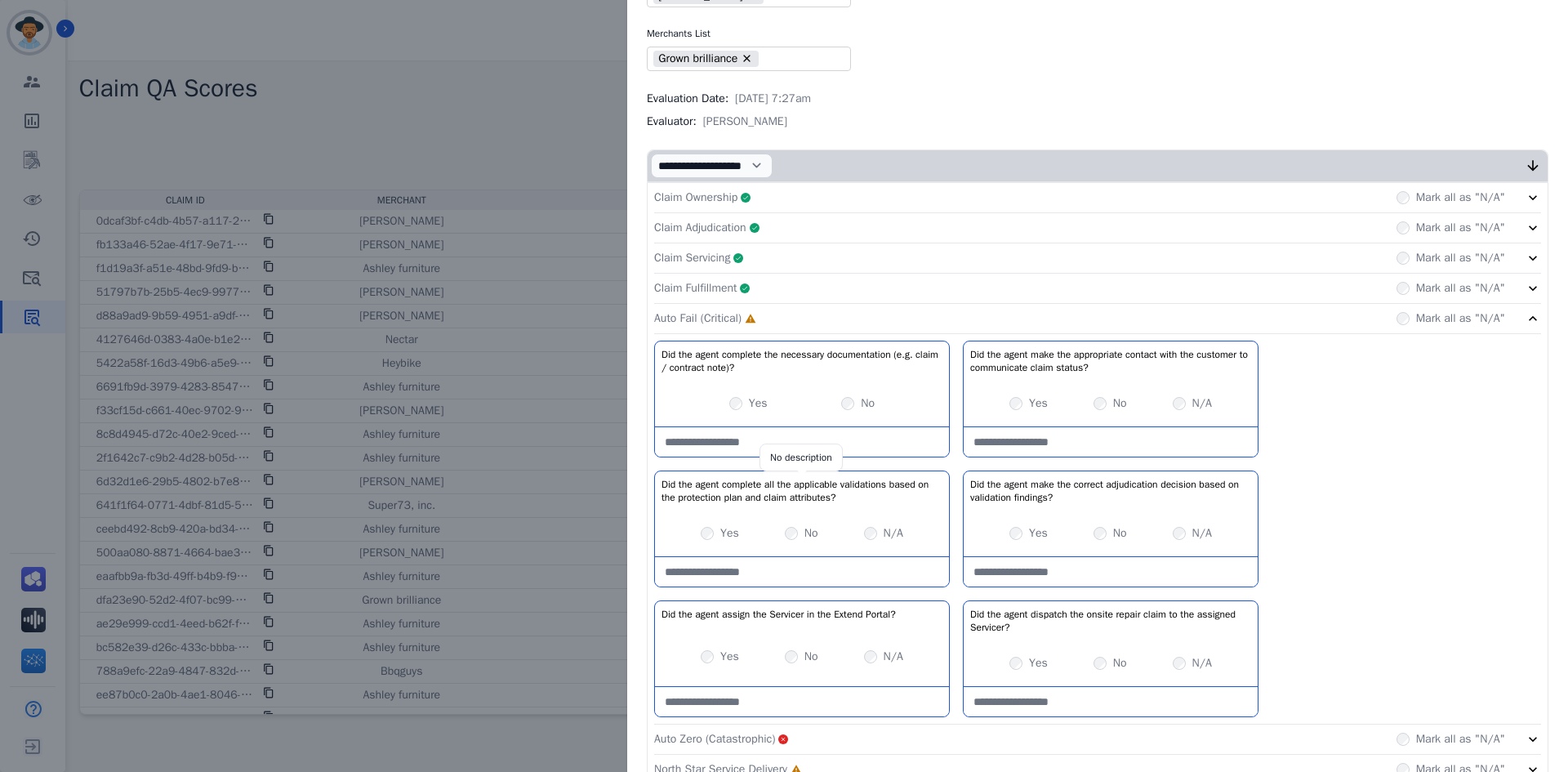 scroll, scrollTop: 163, scrollLeft: 0, axis: vertical 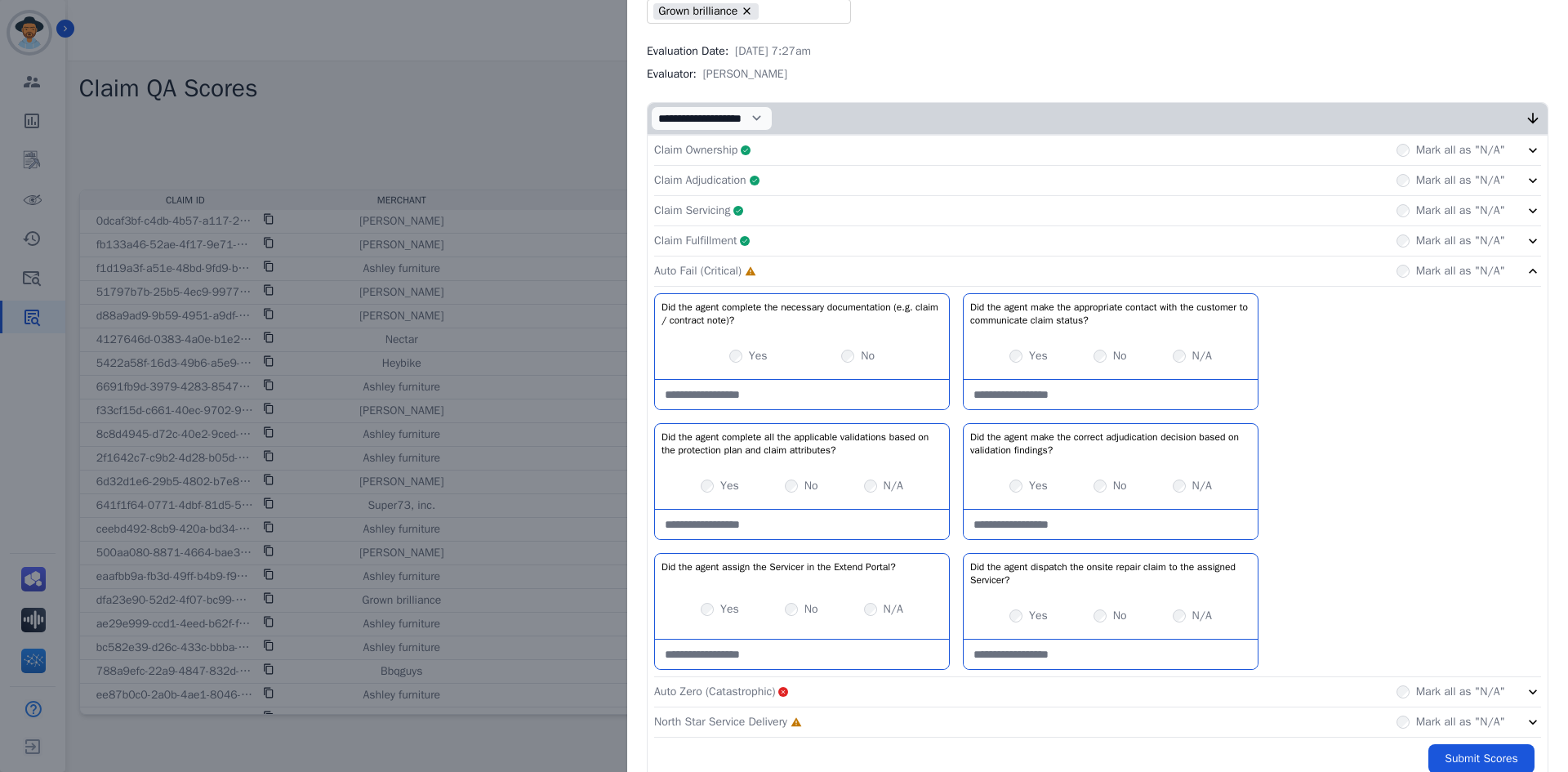 click at bounding box center [1111, 654] 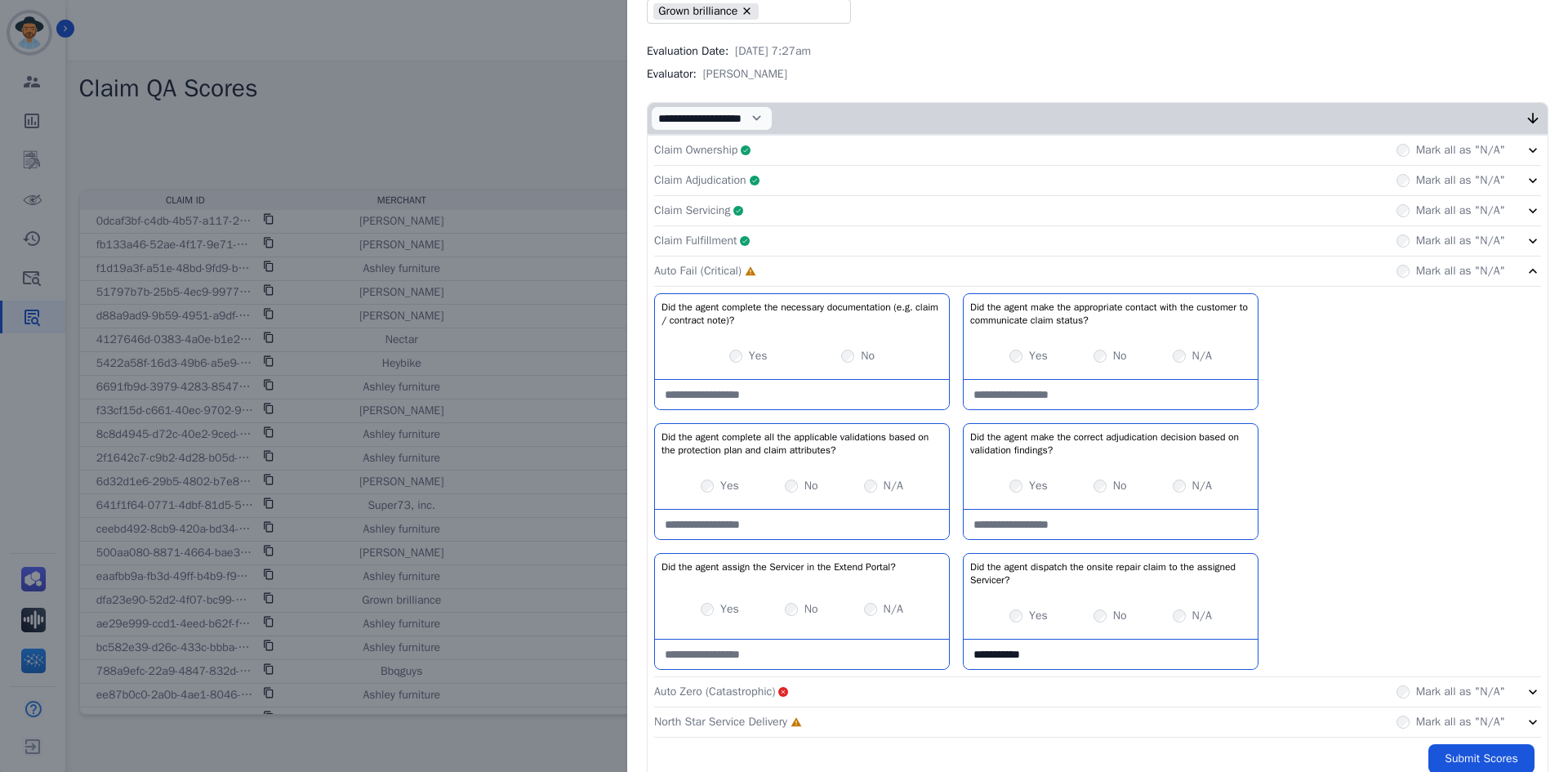 type on "**********" 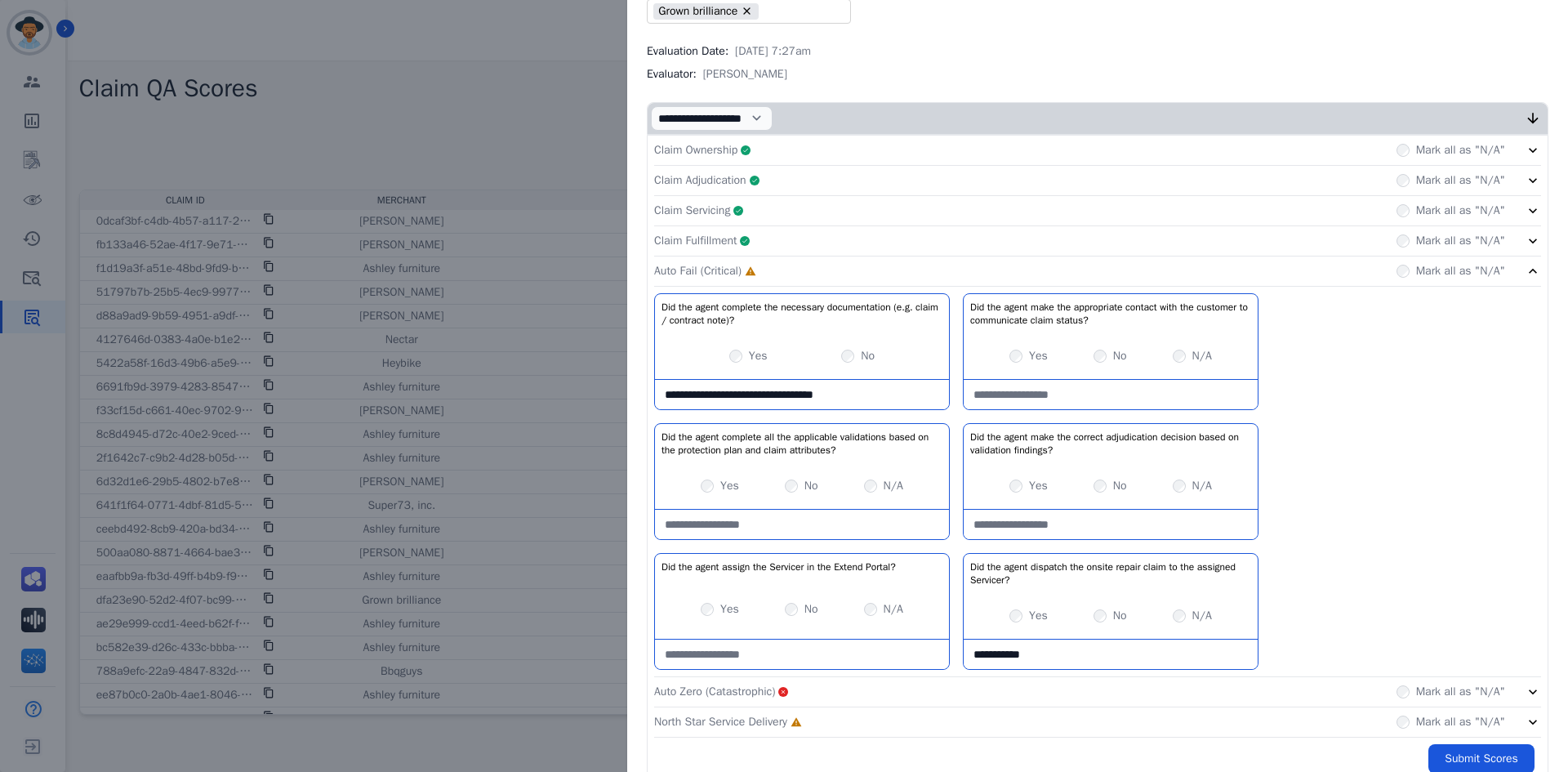 type on "**********" 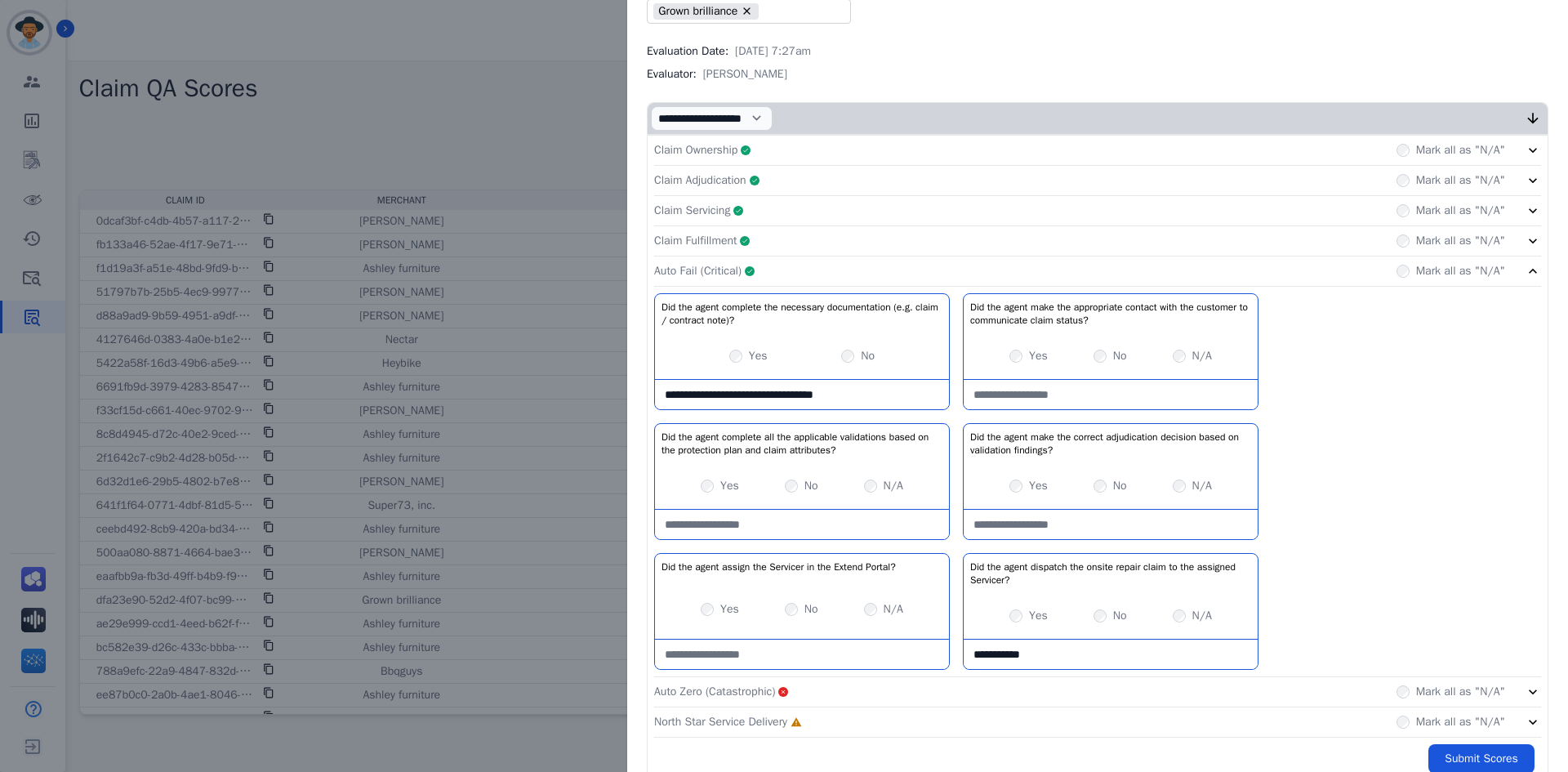 click on "Auto Fail (Critical)     Complete         Mark all as "N/A"" 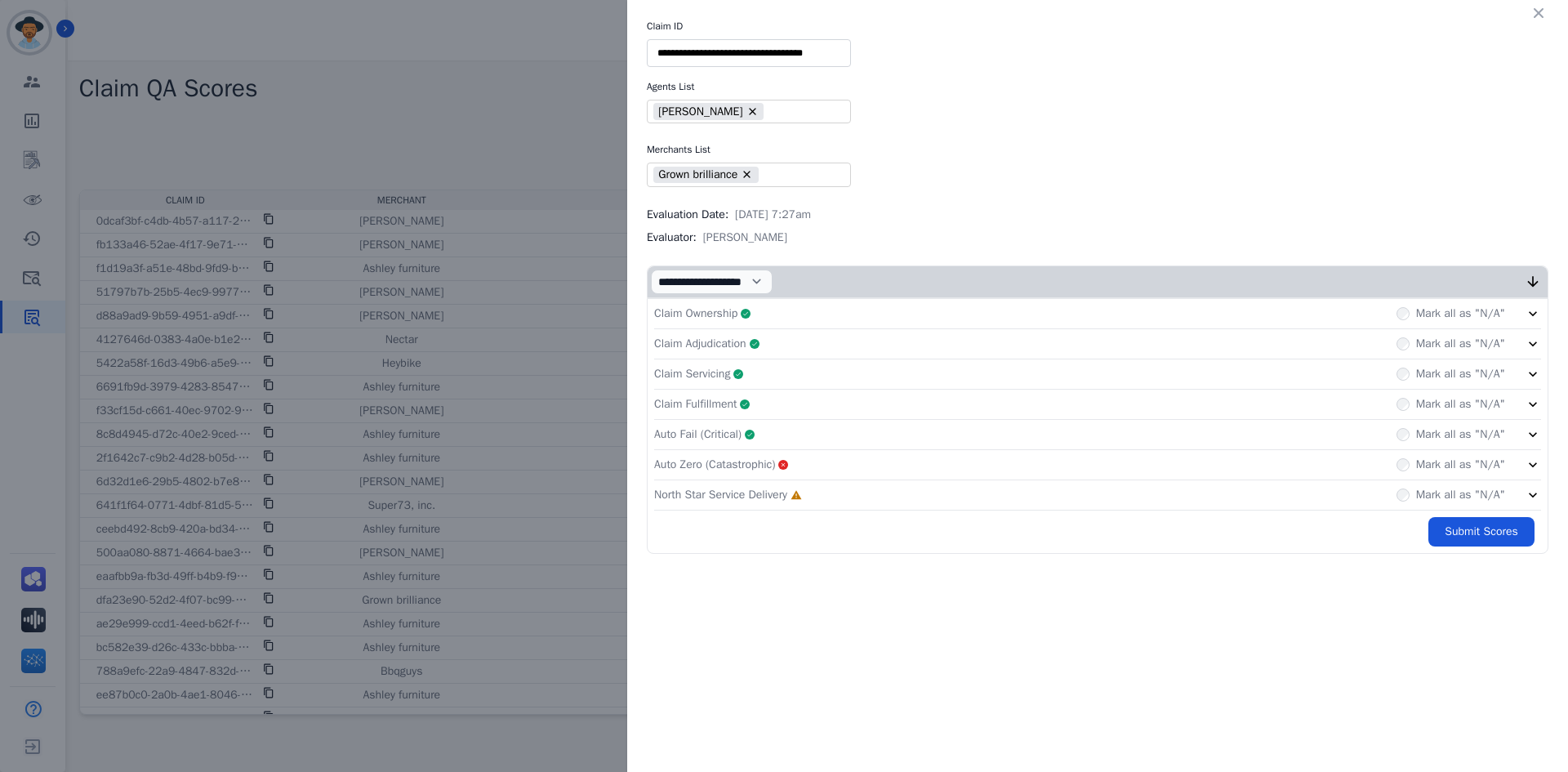 click on "North Star Service Delivery" at bounding box center [720, 495] 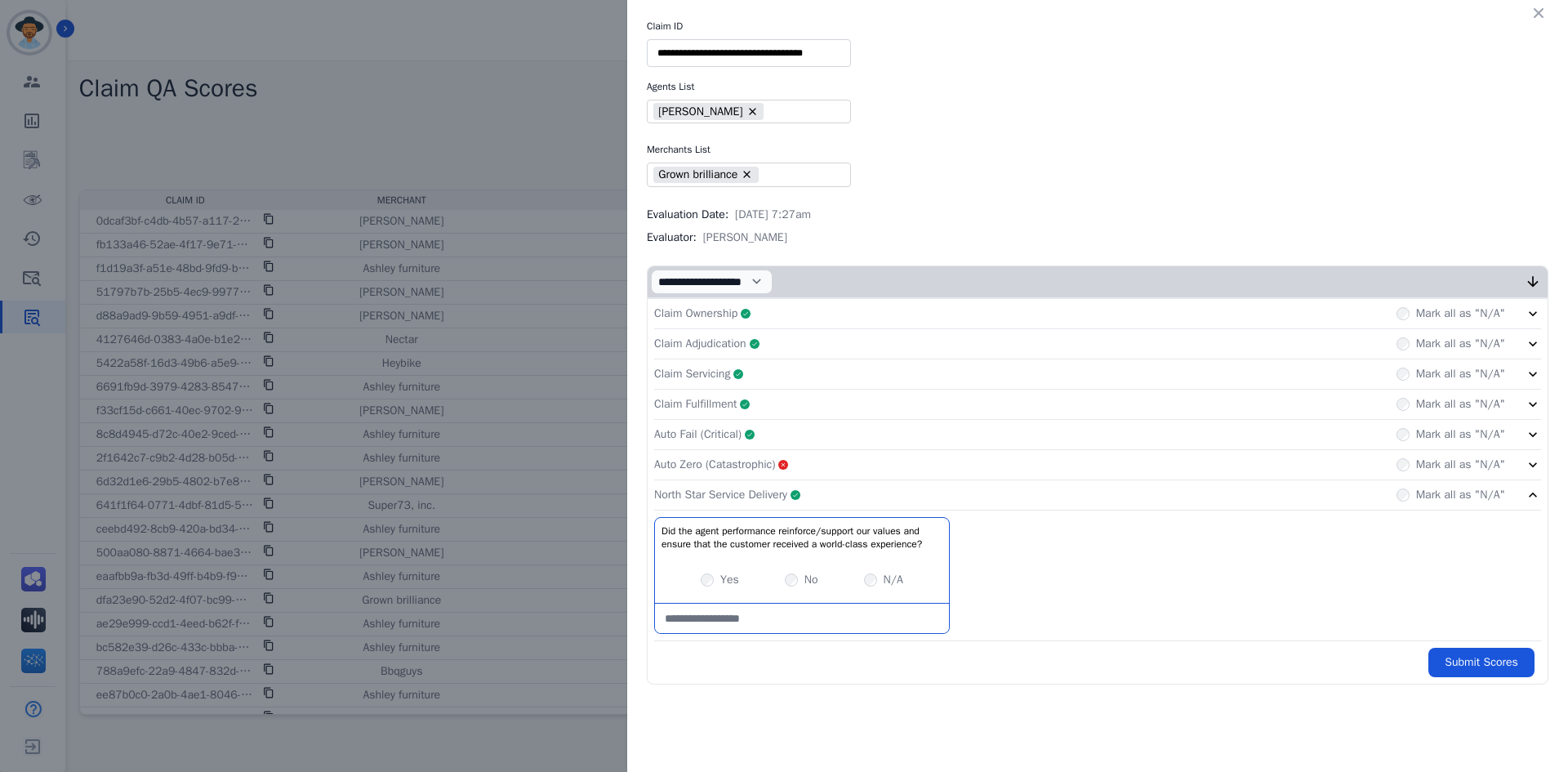 drag, startPoint x: 916, startPoint y: 500, endPoint x: 925, endPoint y: 497, distance: 9.486833 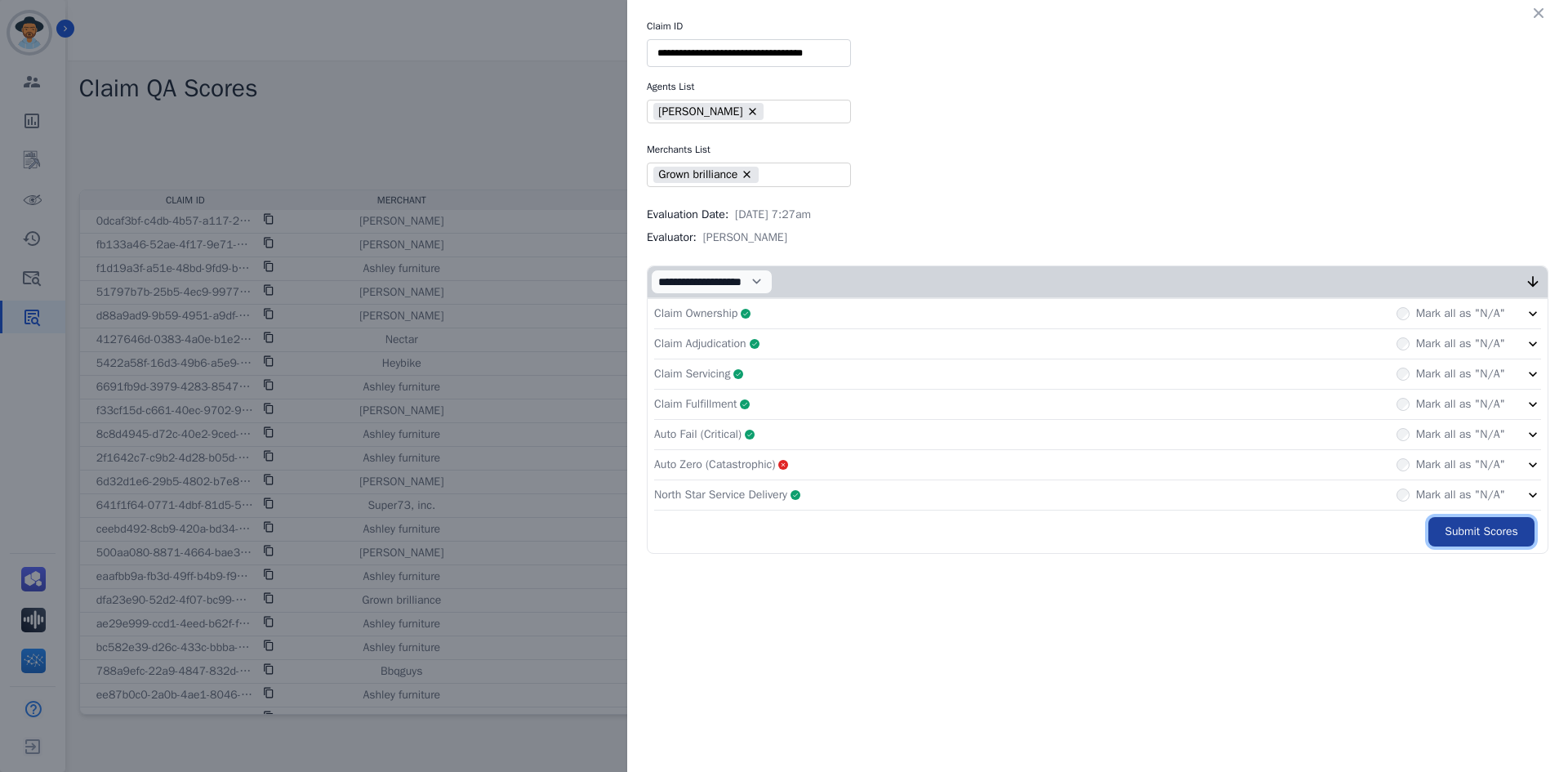 click on "Submit Scores" at bounding box center (1481, 532) 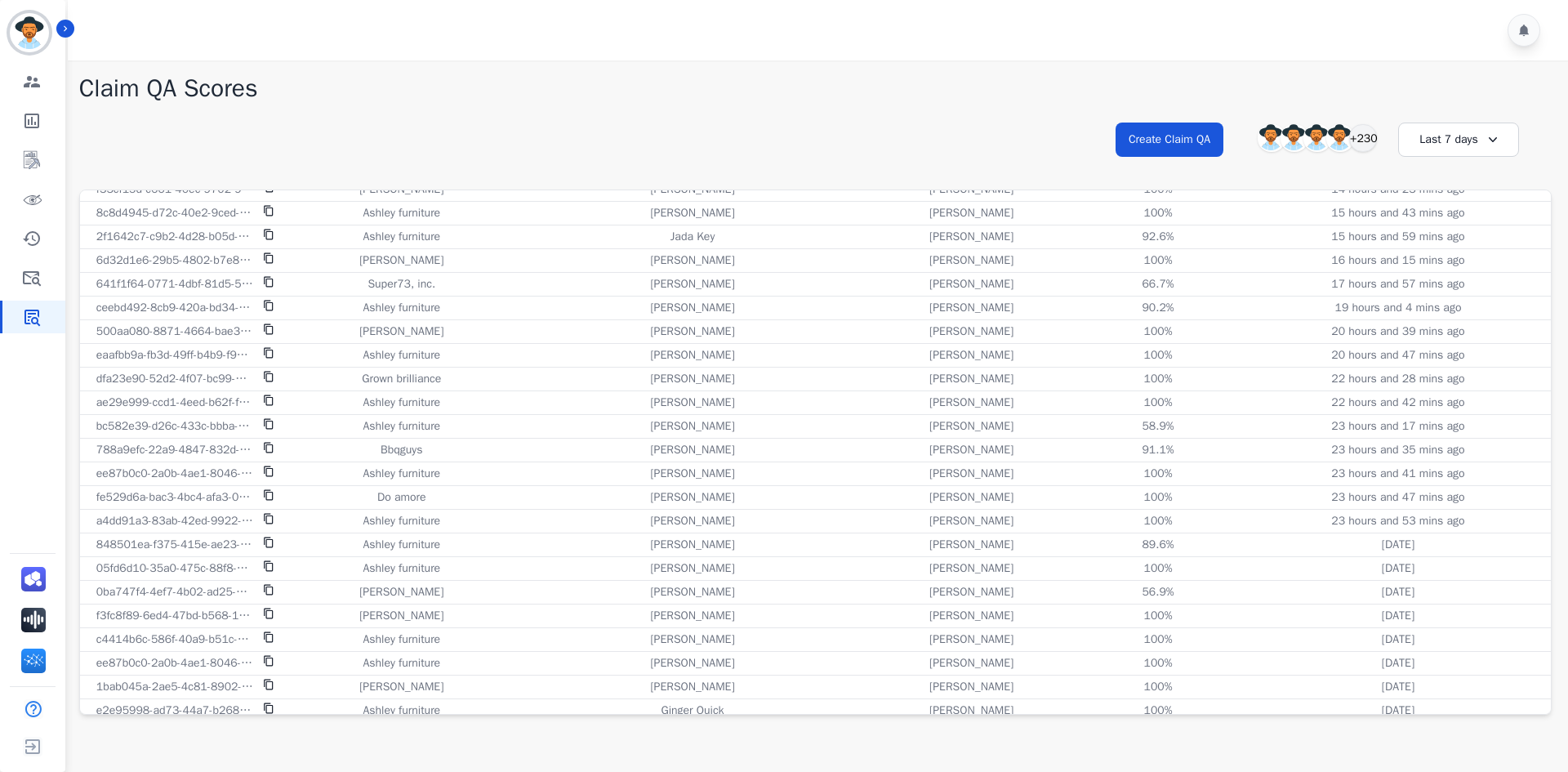 scroll, scrollTop: 0, scrollLeft: 0, axis: both 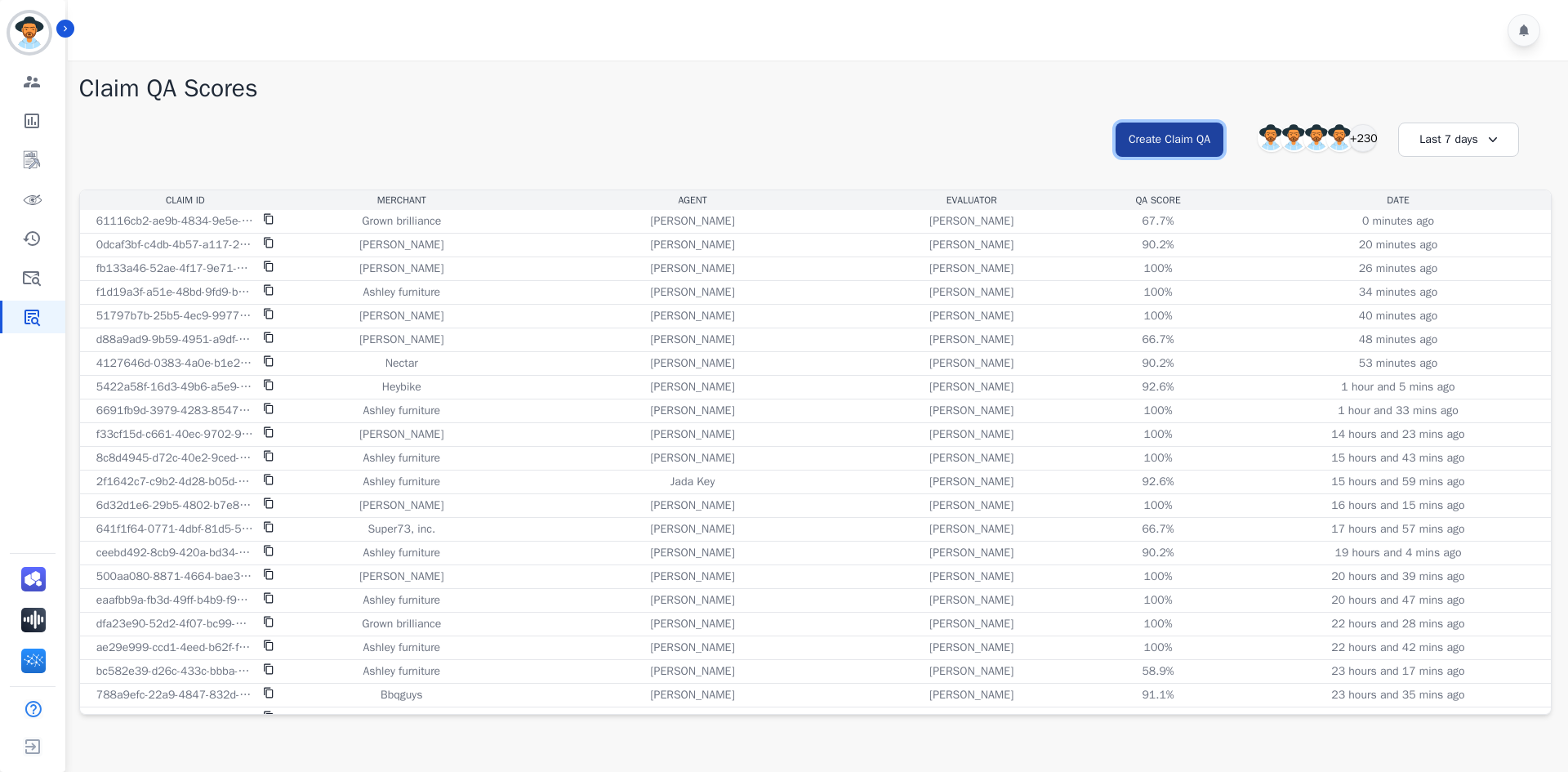 click on "Create Claim QA" at bounding box center [1169, 140] 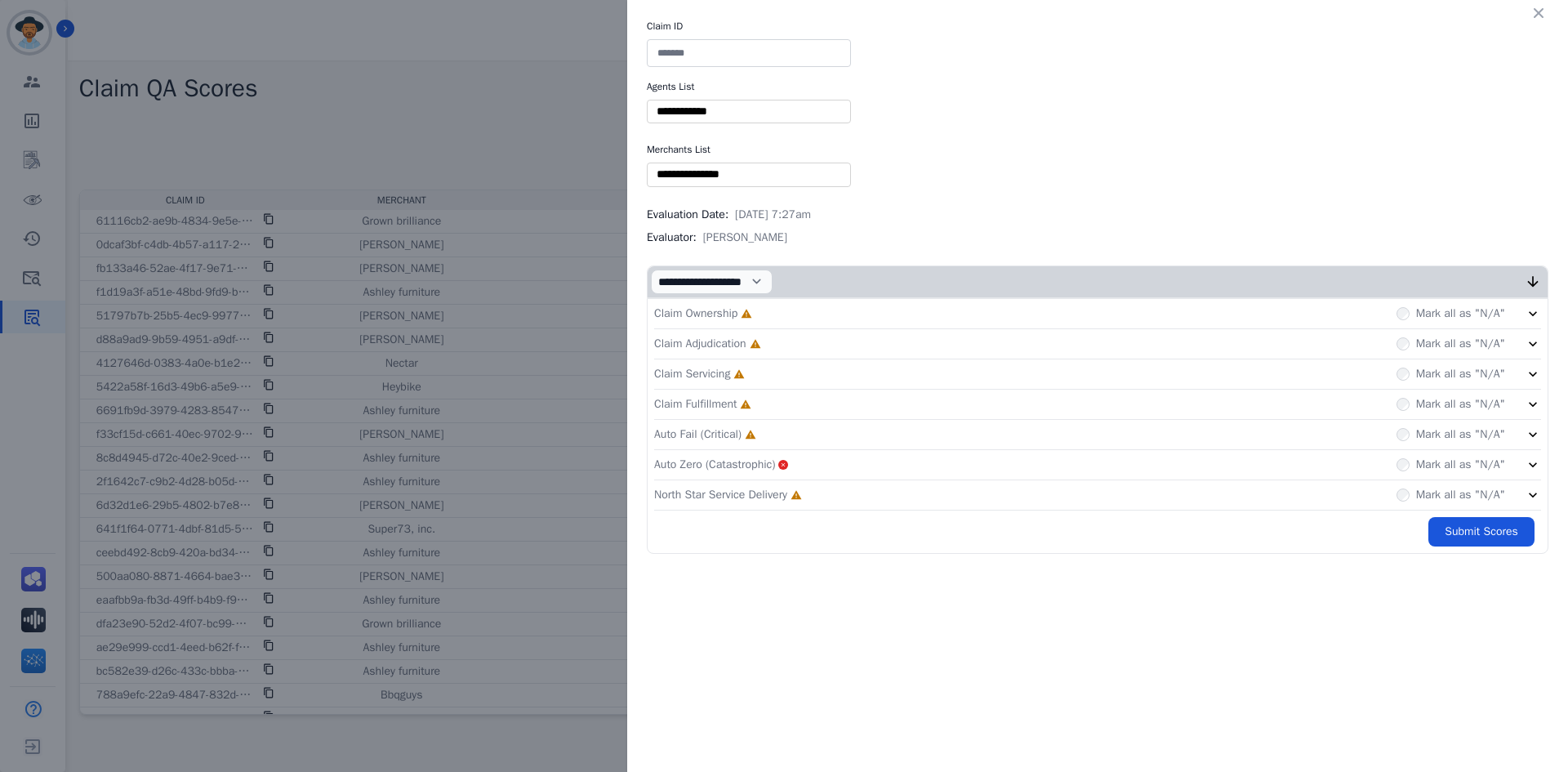 click at bounding box center (749, 53) 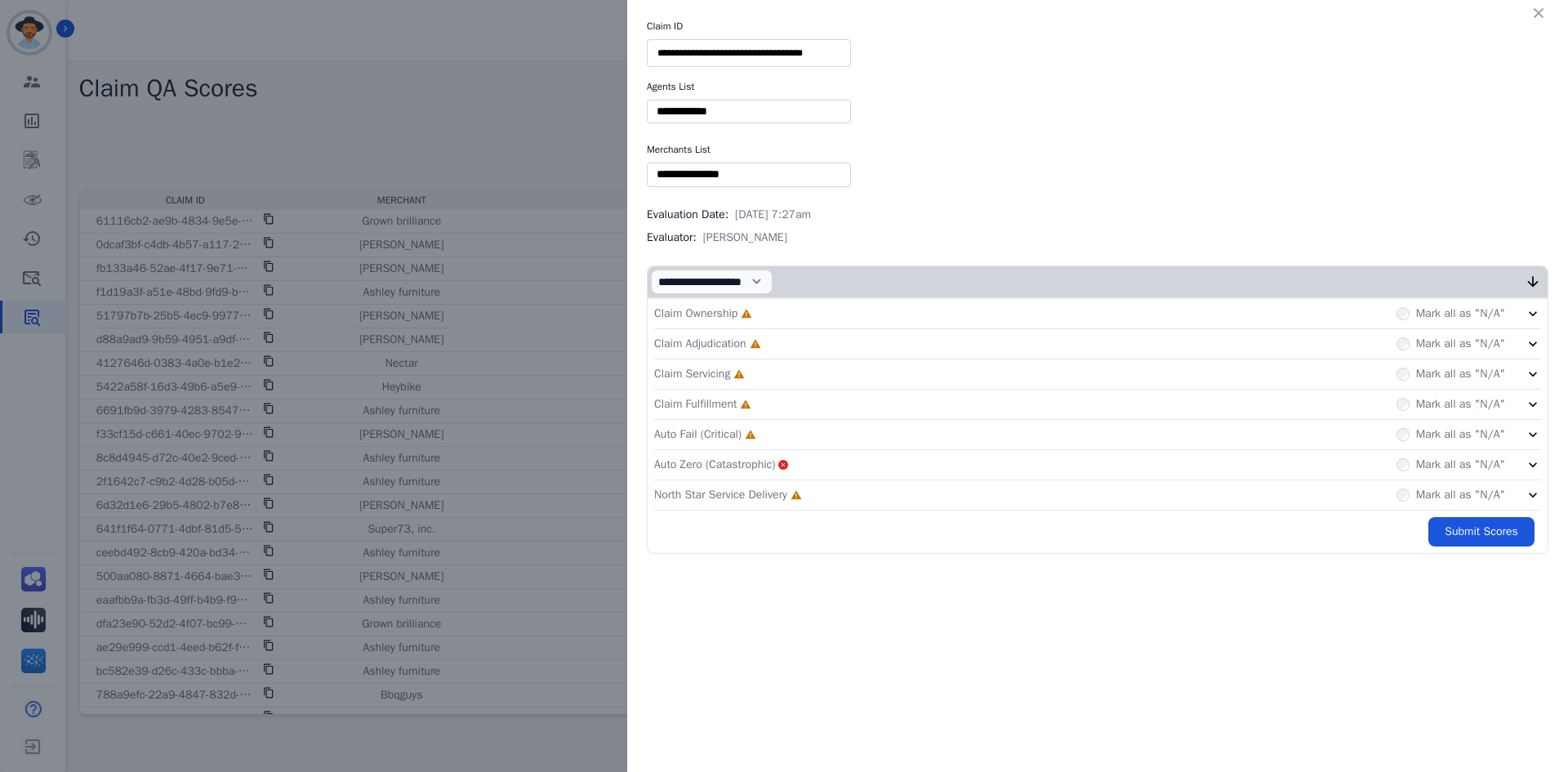 scroll, scrollTop: 0, scrollLeft: 1, axis: horizontal 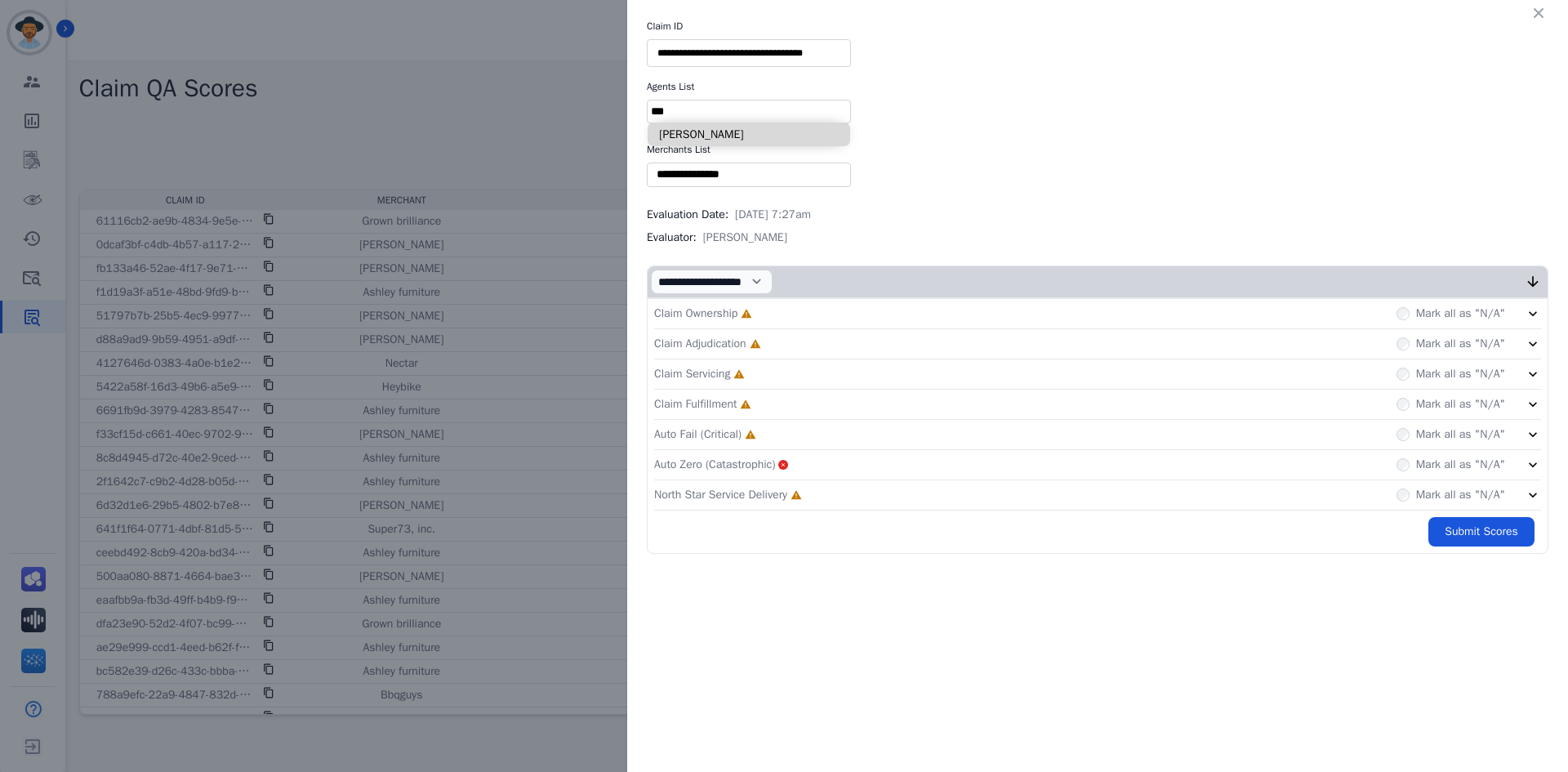 type on "***" 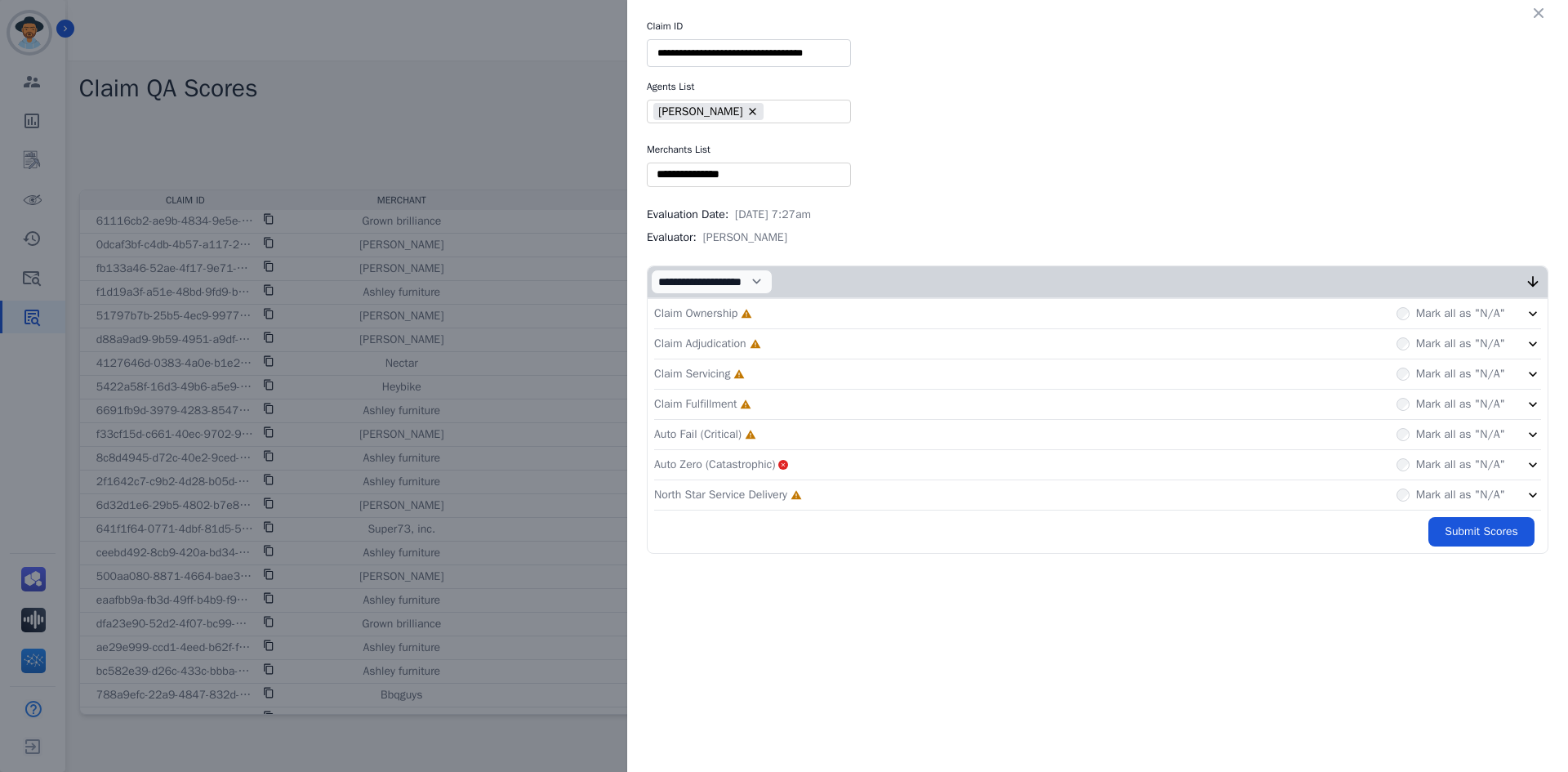 click at bounding box center (749, 174) 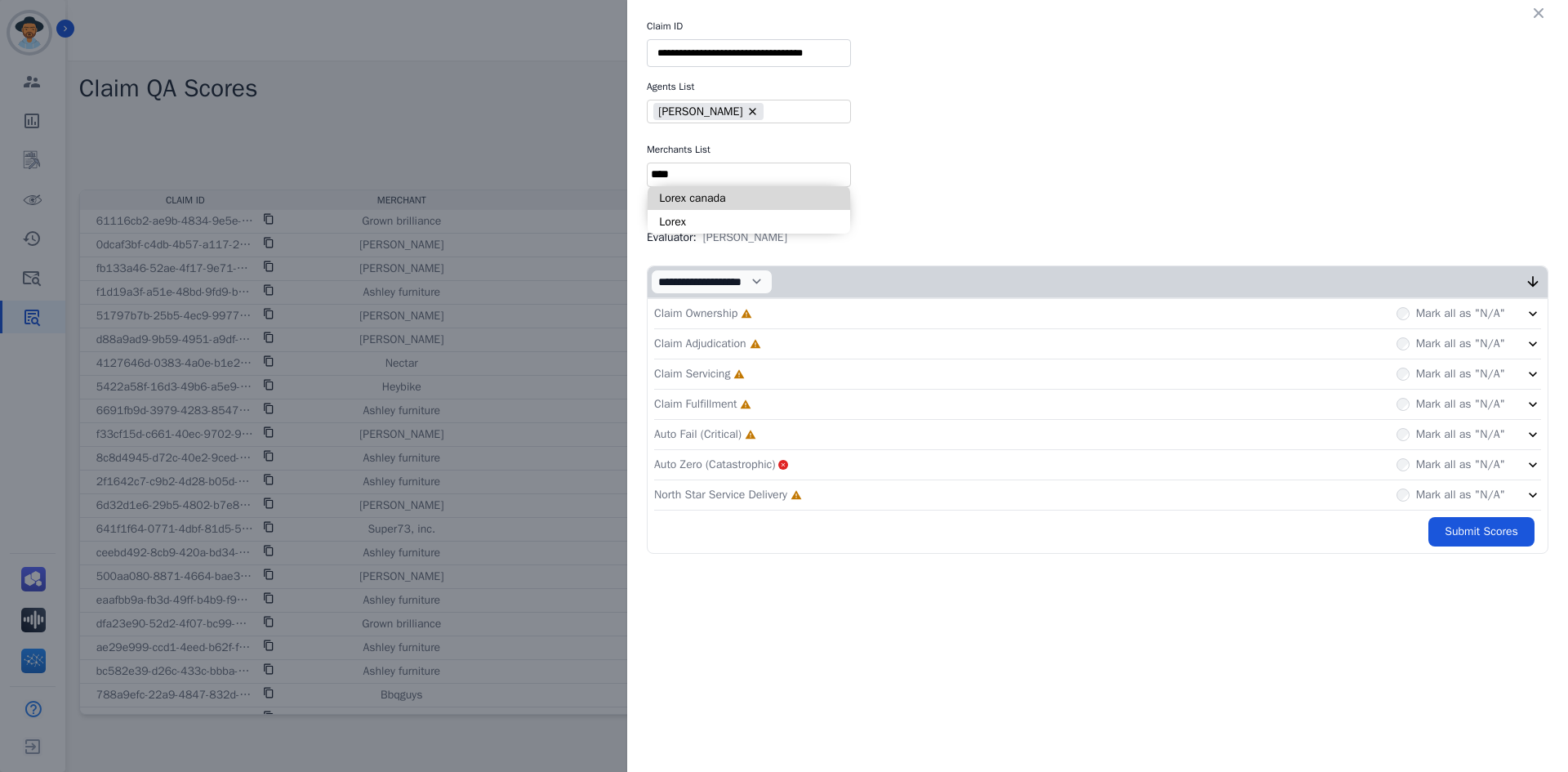 type on "****" 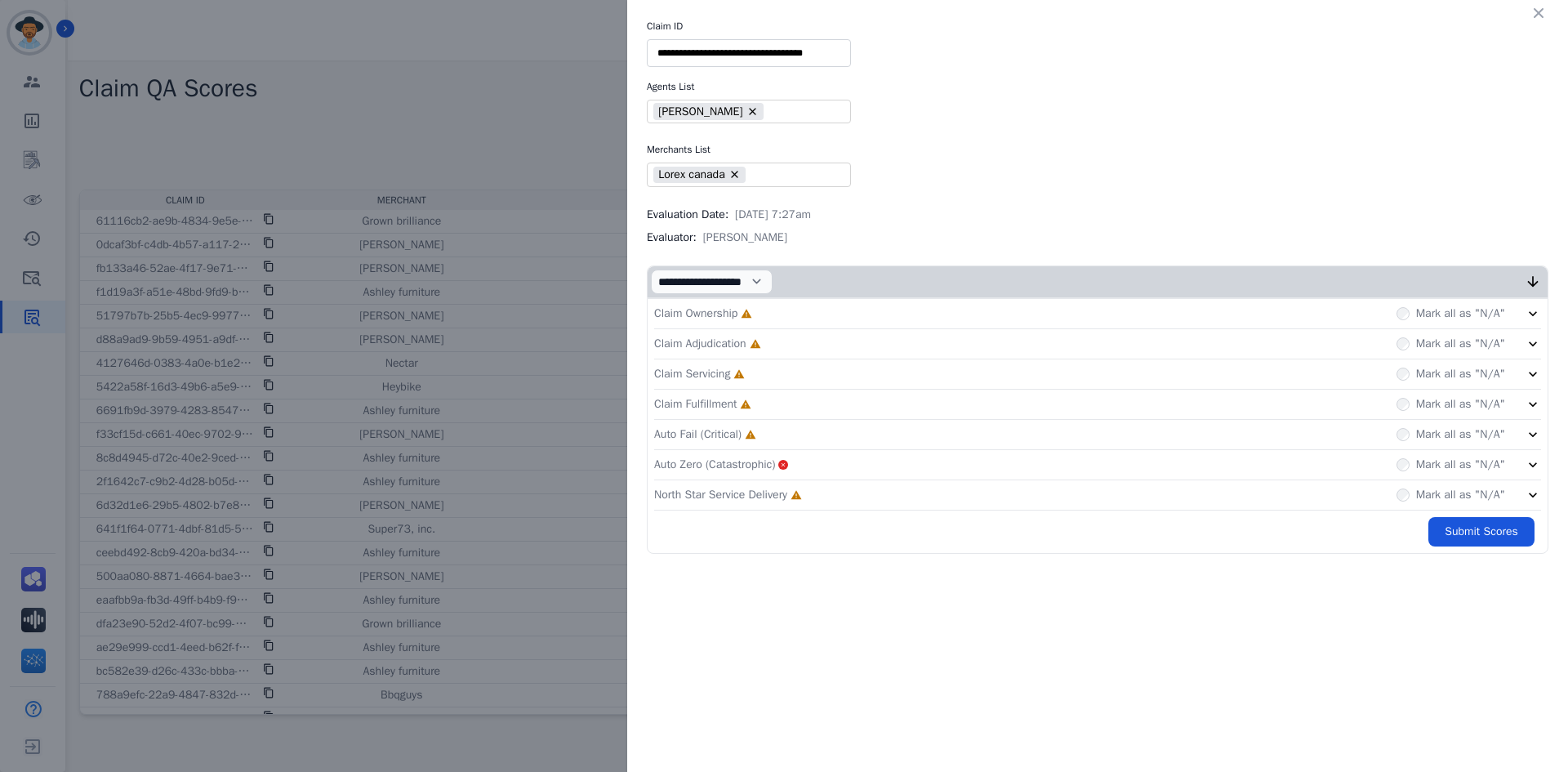 click on "Claim Ownership     Incomplete         Mark all as "N/A"" at bounding box center [1098, 314] 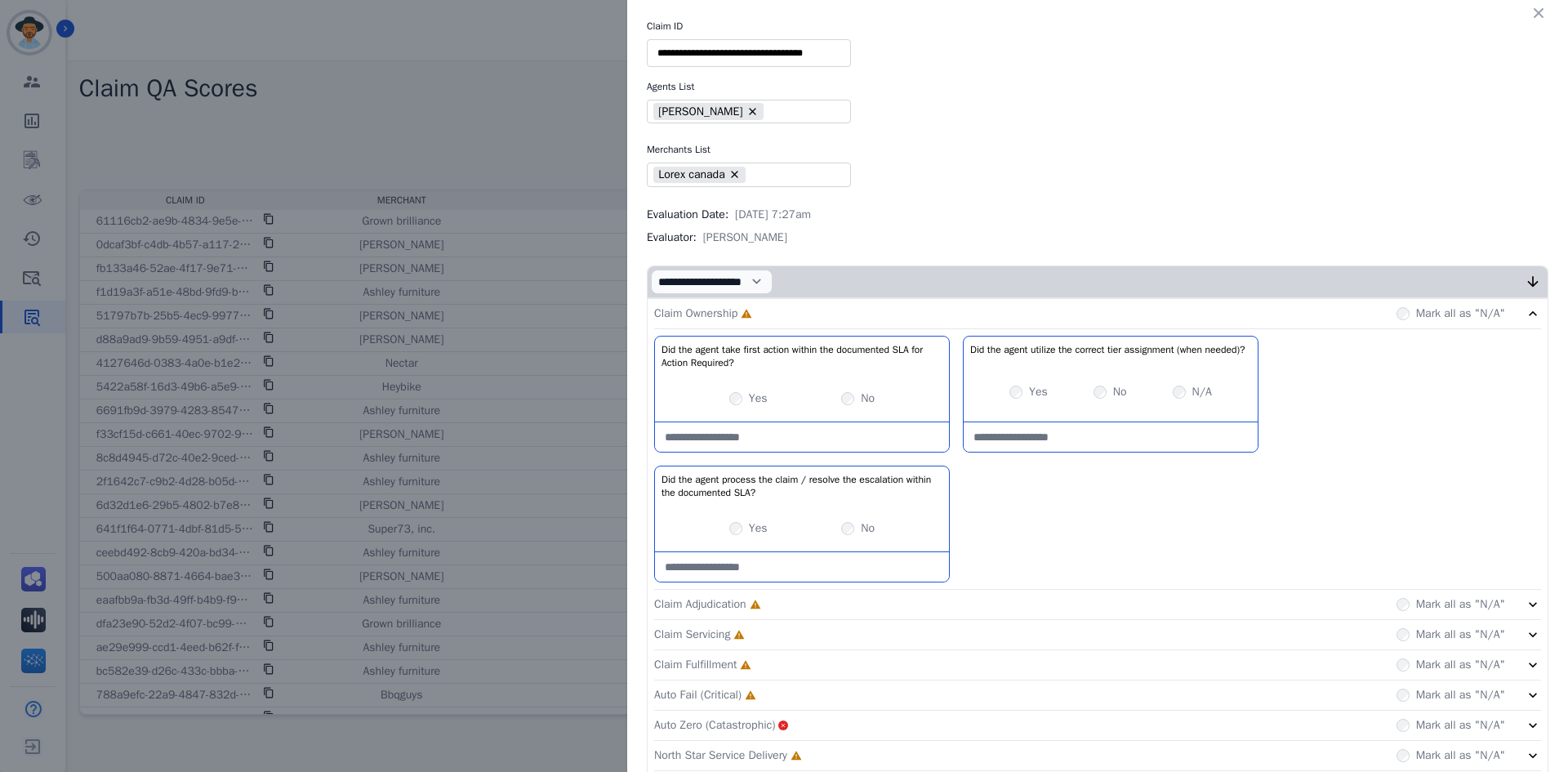 scroll, scrollTop: 62, scrollLeft: 0, axis: vertical 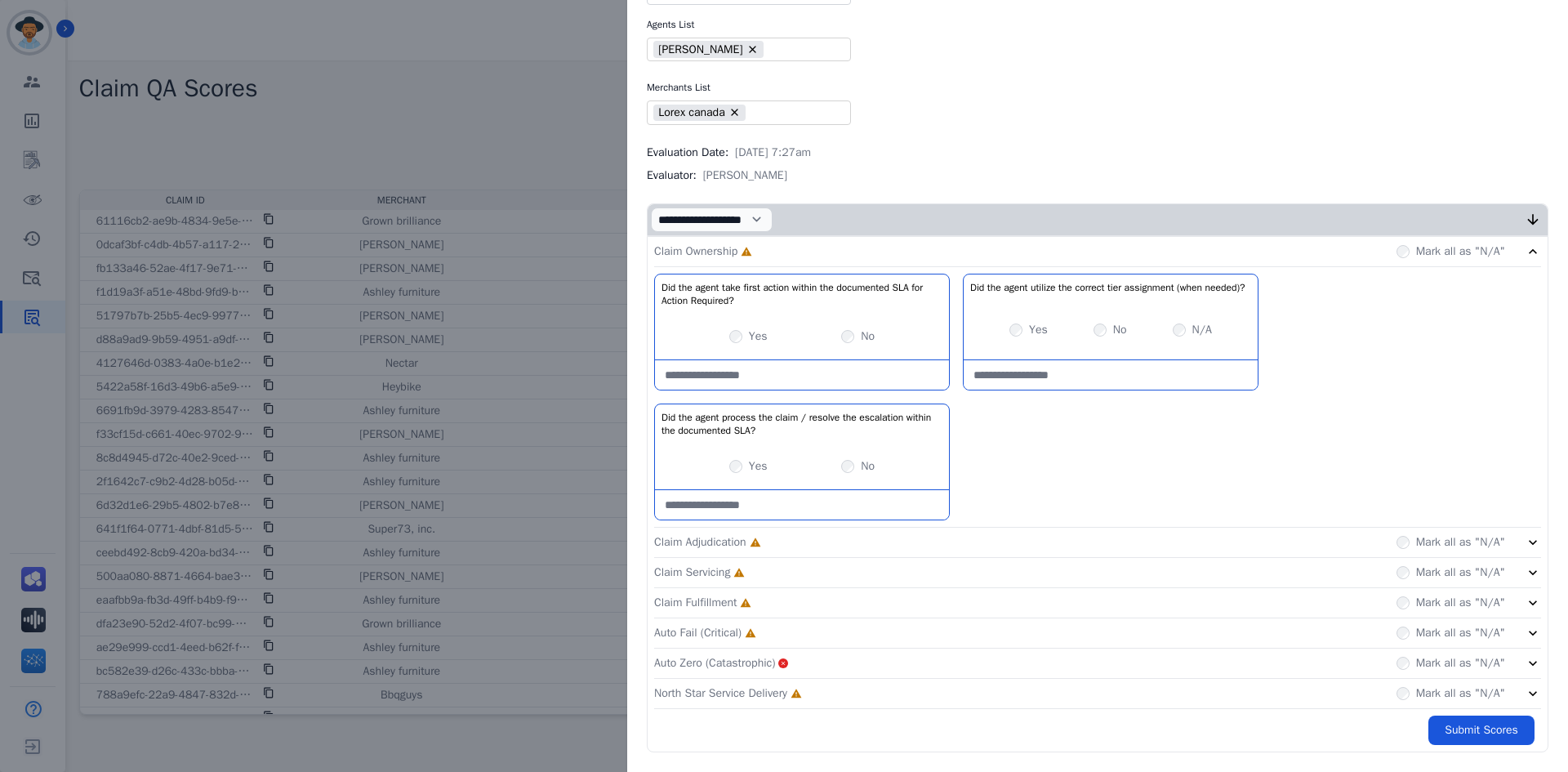 click on "Yes     No" at bounding box center (802, 337) 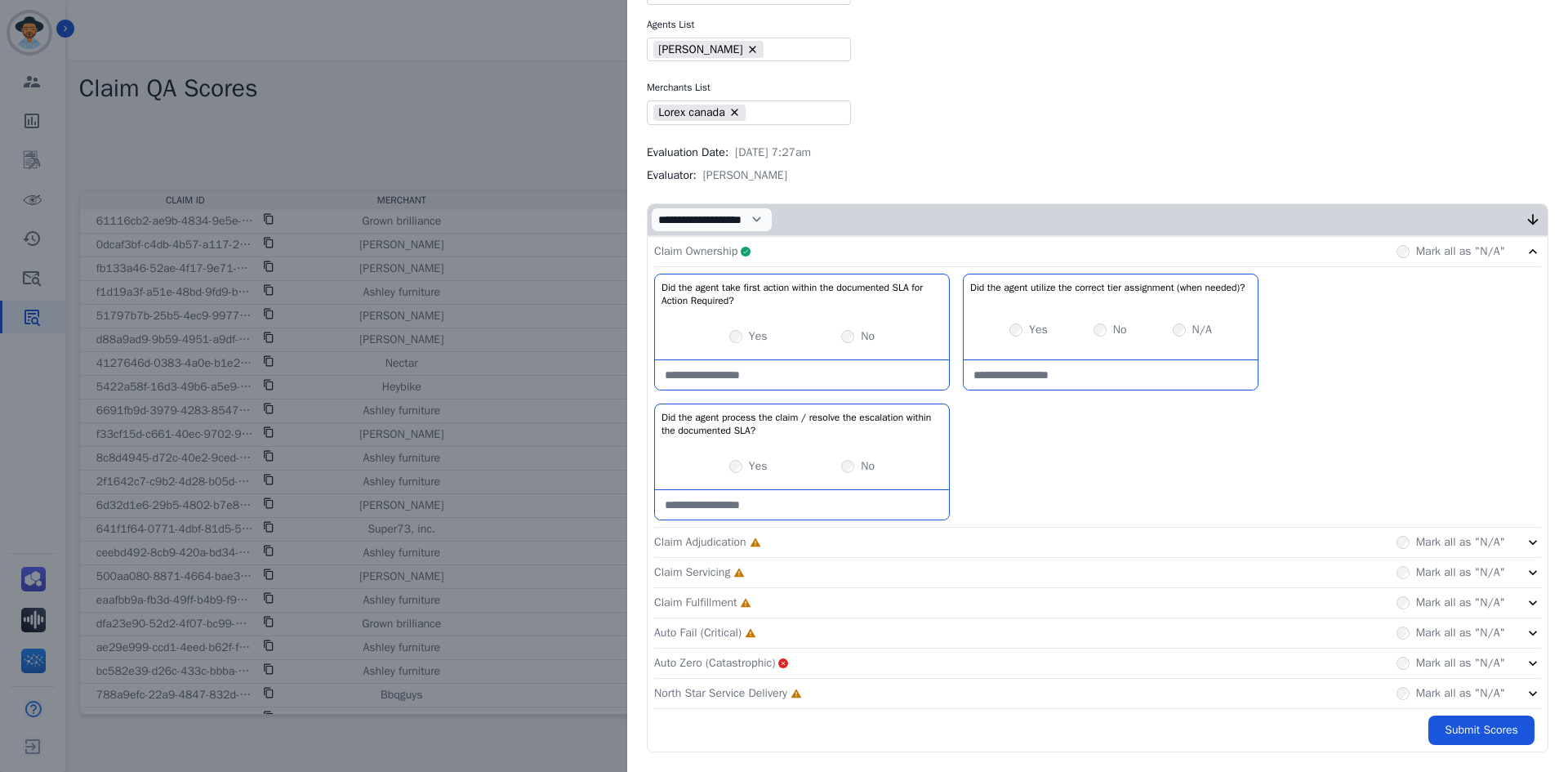 click on "Claim Adjudication     Incomplete         Mark all as "N/A"" 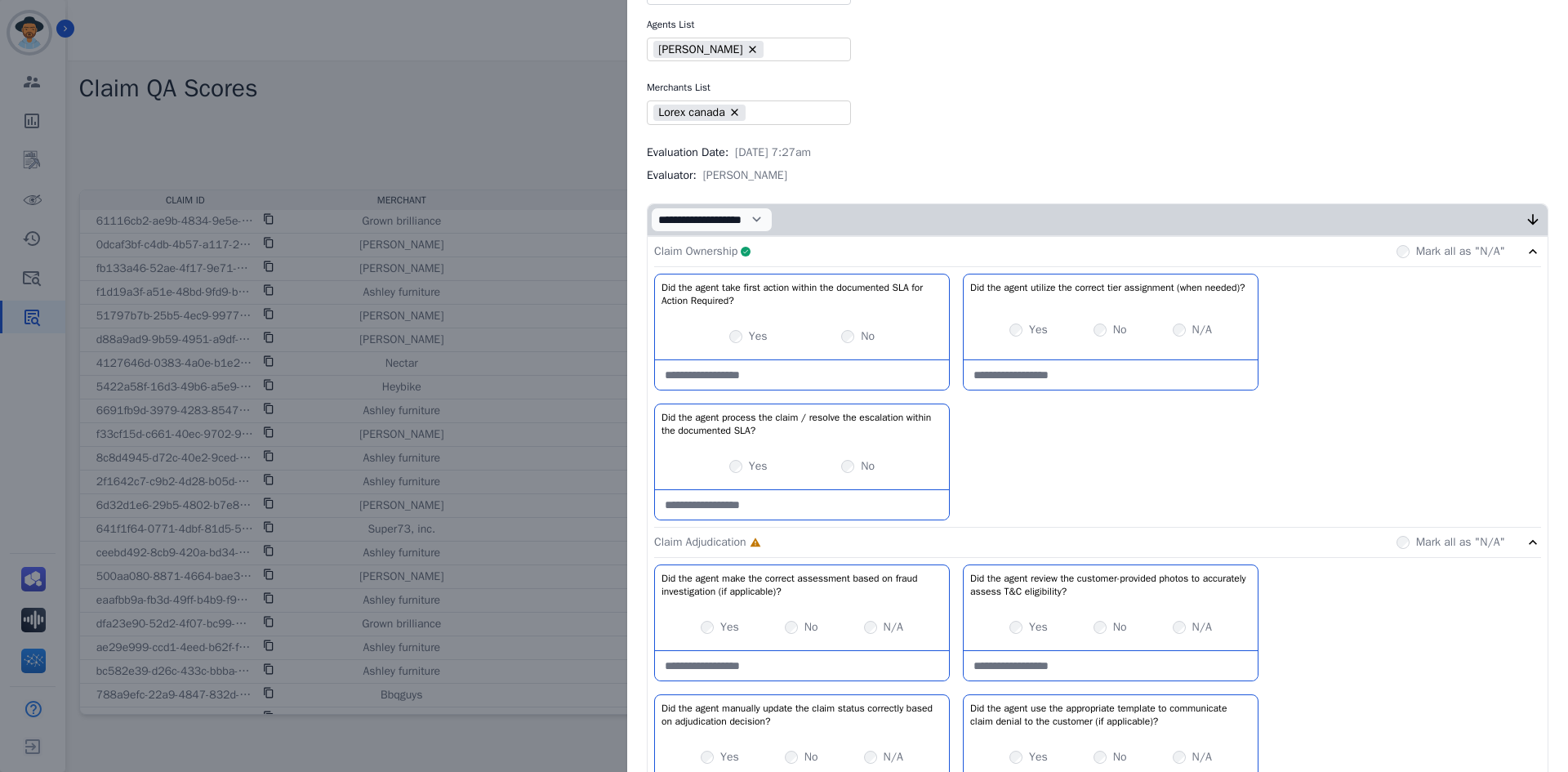 click on "Claim Ownership     Complete         Mark all as "N/A"" at bounding box center [1098, 252] 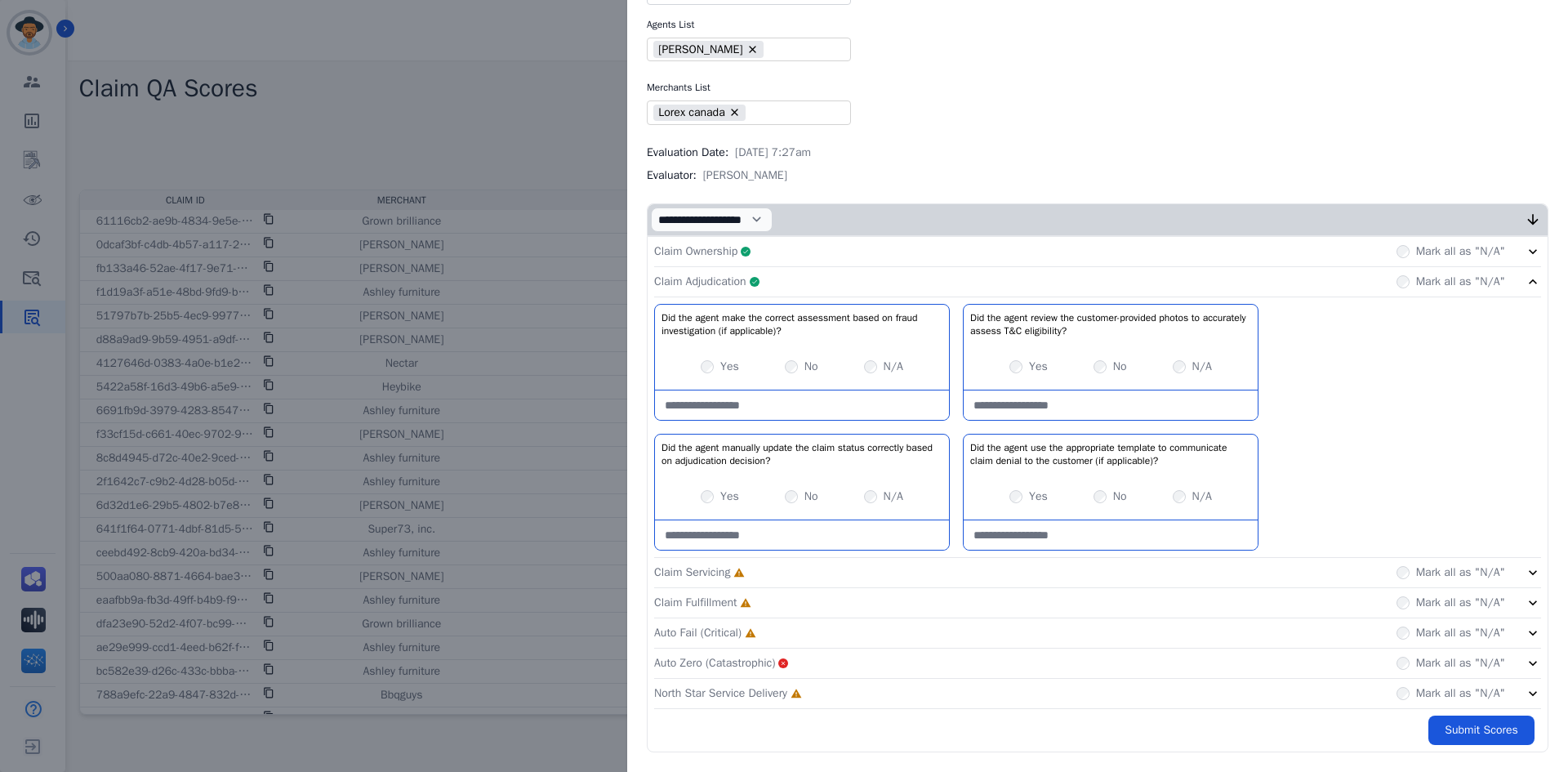 click at bounding box center (802, 405) 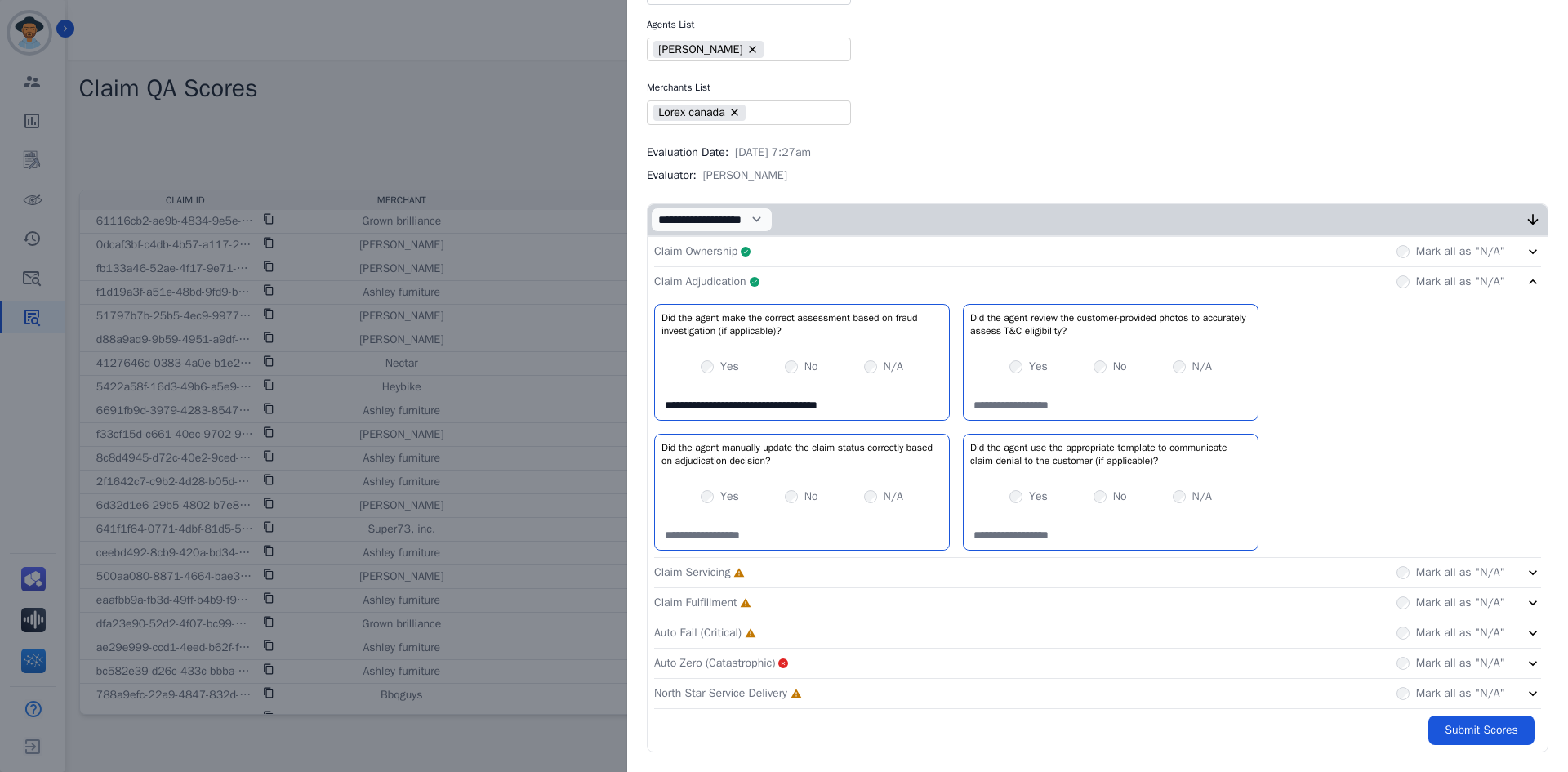 type on "**********" 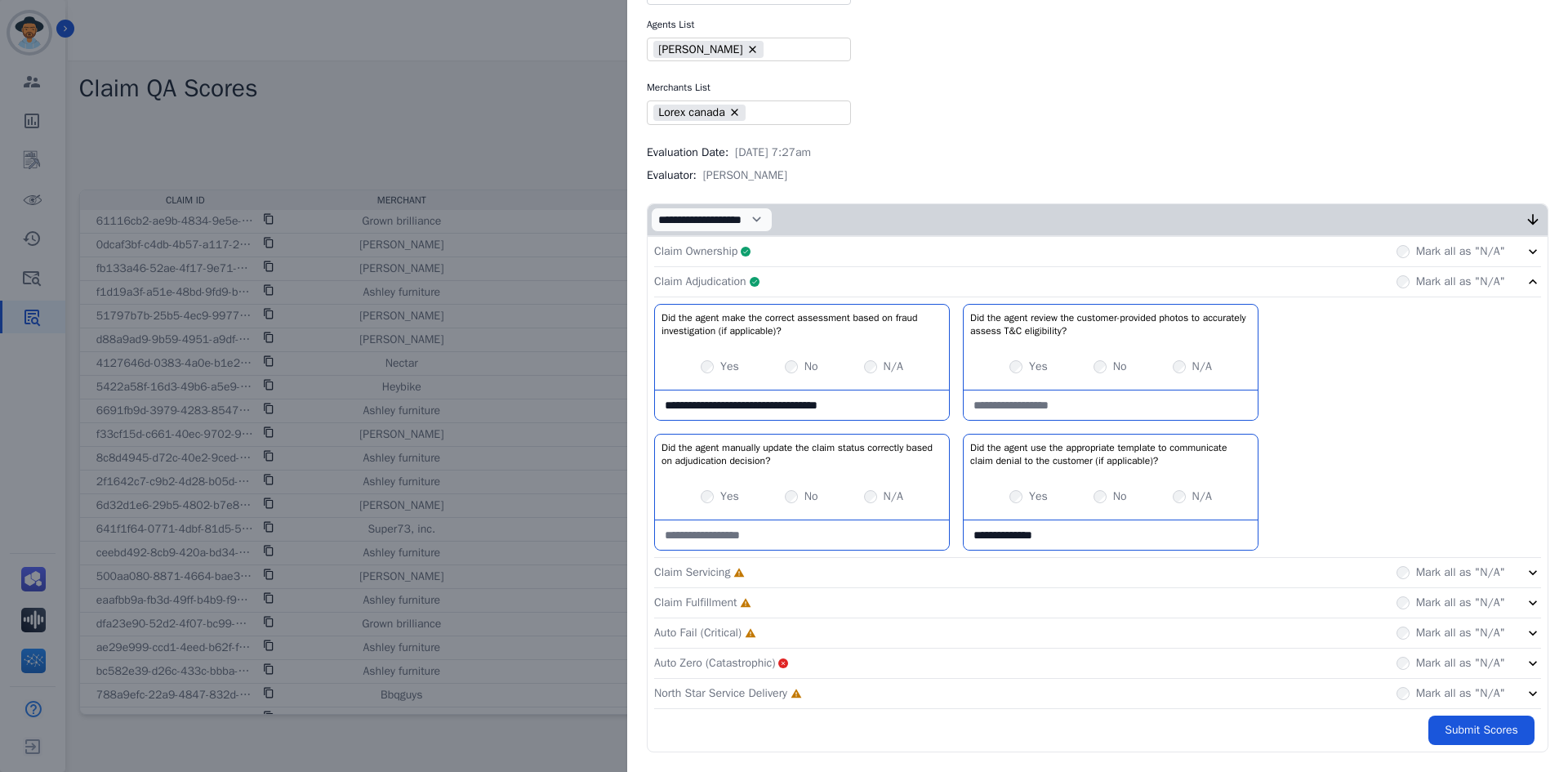 type on "**********" 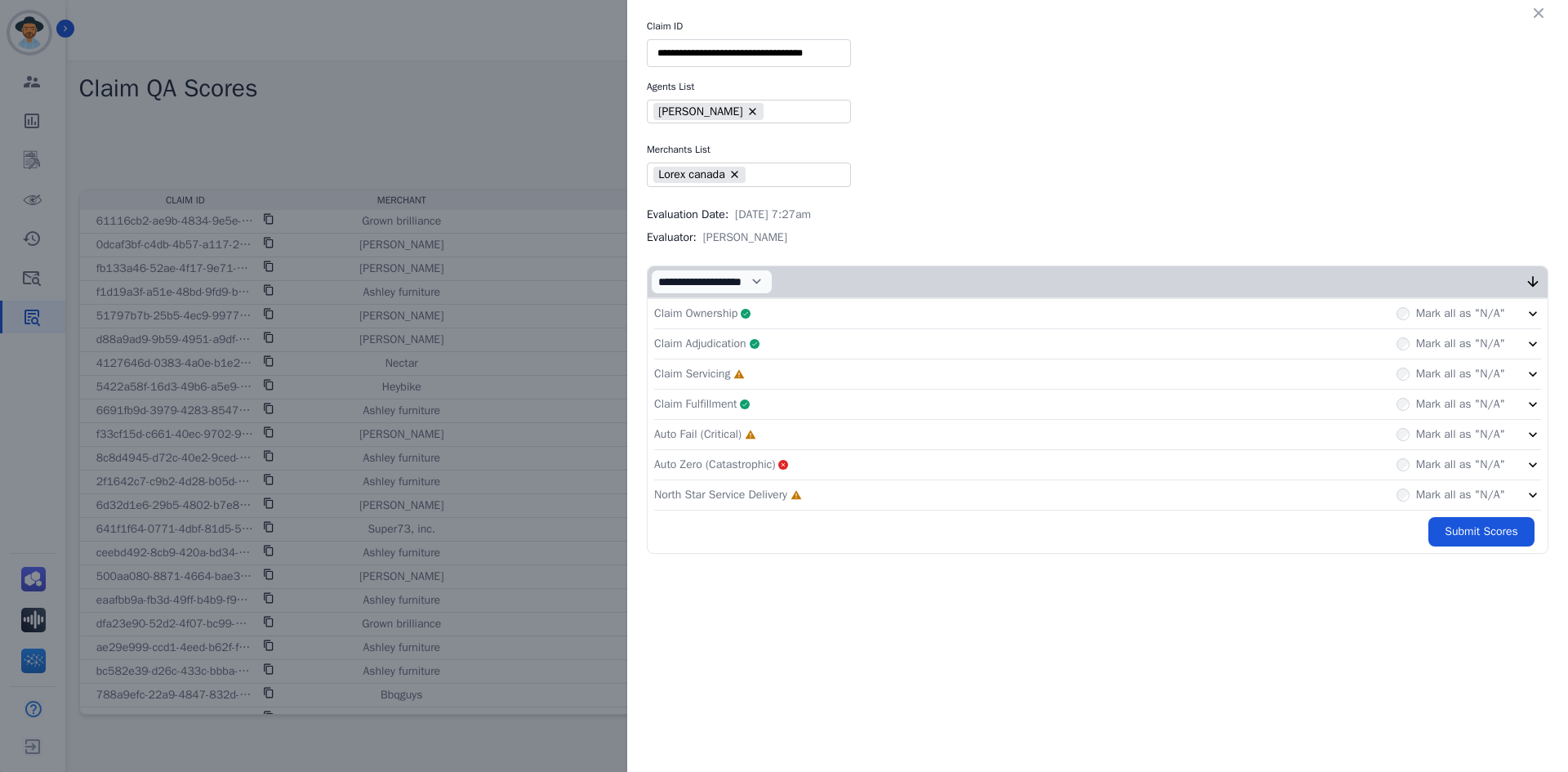 click on "Claim Servicing     Incomplete         Mark all as "N/A"" 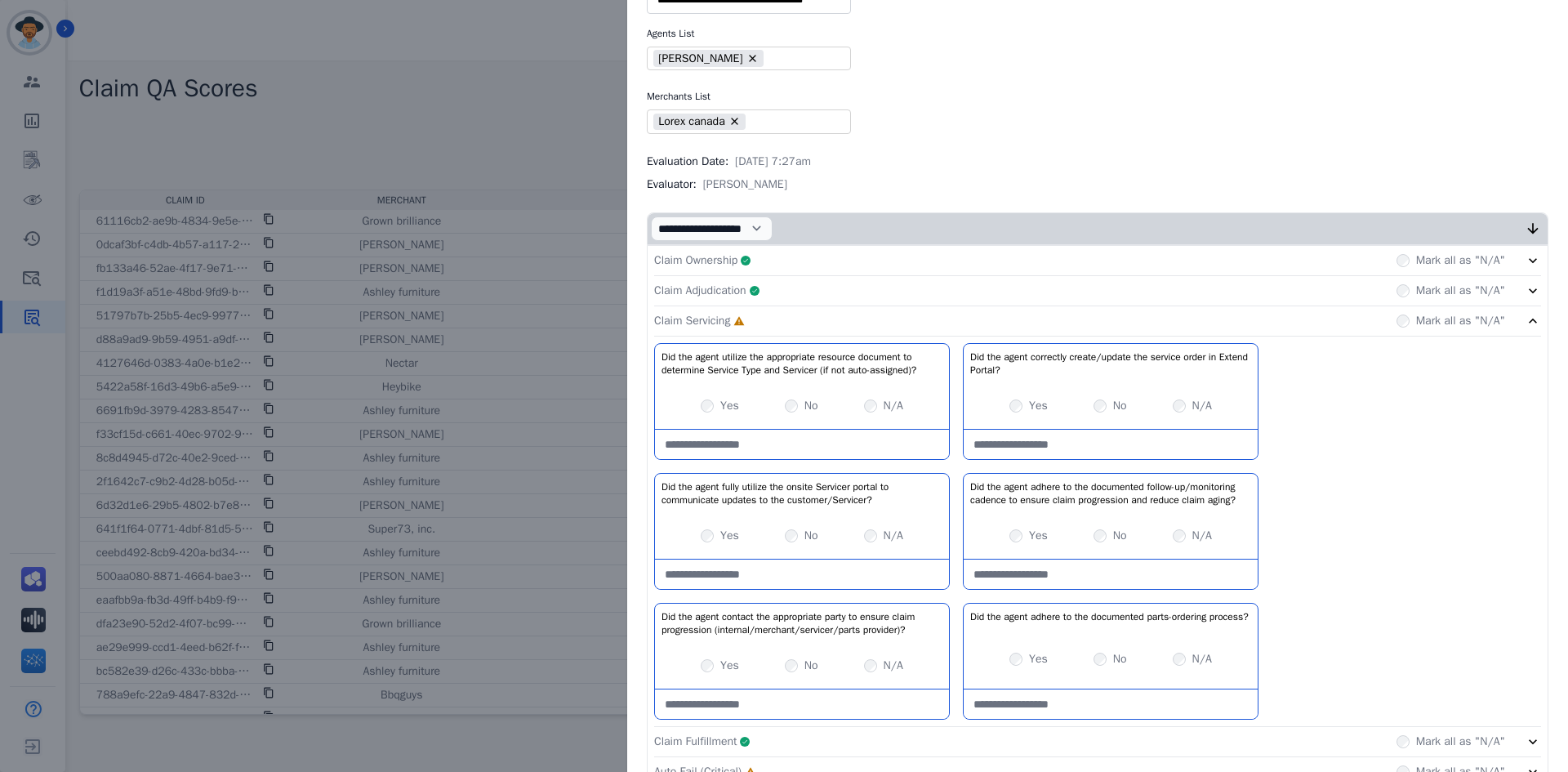 scroll, scrollTop: 82, scrollLeft: 0, axis: vertical 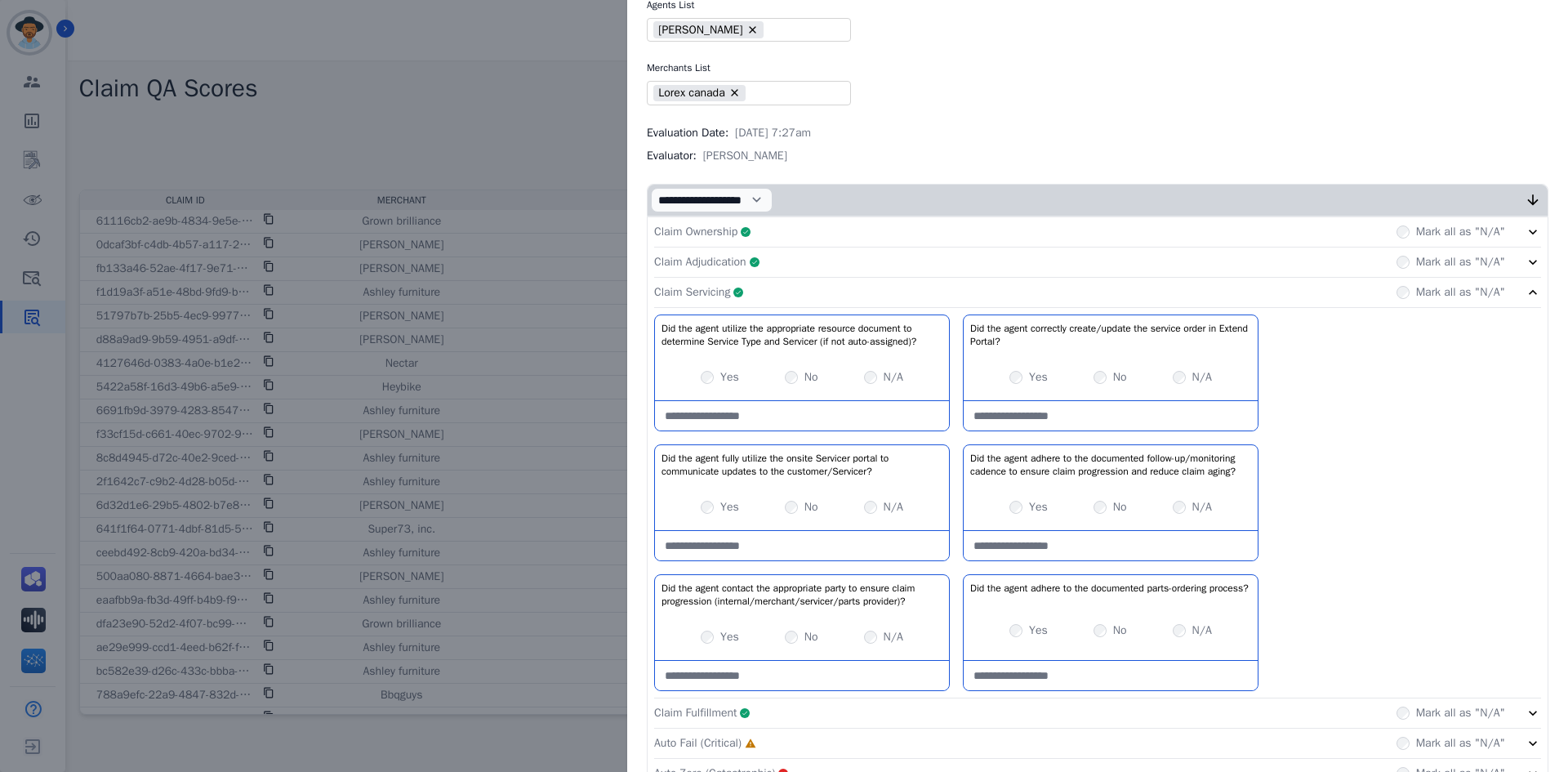 click on "Claim Servicing     Complete         Mark all as "N/A"" 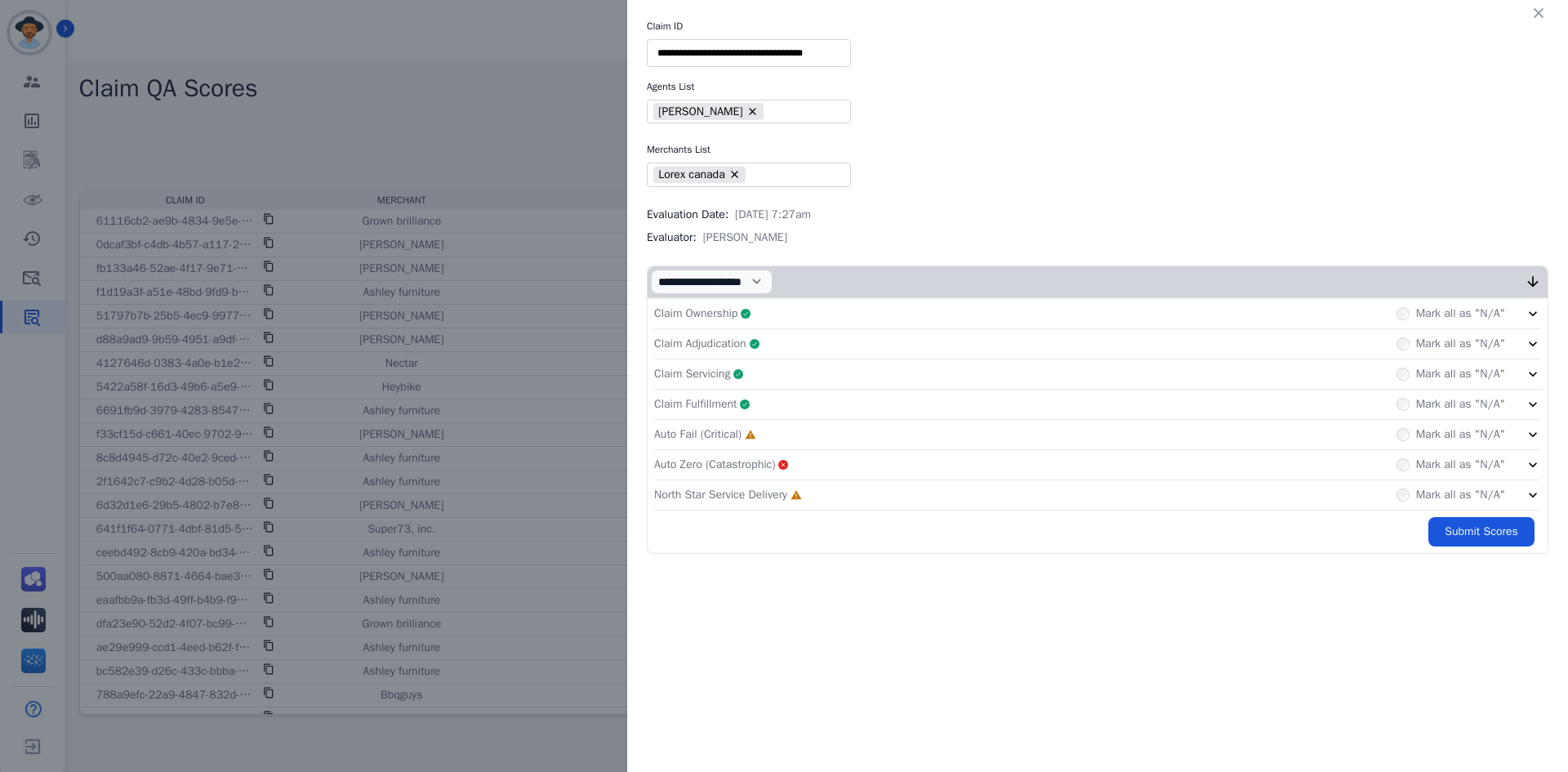 click on "Auto Fail (Critical)     Incomplete         Mark all as "N/A"" 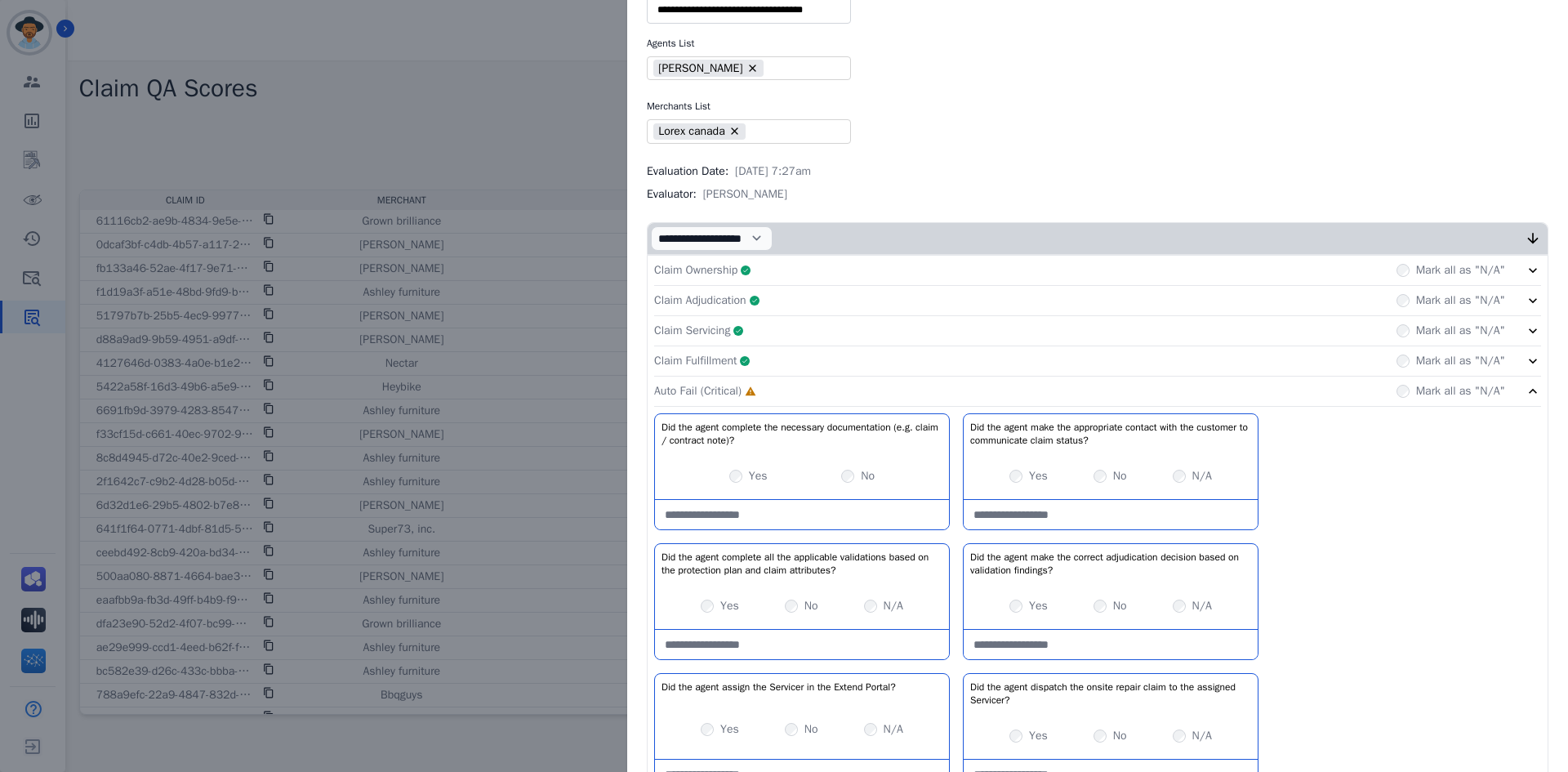 scroll, scrollTop: 82, scrollLeft: 0, axis: vertical 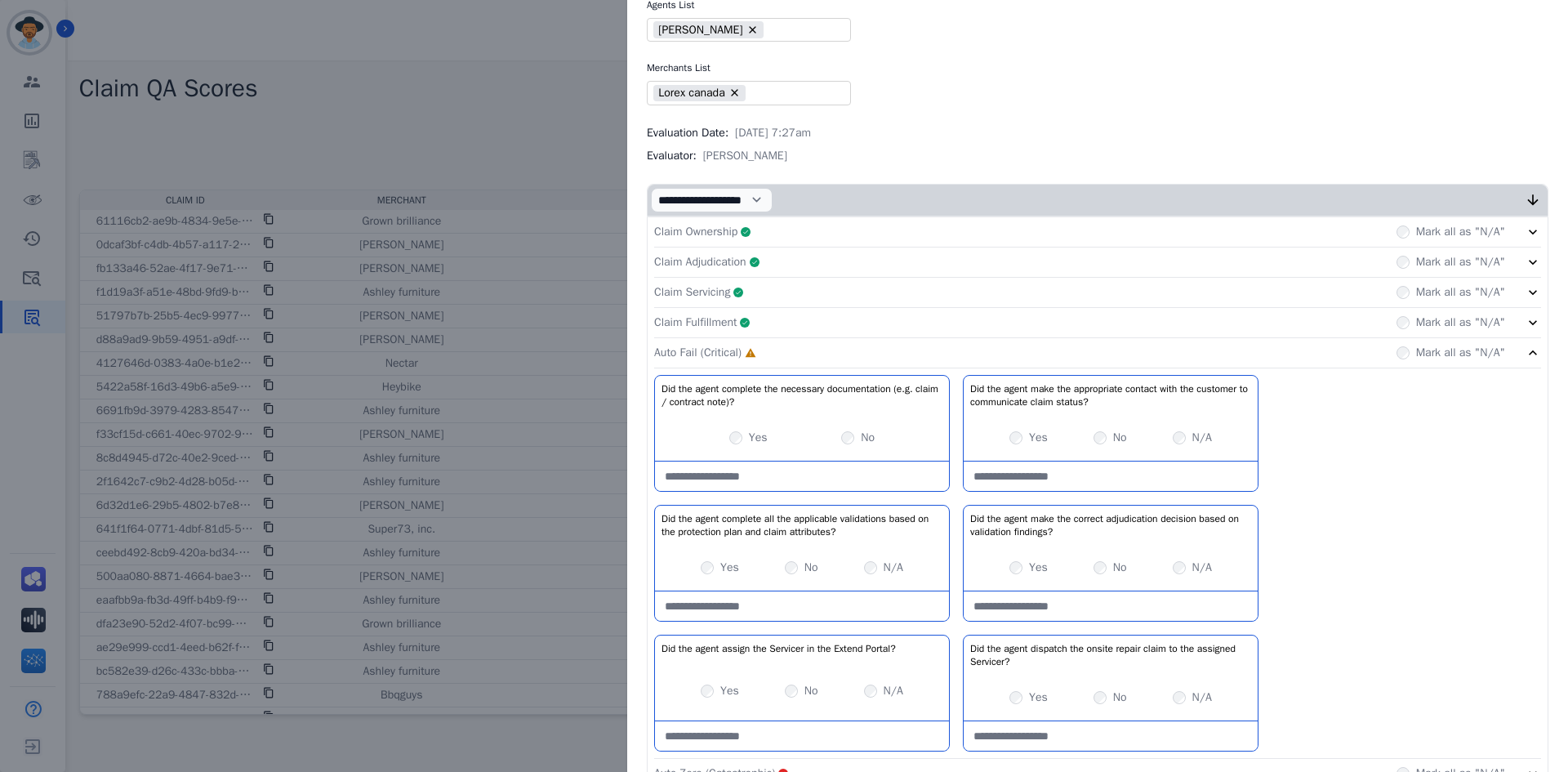 click on "Yes     No     N/A" at bounding box center [802, 691] 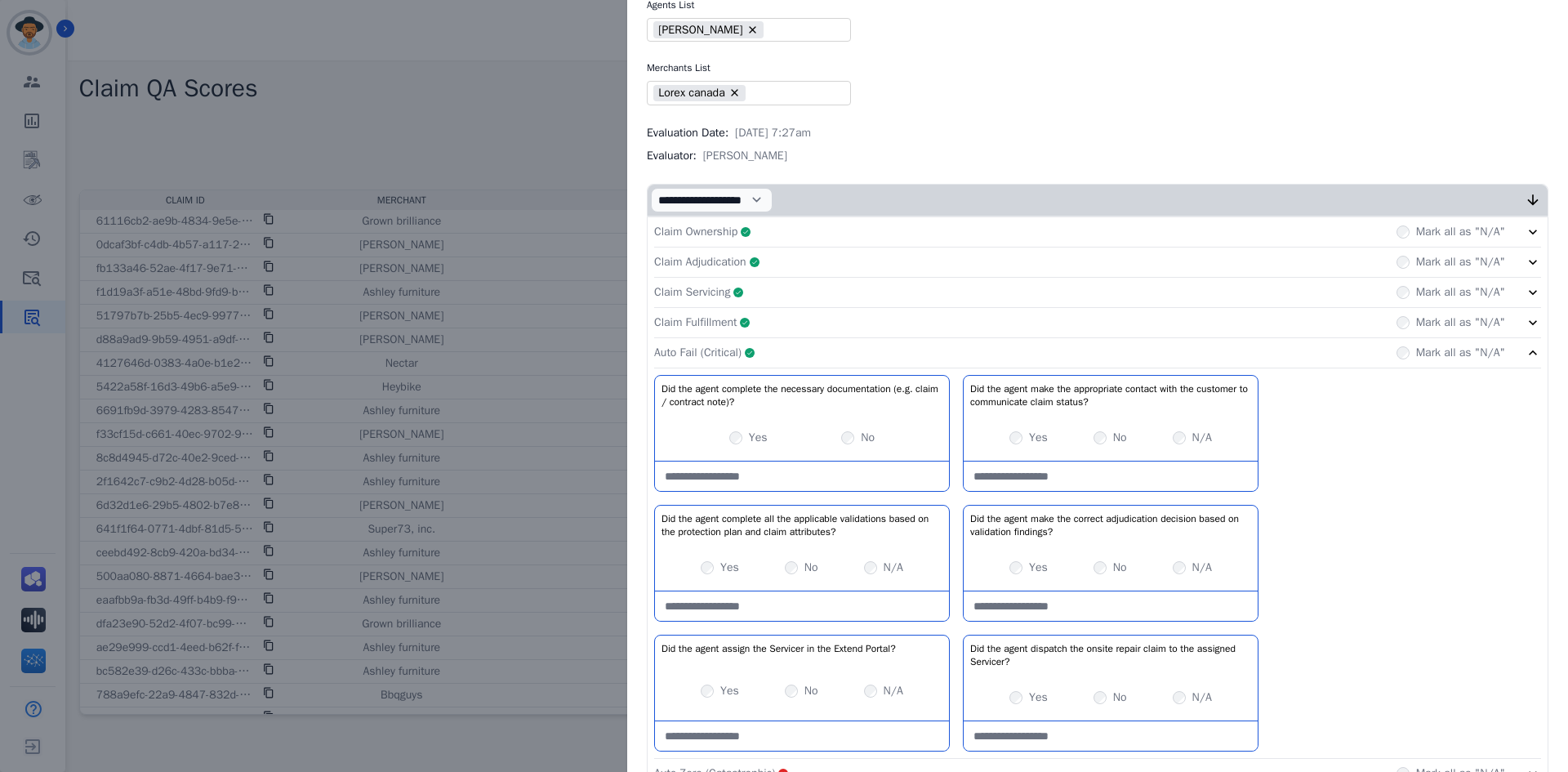 click on "Auto Fail (Critical)     Complete         Mark all as "N/A"" 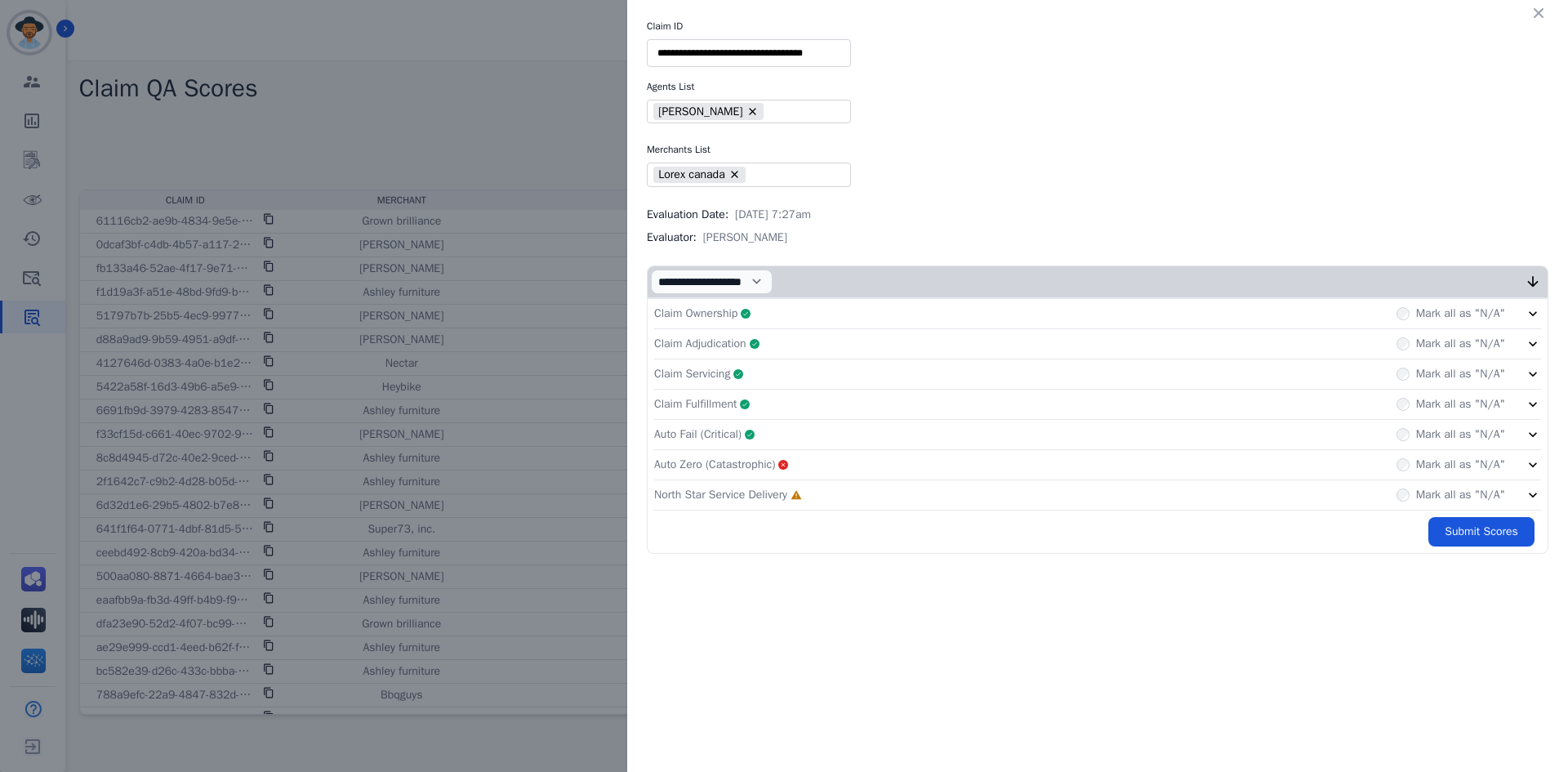 click on "North Star Service Delivery     Incomplete         Mark all as "N/A"" 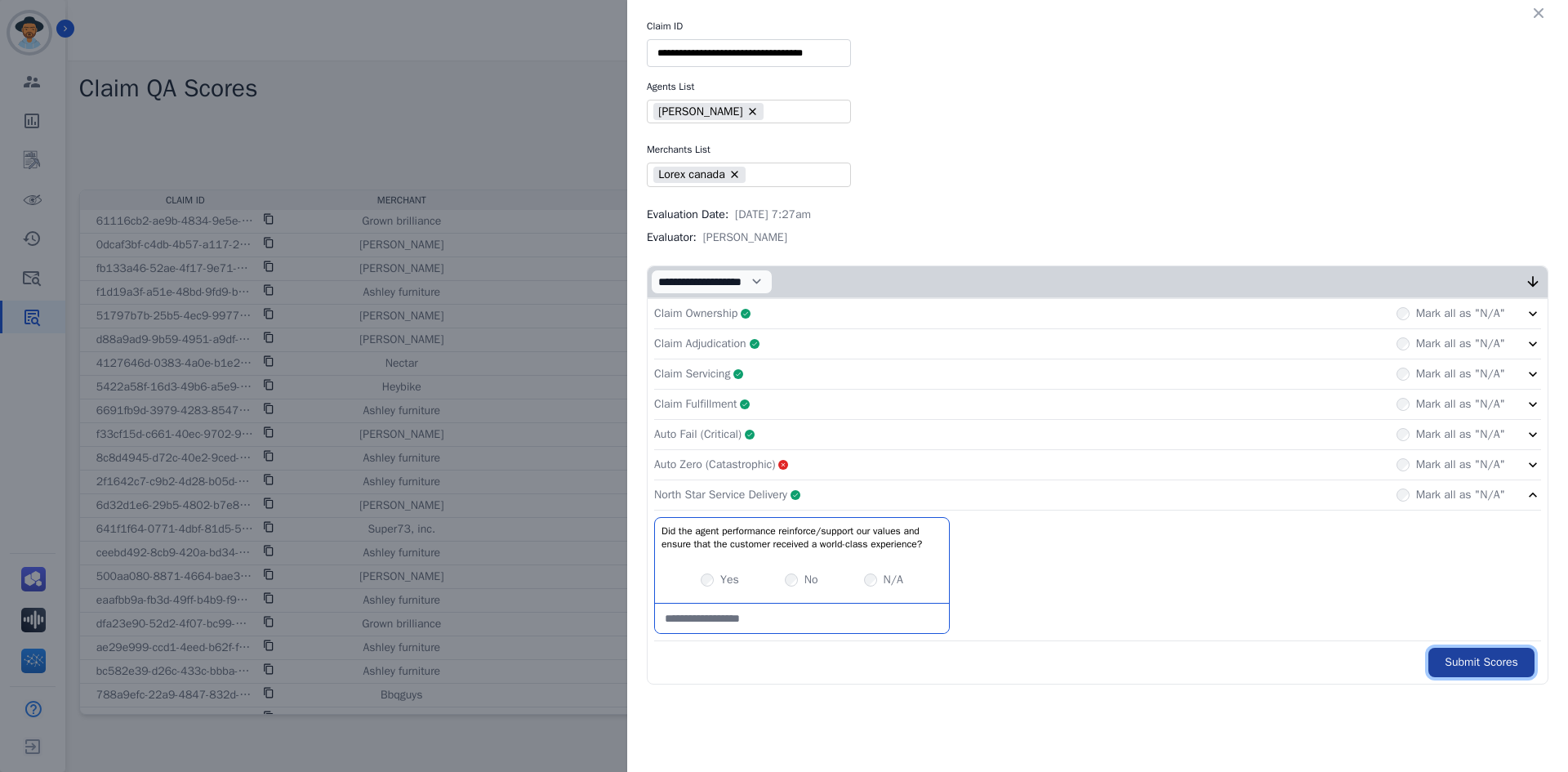 click on "Submit Scores" at bounding box center [1481, 663] 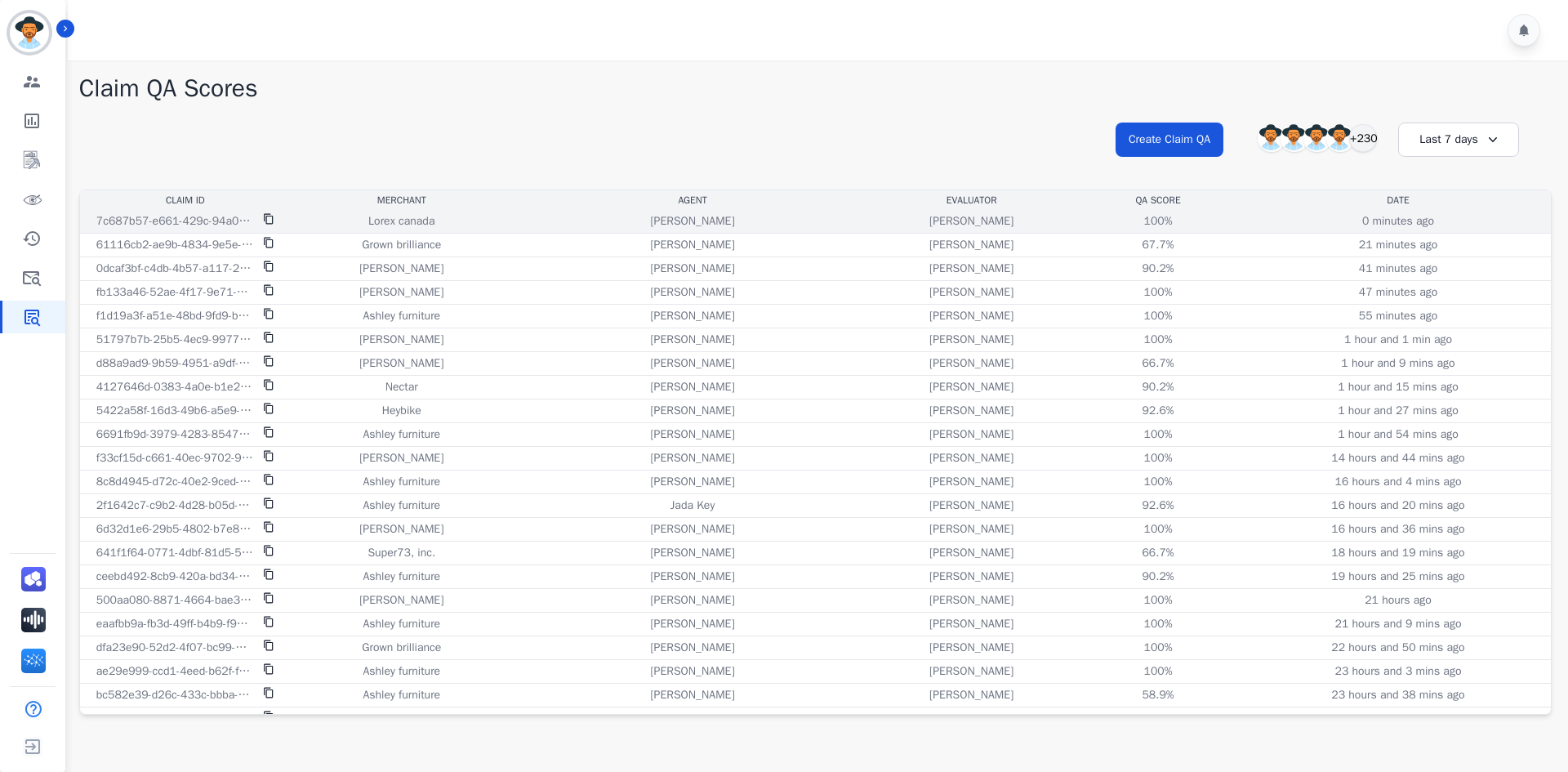 click 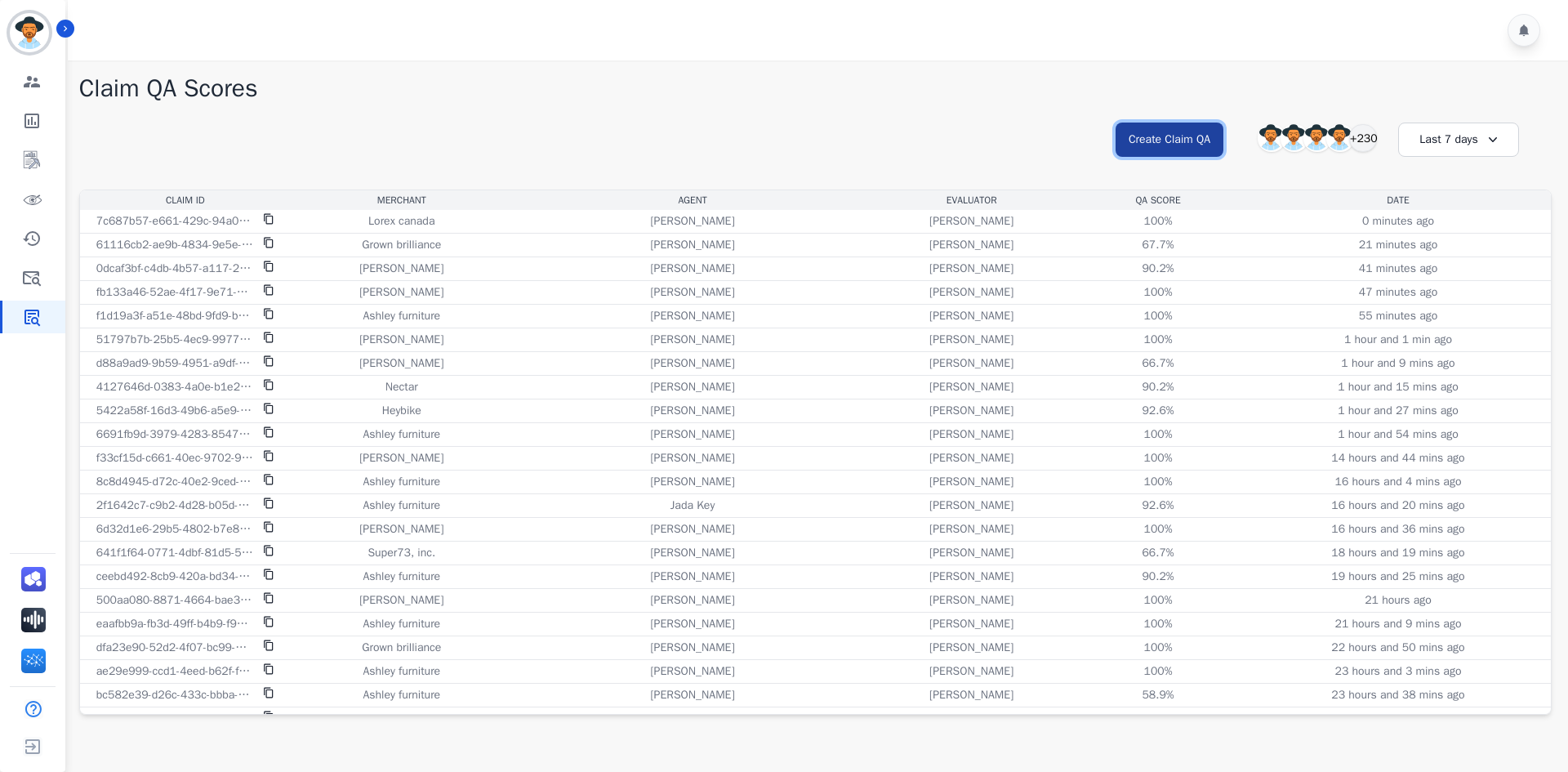 click on "Create Claim QA" at bounding box center (1169, 140) 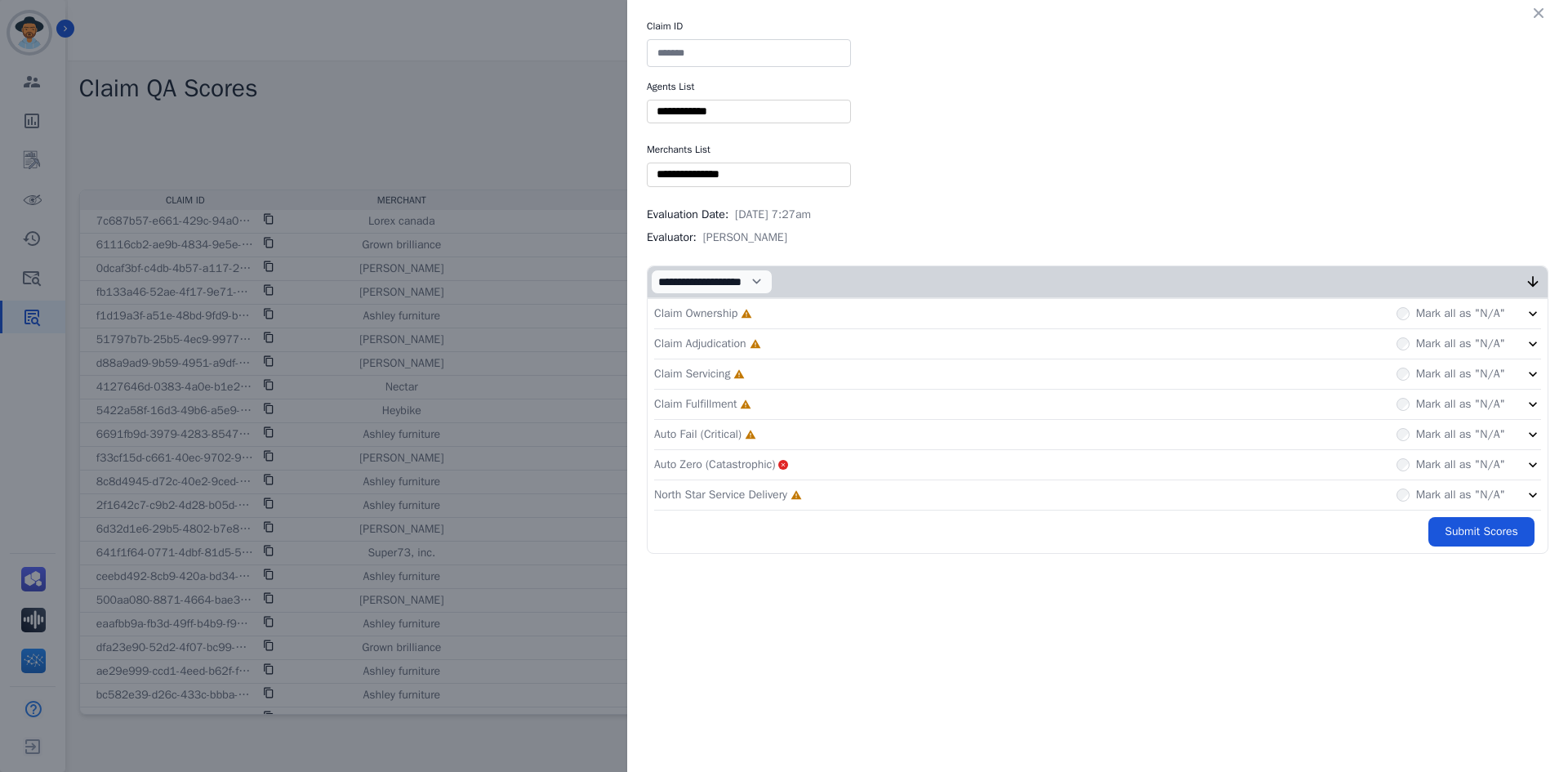 click at bounding box center [749, 53] 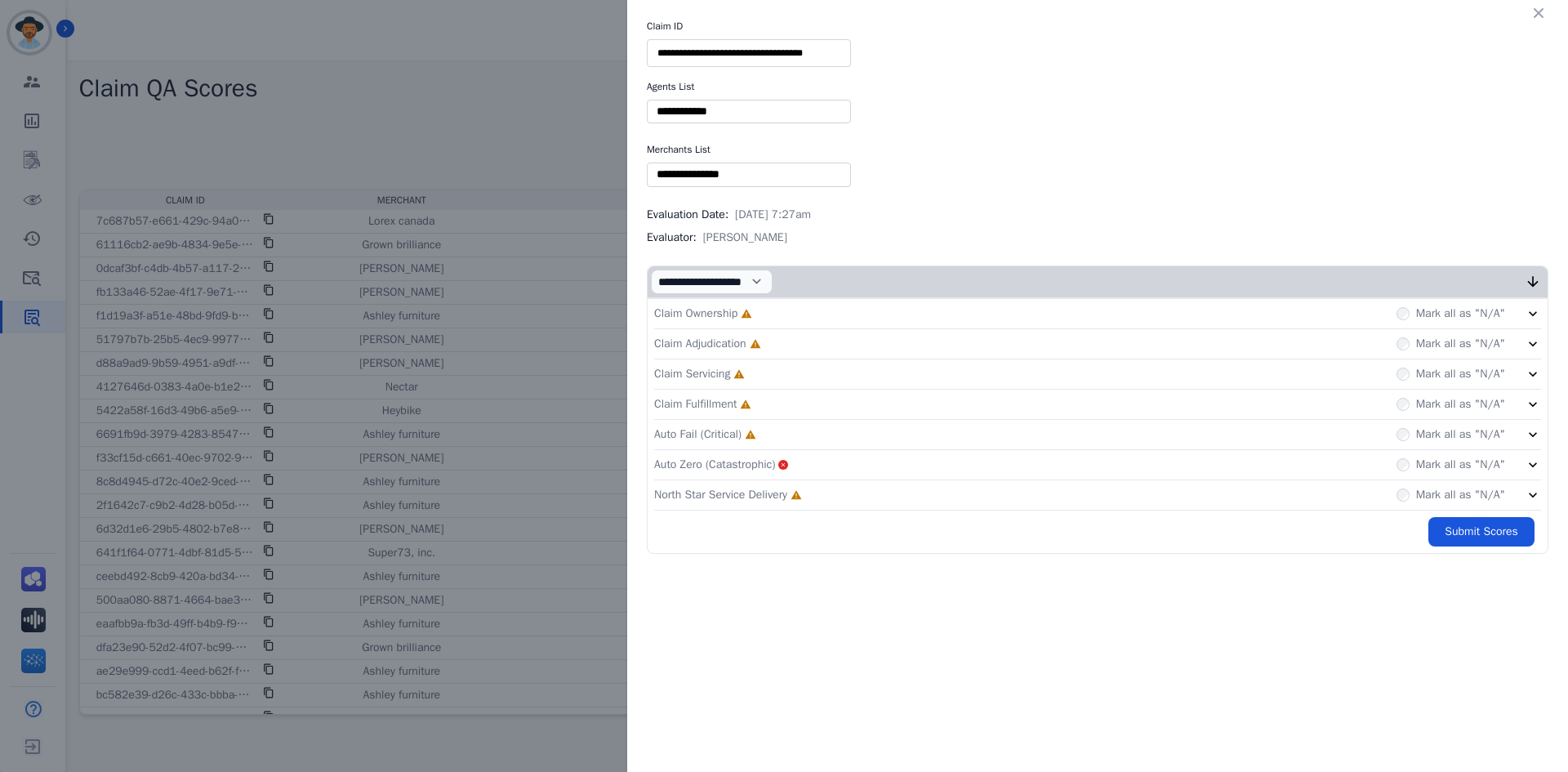 type on "**********" 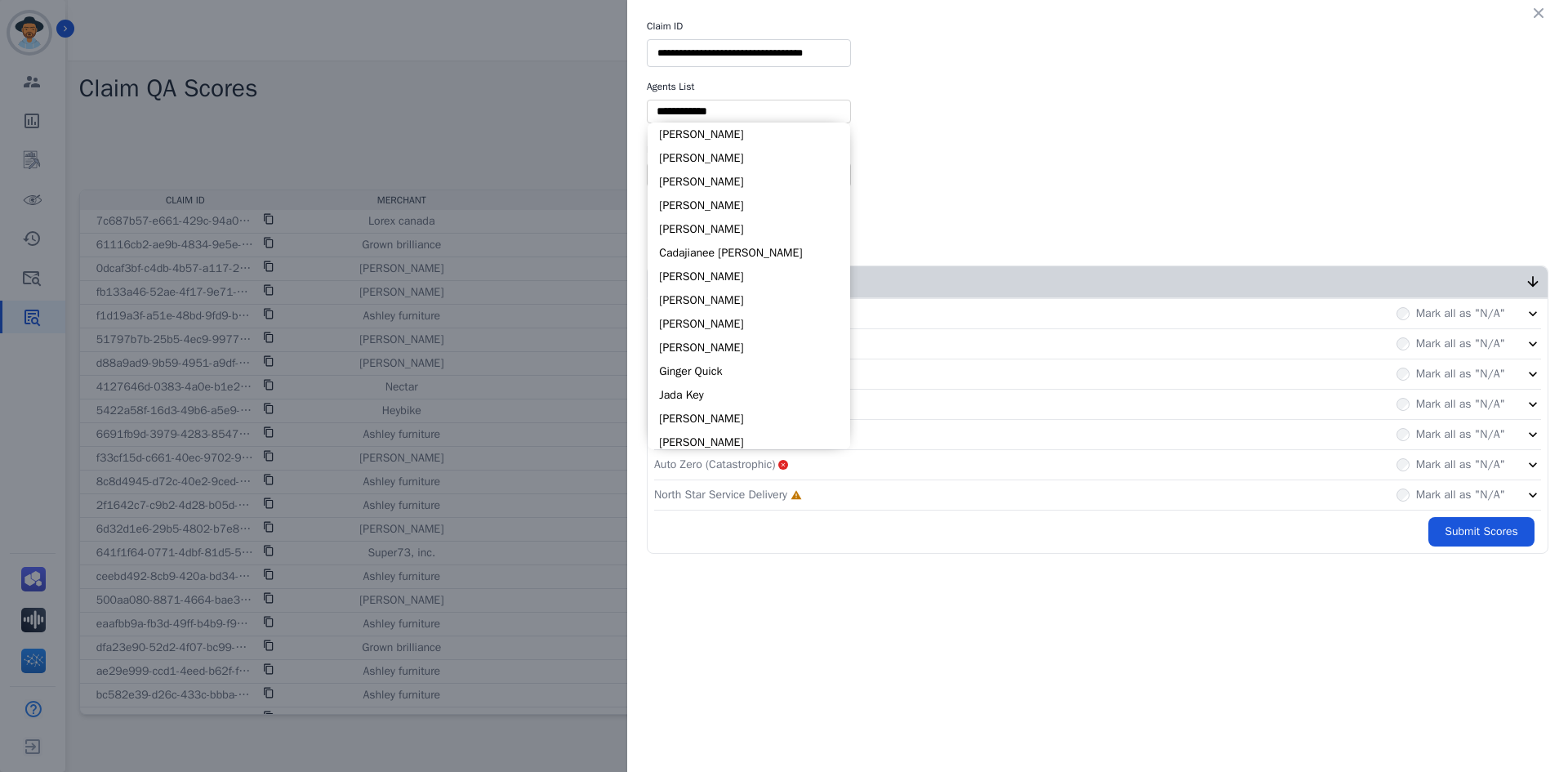click at bounding box center [749, 111] 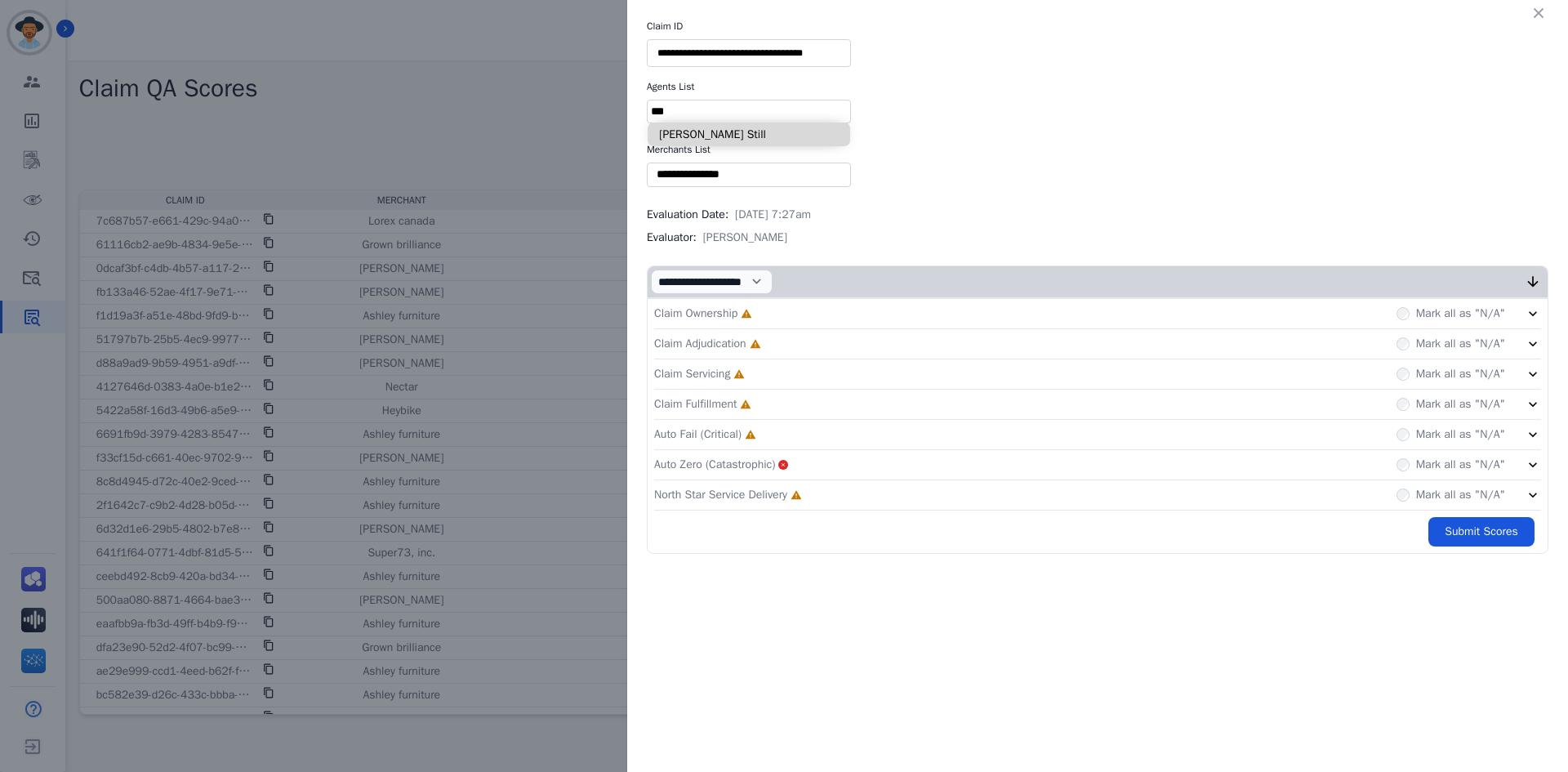 type on "***" 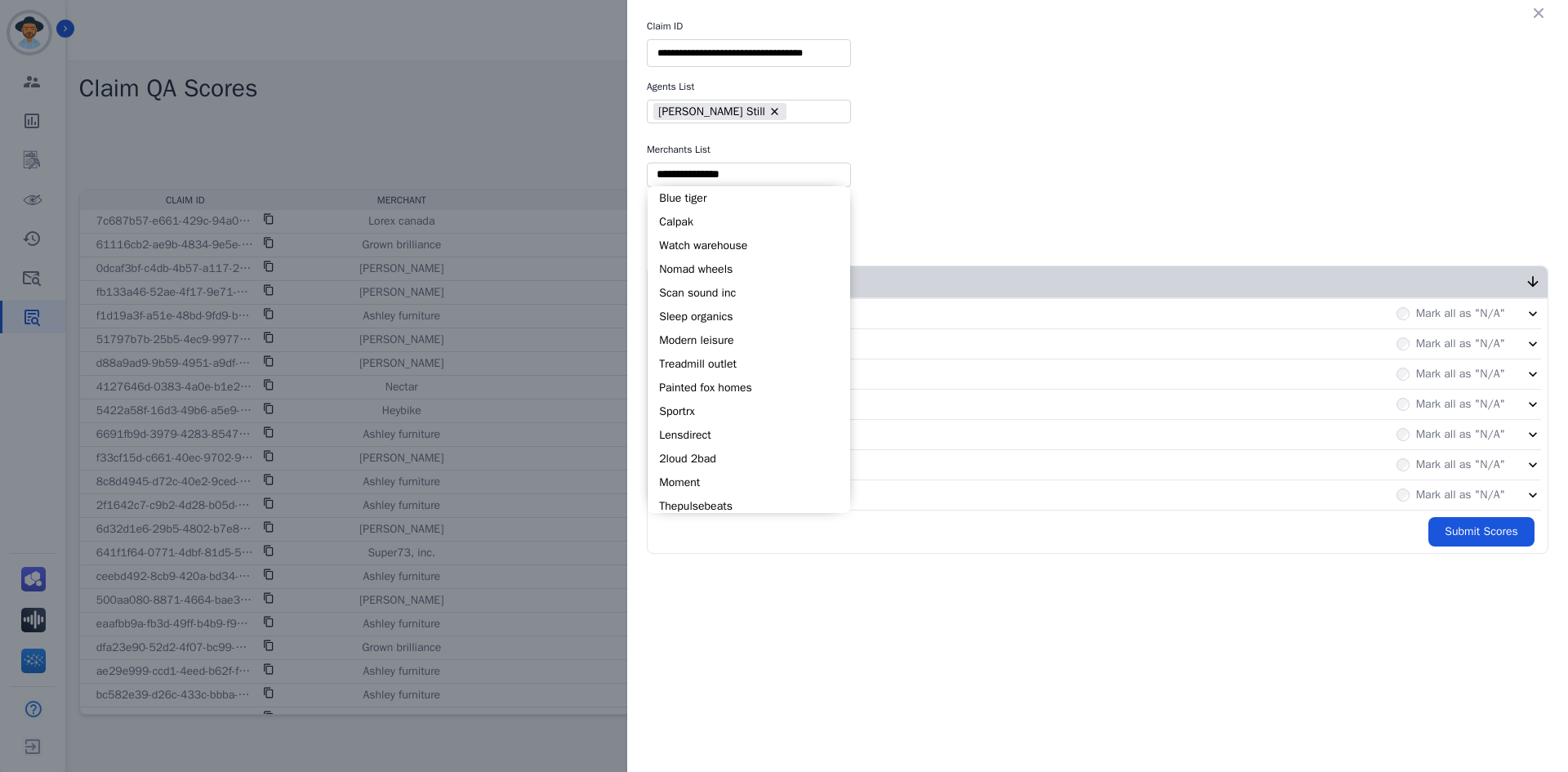 click at bounding box center (749, 174) 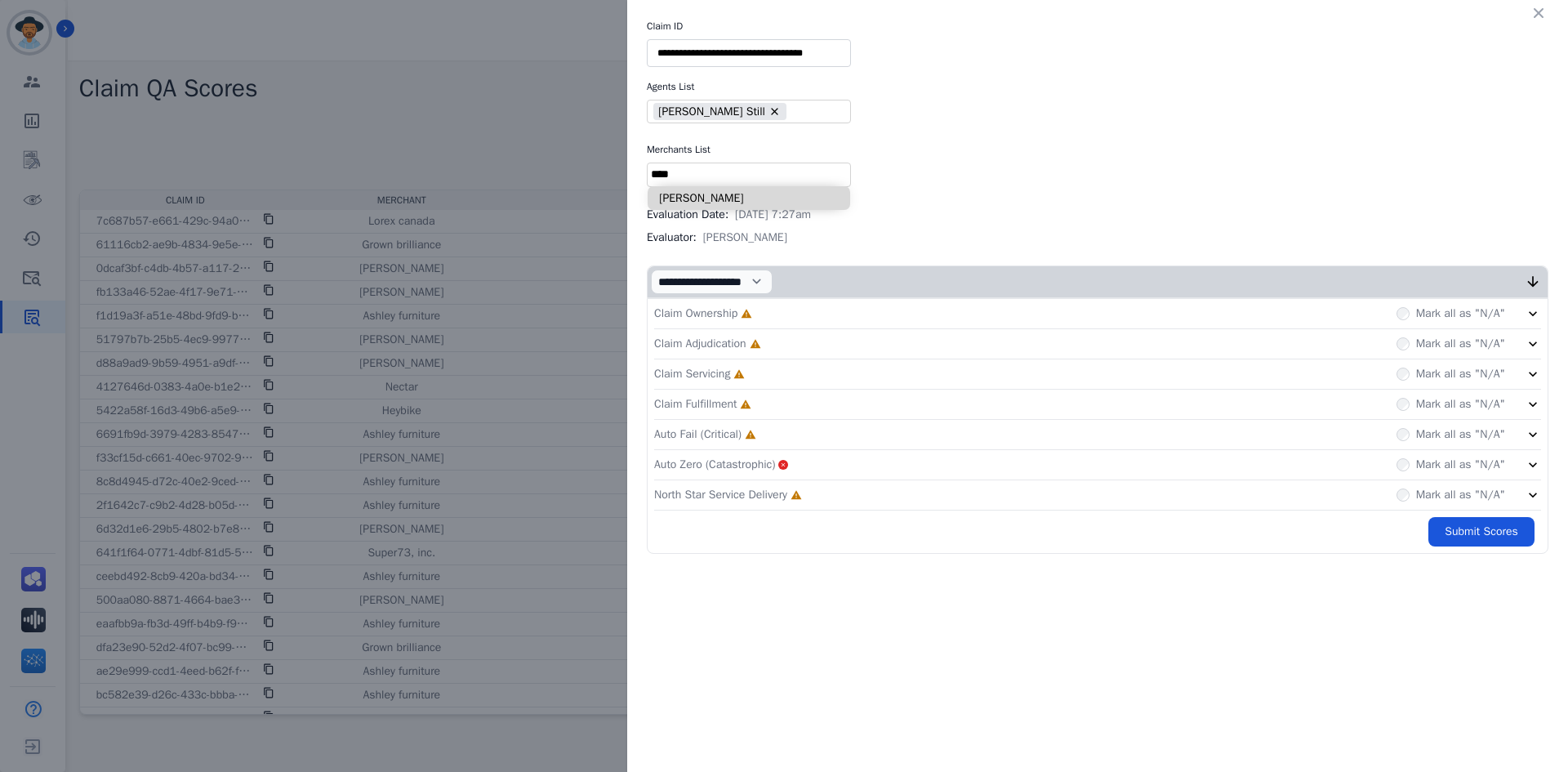 type on "****" 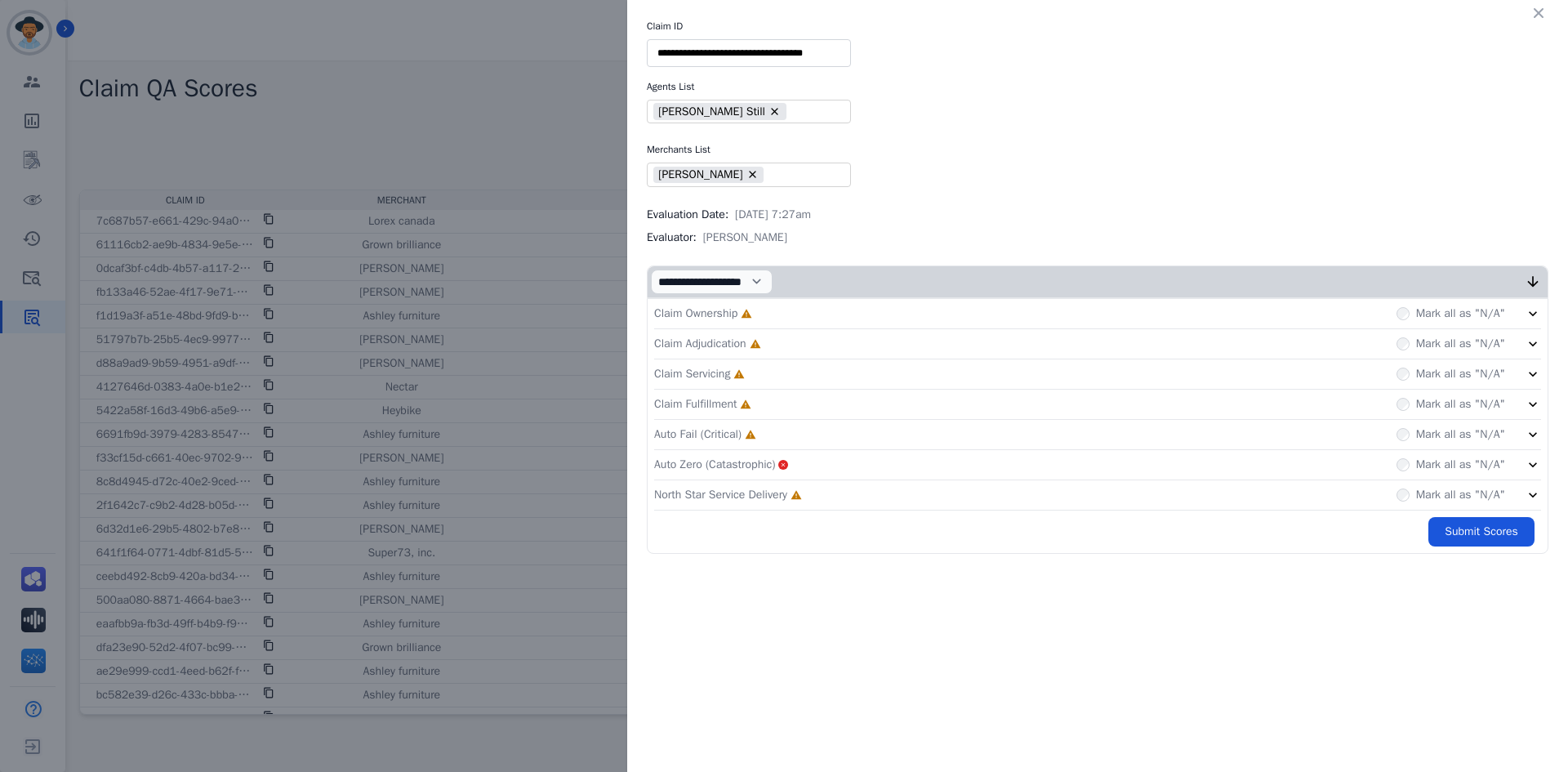 click on "Claim Ownership     Incomplete         Mark all as "N/A"" at bounding box center (1098, 314) 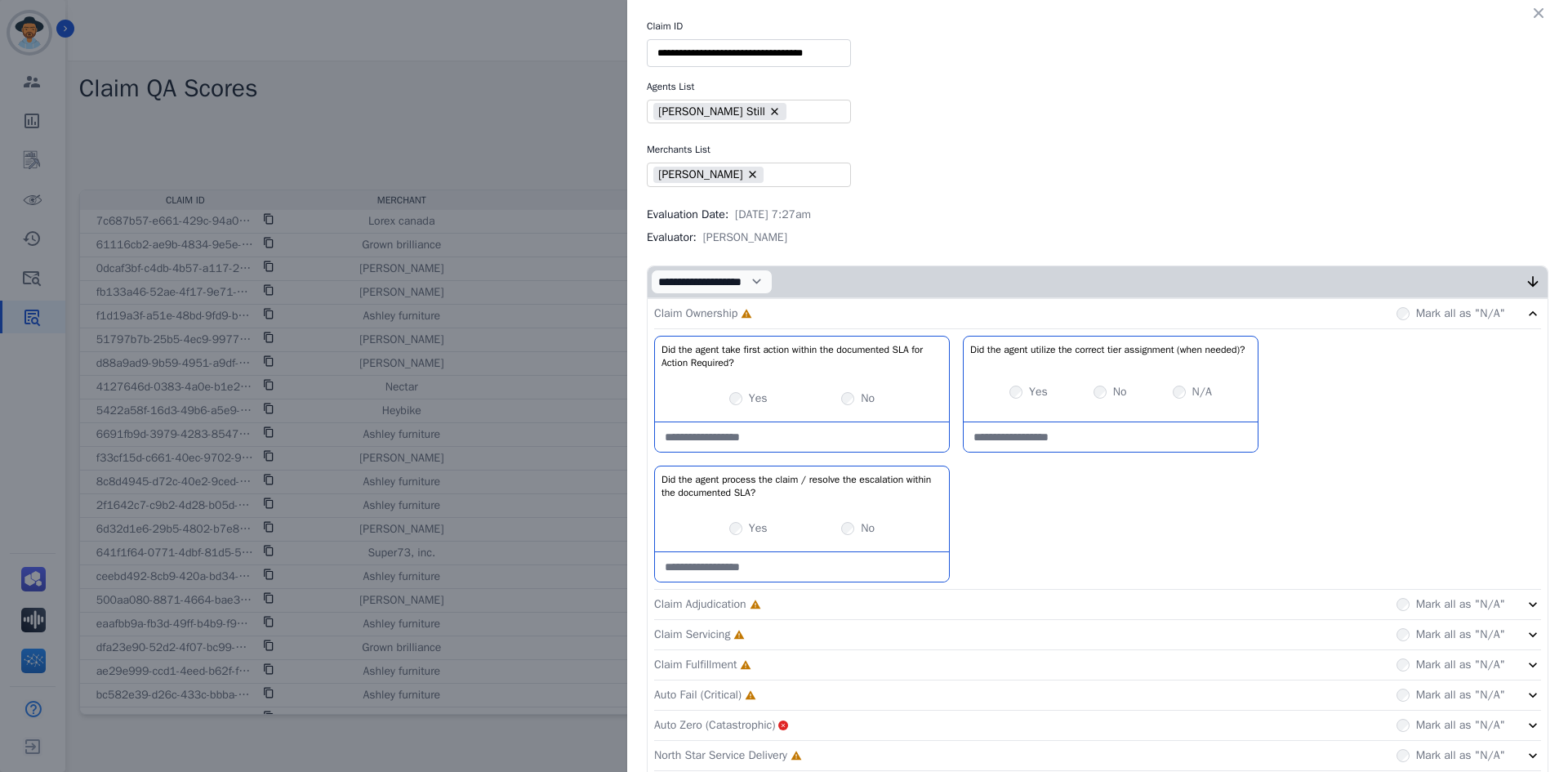 click at bounding box center (802, 437) 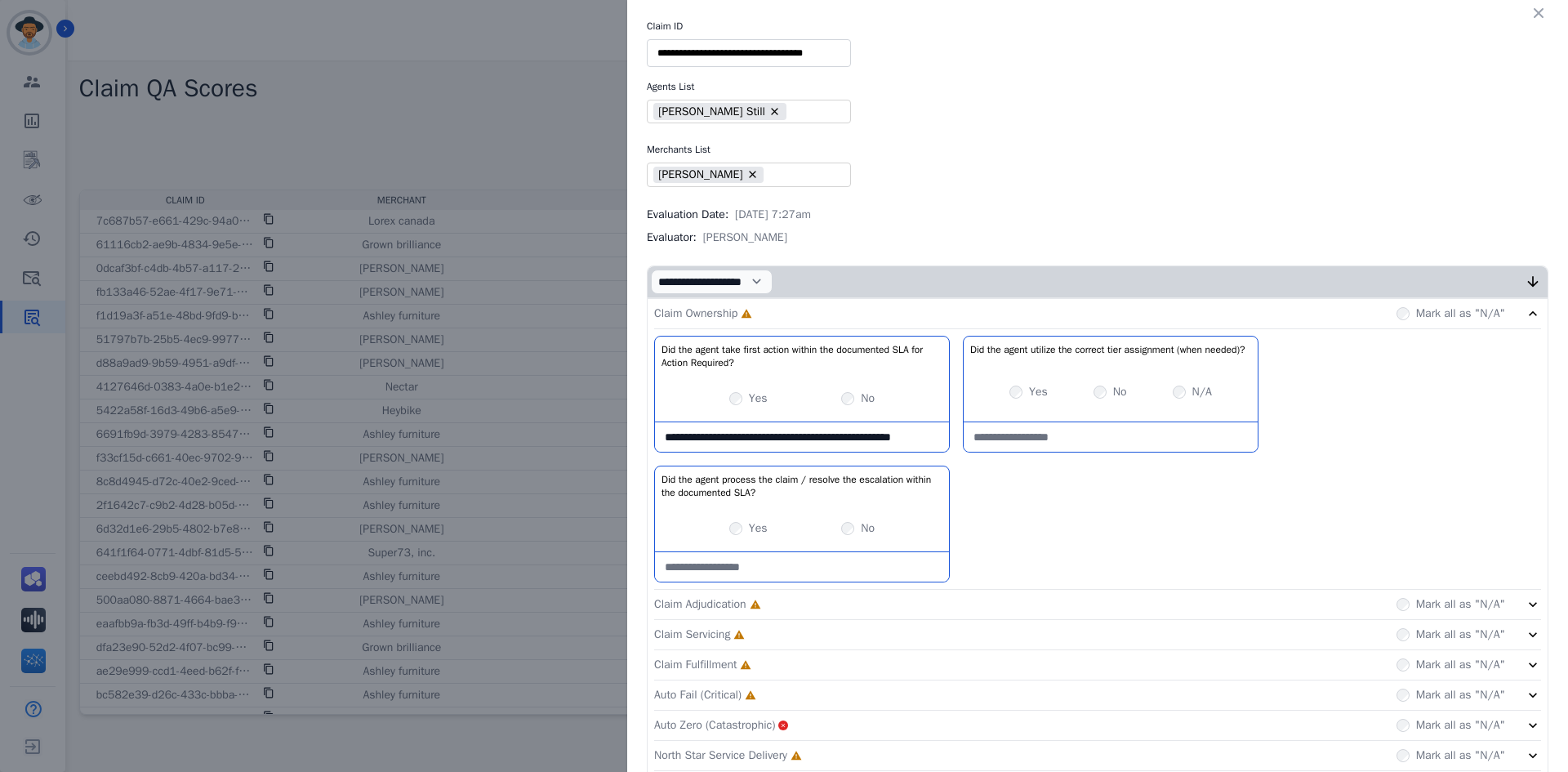 scroll, scrollTop: 9, scrollLeft: 0, axis: vertical 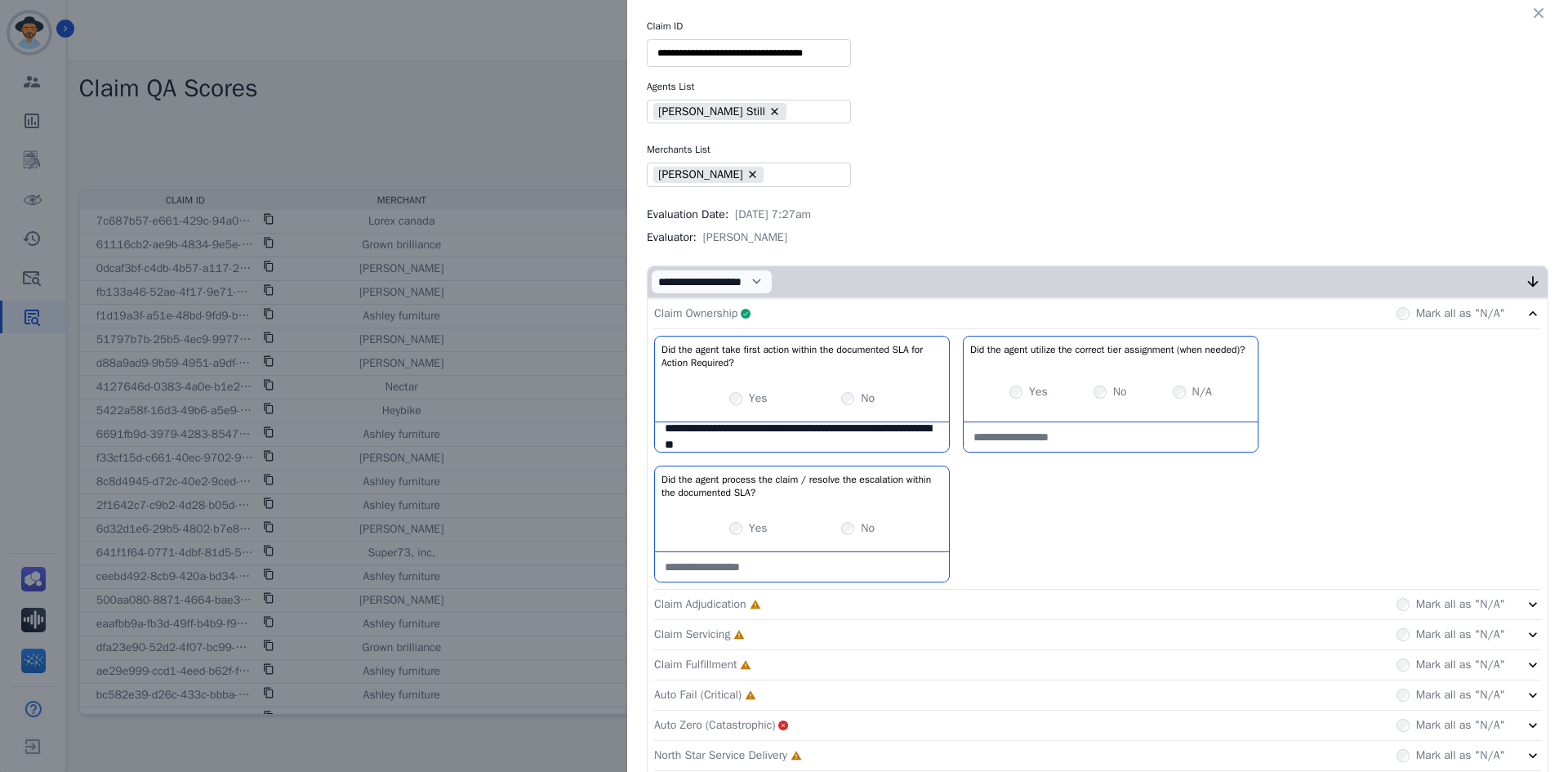 click on "**********" at bounding box center [802, 437] 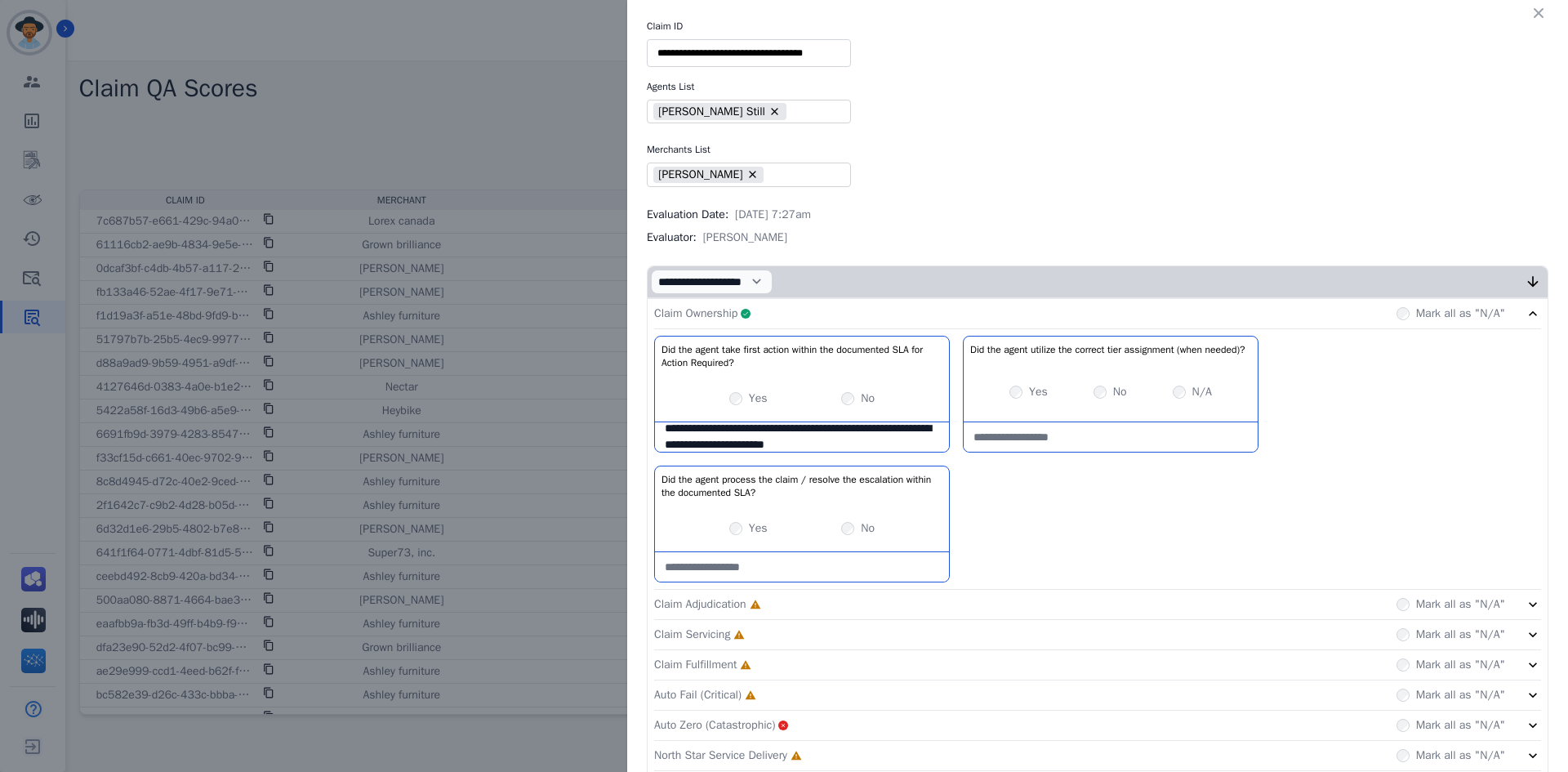type on "**********" 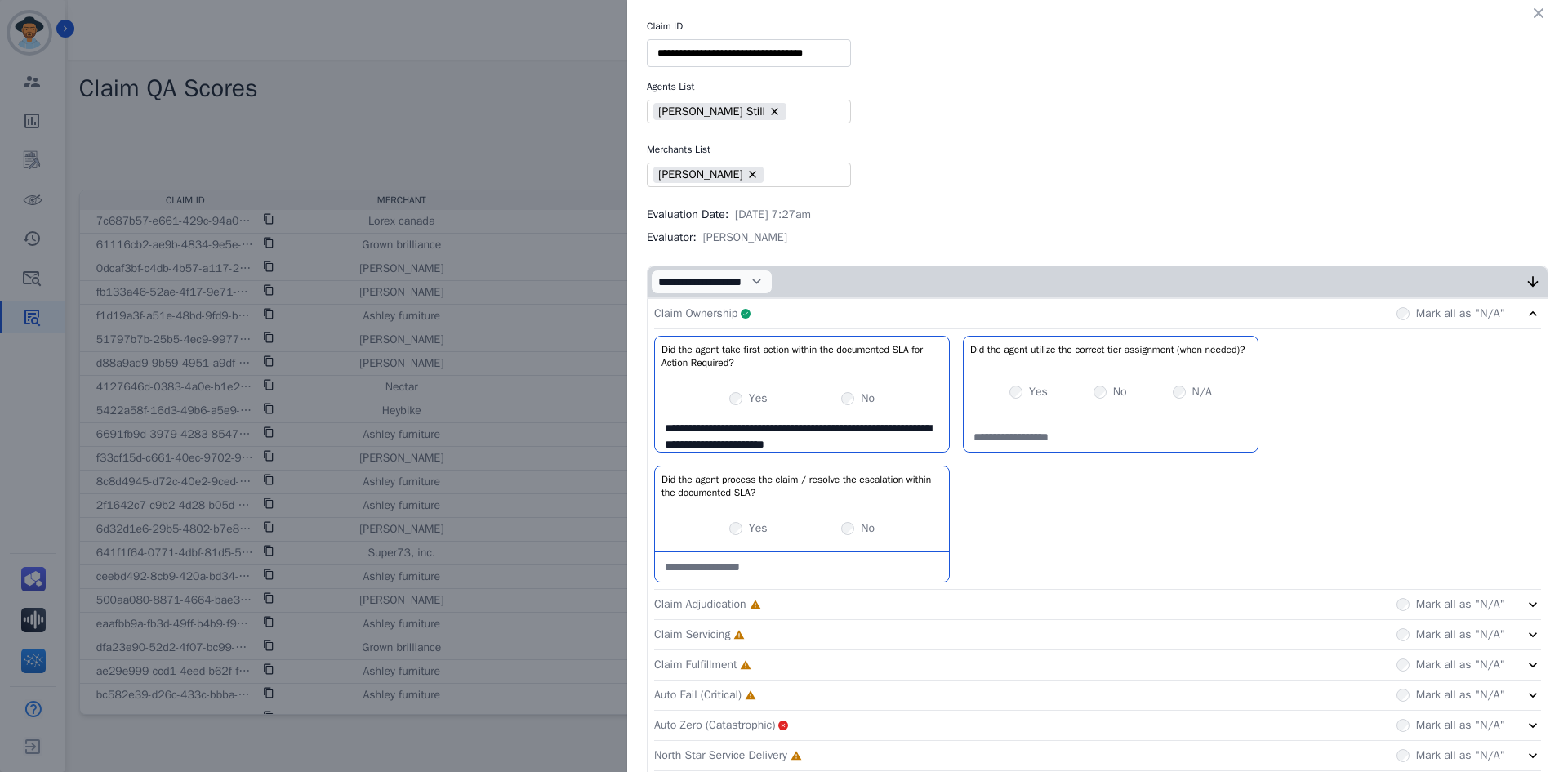 click on "Claim Adjudication     Incomplete         Mark all as "N/A"" 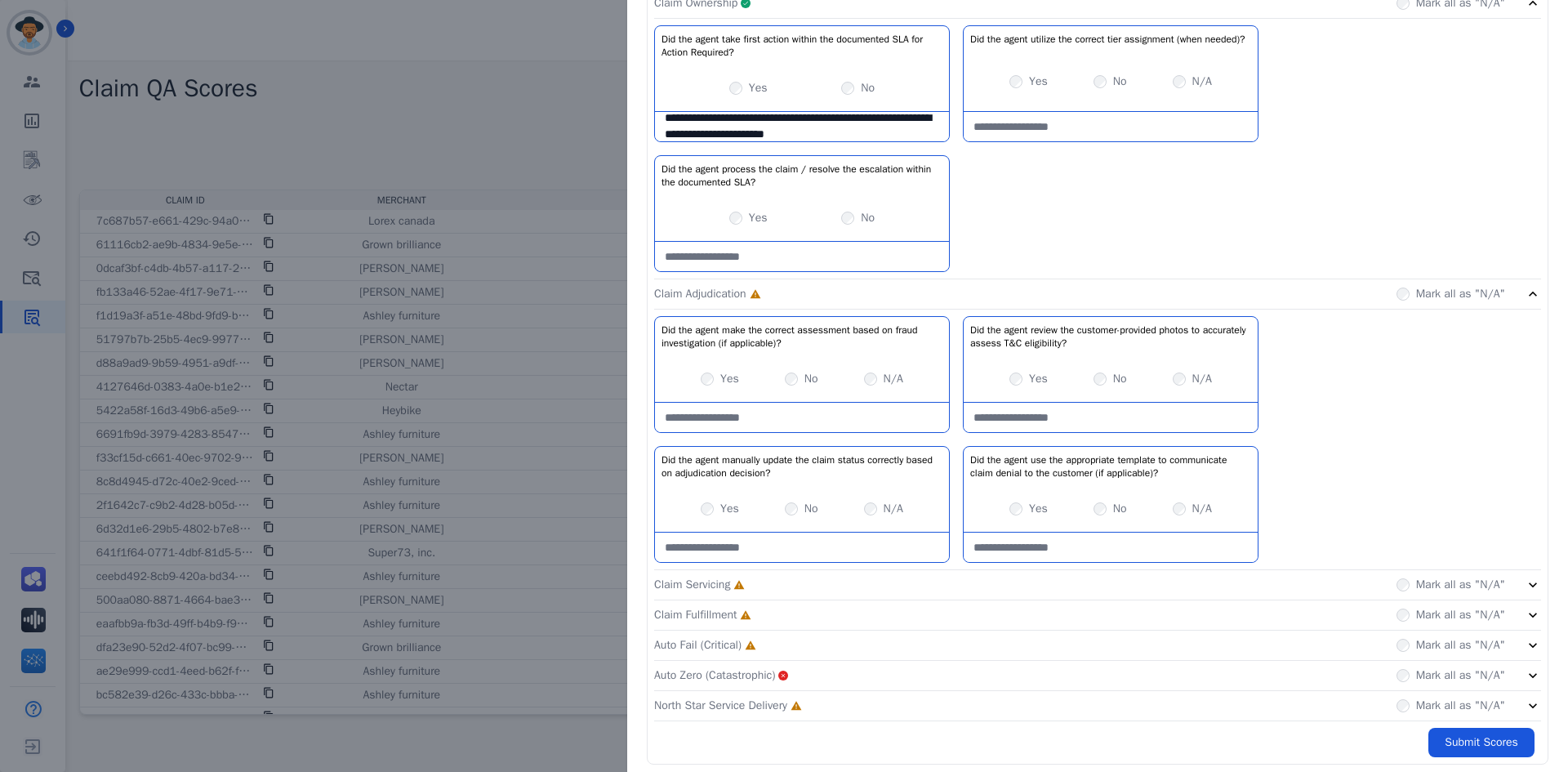 scroll, scrollTop: 323, scrollLeft: 0, axis: vertical 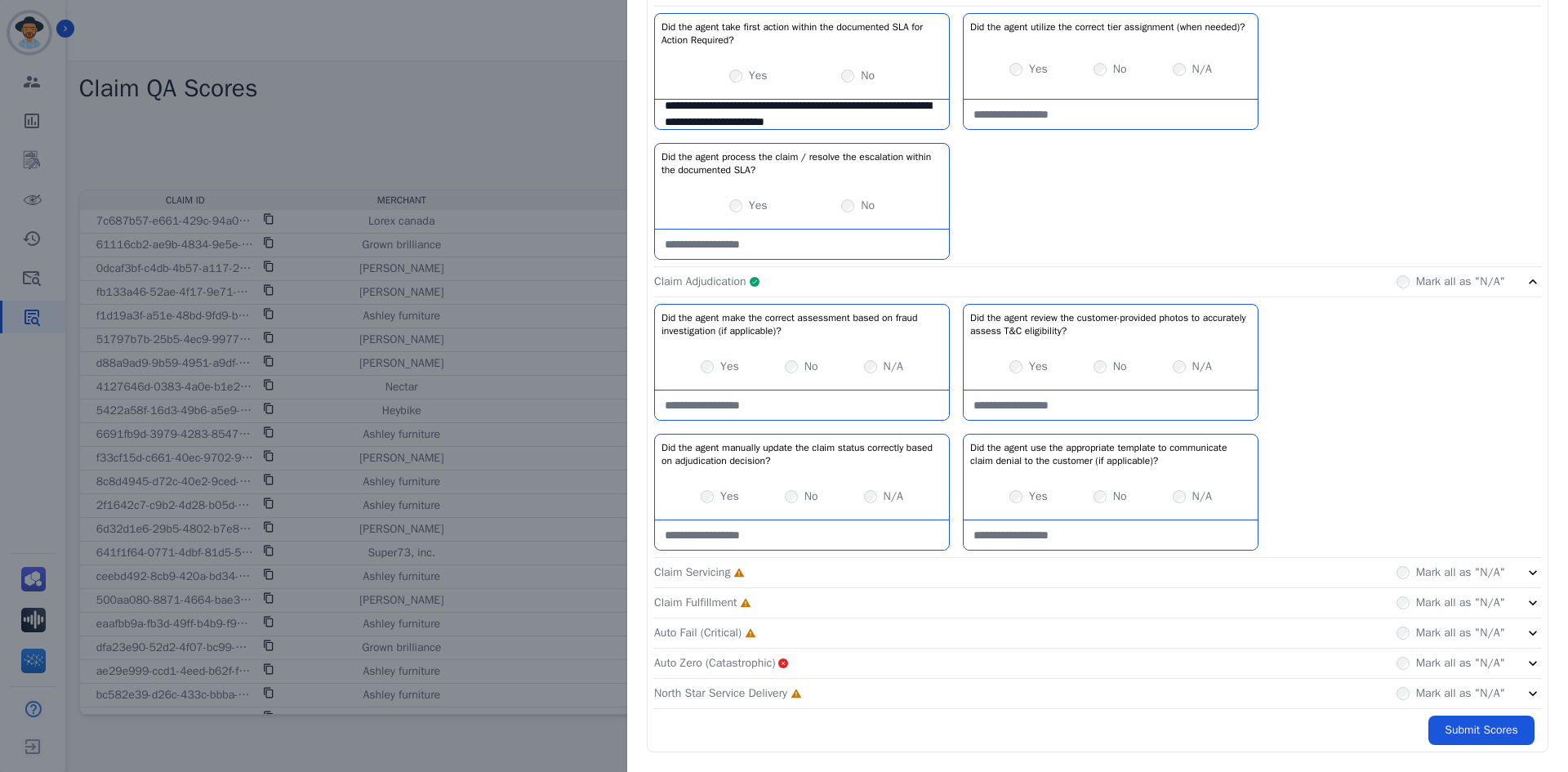 click at bounding box center [1111, 535] 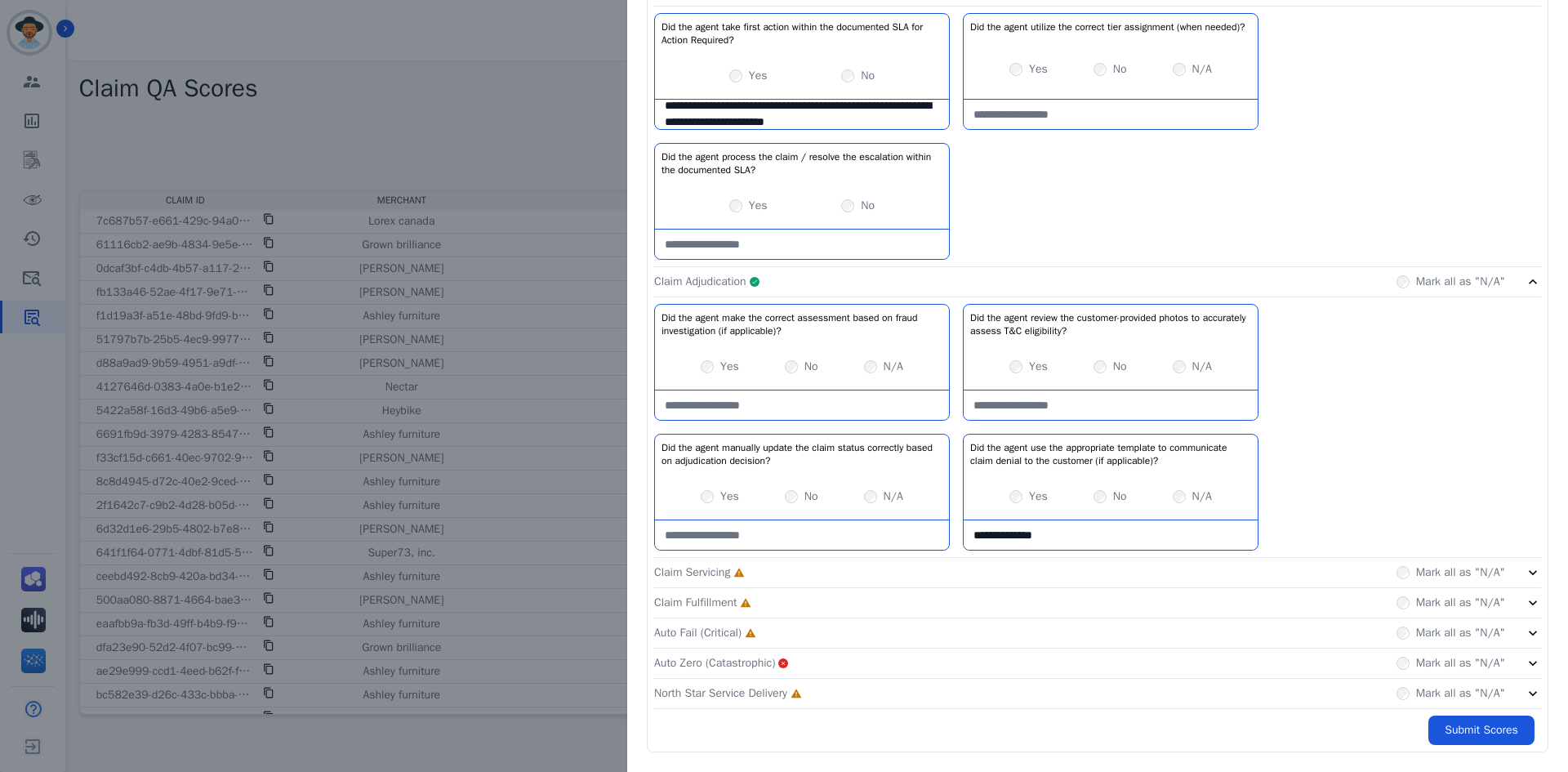 type on "**********" 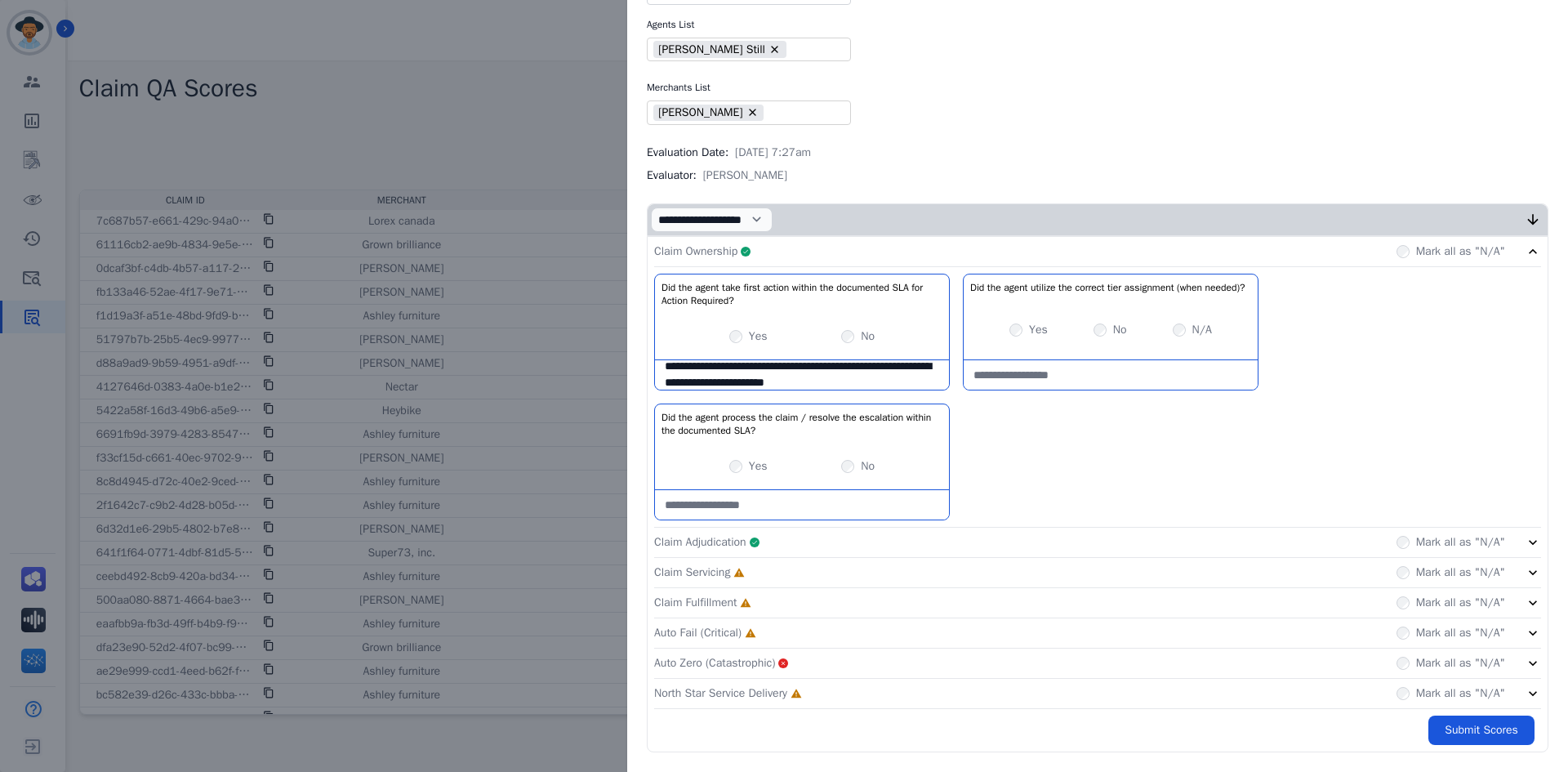 scroll, scrollTop: 62, scrollLeft: 0, axis: vertical 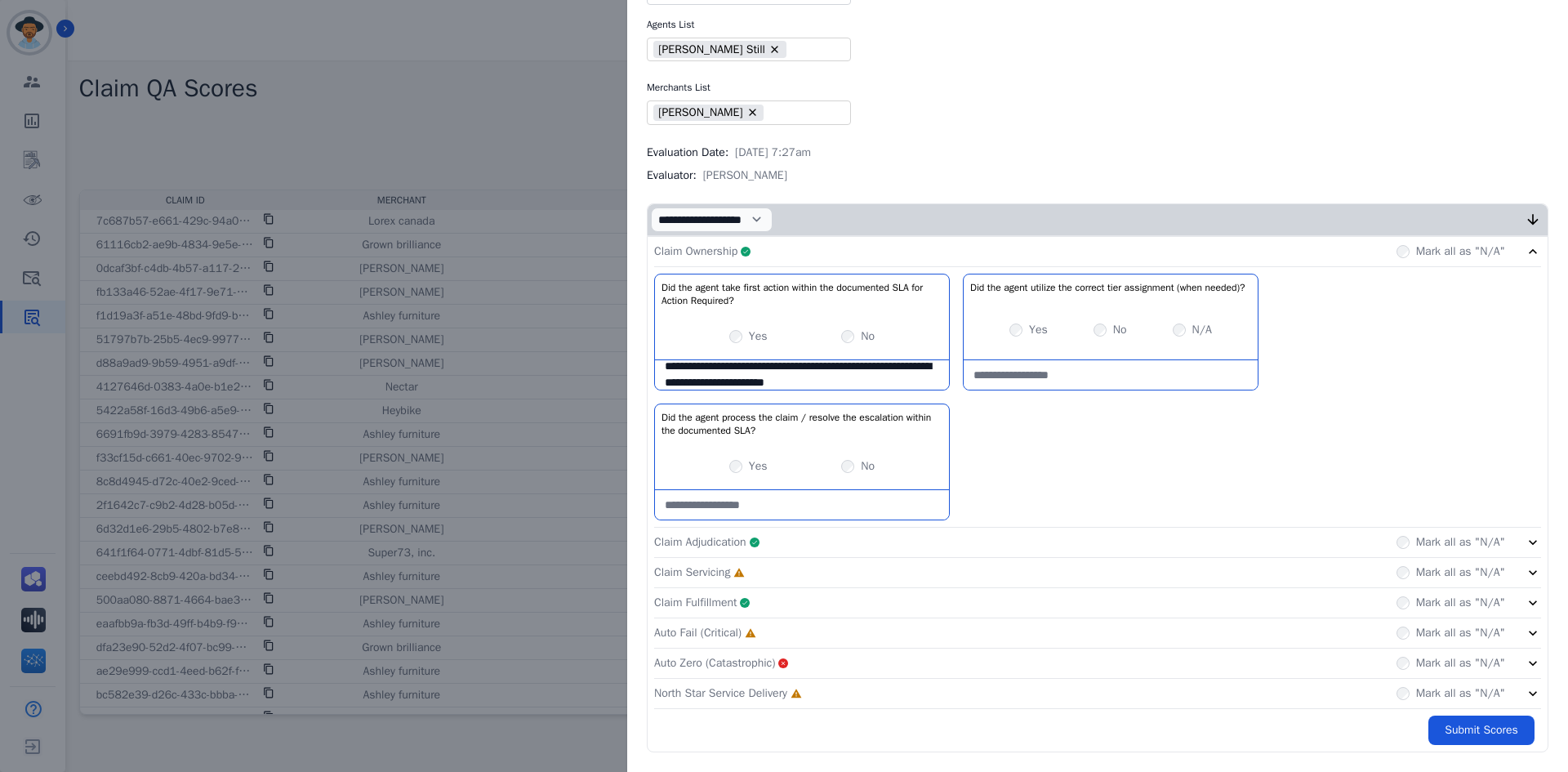 click on "Claim Servicing     Incomplete         Mark all as "N/A"" 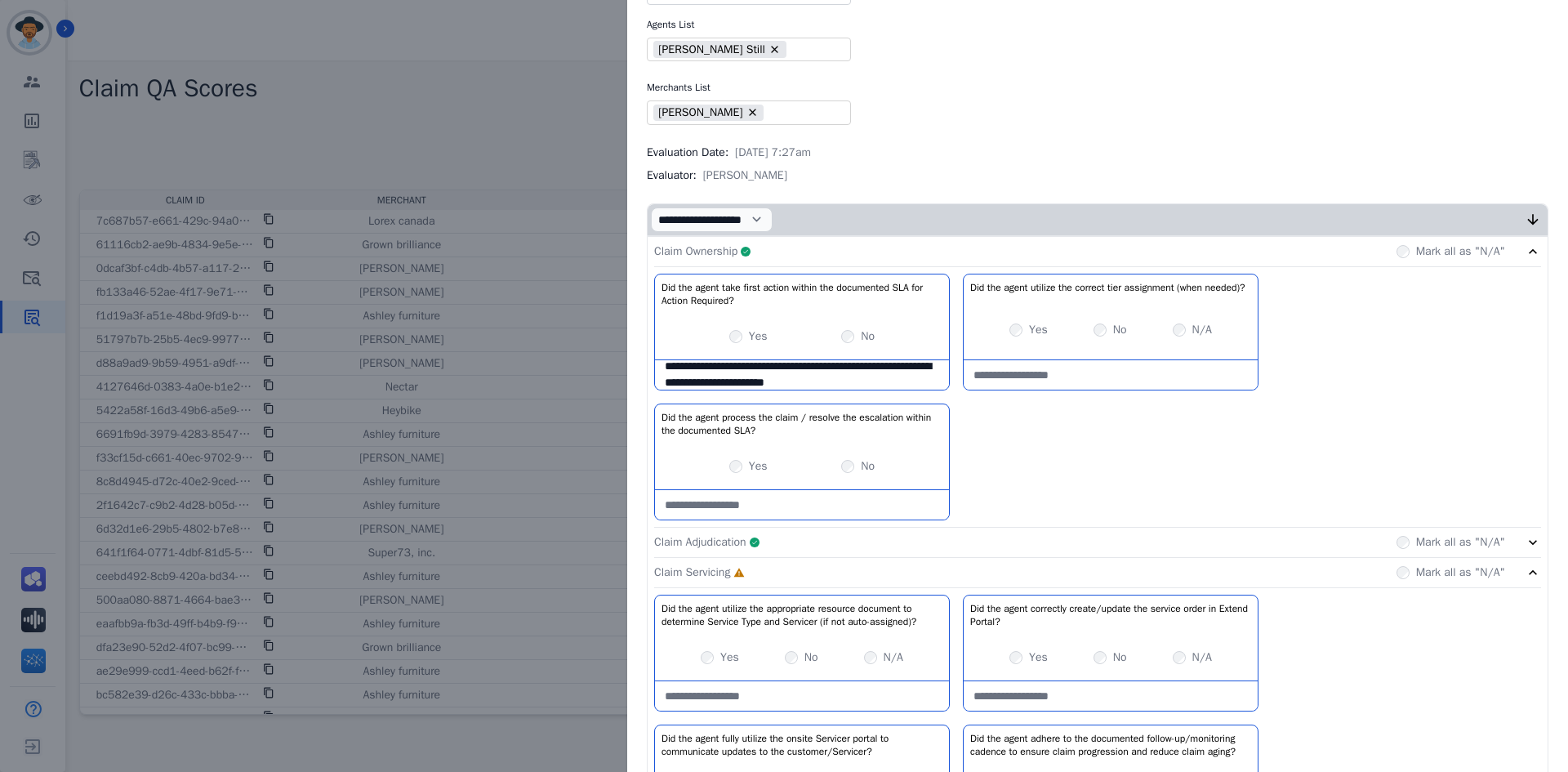 click on "Claim Ownership     Complete         Mark all as "N/A"" at bounding box center [1098, 252] 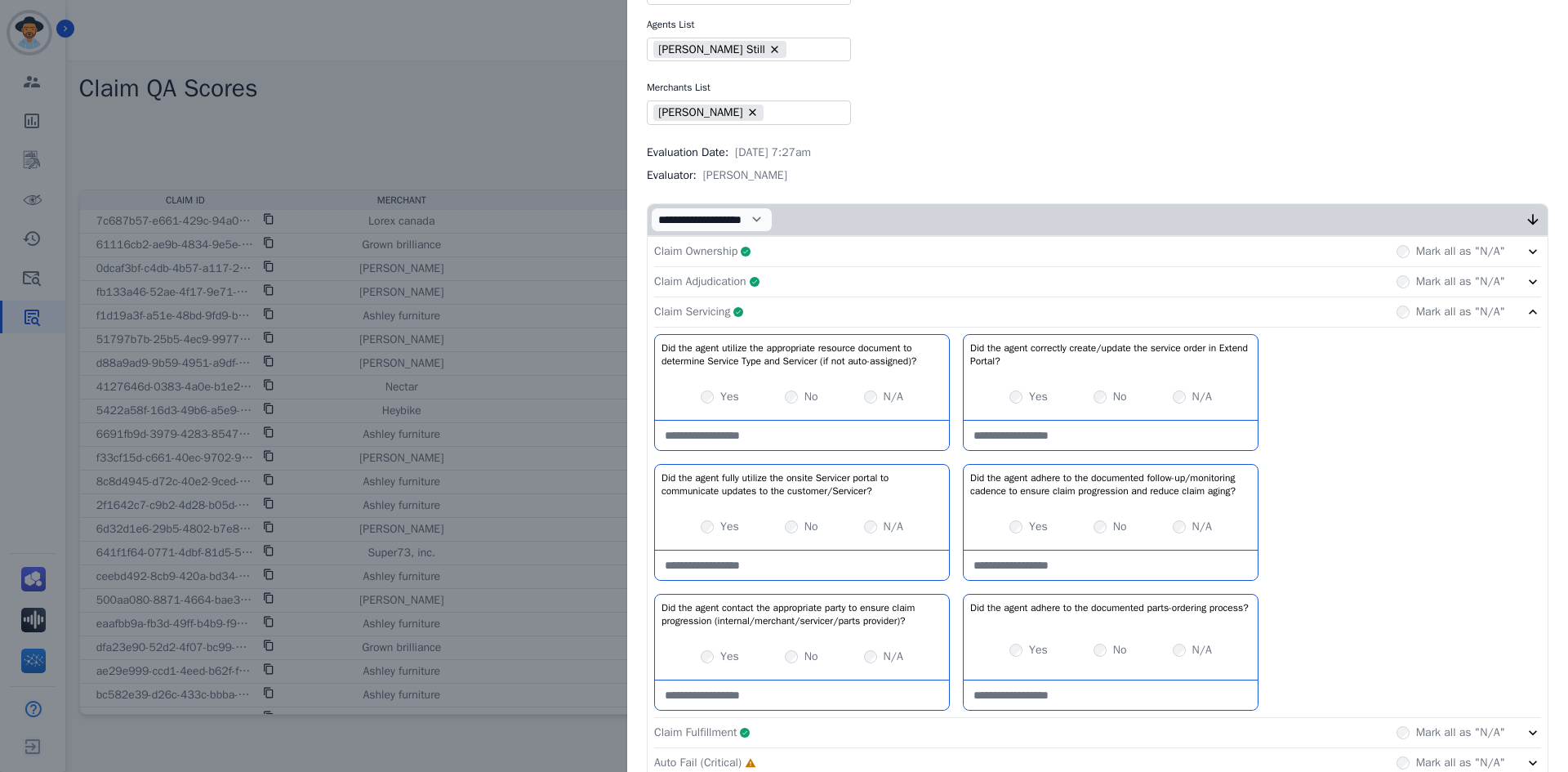 click on "Claim Servicing     Complete         Mark all as "N/A"" 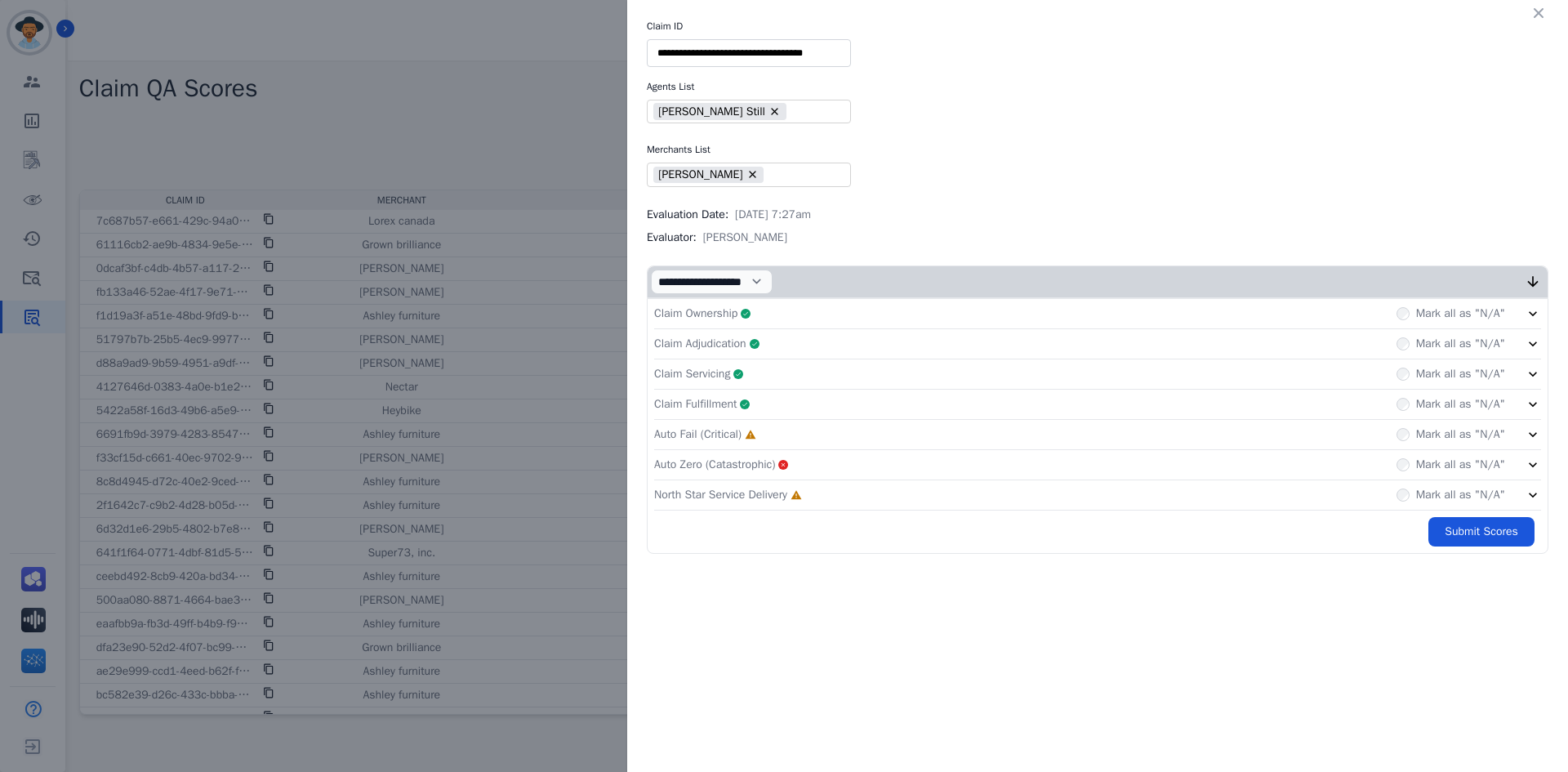 scroll, scrollTop: 0, scrollLeft: 0, axis: both 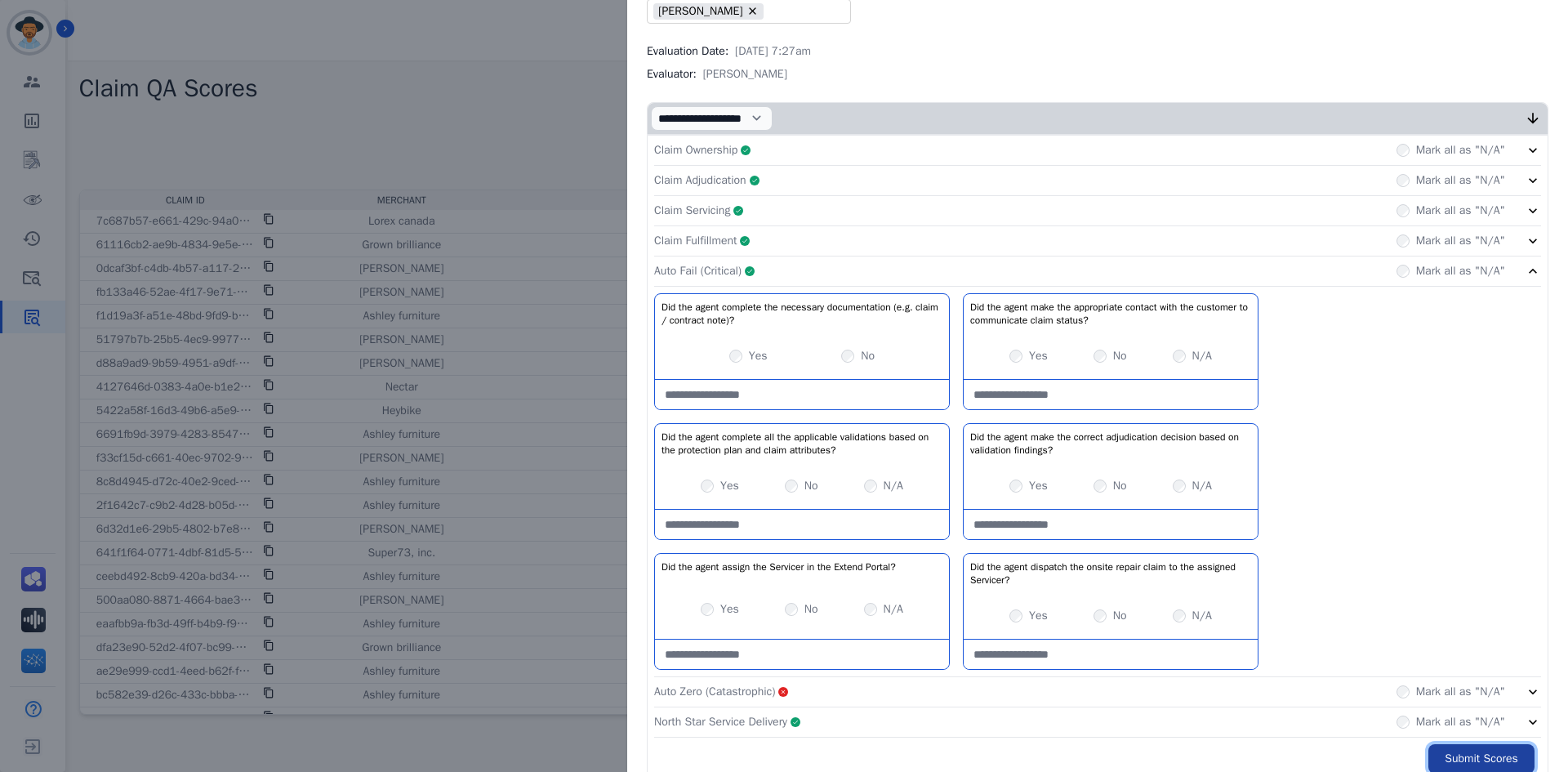 drag, startPoint x: 1452, startPoint y: 750, endPoint x: 1460, endPoint y: 754, distance: 8.94427 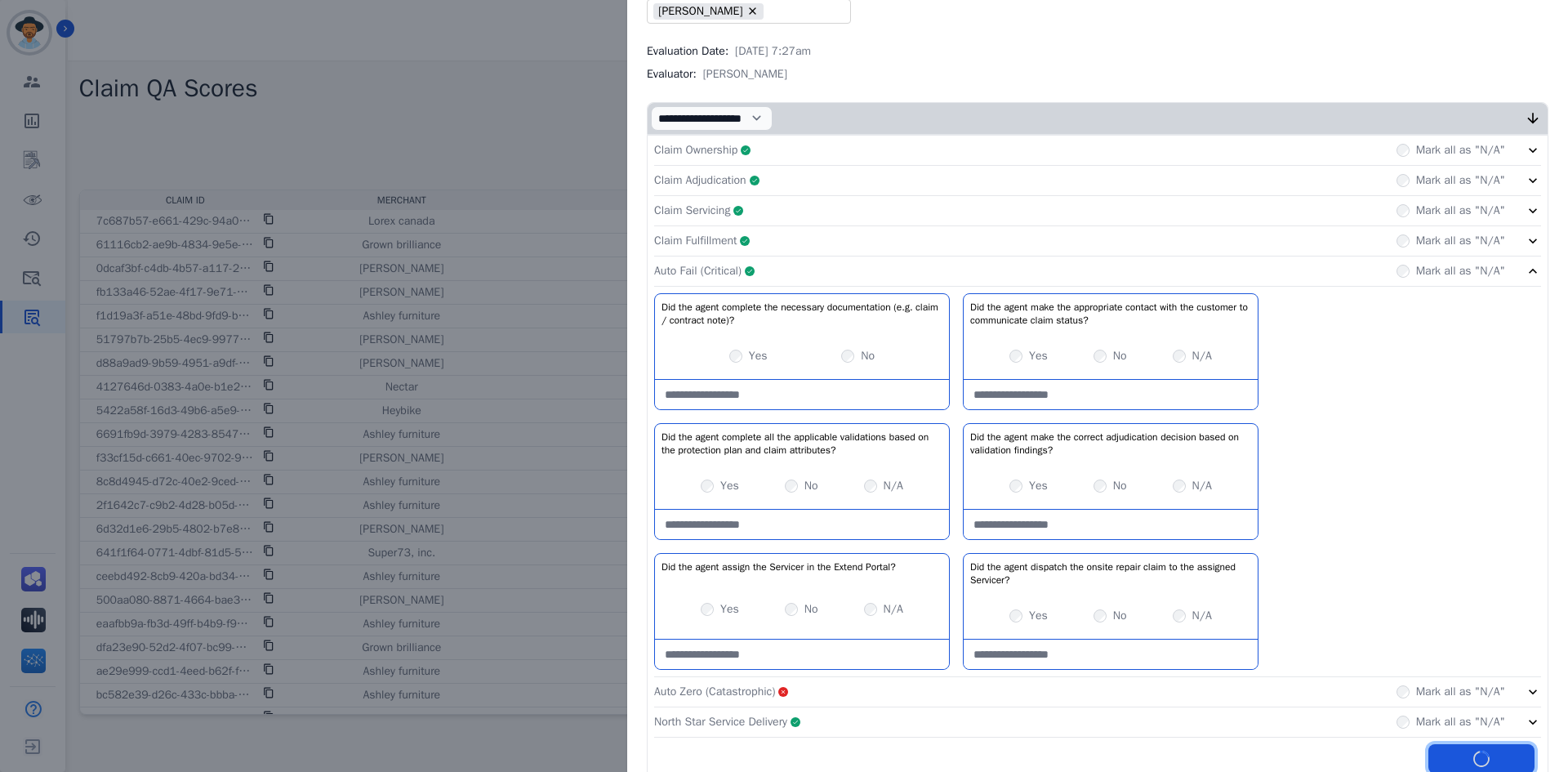 scroll, scrollTop: 255, scrollLeft: 0, axis: vertical 